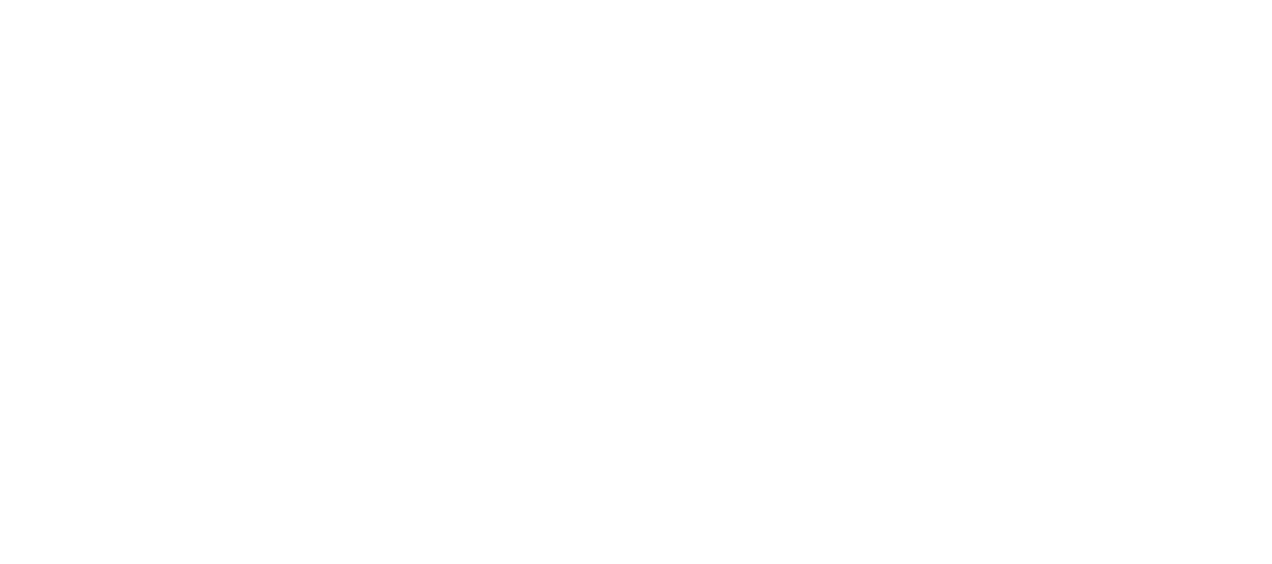 scroll, scrollTop: 0, scrollLeft: 0, axis: both 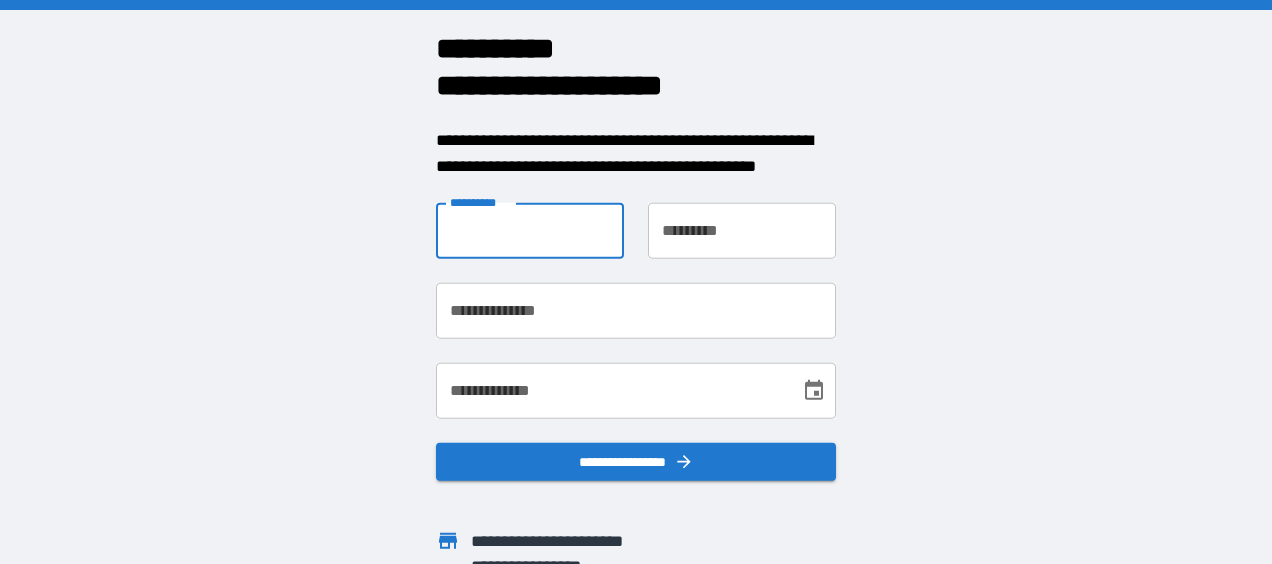 click on "**********" at bounding box center [530, 231] 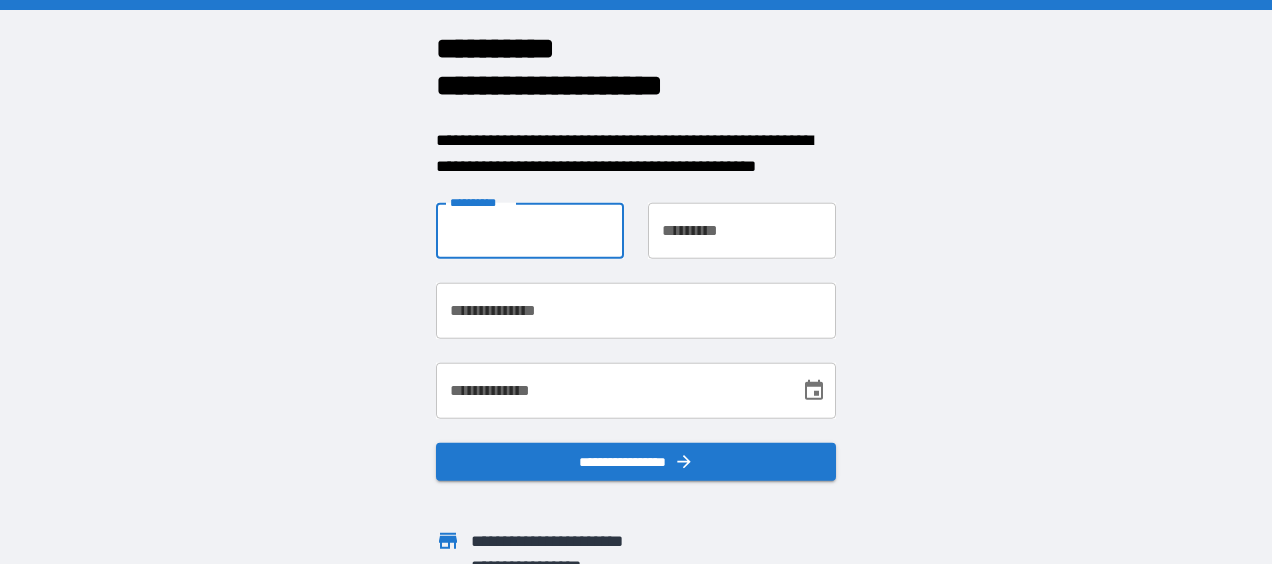 type on "******" 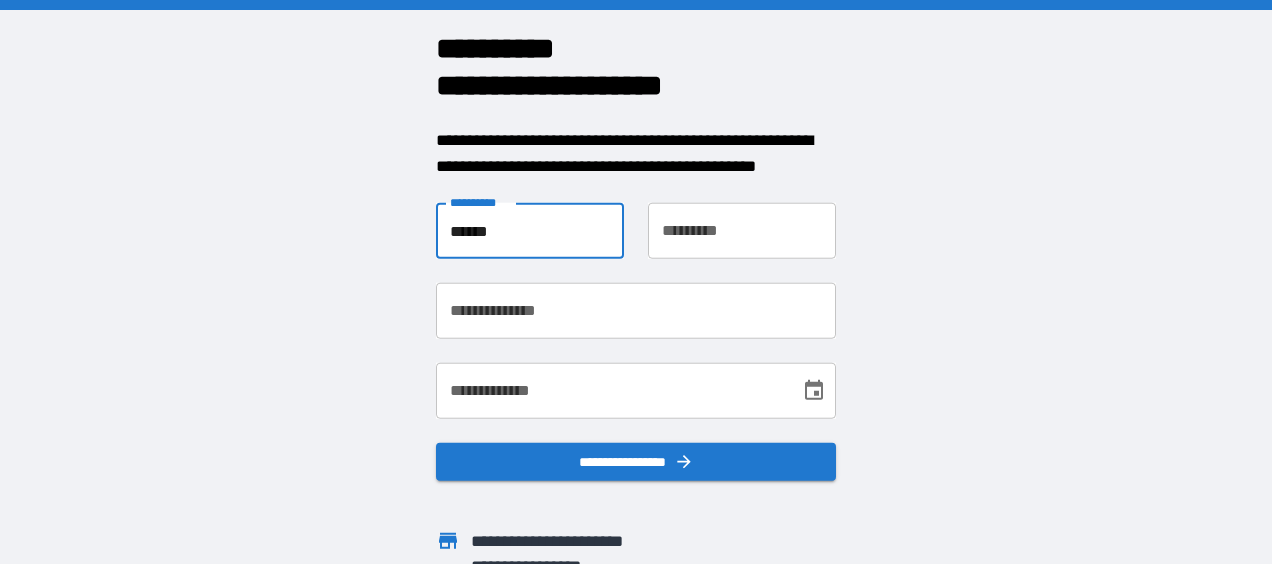 type on "**********" 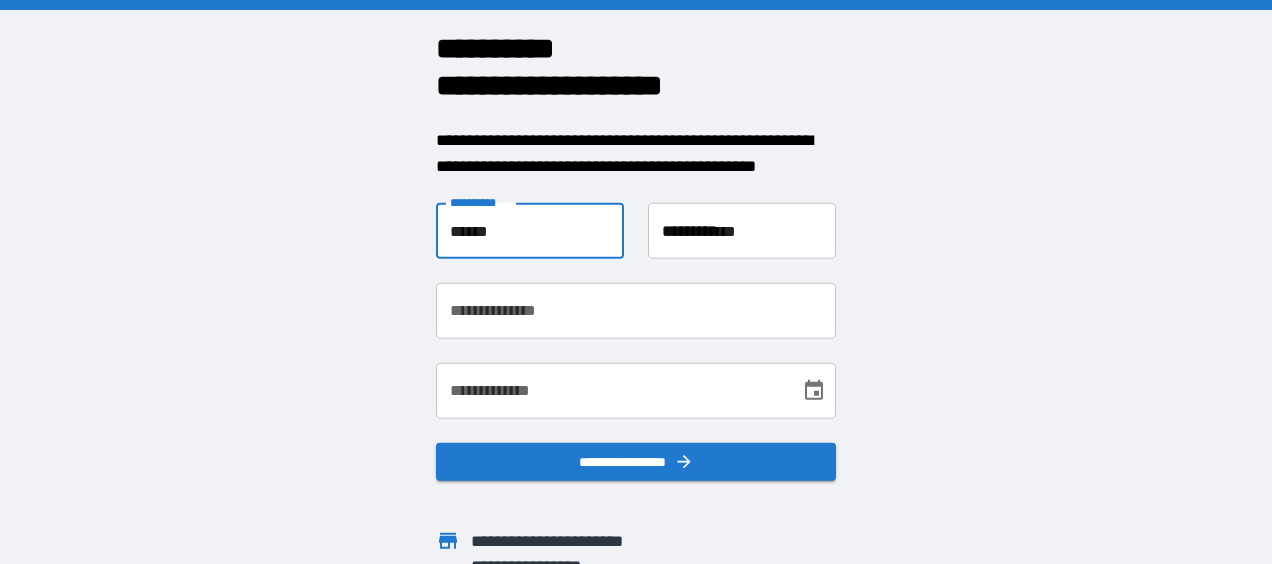 type on "**********" 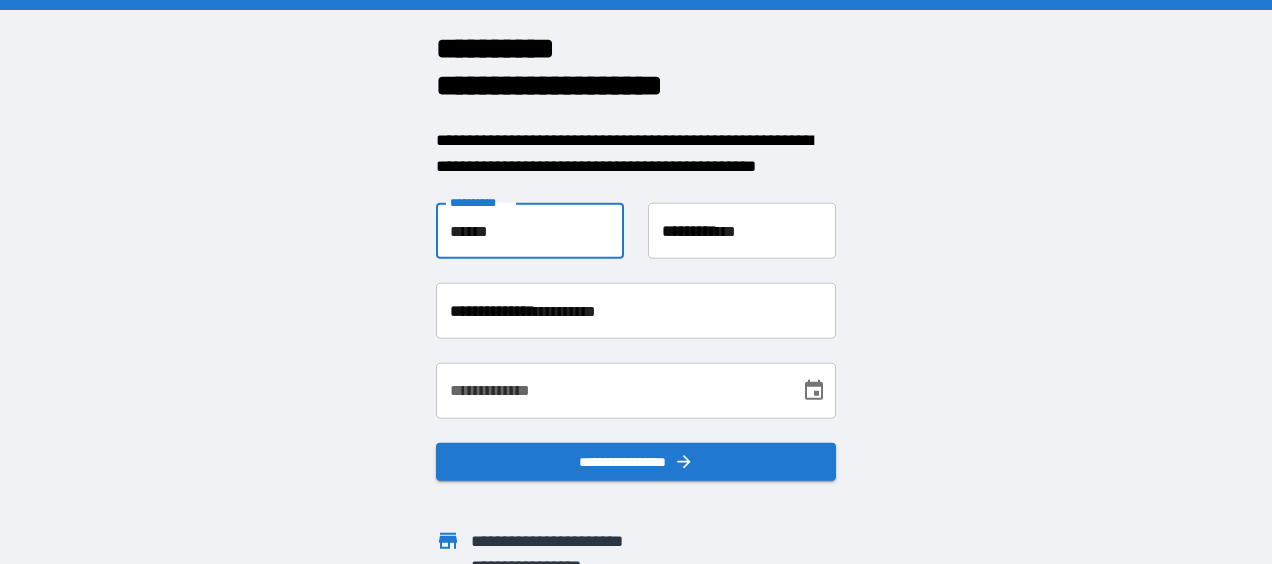 type on "**********" 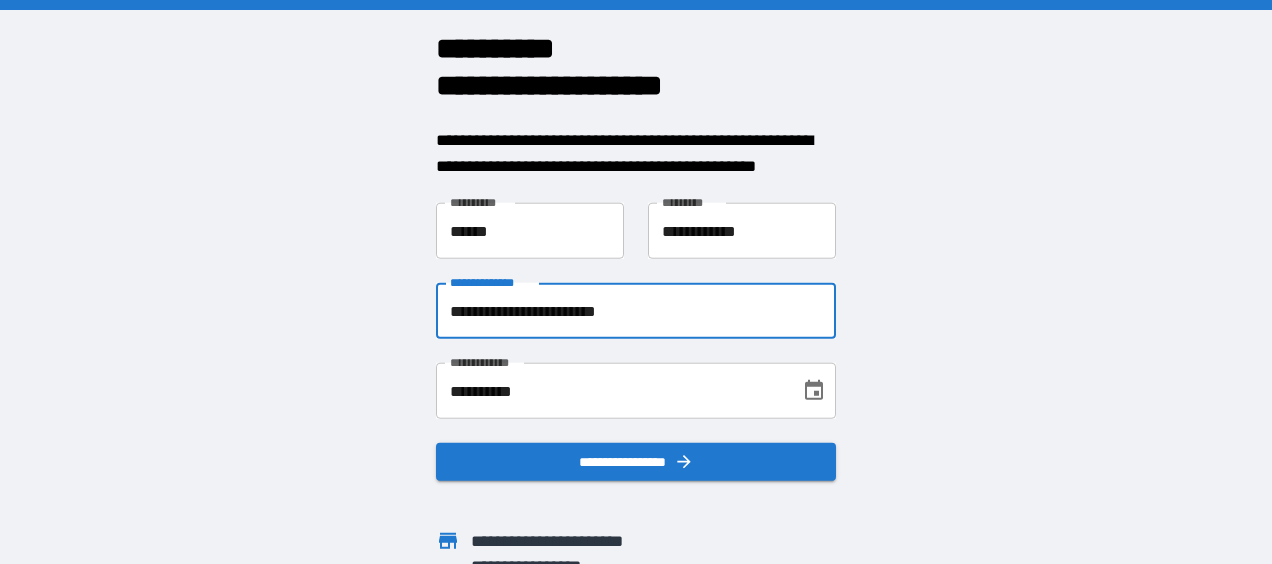 drag, startPoint x: 684, startPoint y: 306, endPoint x: 391, endPoint y: 316, distance: 293.1706 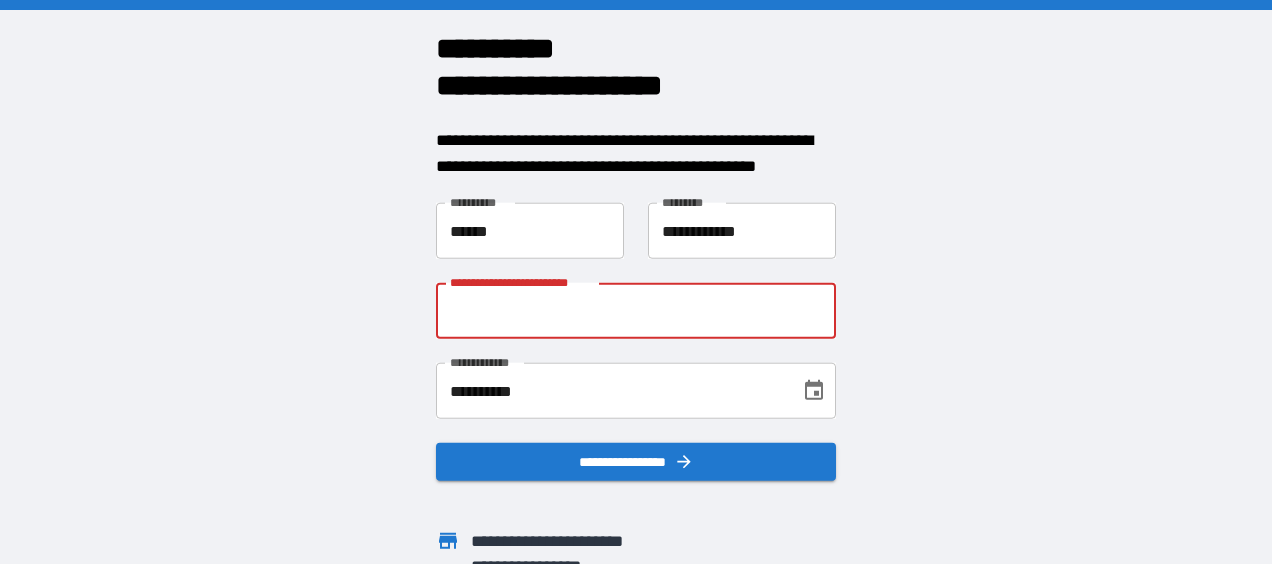 click on "**********" at bounding box center (636, 311) 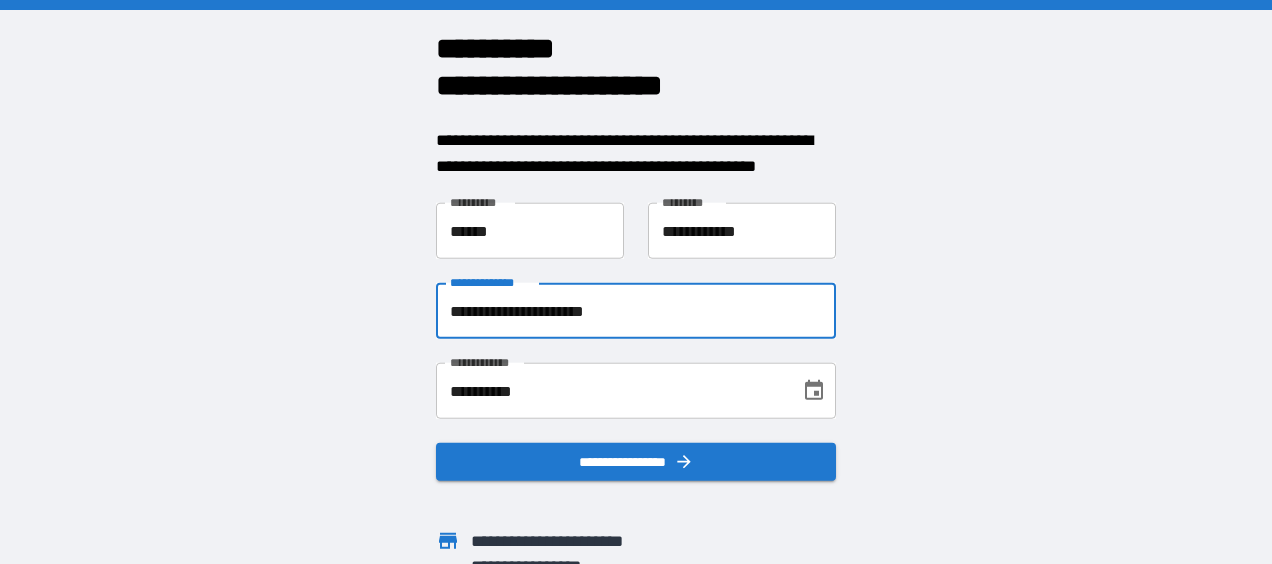 type on "**********" 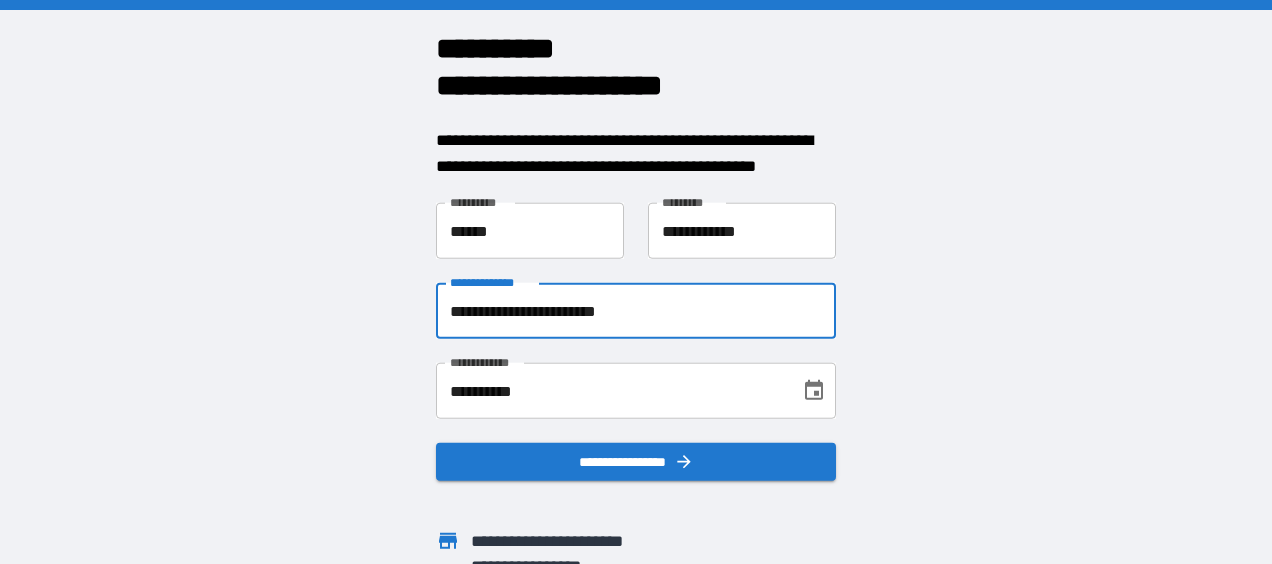 drag, startPoint x: 669, startPoint y: 305, endPoint x: 390, endPoint y: 301, distance: 279.0287 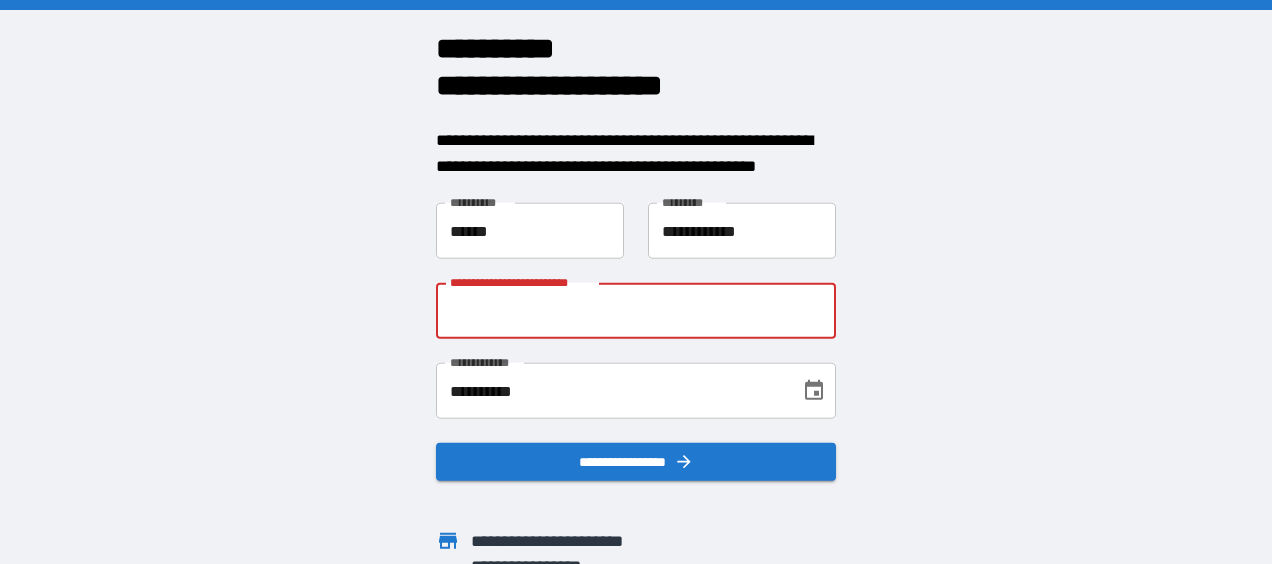 click on "**********" at bounding box center (636, 311) 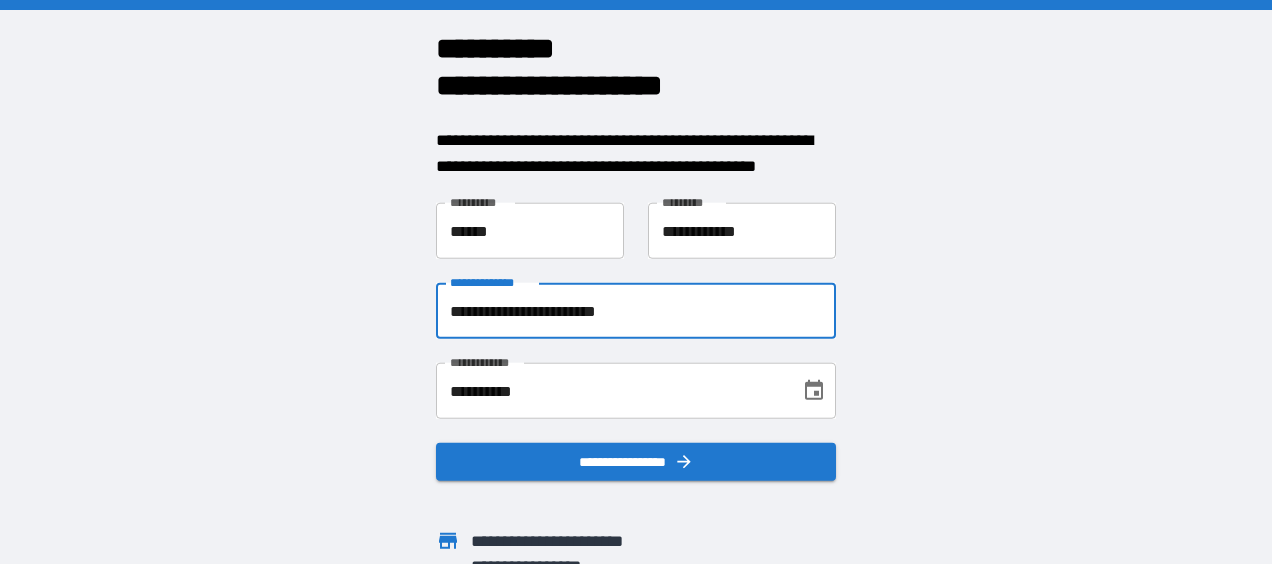 drag, startPoint x: 668, startPoint y: 312, endPoint x: 460, endPoint y: 306, distance: 208.08652 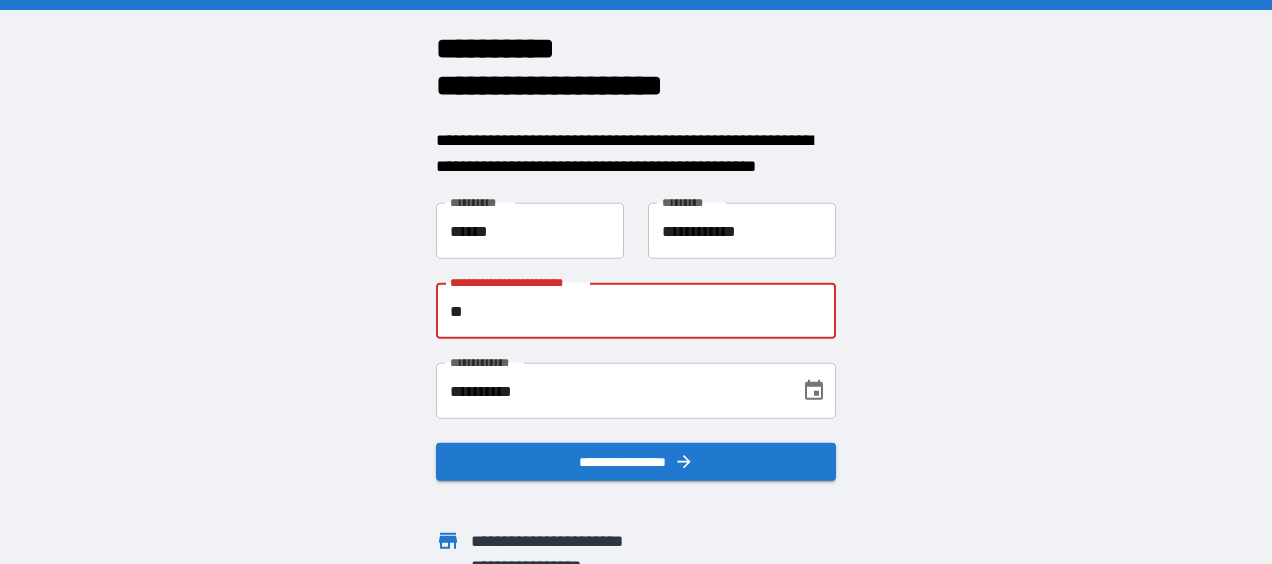 type on "*" 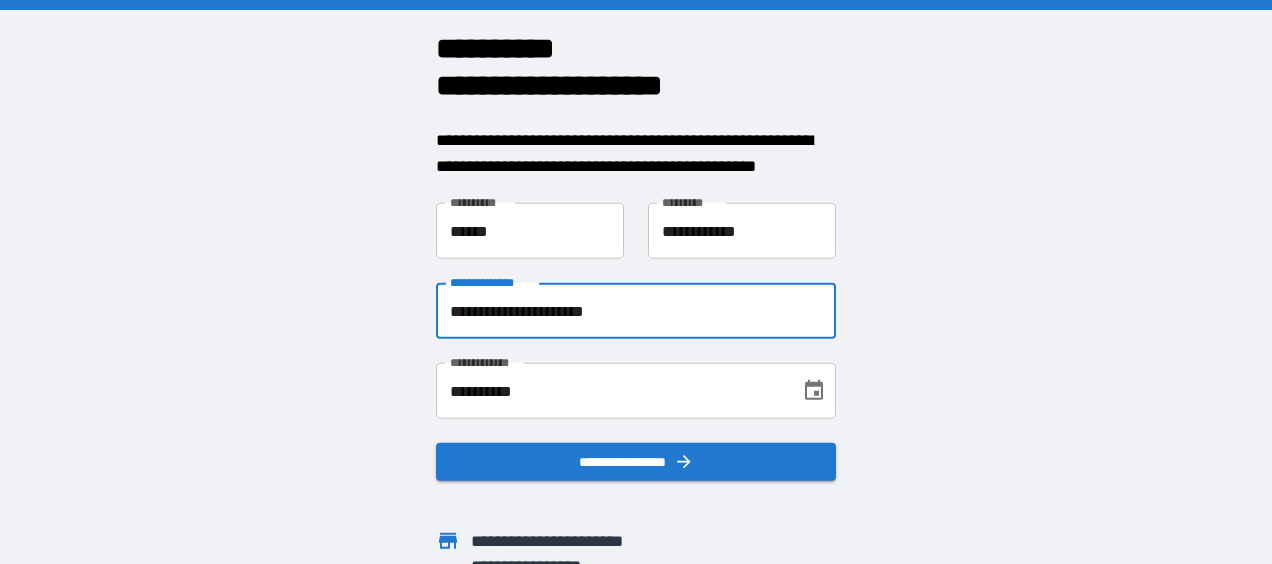 type on "**********" 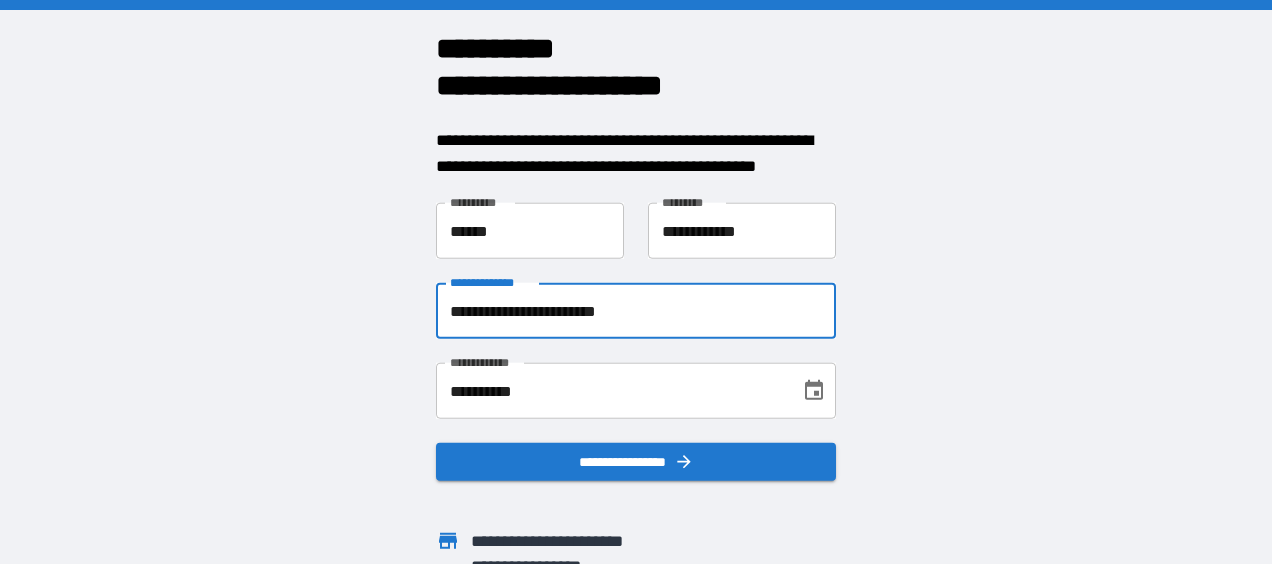 drag, startPoint x: 674, startPoint y: 314, endPoint x: 438, endPoint y: 300, distance: 236.41489 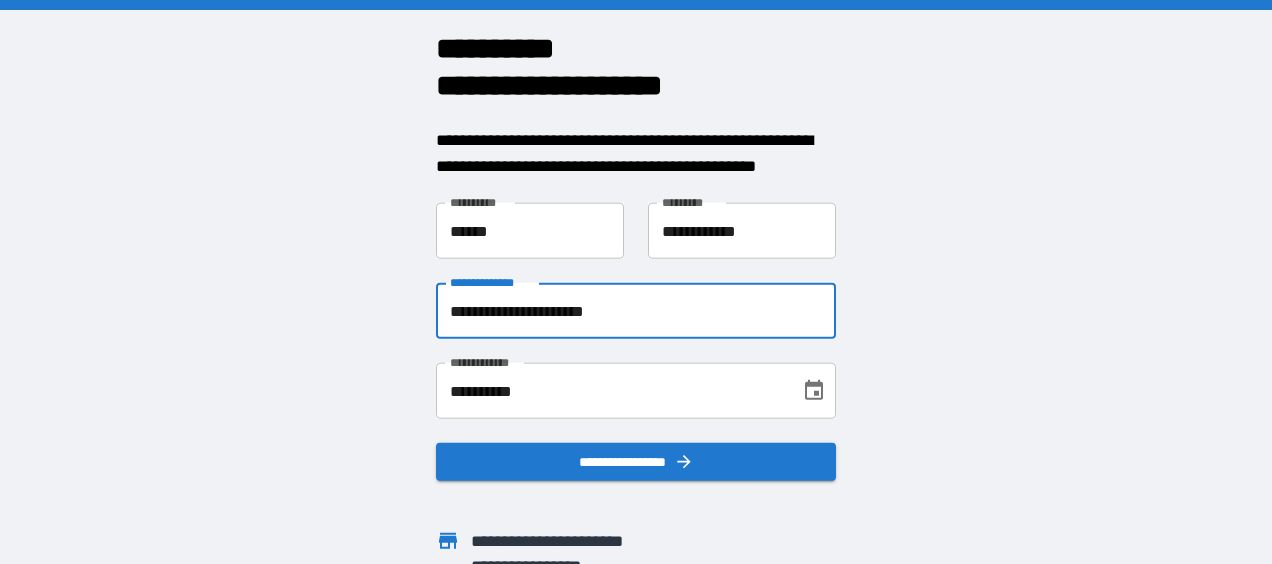 type on "**********" 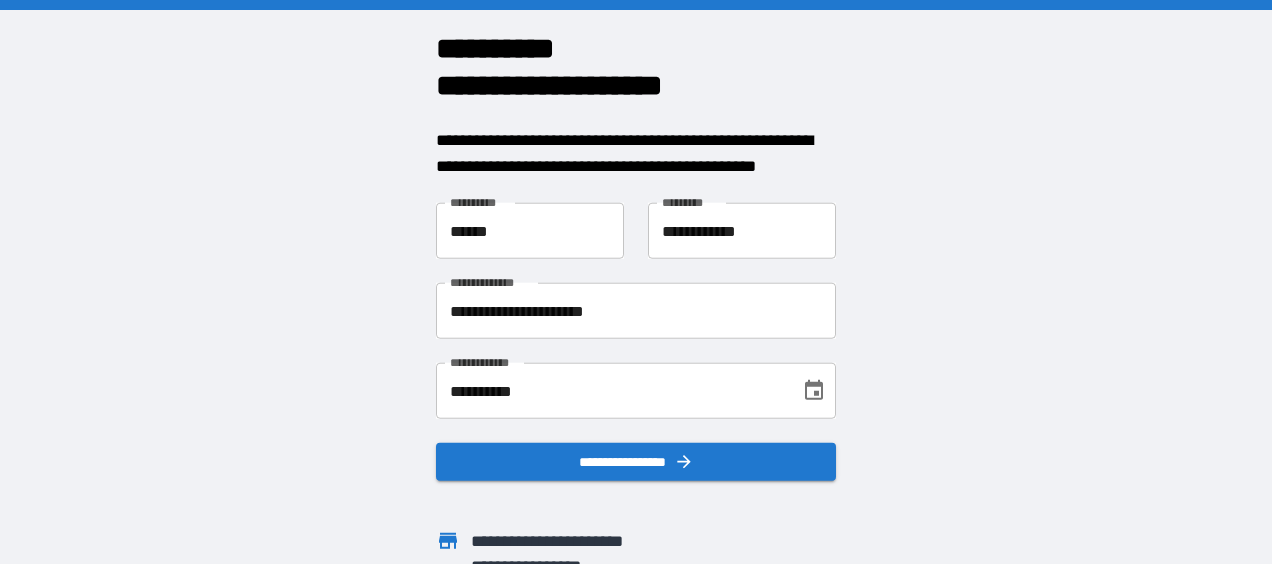 click on "**********" at bounding box center [636, 282] 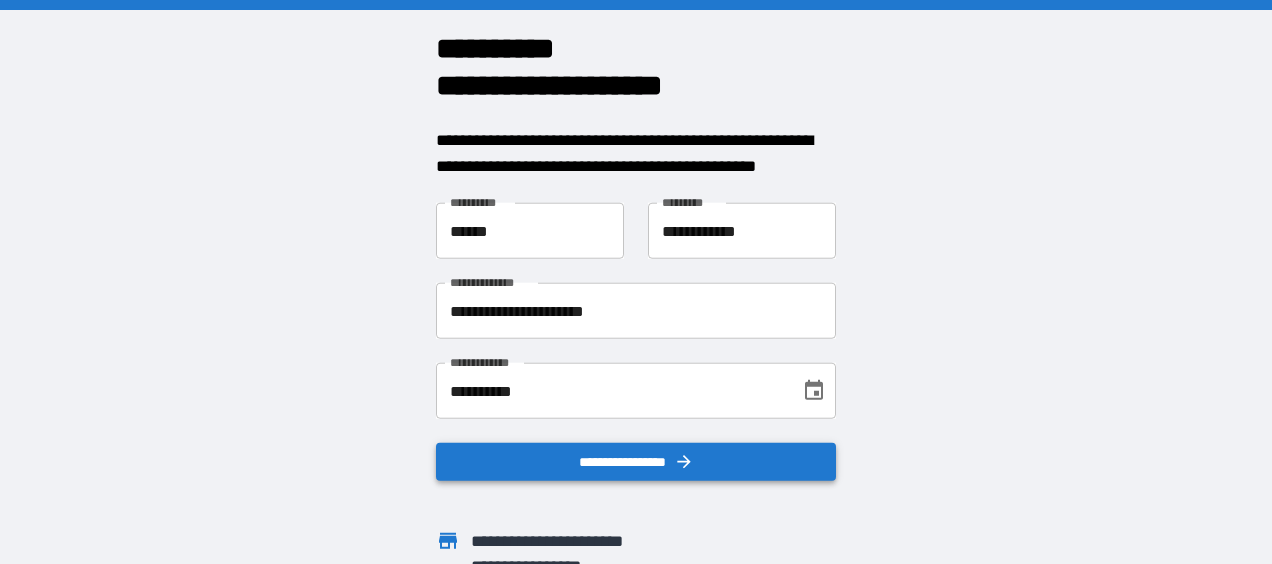 click on "**********" at bounding box center (636, 462) 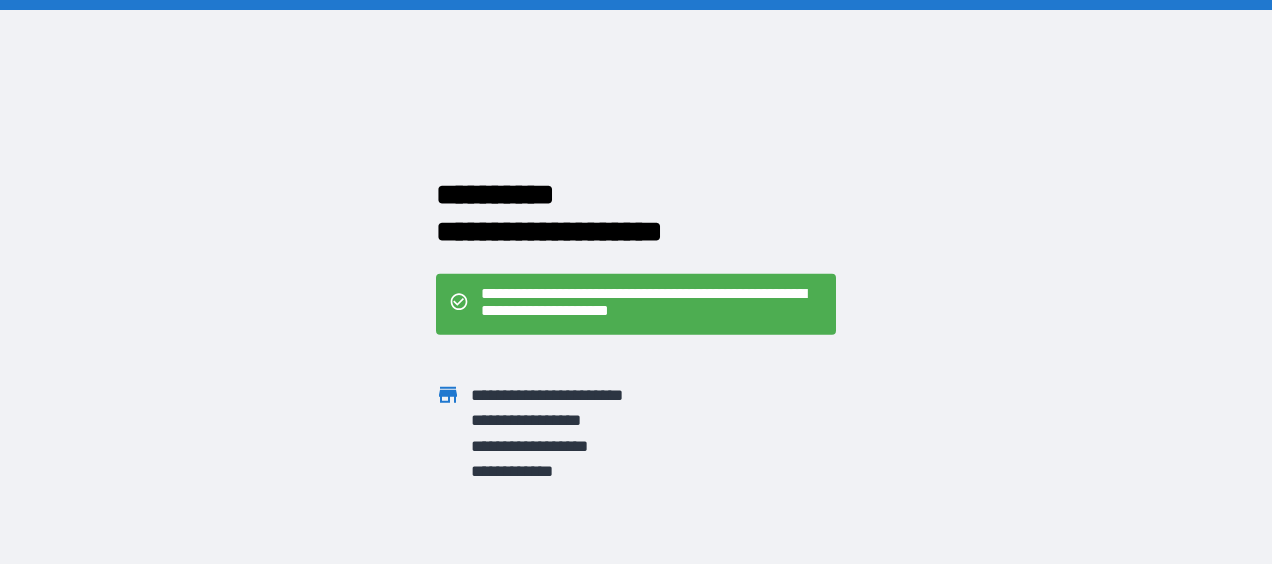 click on "**********" at bounding box center (636, 231) 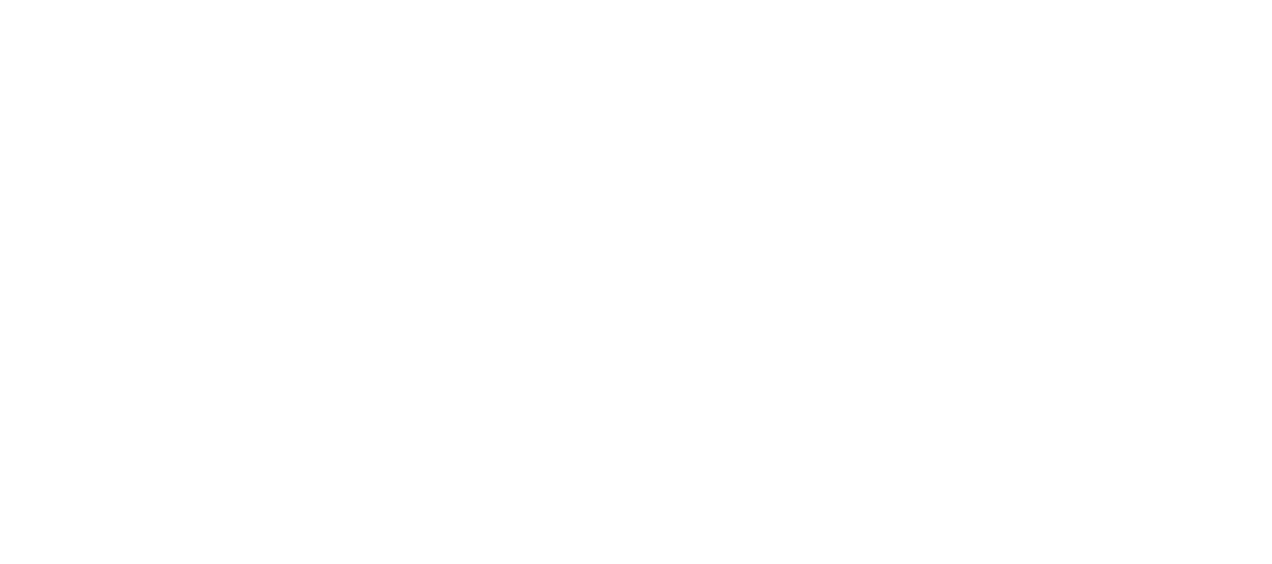 scroll, scrollTop: 0, scrollLeft: 0, axis: both 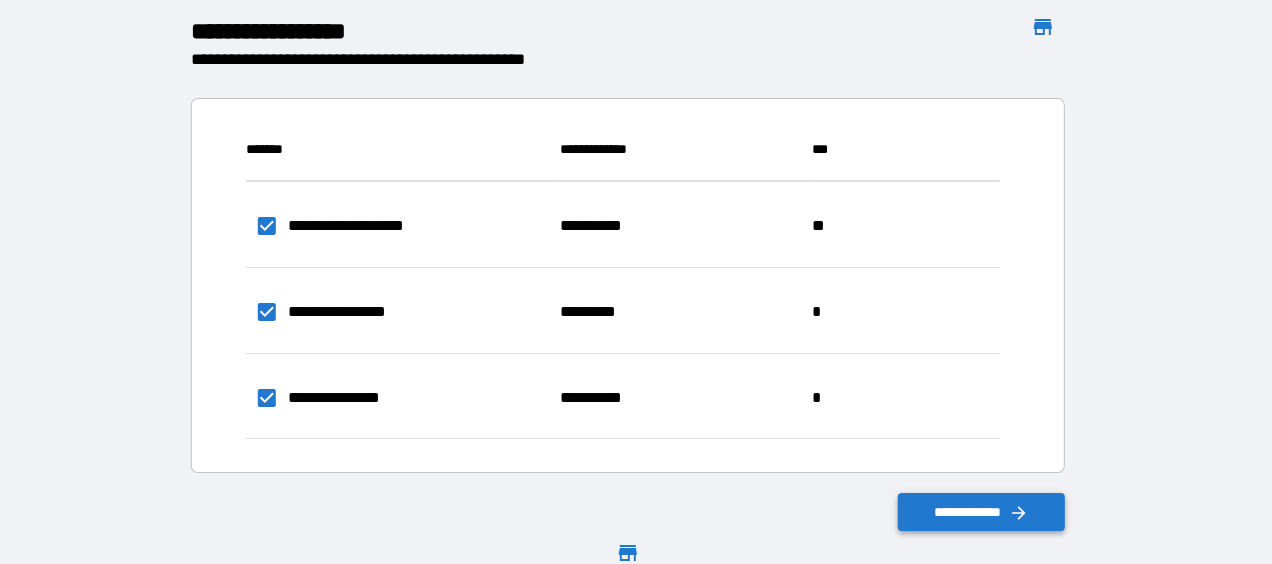 click on "**********" at bounding box center [982, 512] 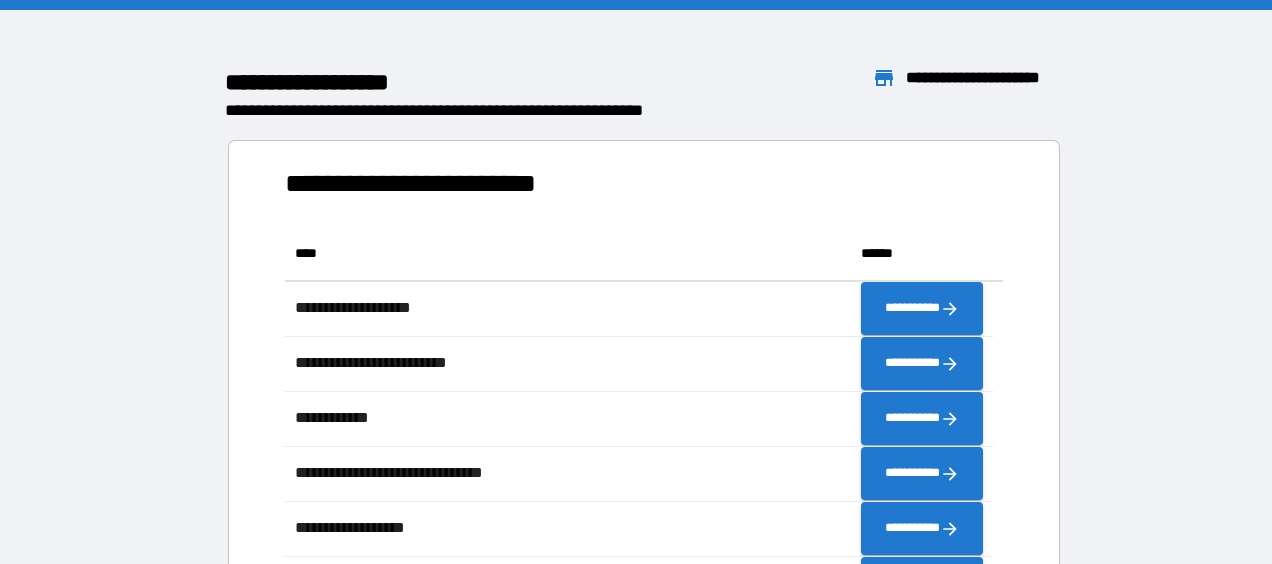 scroll, scrollTop: 16, scrollLeft: 16, axis: both 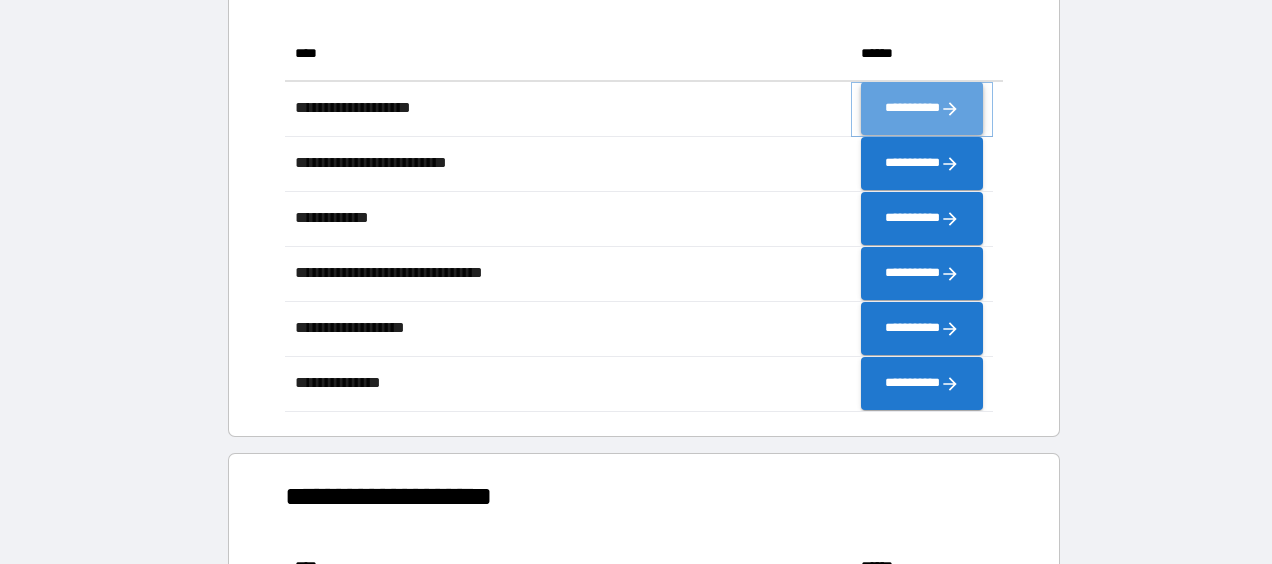 click on "**********" at bounding box center (922, 109) 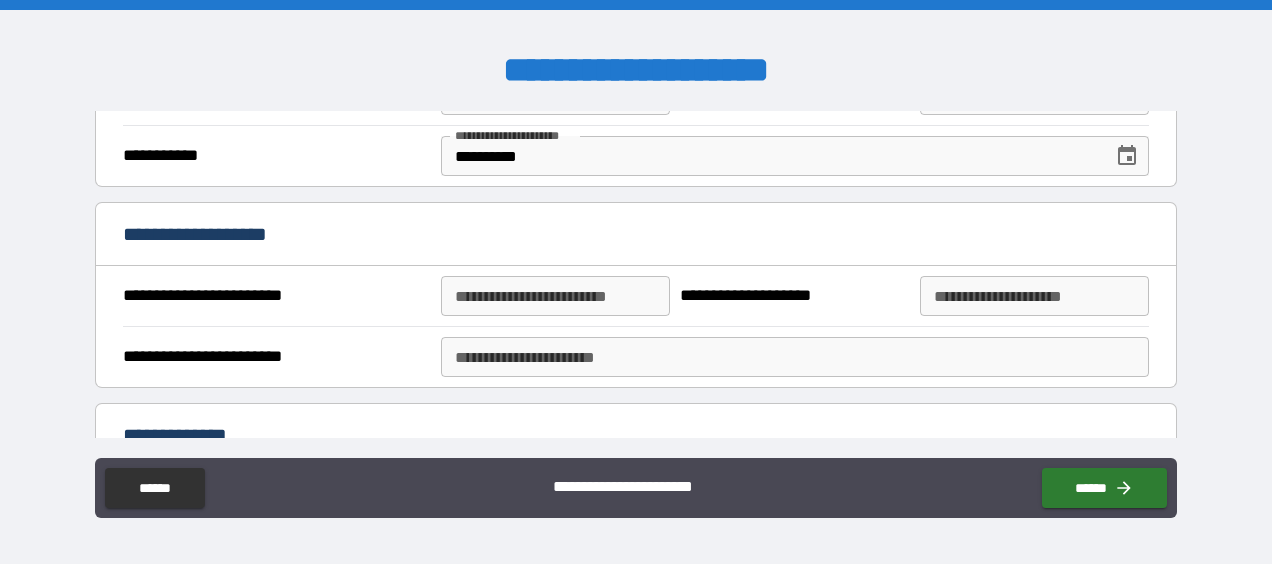 scroll, scrollTop: 300, scrollLeft: 0, axis: vertical 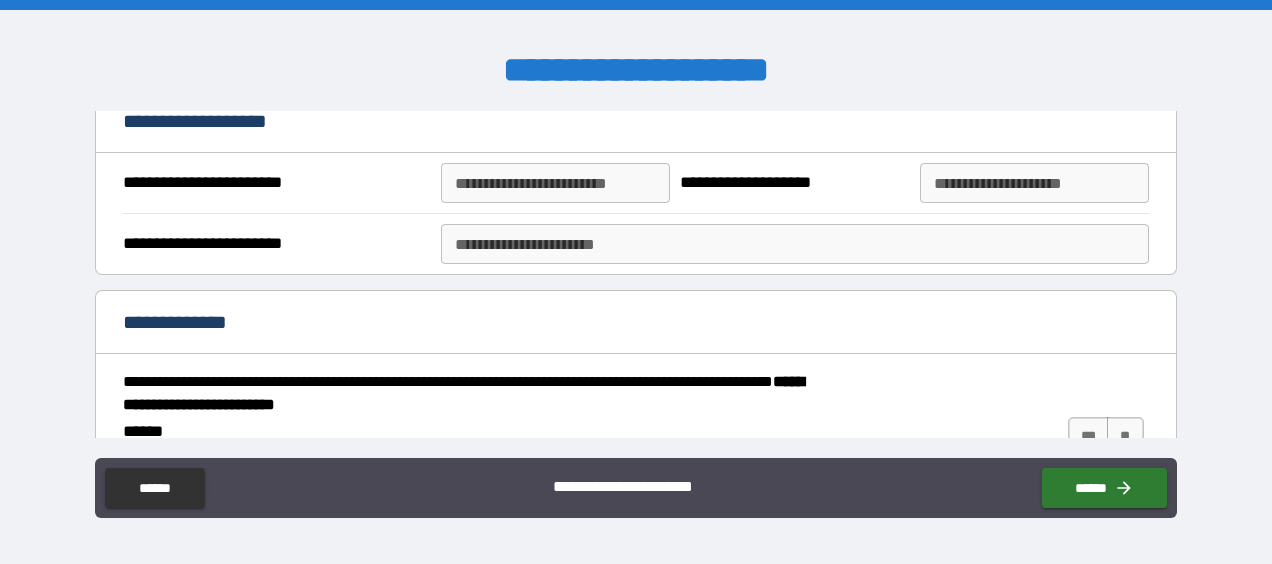 click on "**********" at bounding box center [555, 183] 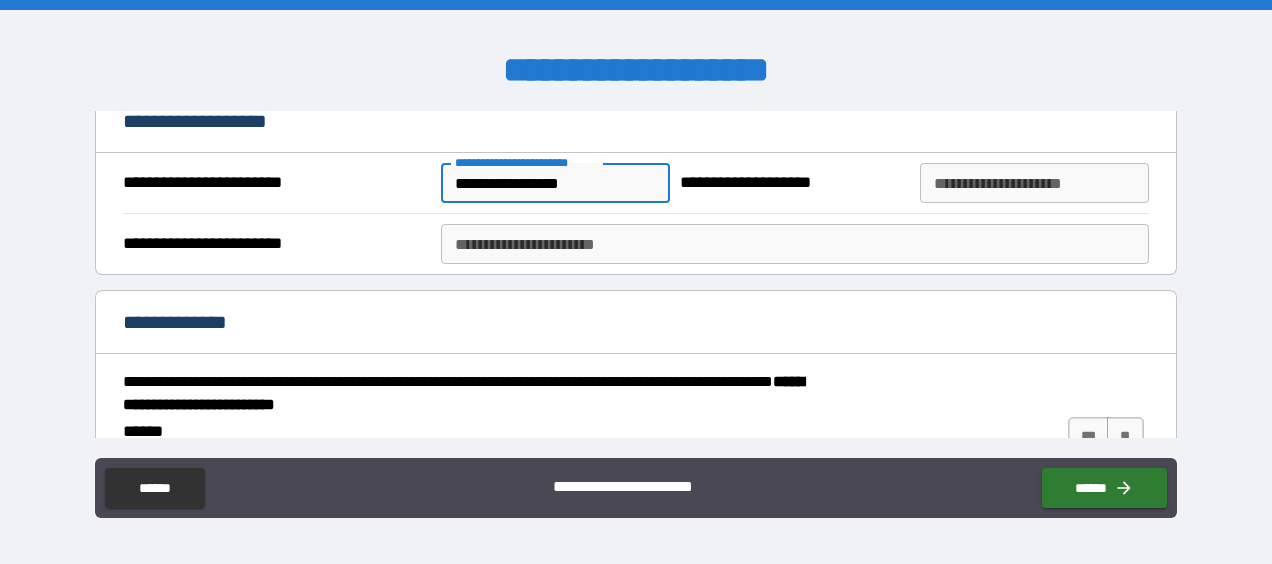 type on "**********" 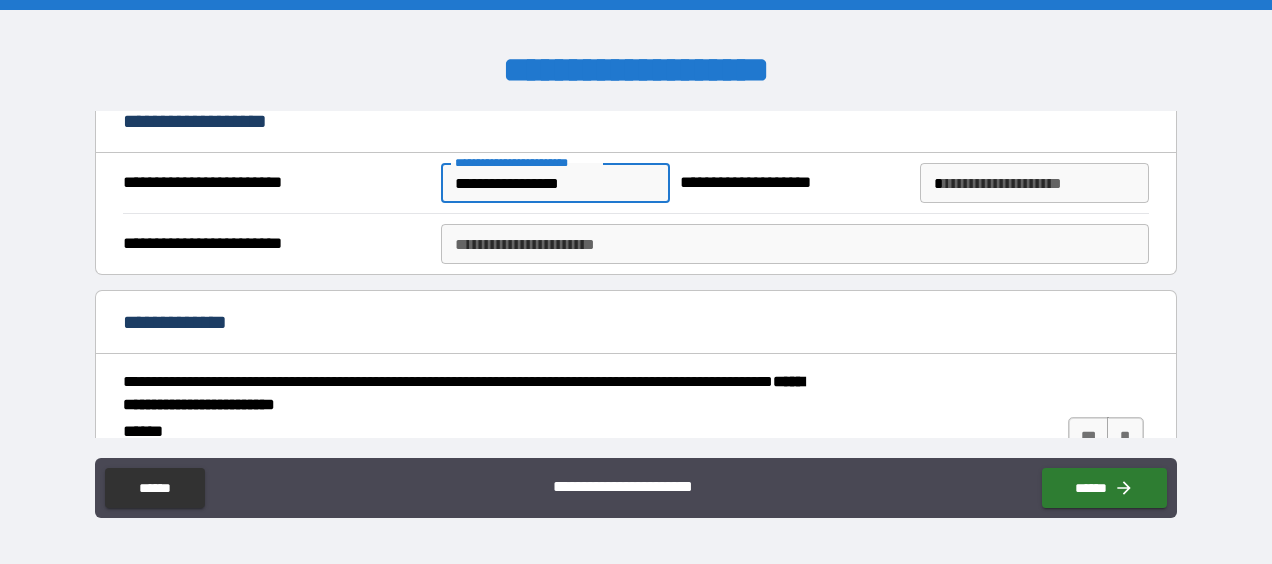 click on "*" at bounding box center [1034, 183] 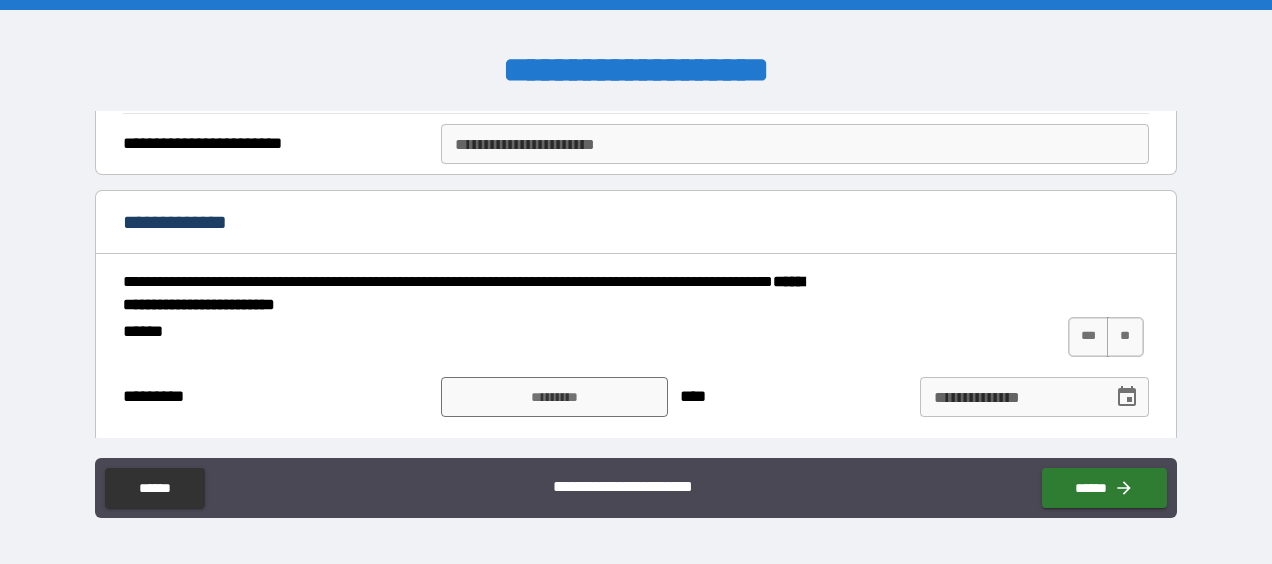 scroll, scrollTop: 406, scrollLeft: 0, axis: vertical 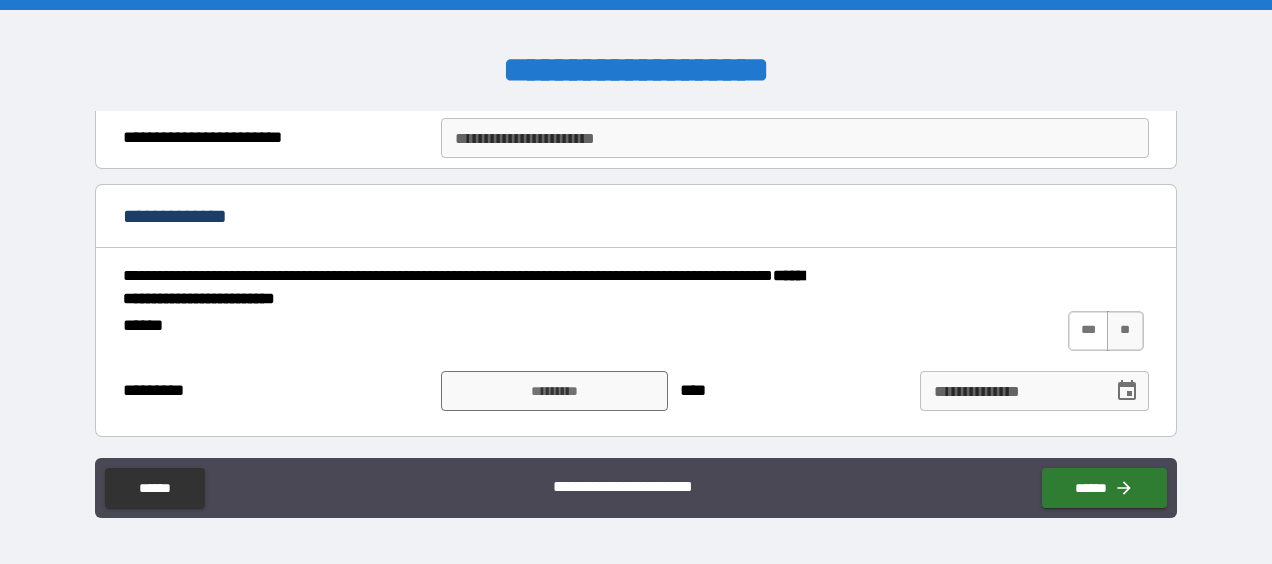 type on "**********" 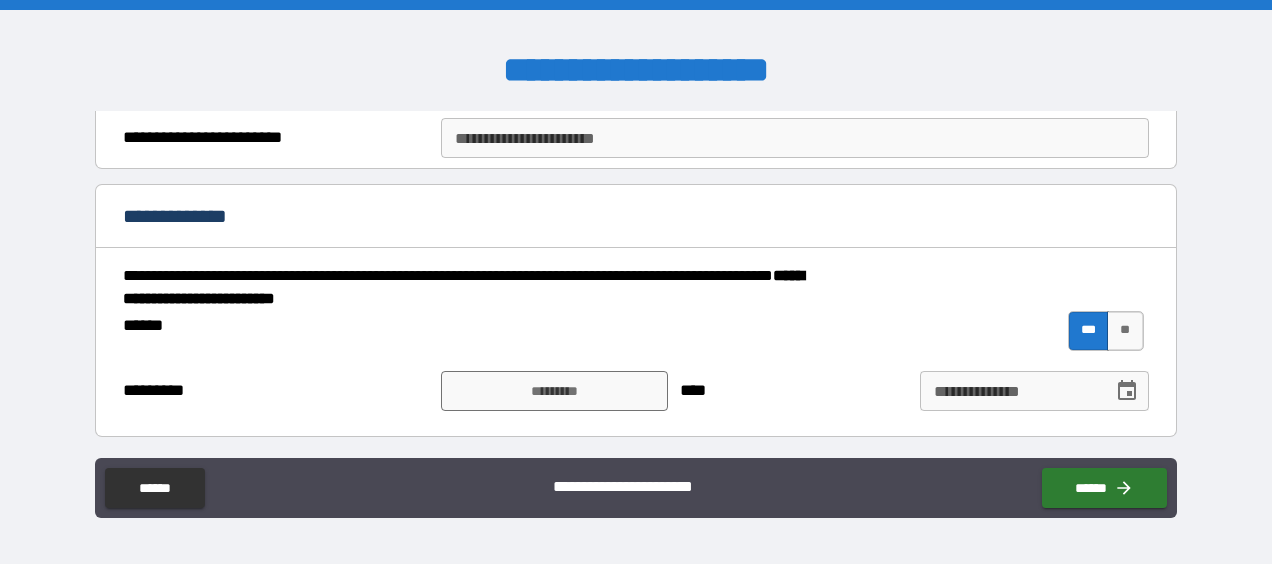 click on "[REDACTED]" at bounding box center (635, 391) 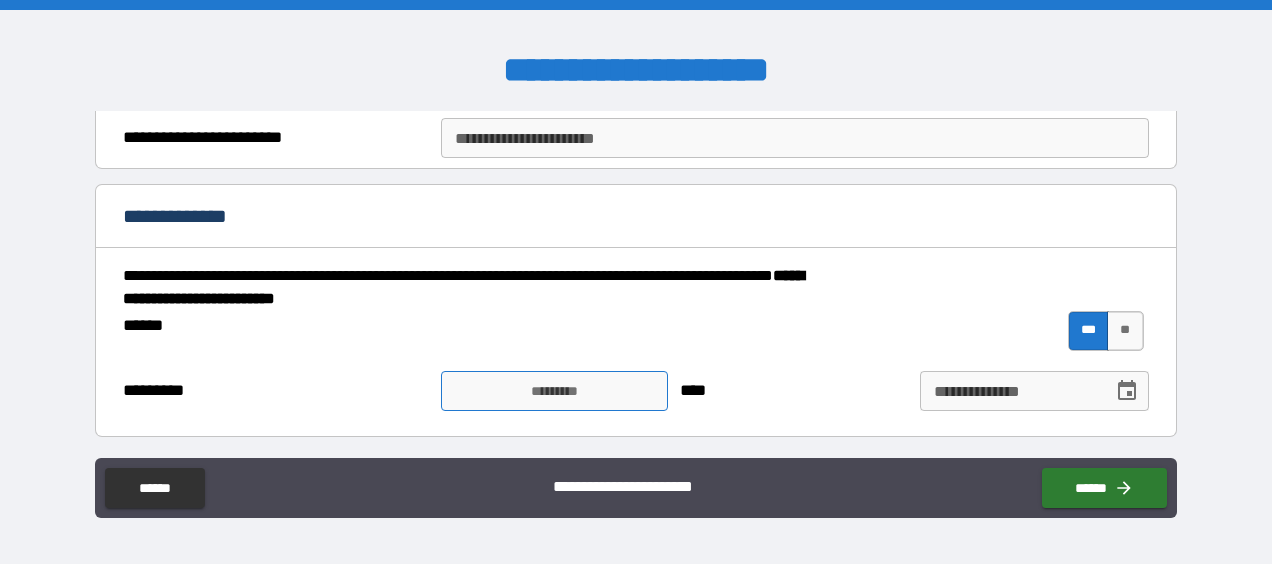 click on "*********" at bounding box center [554, 391] 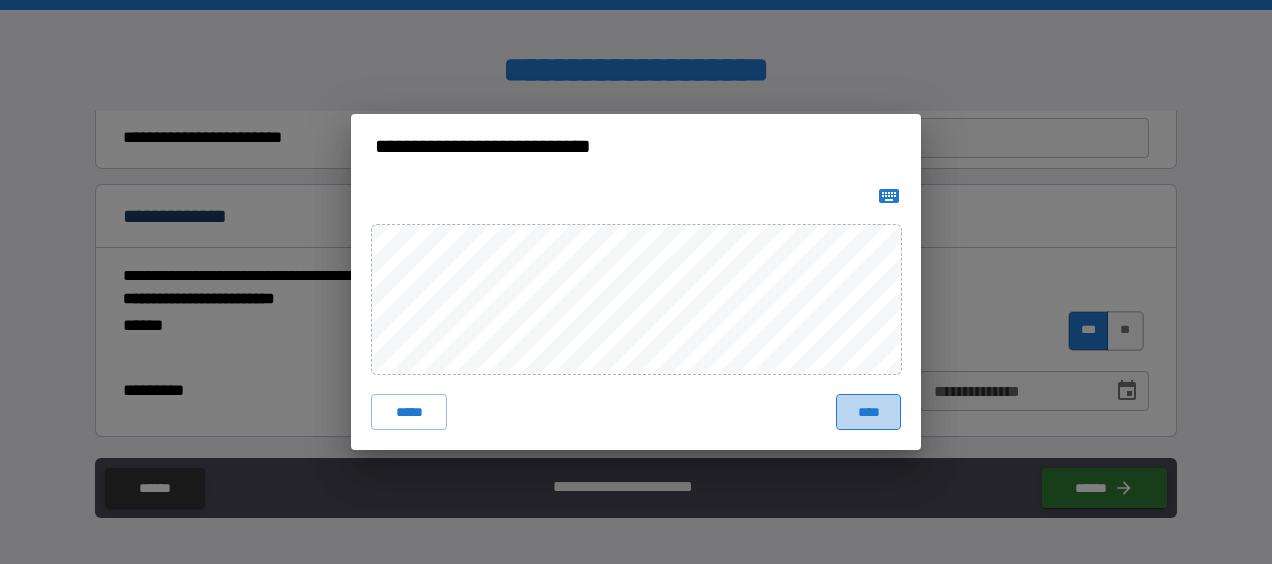 click on "****" at bounding box center (868, 412) 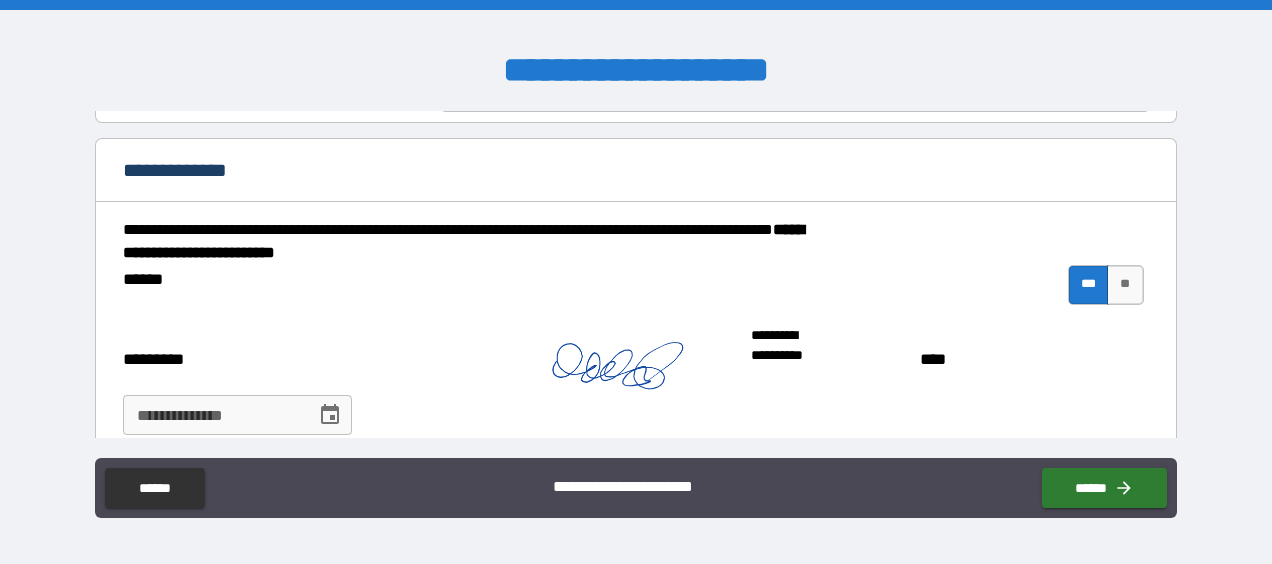 scroll, scrollTop: 476, scrollLeft: 0, axis: vertical 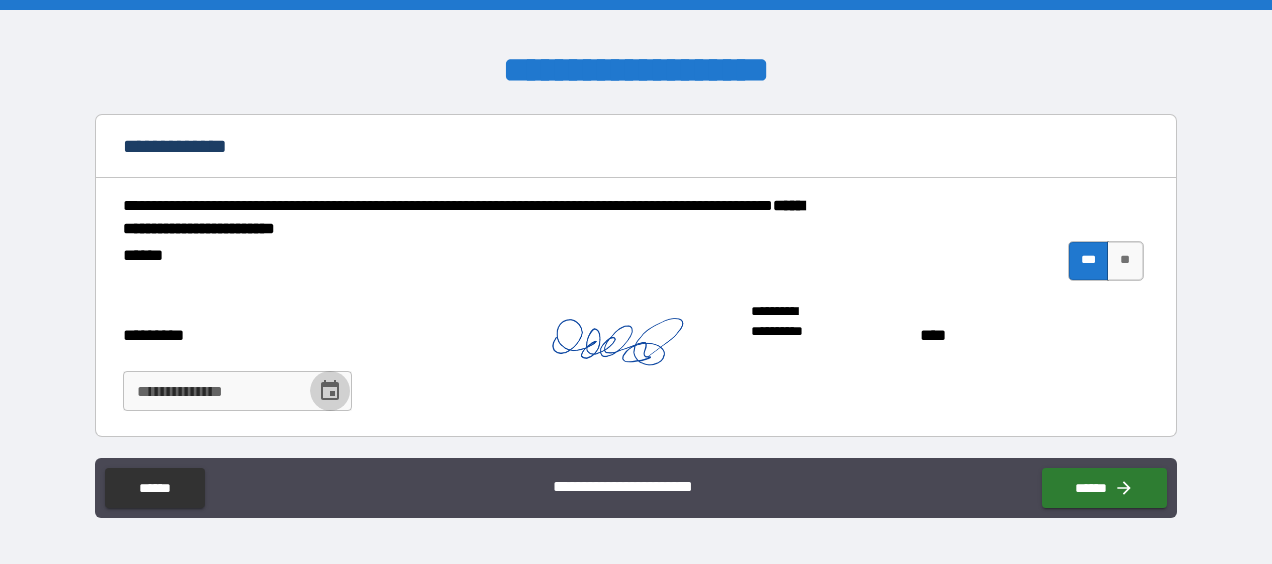 click 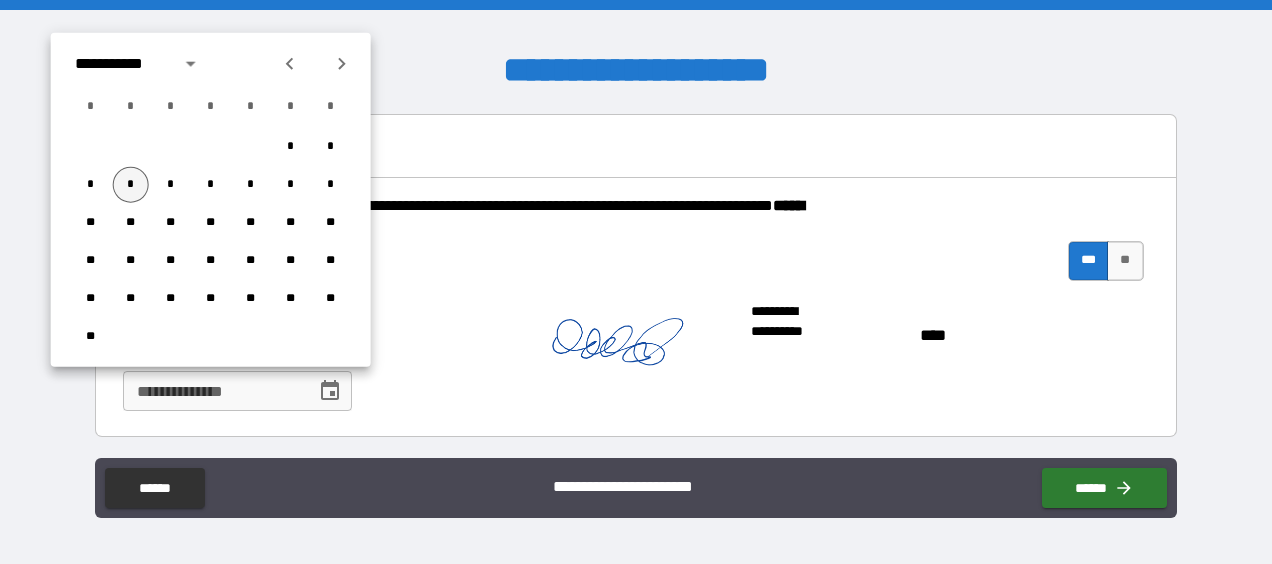 click on "*" at bounding box center [131, 185] 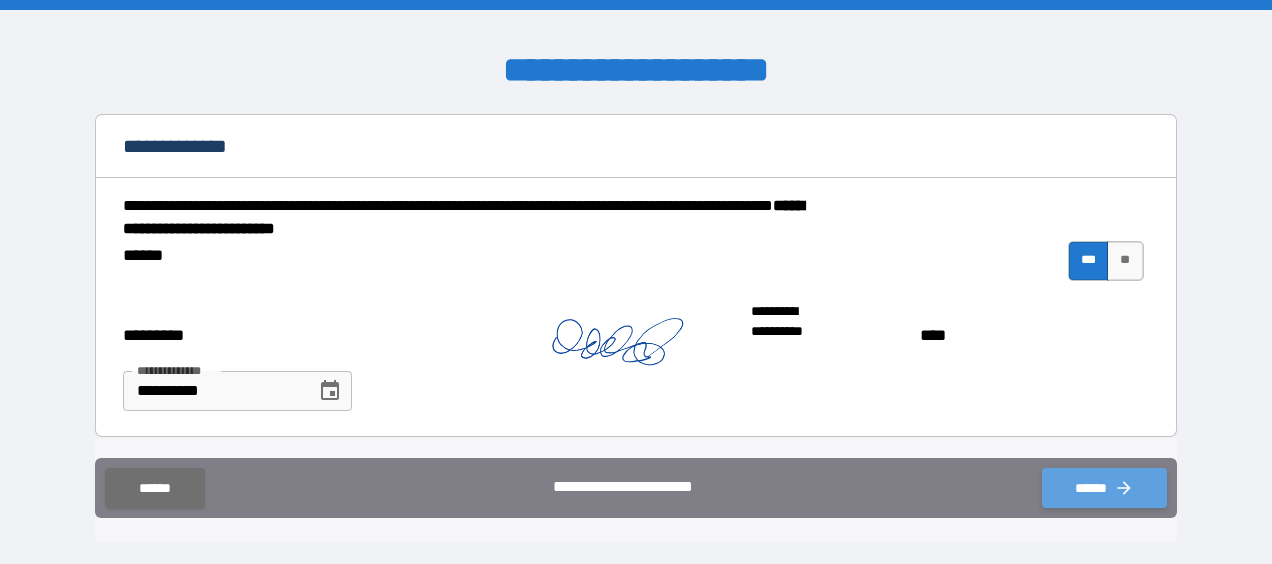 click on "******" at bounding box center [1104, 488] 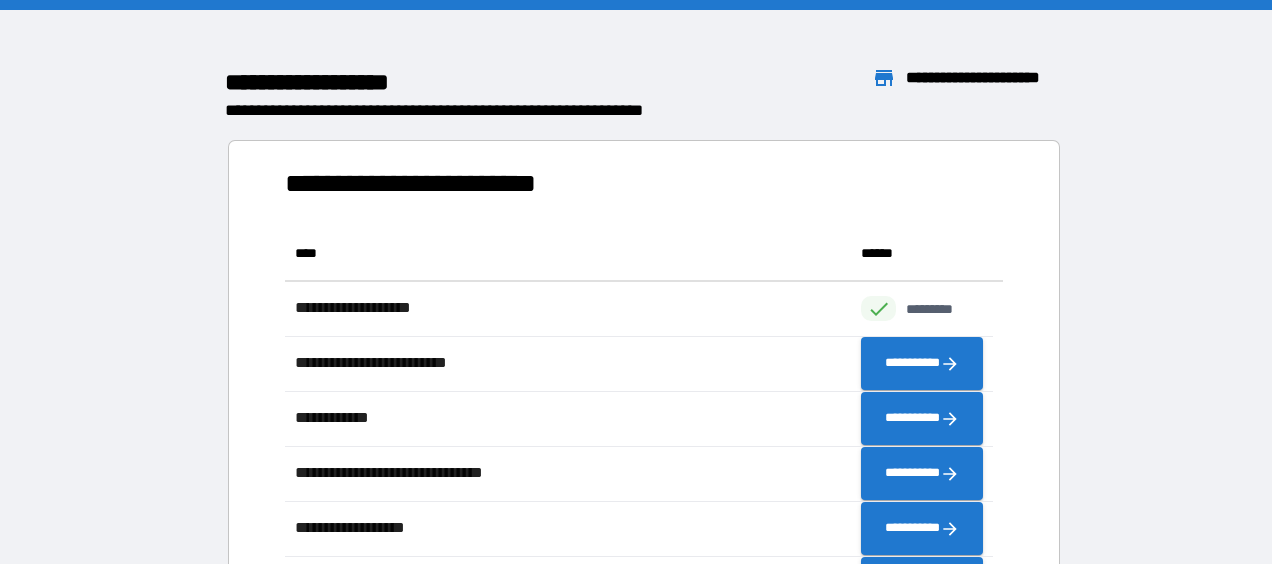scroll, scrollTop: 16, scrollLeft: 16, axis: both 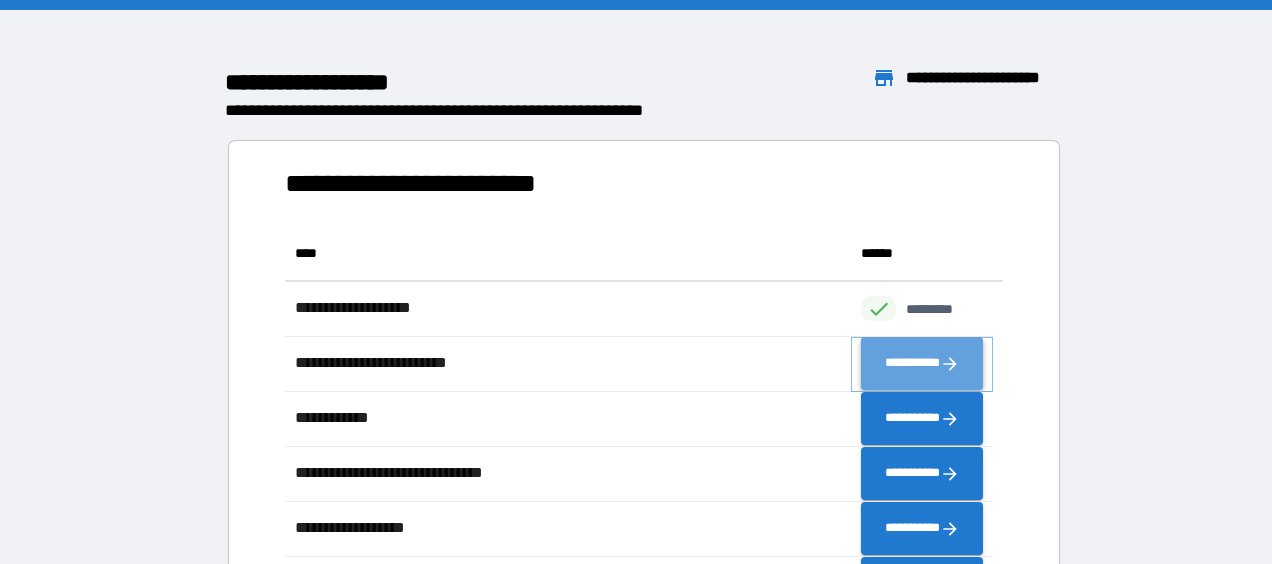 click on "**********" at bounding box center [922, 364] 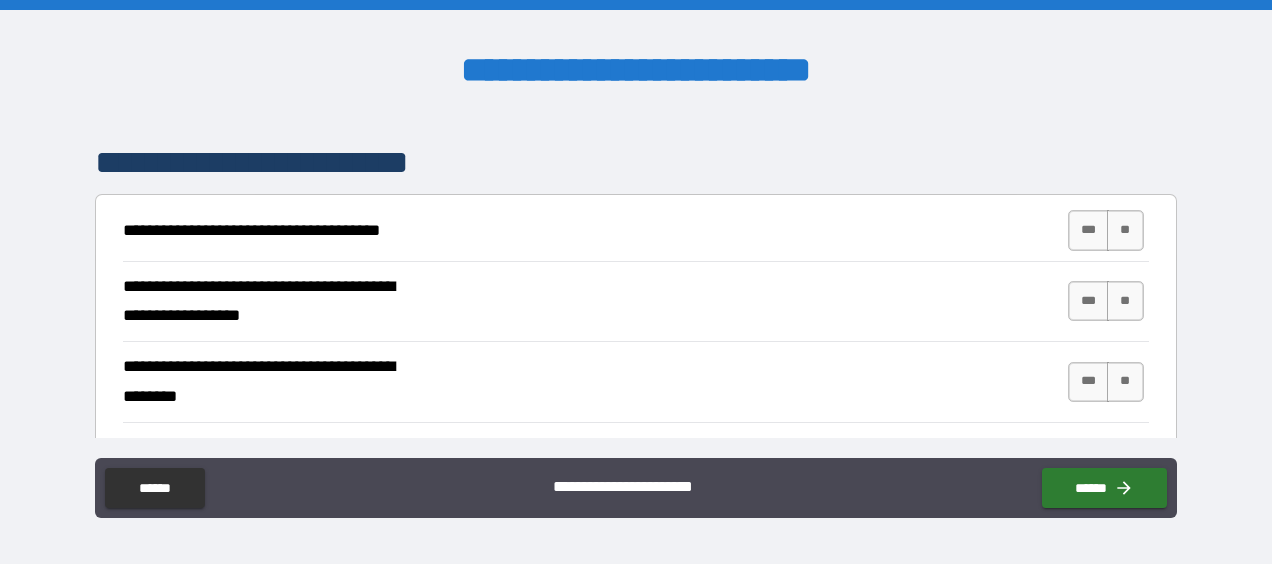 scroll, scrollTop: 300, scrollLeft: 0, axis: vertical 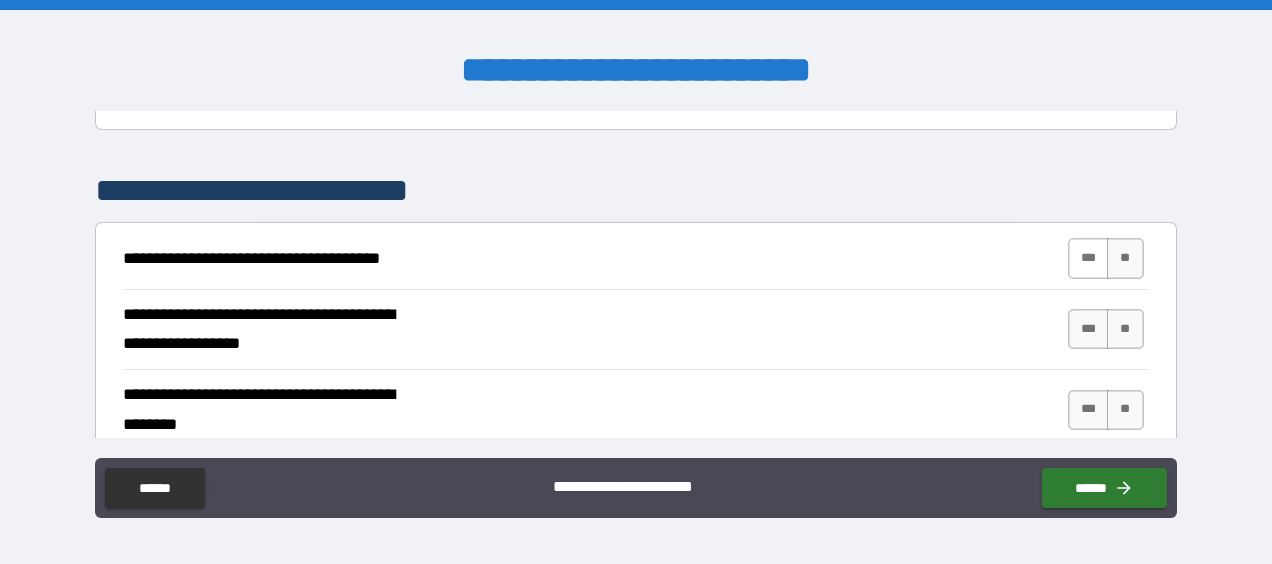 click on "***" at bounding box center (1089, 258) 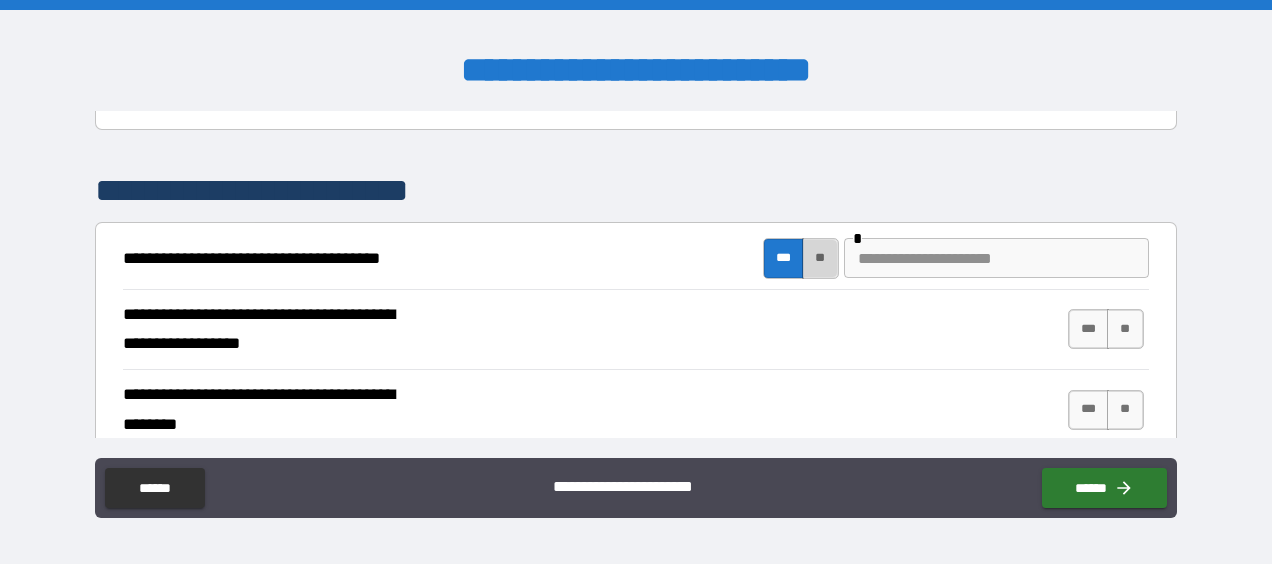 click on "**" at bounding box center [820, 258] 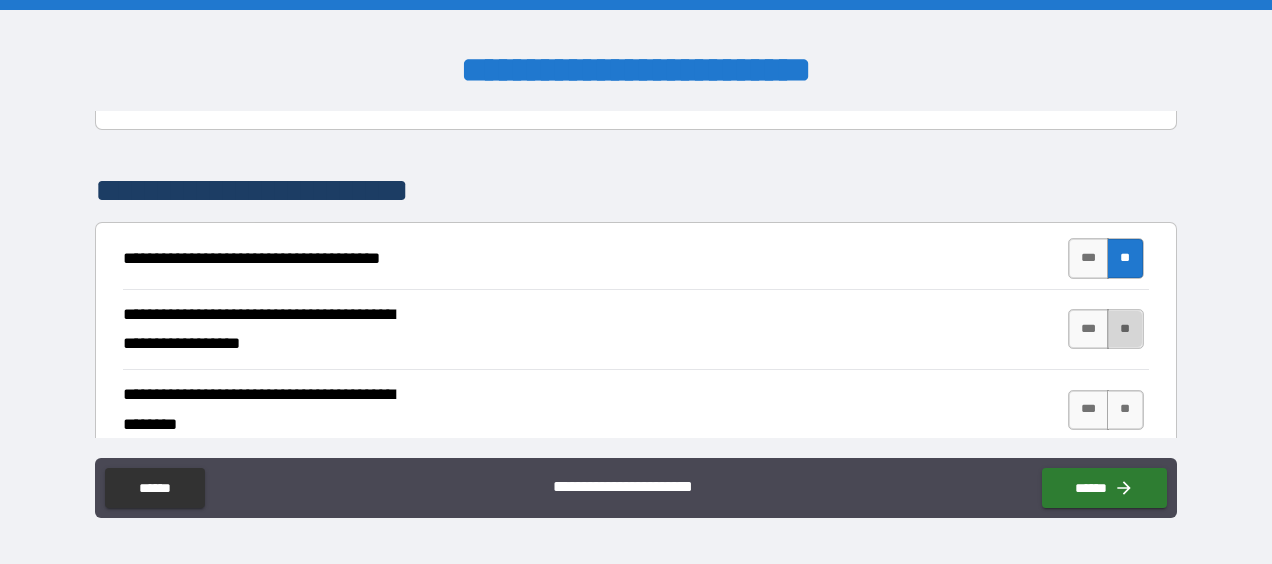 click on "**" at bounding box center [1125, 329] 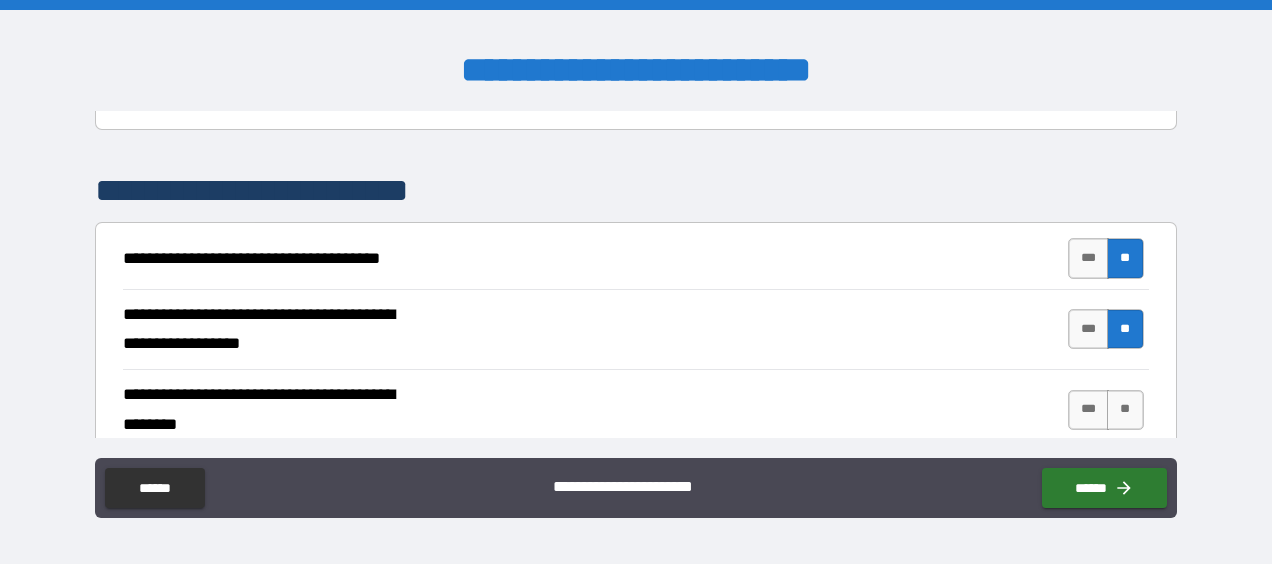 scroll, scrollTop: 400, scrollLeft: 0, axis: vertical 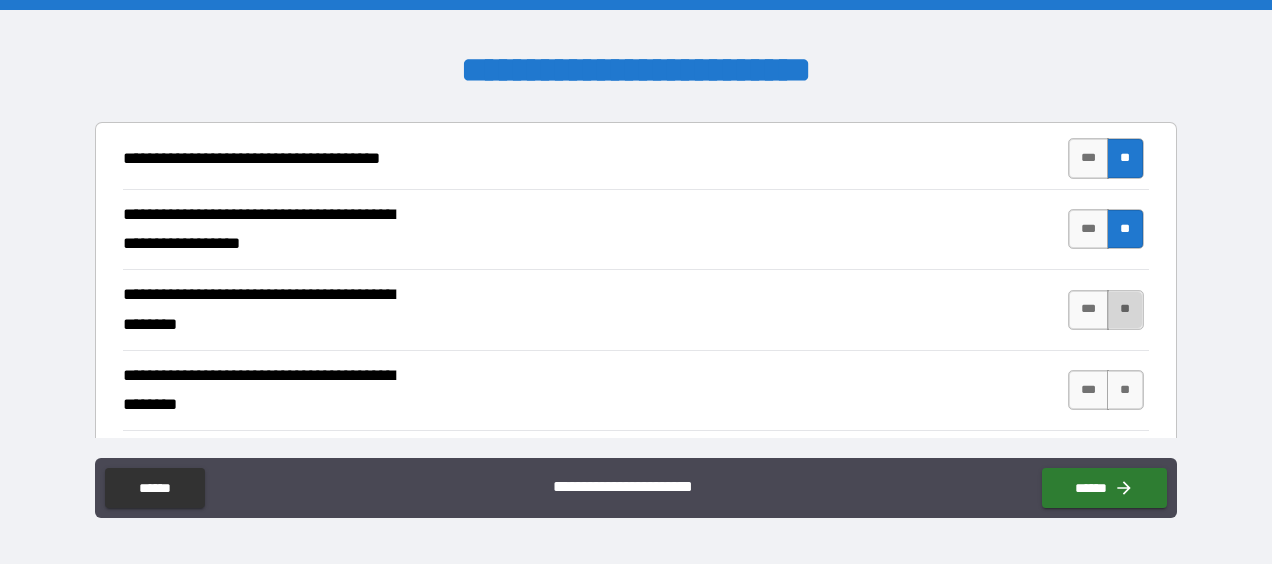 click on "**" at bounding box center [1125, 310] 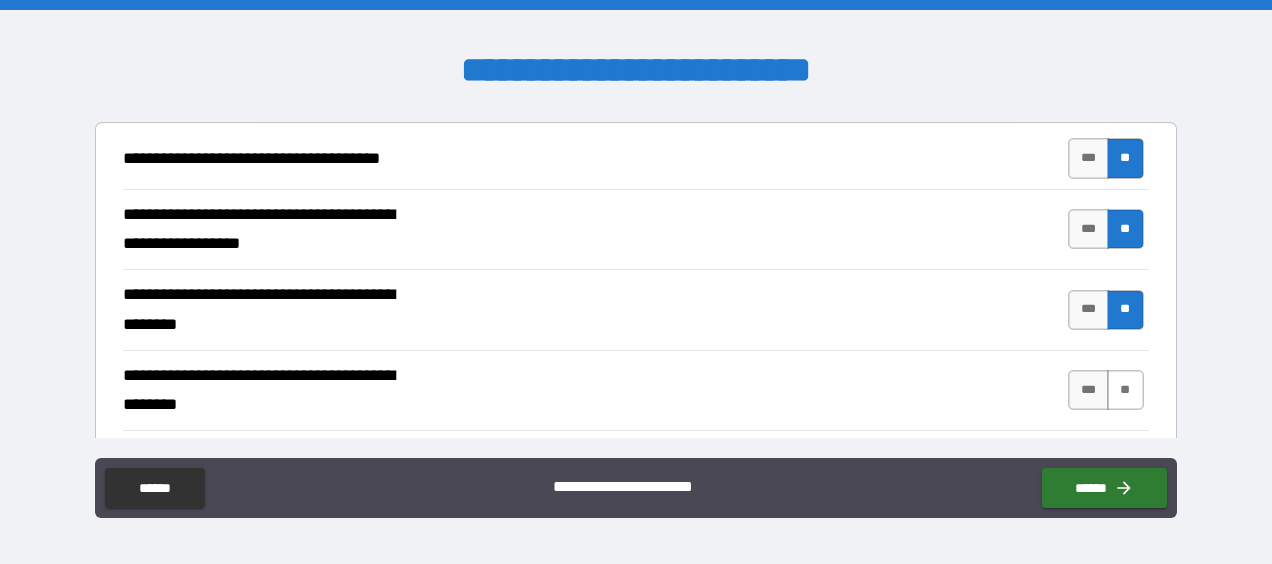 click on "**" at bounding box center [1125, 390] 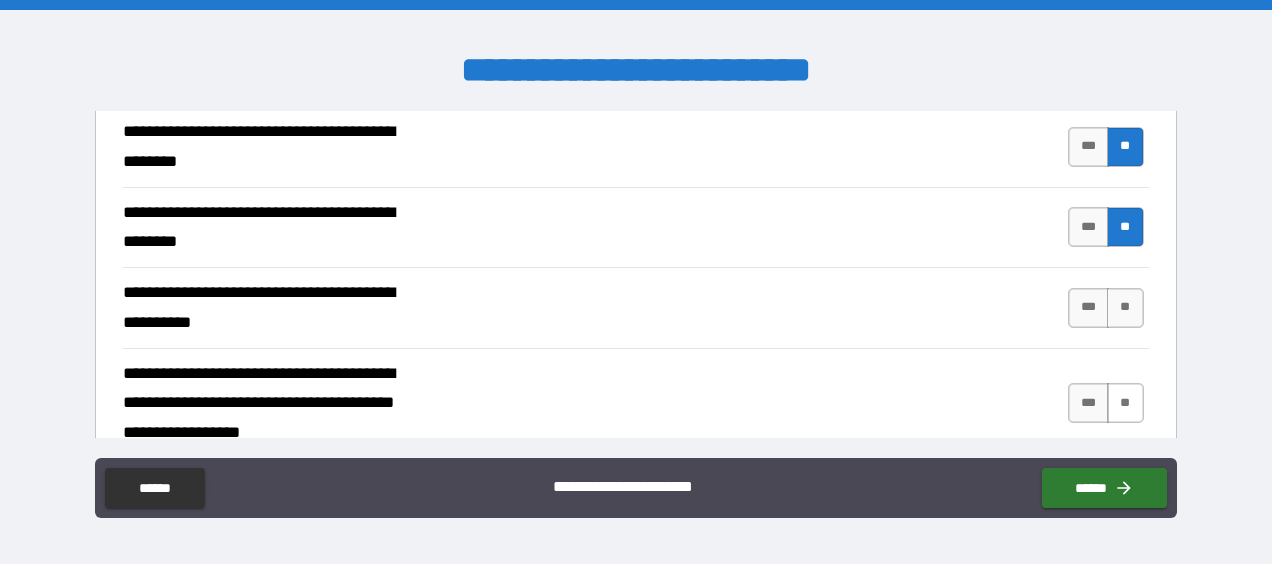 scroll, scrollTop: 600, scrollLeft: 0, axis: vertical 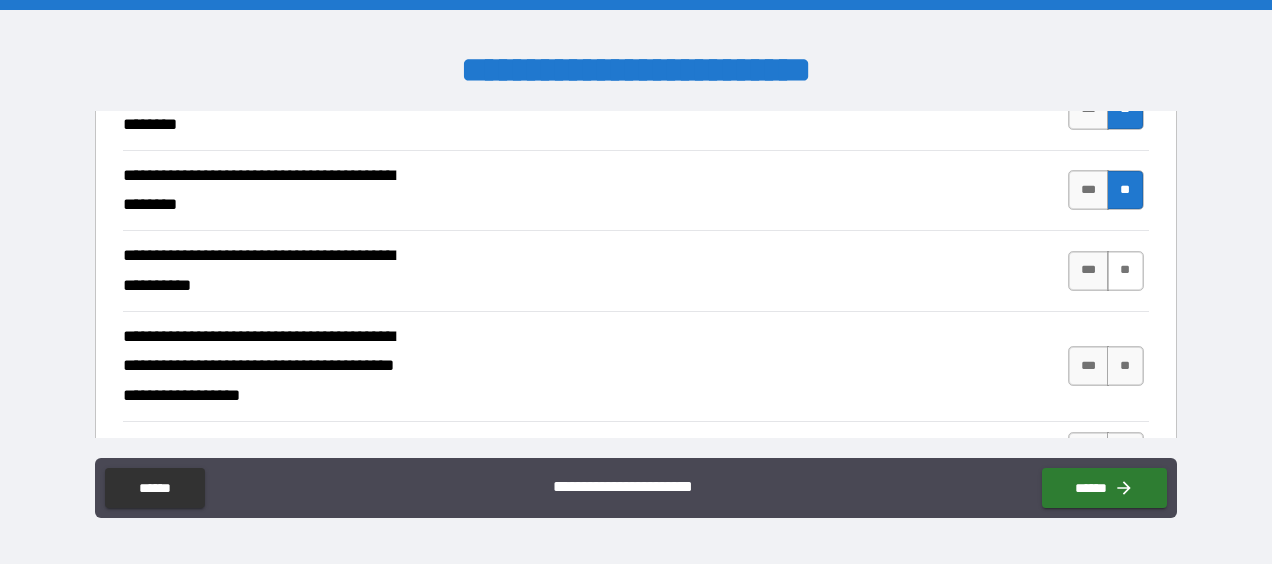 click on "**" at bounding box center [1125, 271] 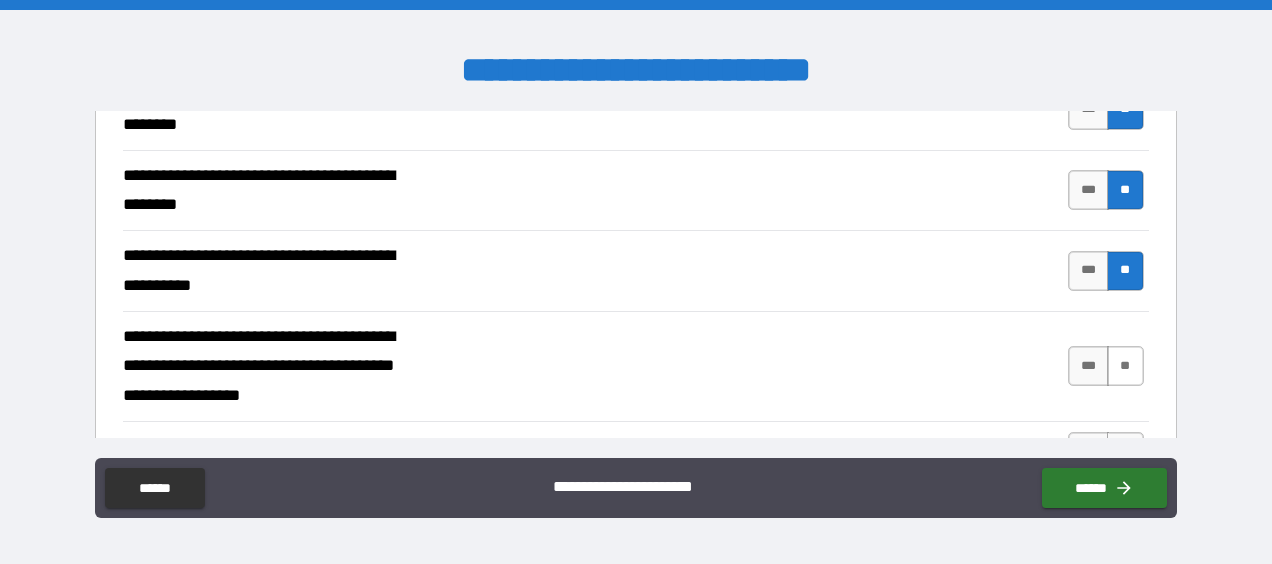 click on "**" at bounding box center [1125, 366] 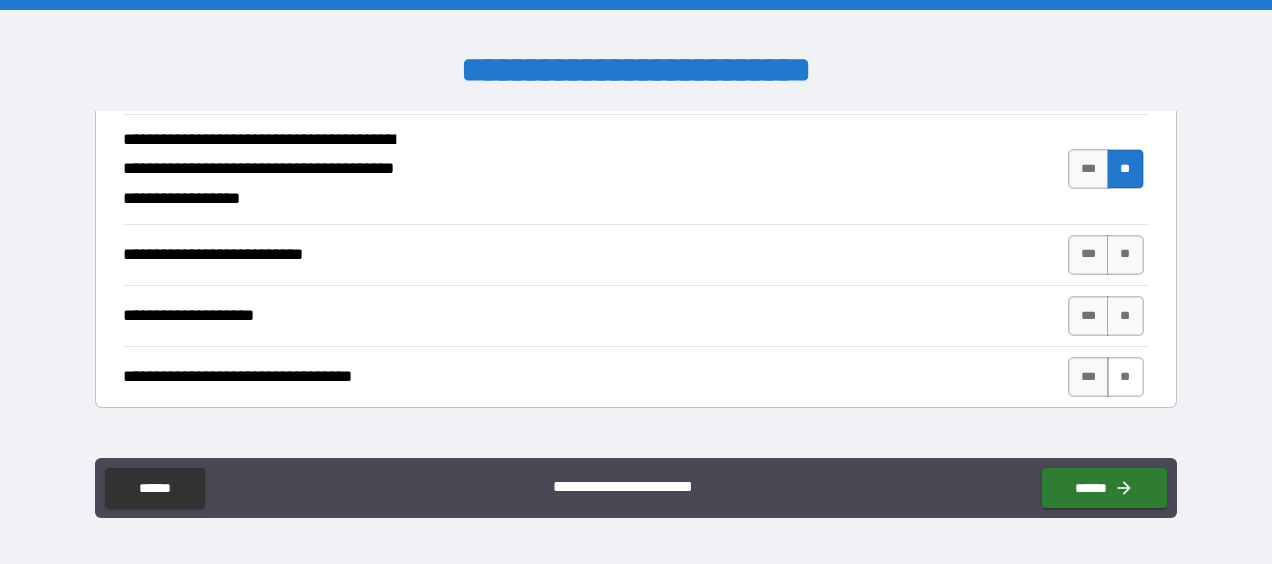 scroll, scrollTop: 800, scrollLeft: 0, axis: vertical 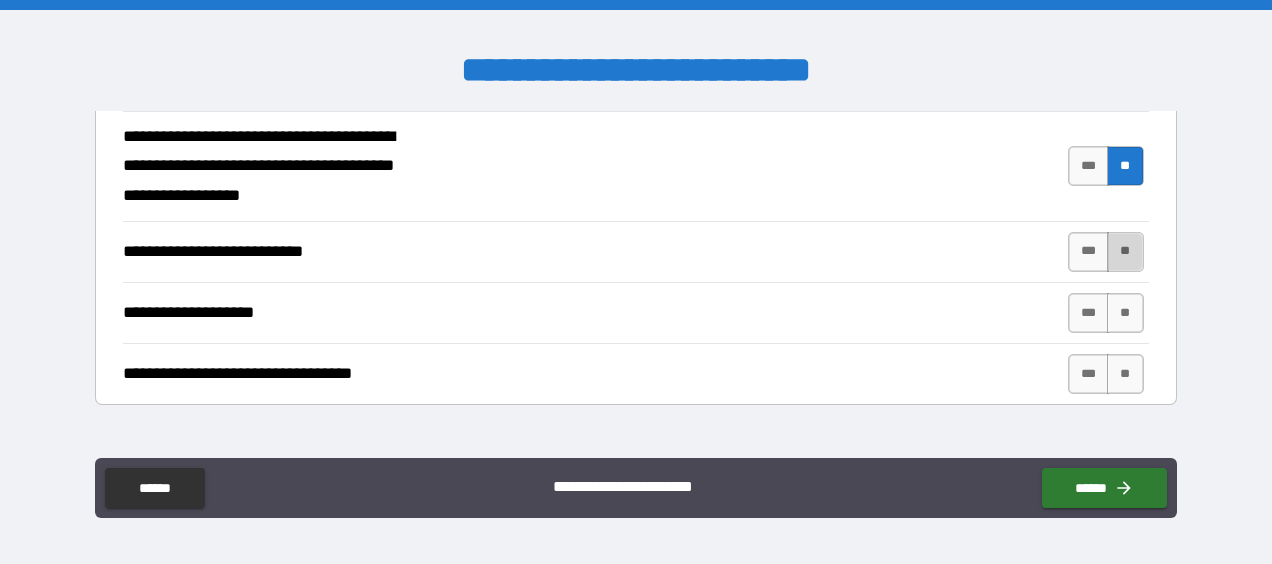 click on "**" at bounding box center [1125, 252] 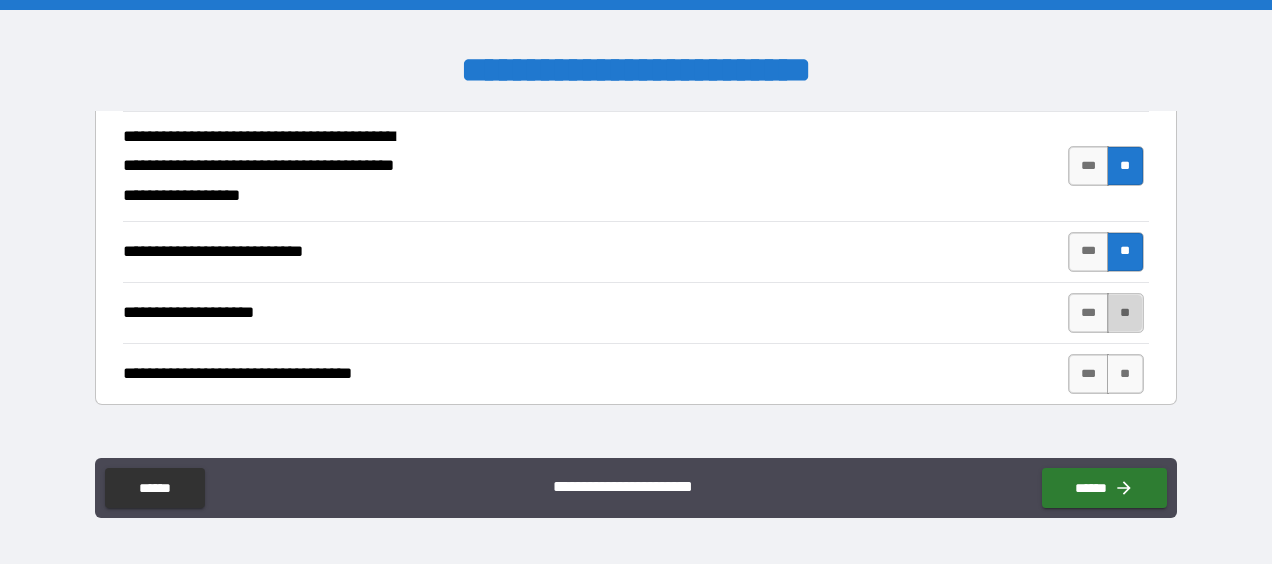 click on "**" at bounding box center (1125, 313) 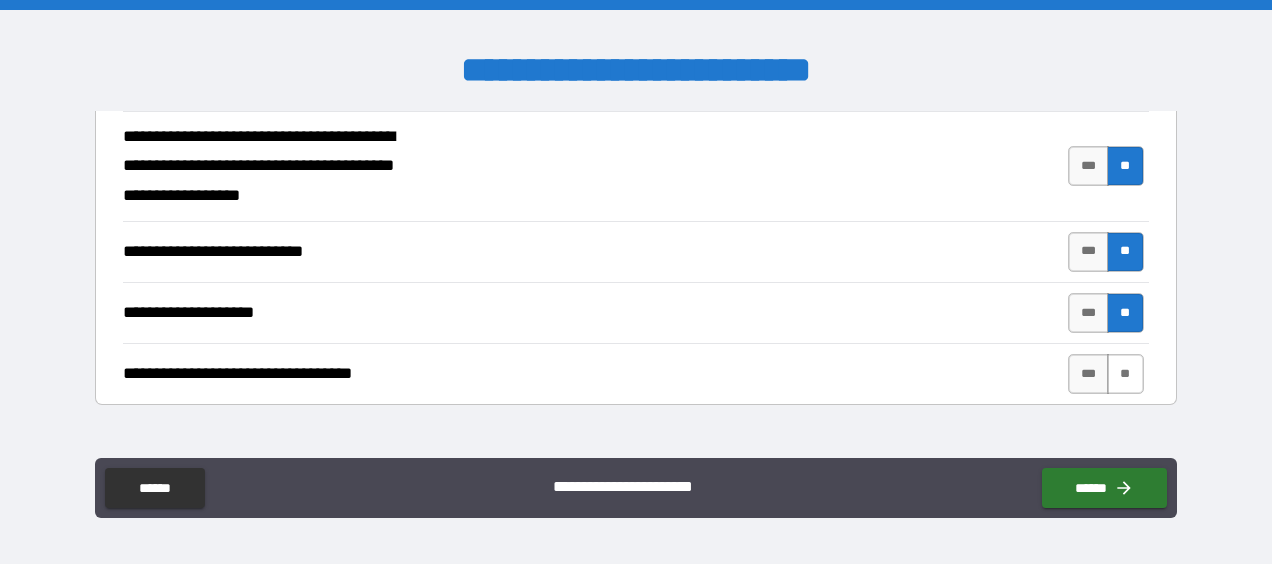 click on "**" at bounding box center [1125, 374] 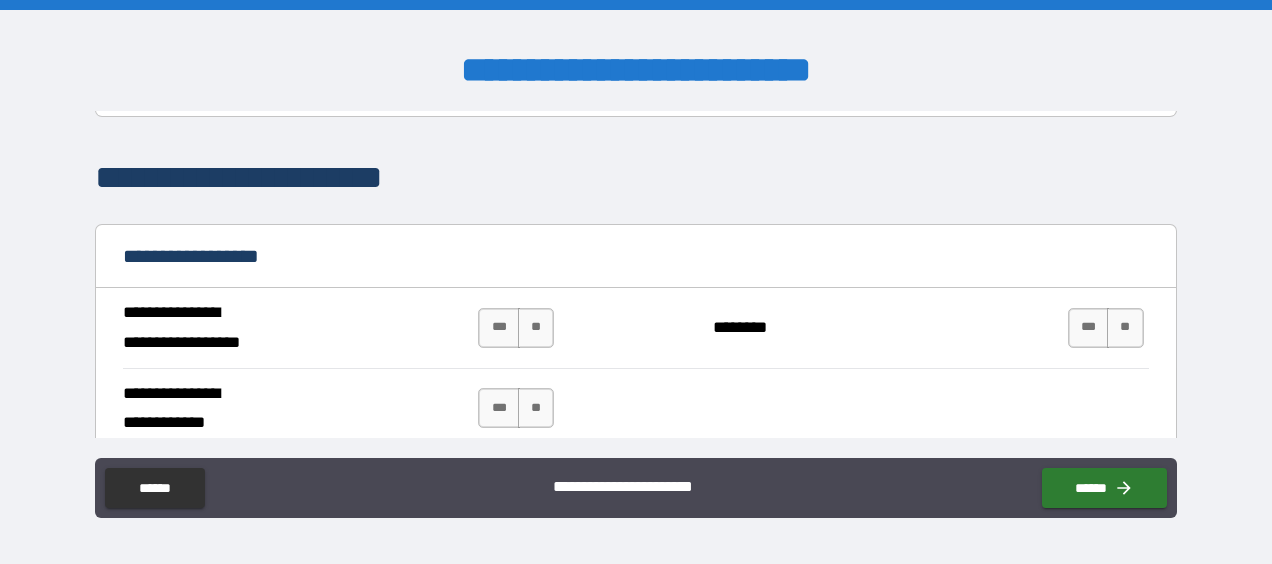 scroll, scrollTop: 1100, scrollLeft: 0, axis: vertical 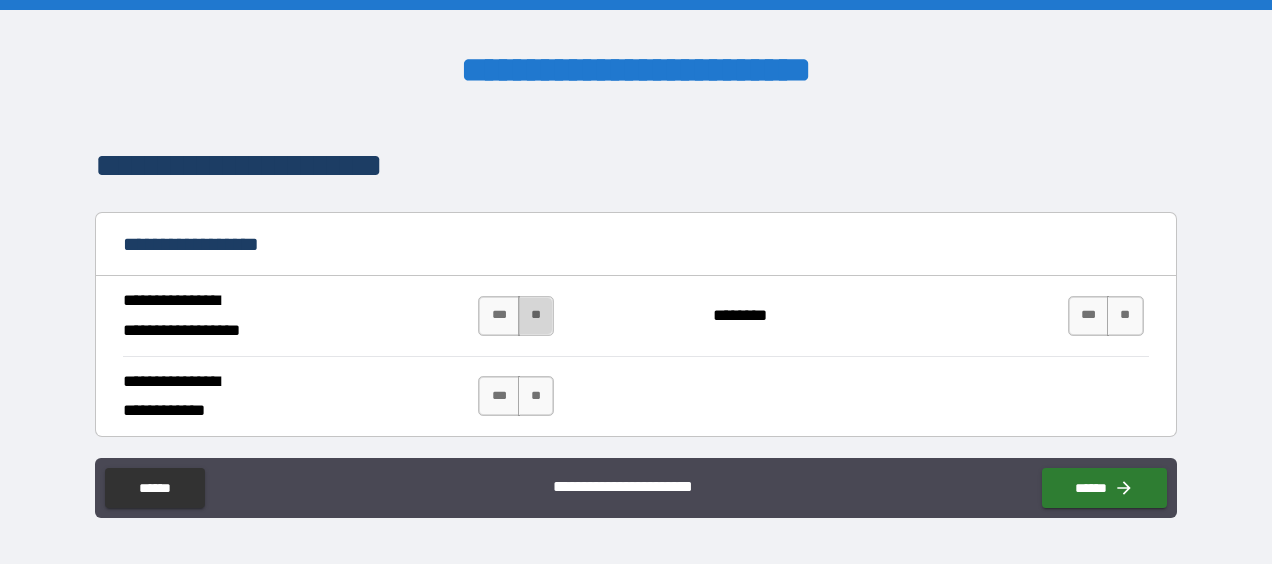 click on "**" at bounding box center [536, 316] 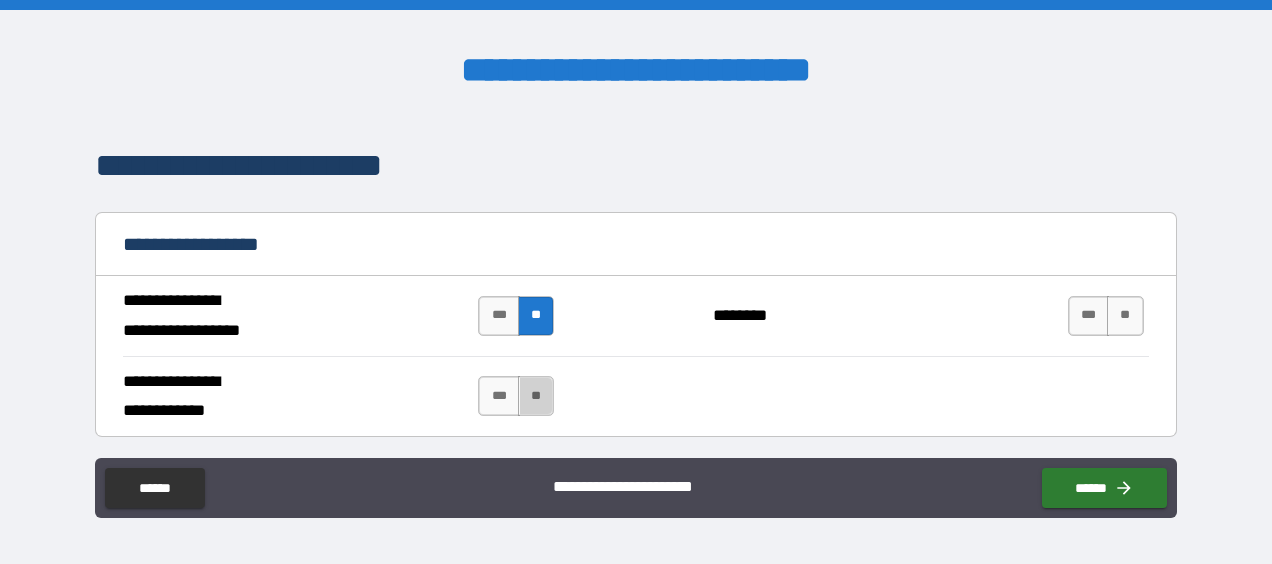 drag, startPoint x: 524, startPoint y: 400, endPoint x: 566, endPoint y: 385, distance: 44.598206 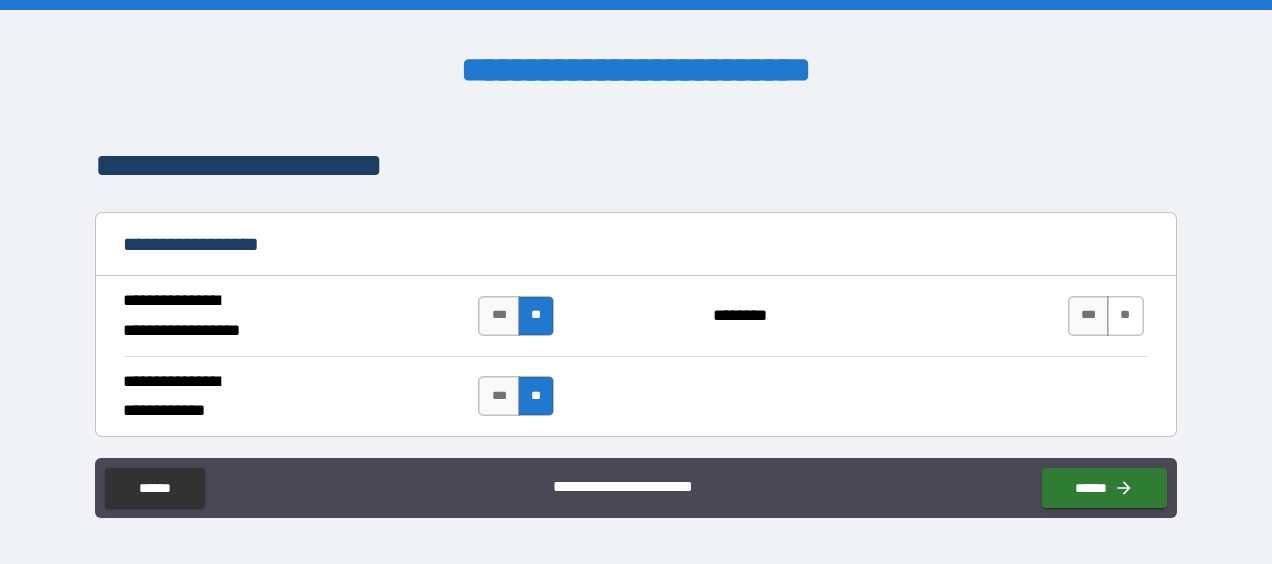 click on "**" at bounding box center [1125, 316] 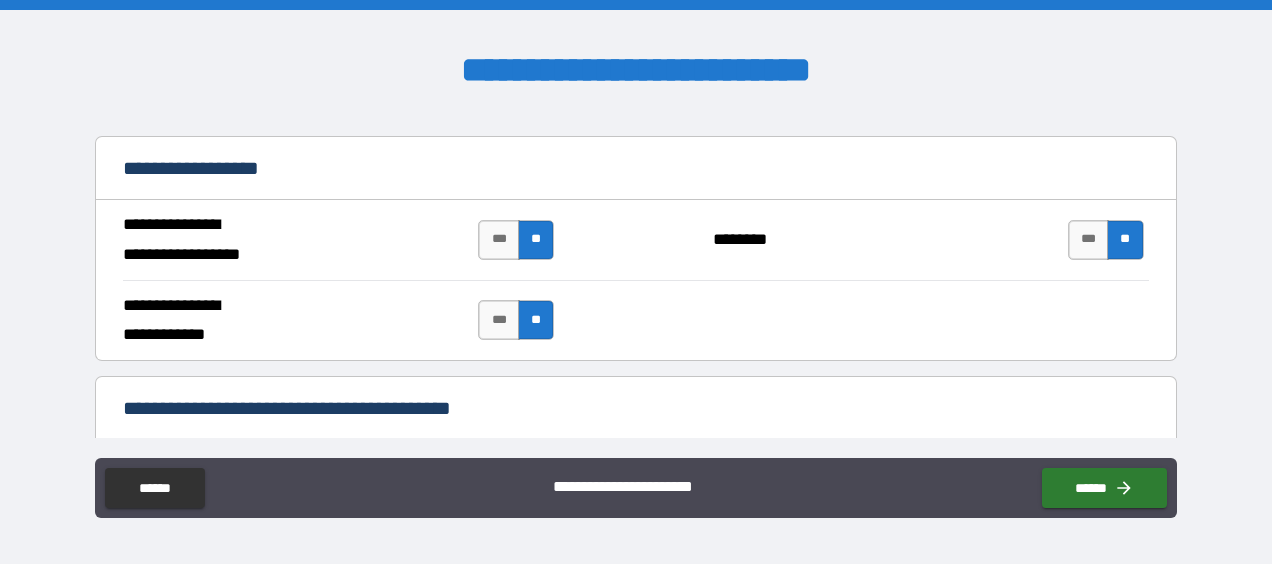 scroll, scrollTop: 1300, scrollLeft: 0, axis: vertical 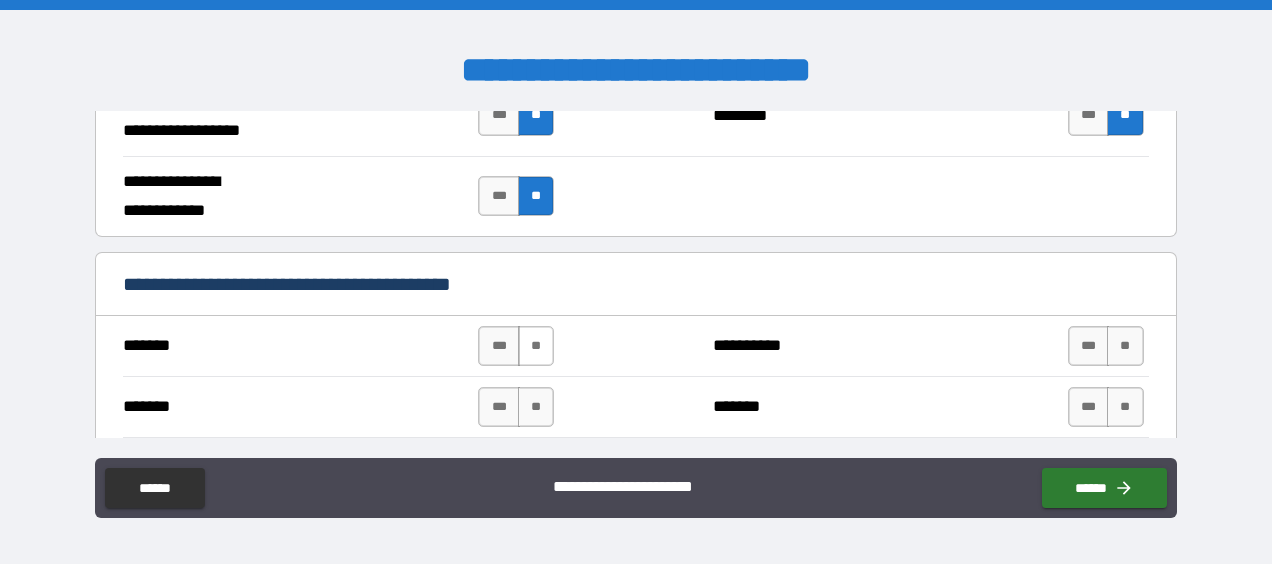 click on "**" at bounding box center (536, 346) 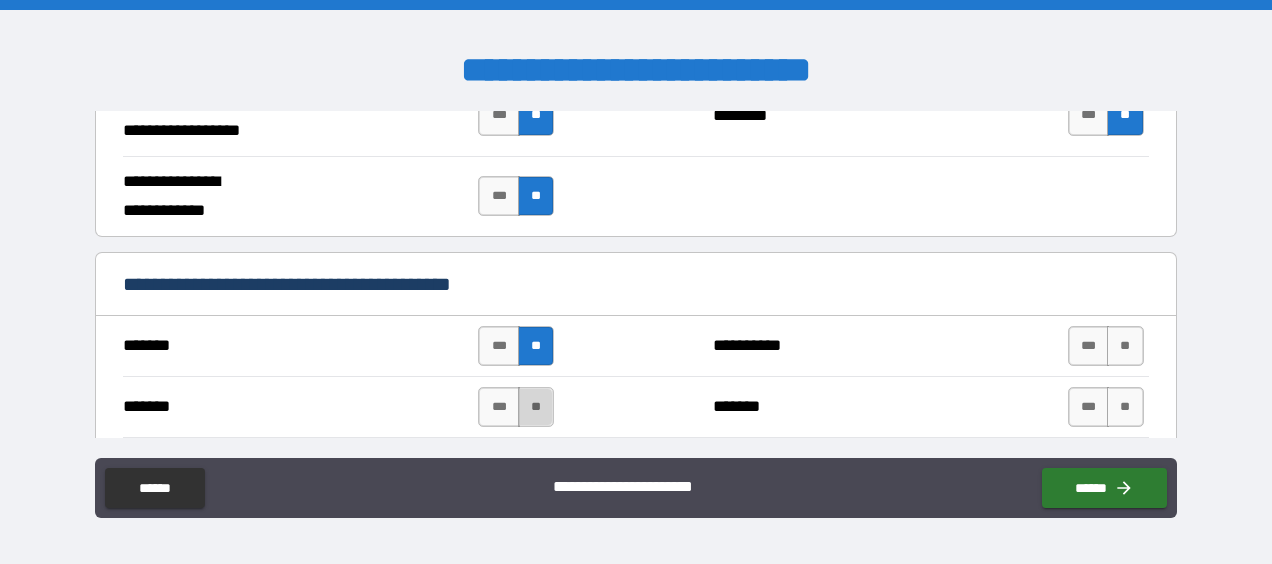 click on "**" at bounding box center [536, 407] 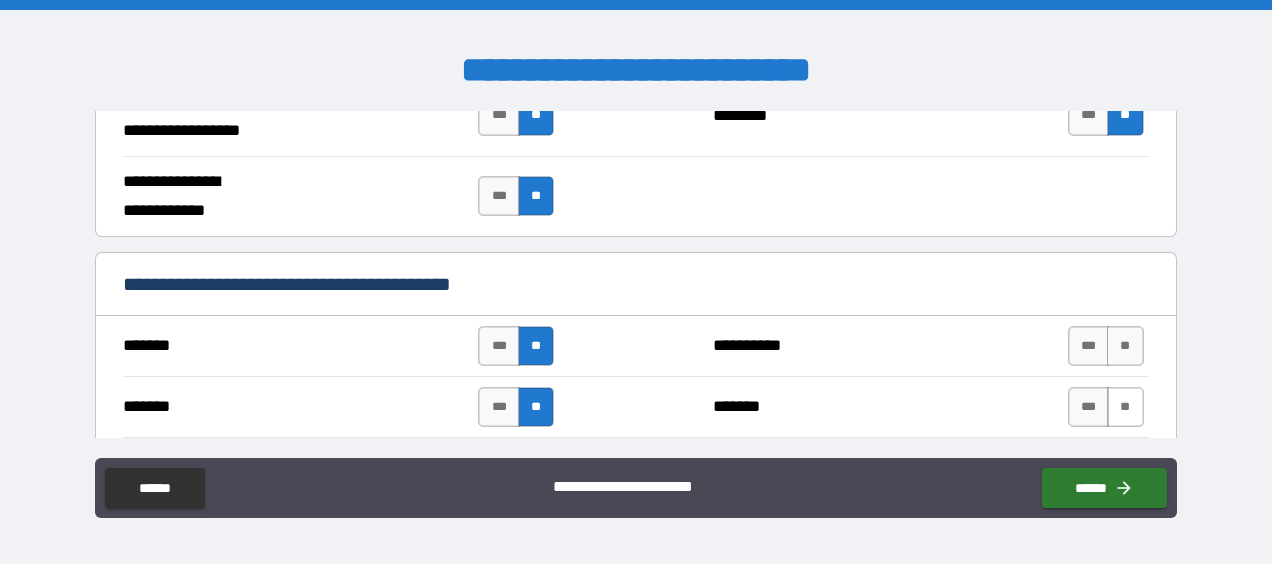 click on "**" at bounding box center [1125, 346] 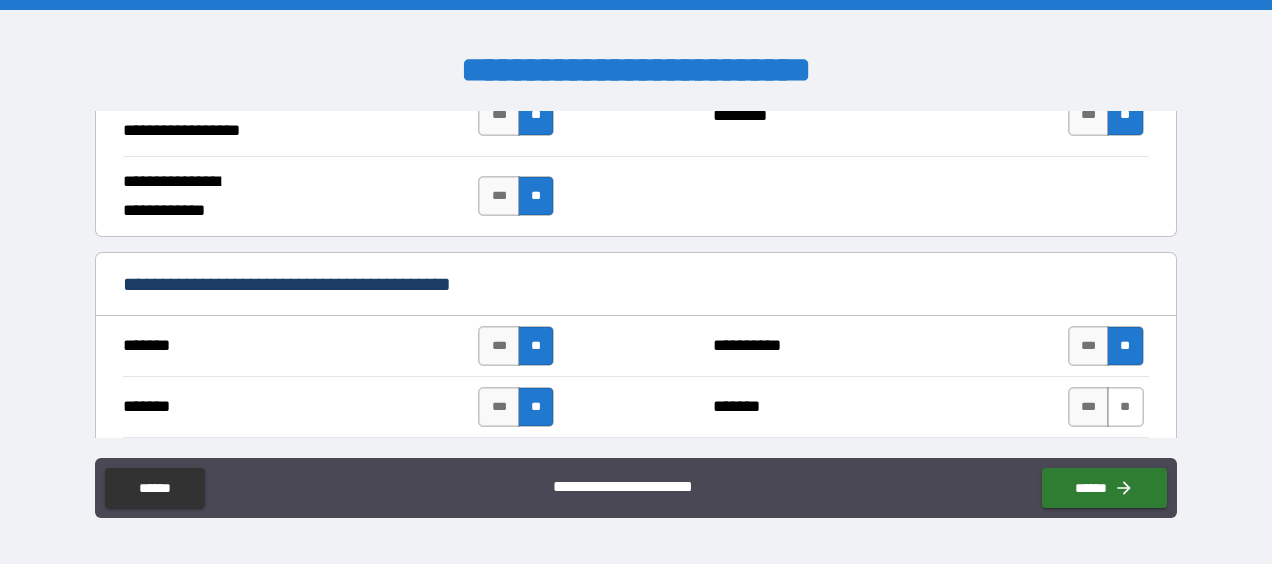click on "**" at bounding box center (1125, 407) 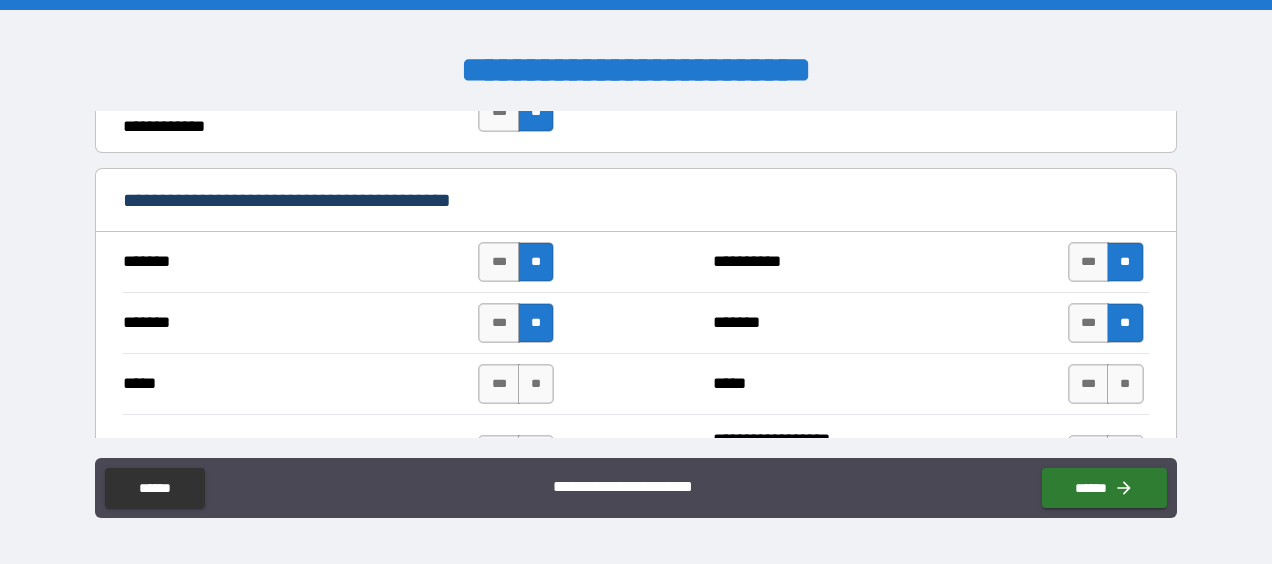 scroll, scrollTop: 1500, scrollLeft: 0, axis: vertical 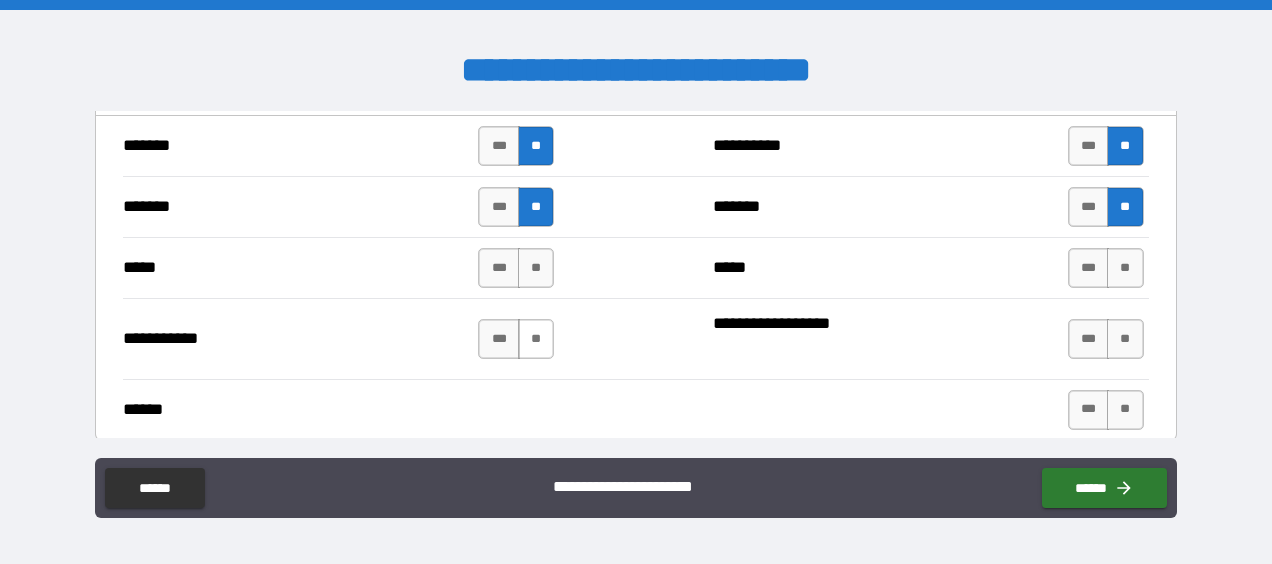 drag, startPoint x: 538, startPoint y: 252, endPoint x: 520, endPoint y: 330, distance: 80.04999 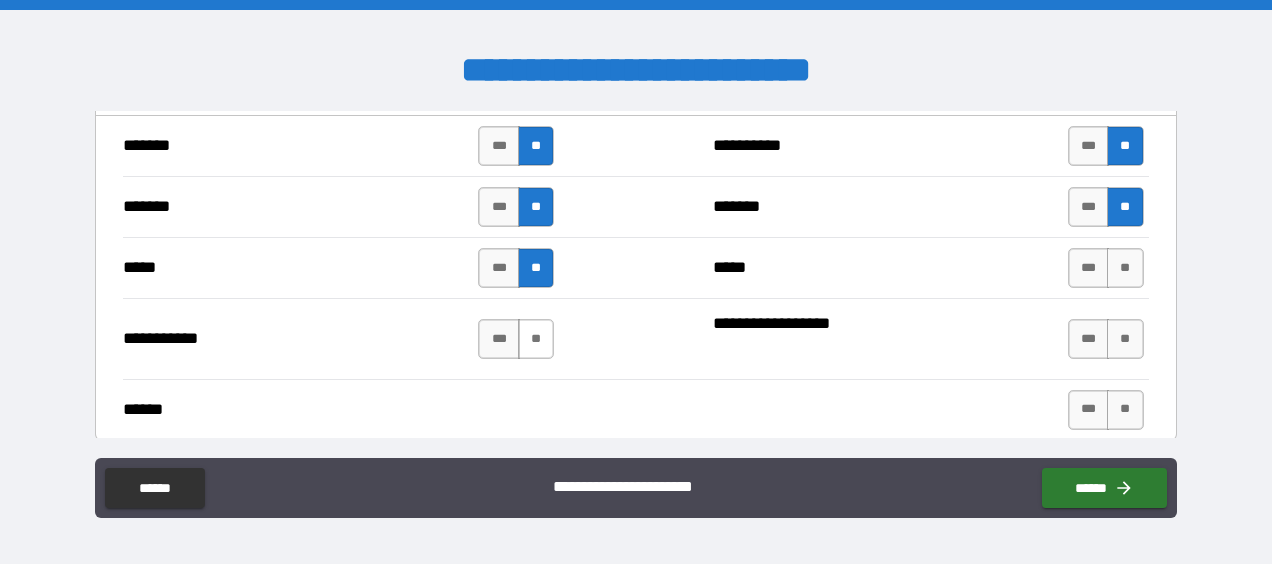 click on "**" at bounding box center [536, 339] 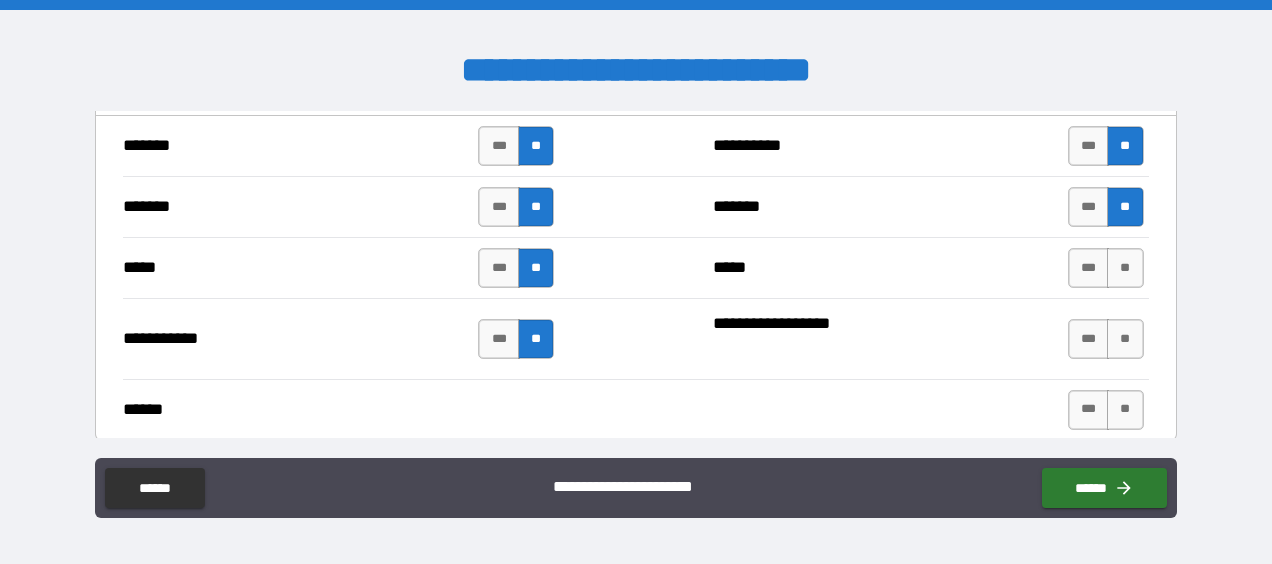 drag, startPoint x: 1121, startPoint y: 256, endPoint x: 1120, endPoint y: 302, distance: 46.010868 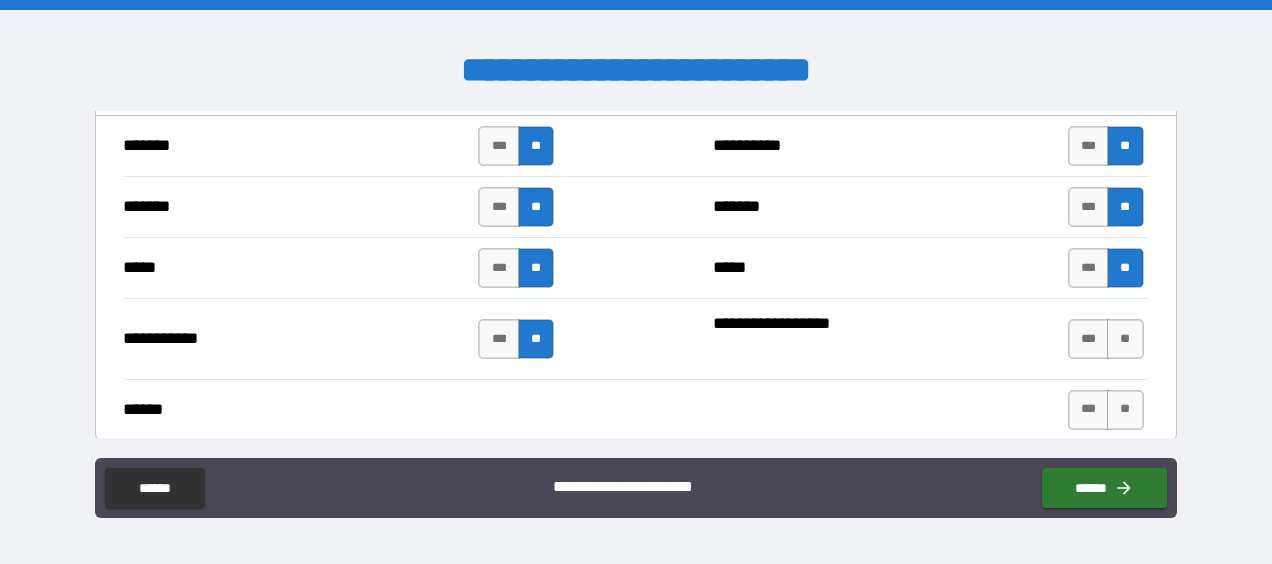 click on "**" at bounding box center [1125, 339] 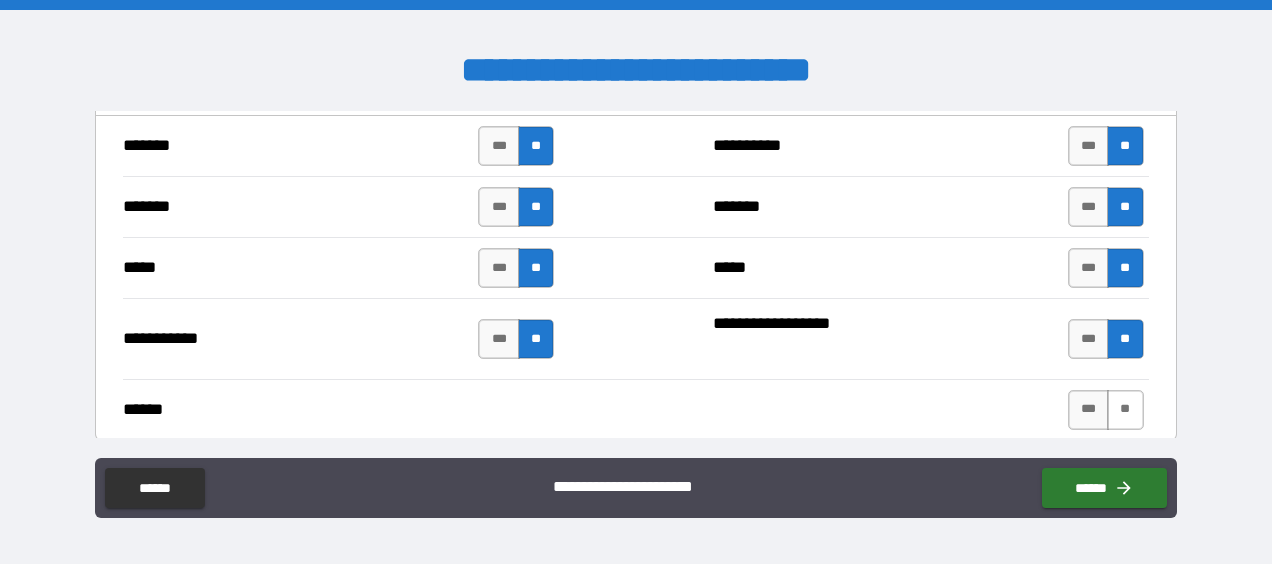 click on "**" at bounding box center [1125, 410] 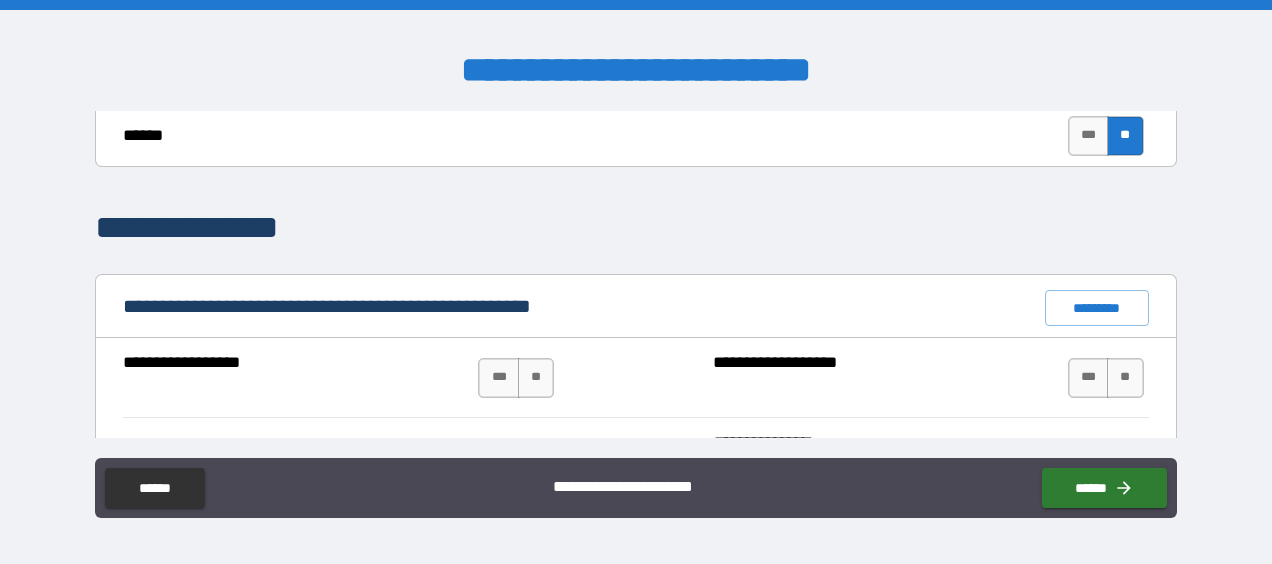 scroll, scrollTop: 1800, scrollLeft: 0, axis: vertical 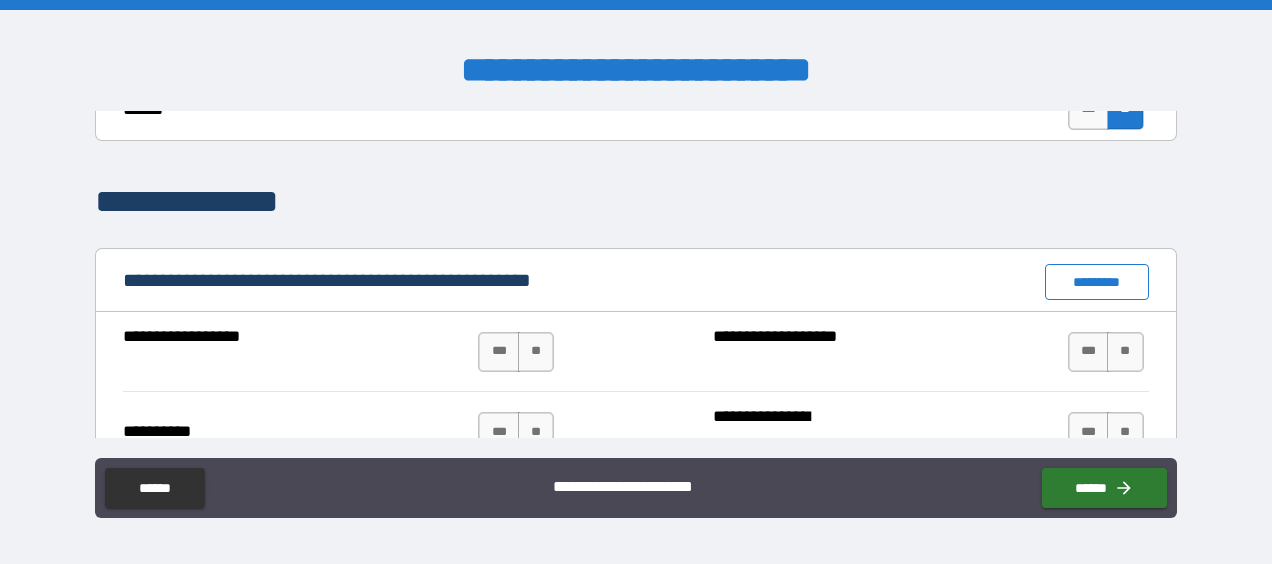 click on "*********" at bounding box center [1097, 282] 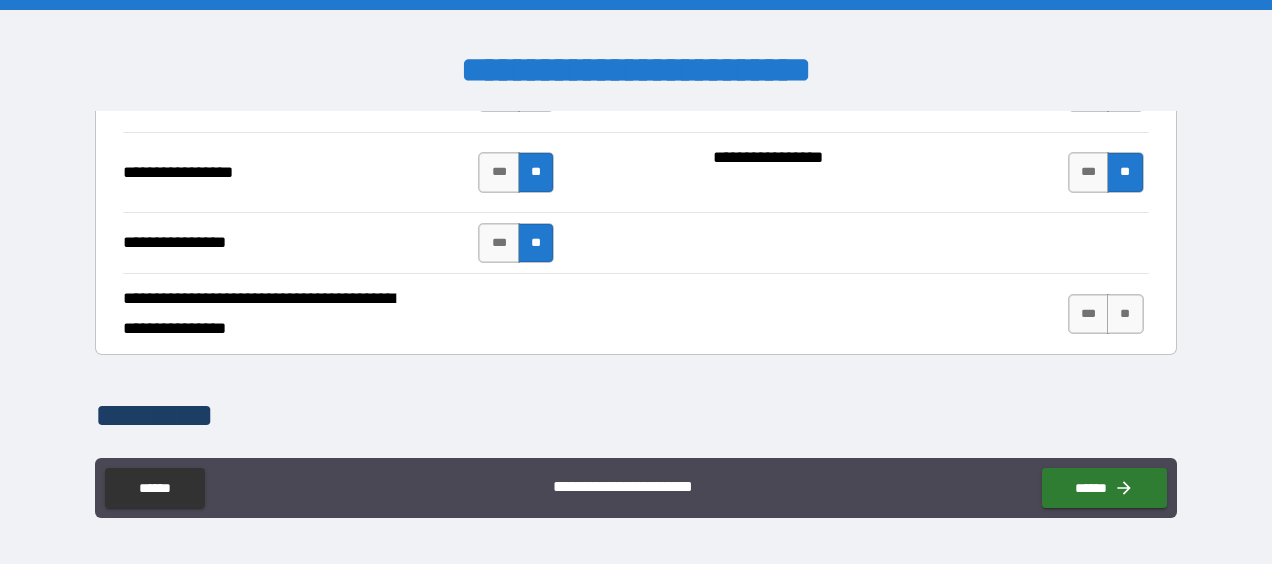 scroll, scrollTop: 4700, scrollLeft: 0, axis: vertical 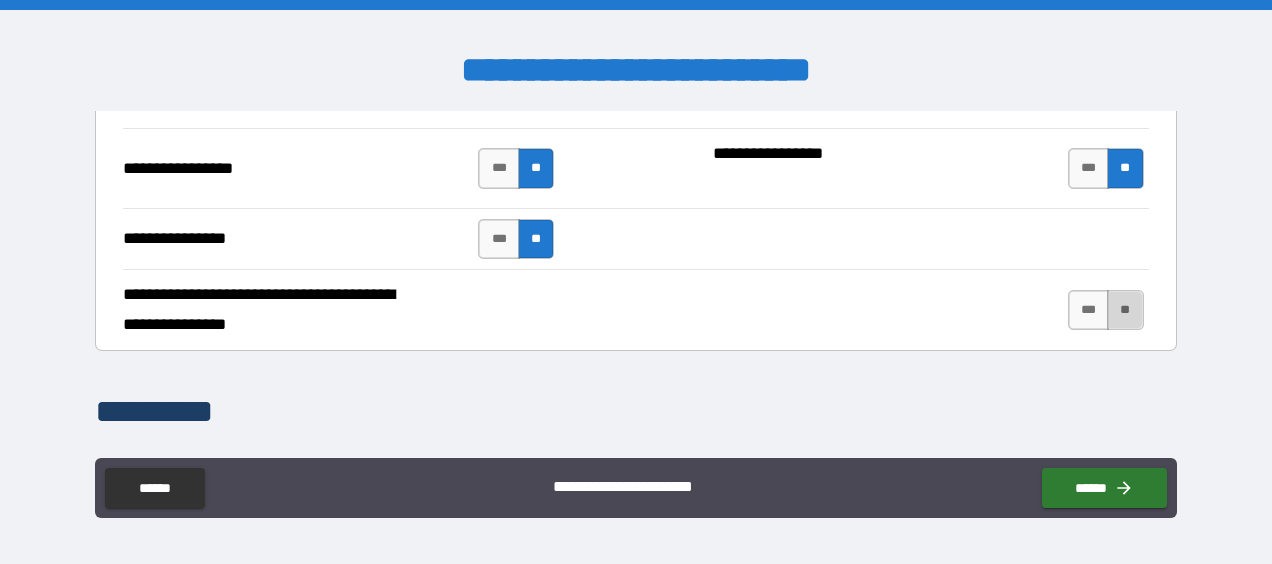 click on "**" at bounding box center (1125, 310) 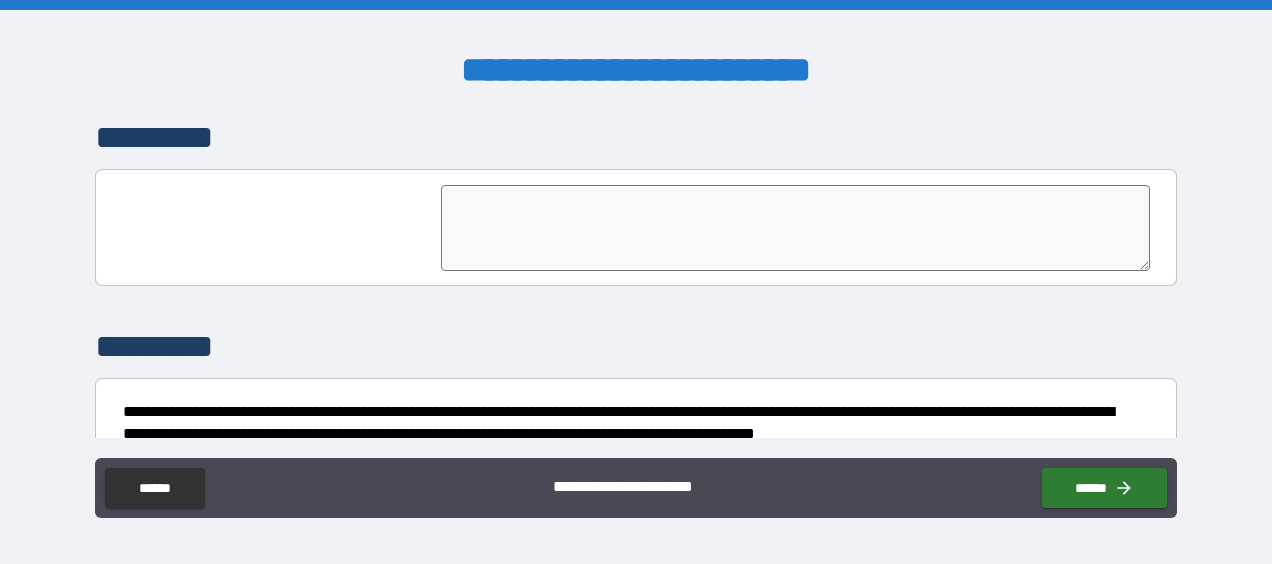 scroll, scrollTop: 5049, scrollLeft: 0, axis: vertical 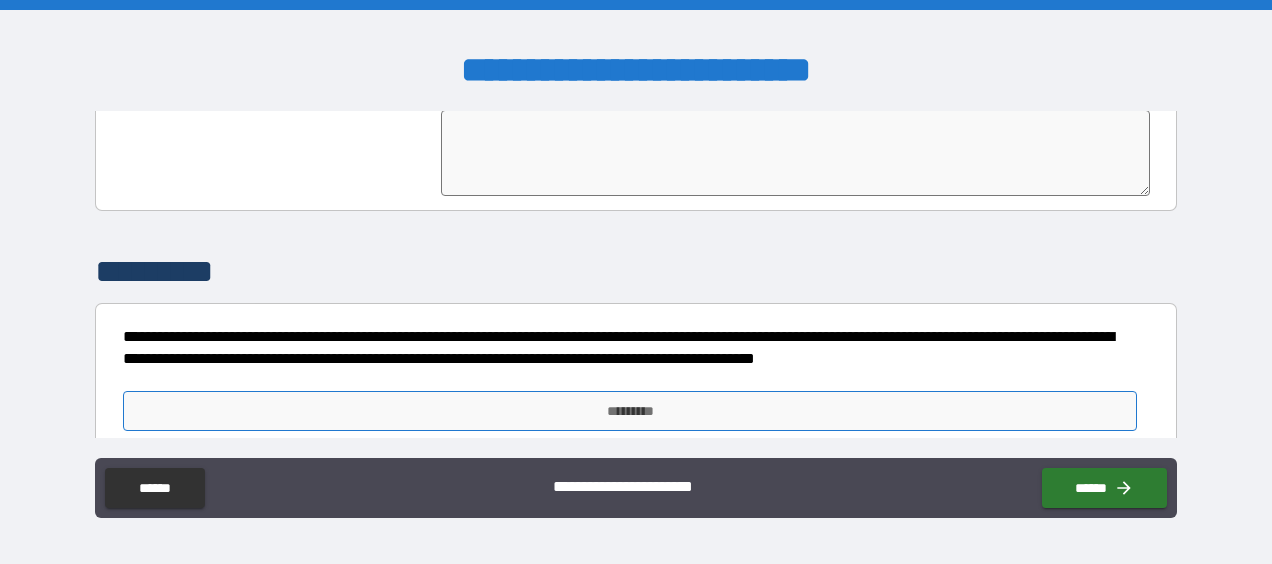 click on "*********" at bounding box center (630, 411) 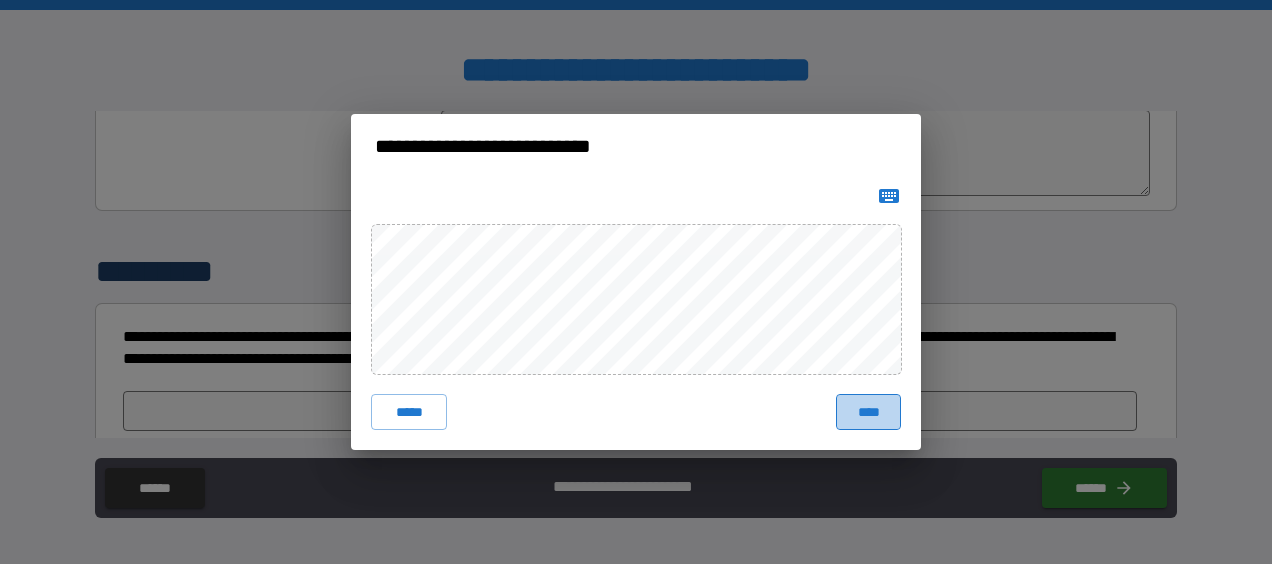 click on "****" at bounding box center (868, 412) 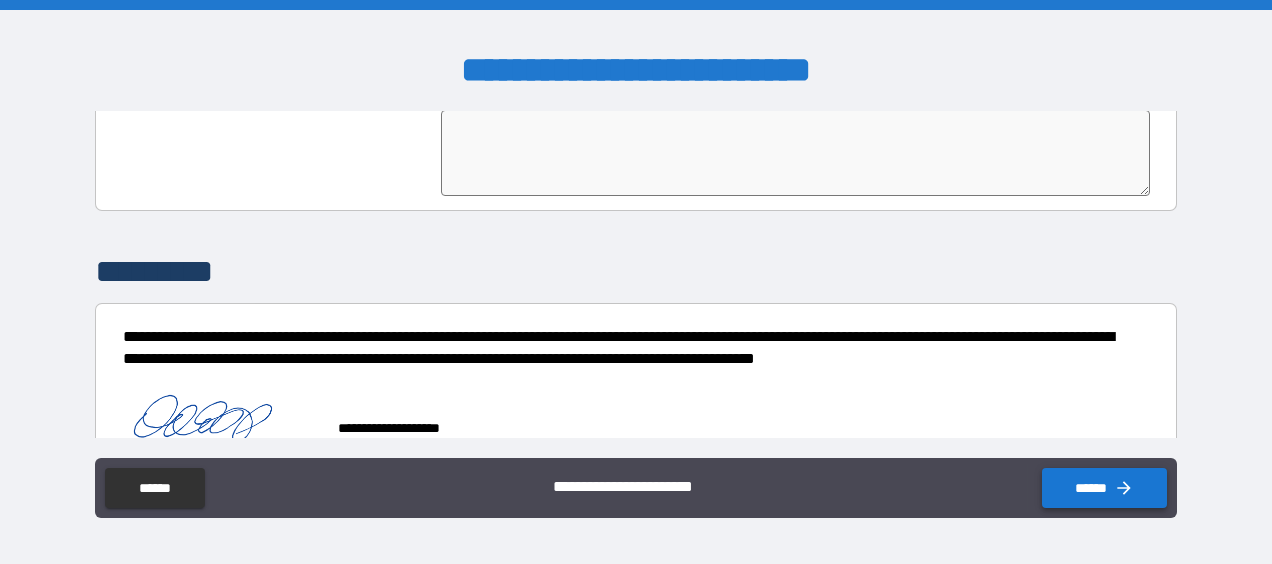 click on "******" at bounding box center (1104, 488) 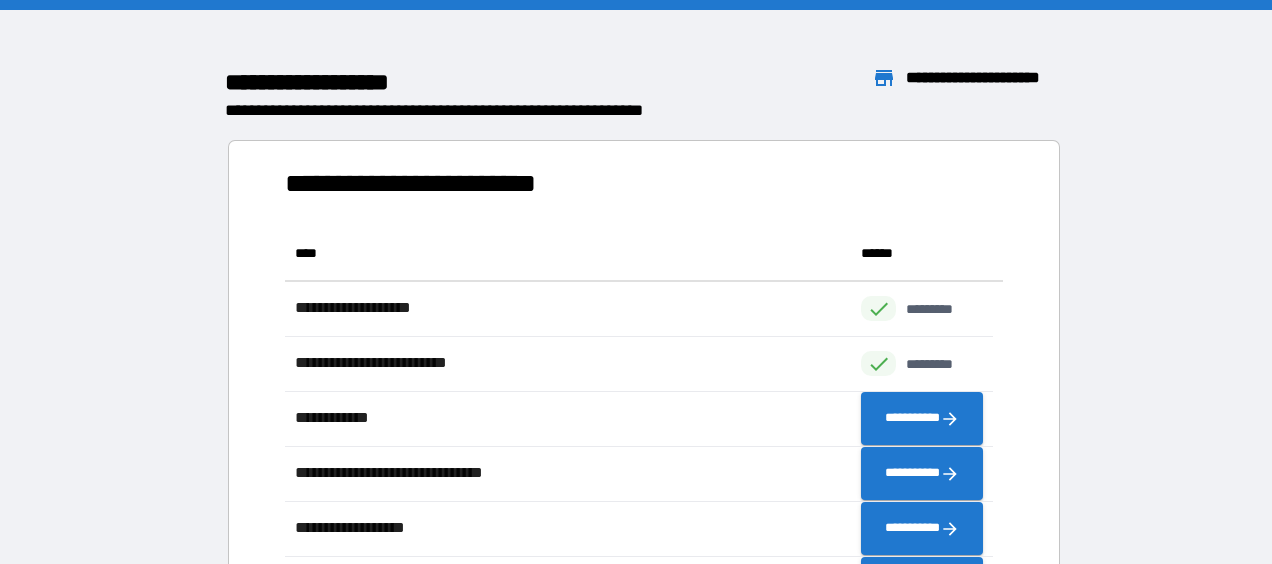 scroll, scrollTop: 16, scrollLeft: 16, axis: both 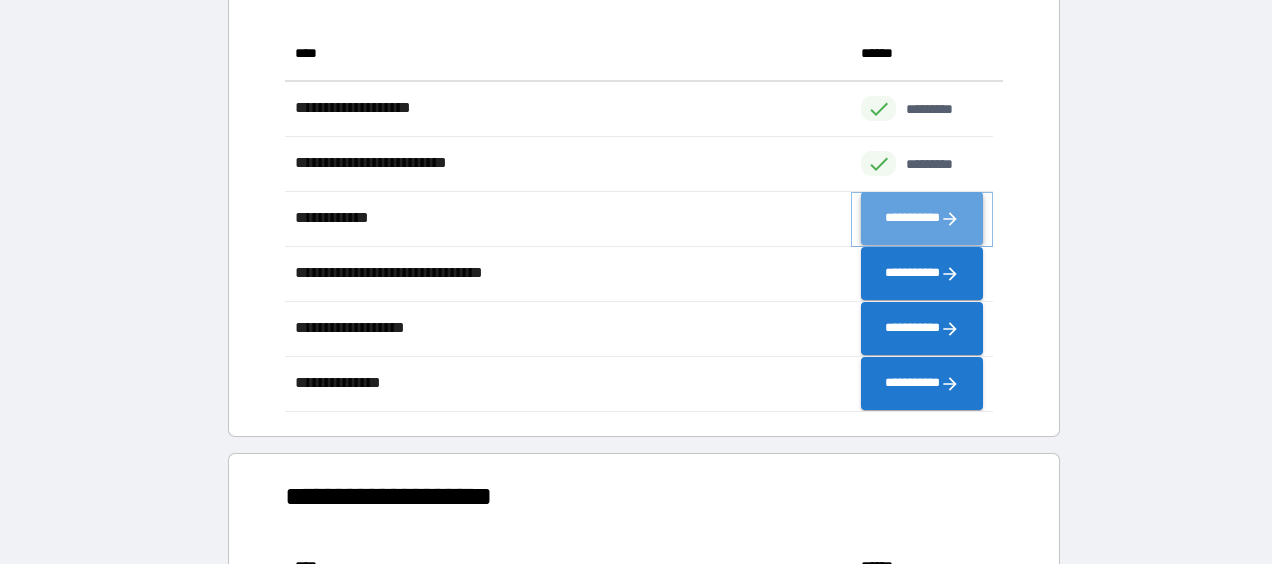 click on "**********" at bounding box center [922, 219] 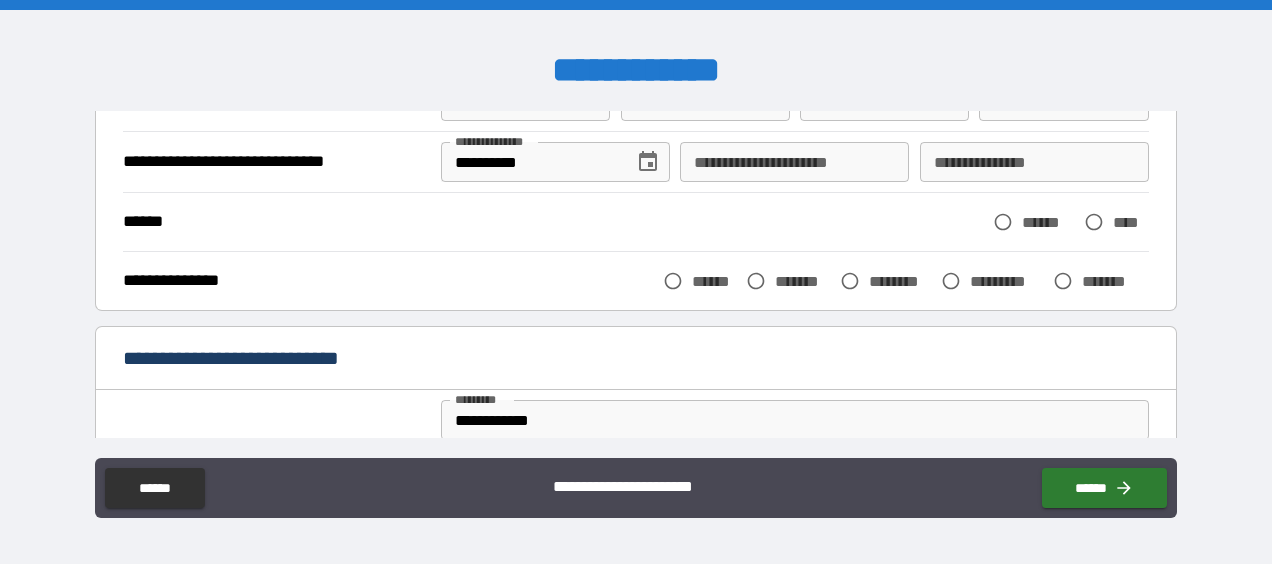 scroll, scrollTop: 200, scrollLeft: 0, axis: vertical 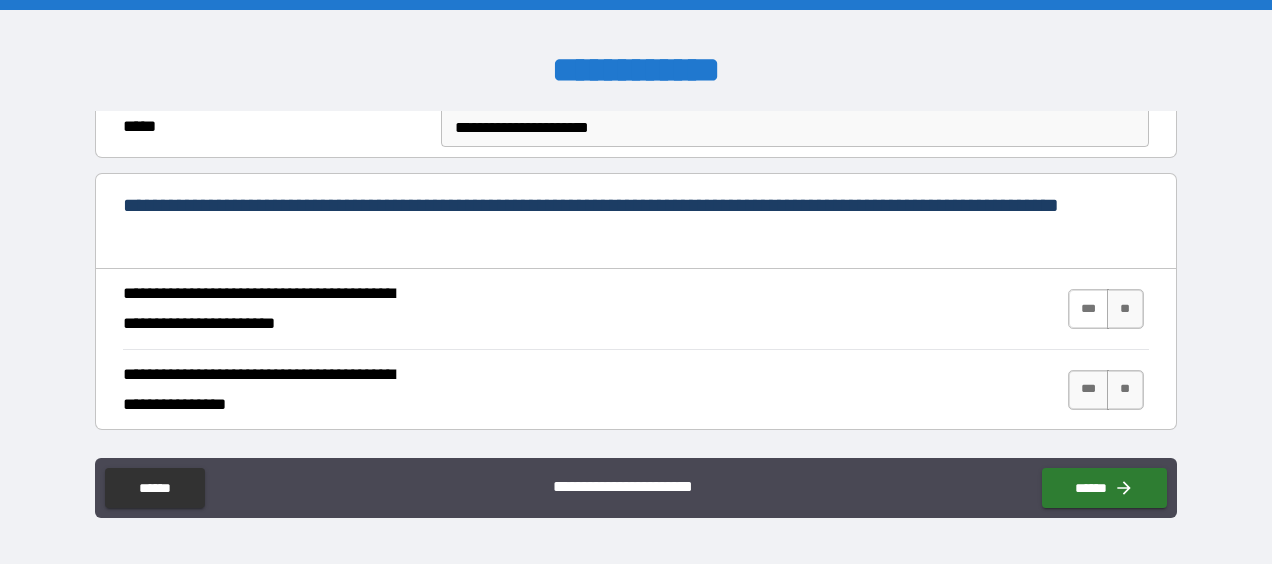 click on "***" at bounding box center (1089, 309) 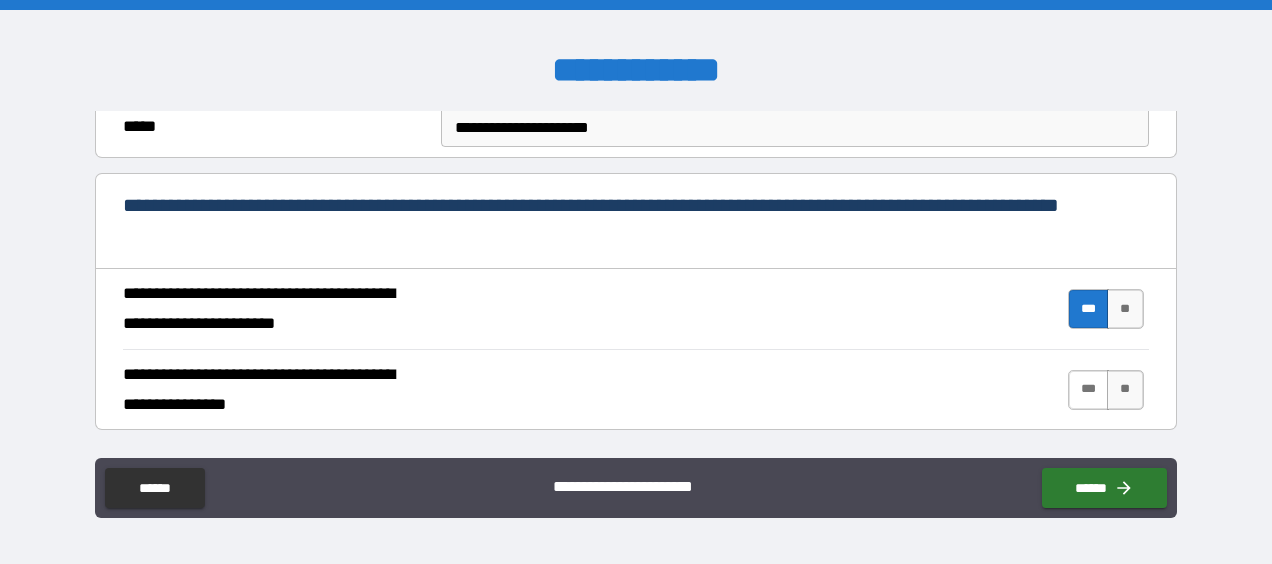 click on "***" at bounding box center (1089, 390) 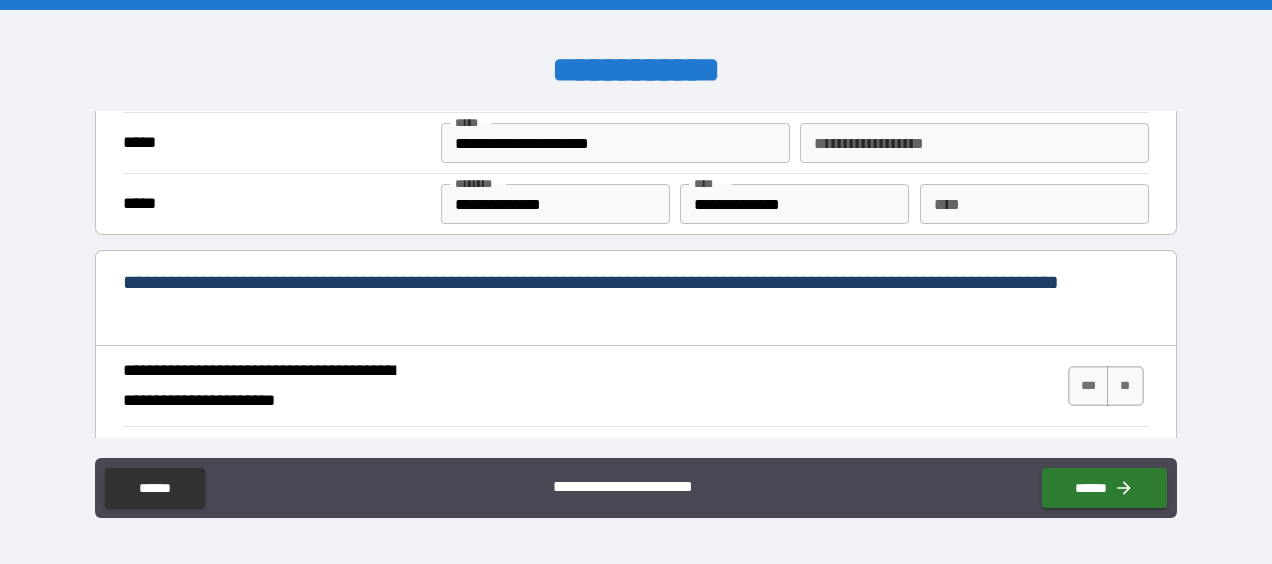 scroll, scrollTop: 1800, scrollLeft: 0, axis: vertical 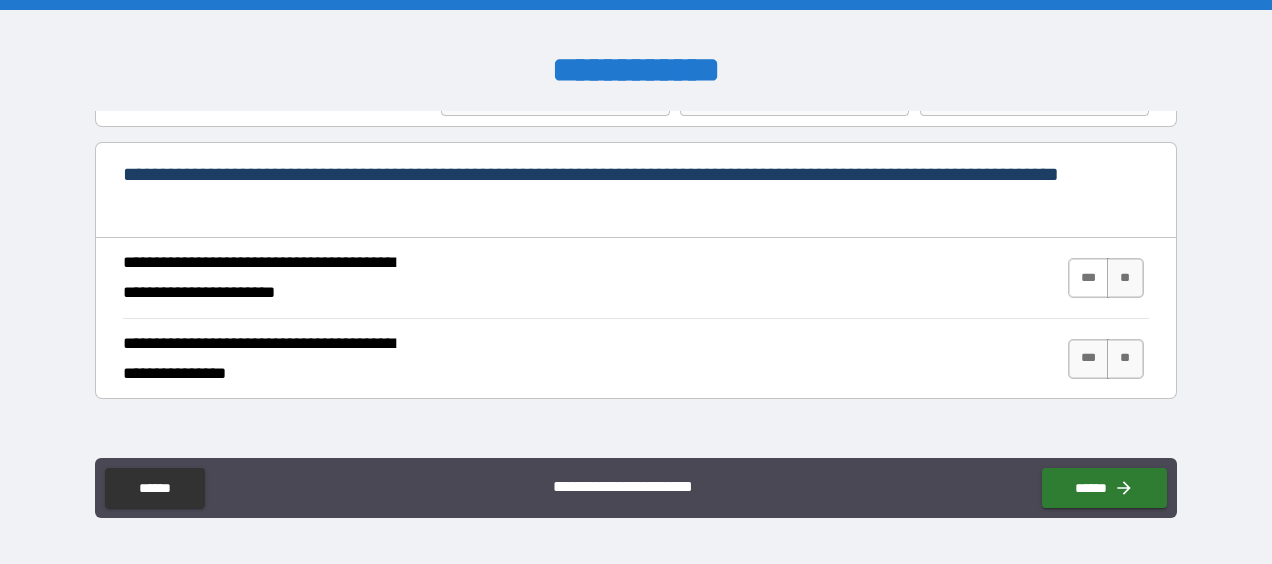 click on "***" at bounding box center (1089, 278) 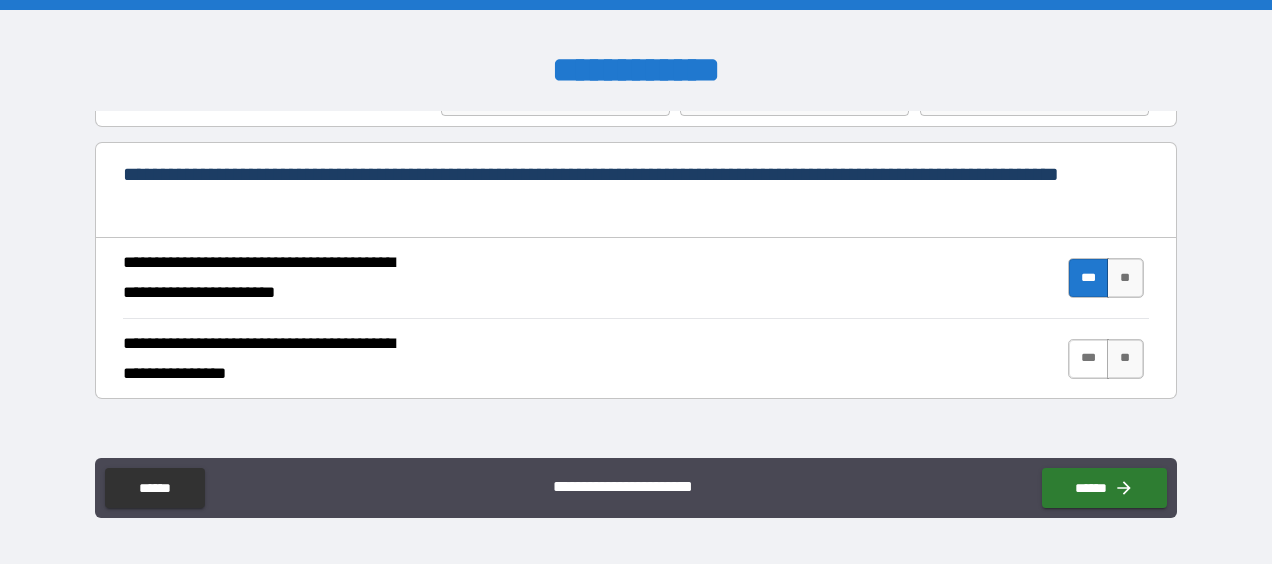 click on "***" at bounding box center (1089, 359) 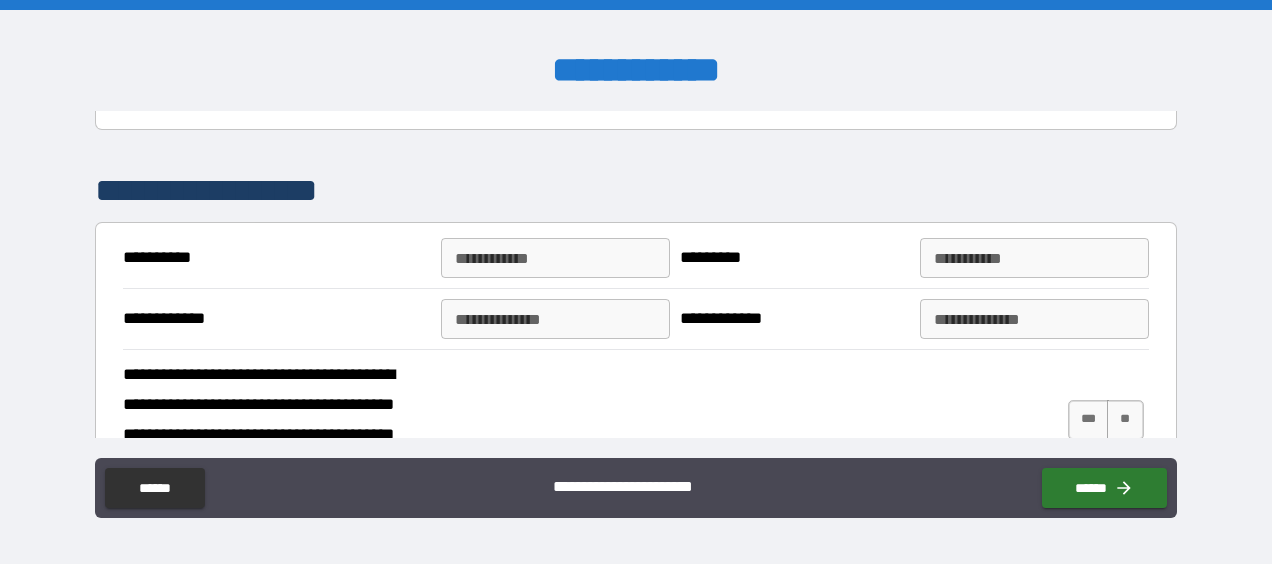 scroll, scrollTop: 2100, scrollLeft: 0, axis: vertical 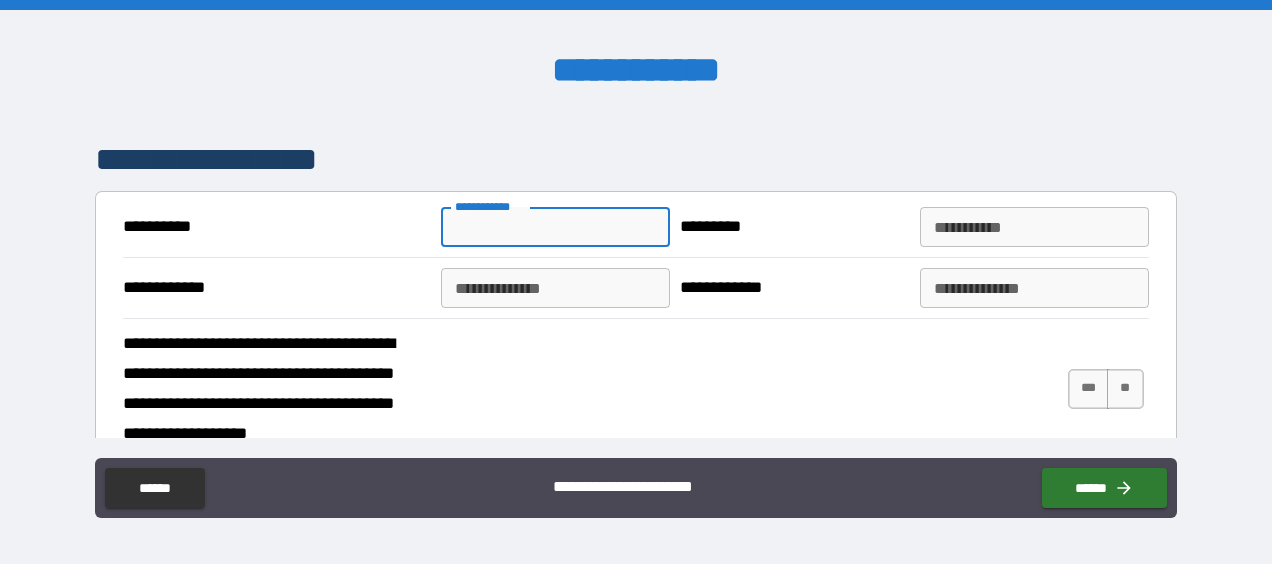 click on "**********" at bounding box center [555, 227] 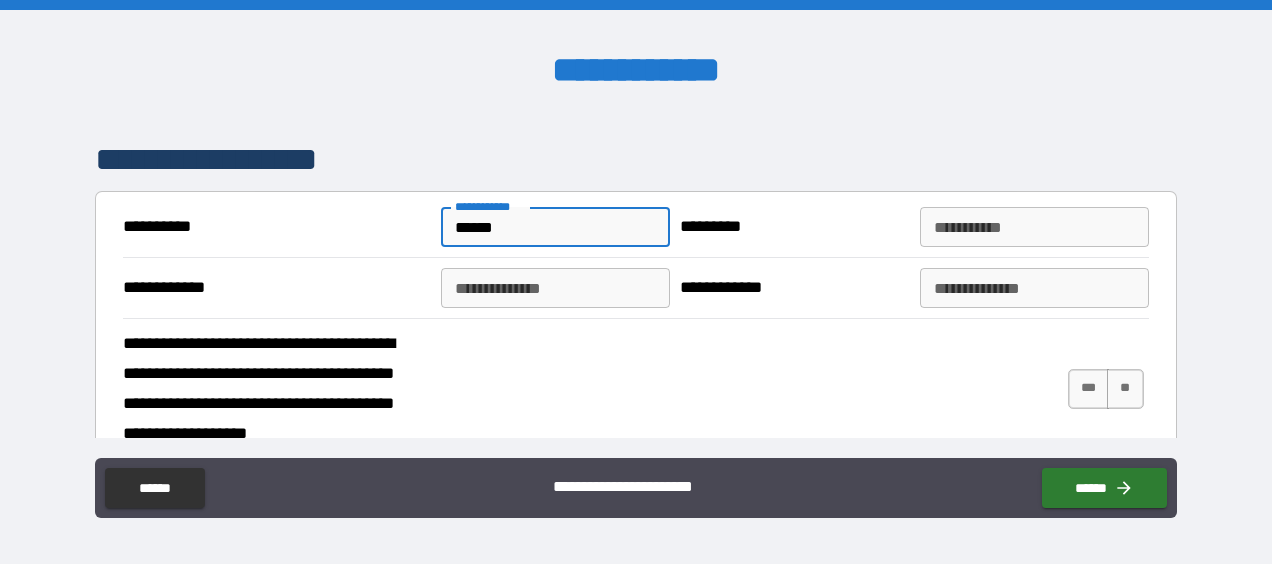 type on "******" 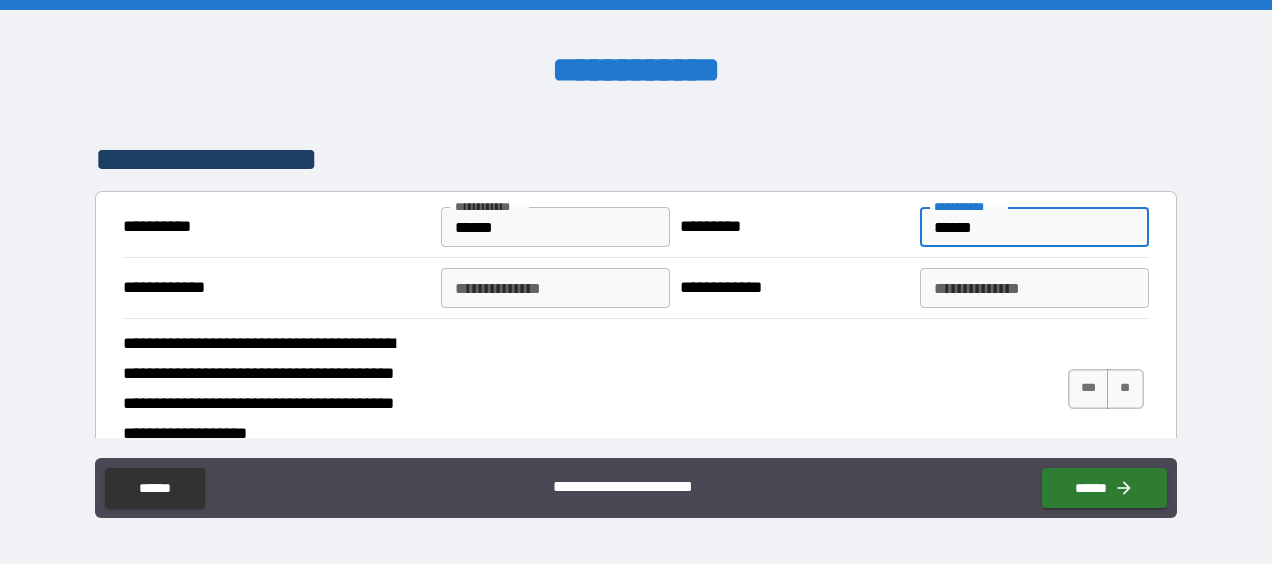type on "******" 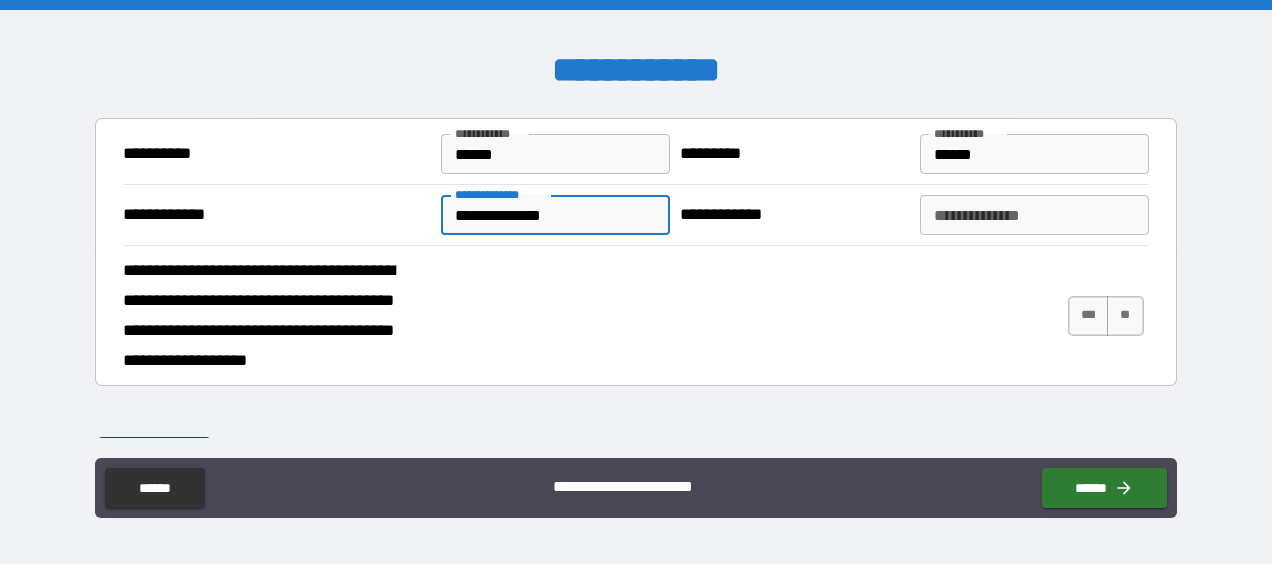 scroll, scrollTop: 2200, scrollLeft: 0, axis: vertical 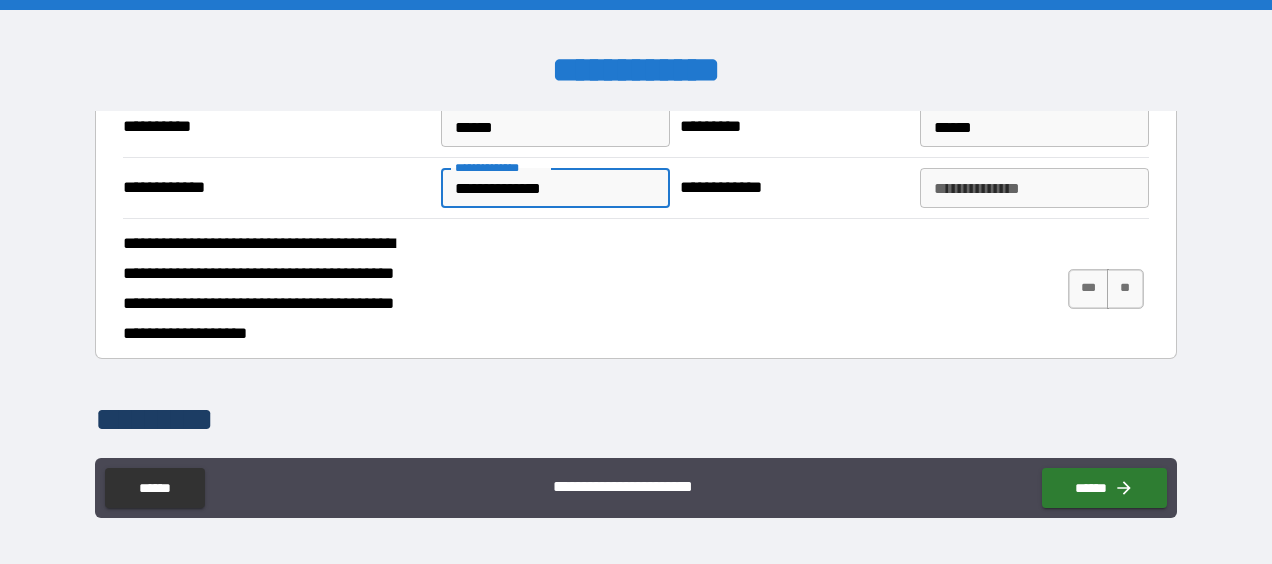 type on "**********" 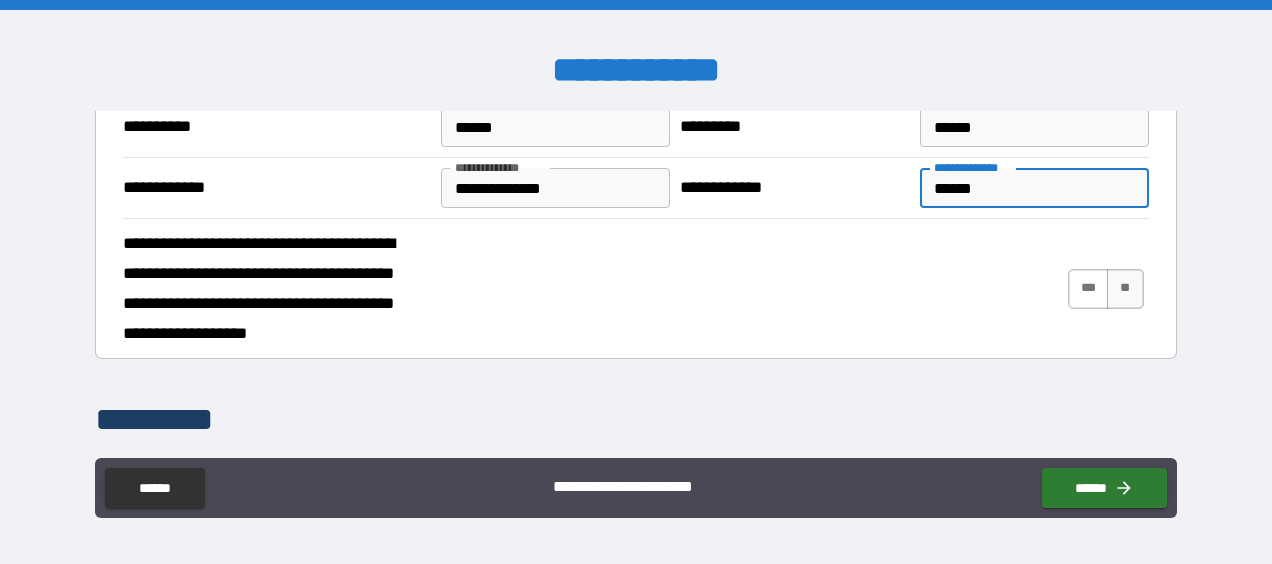 type on "******" 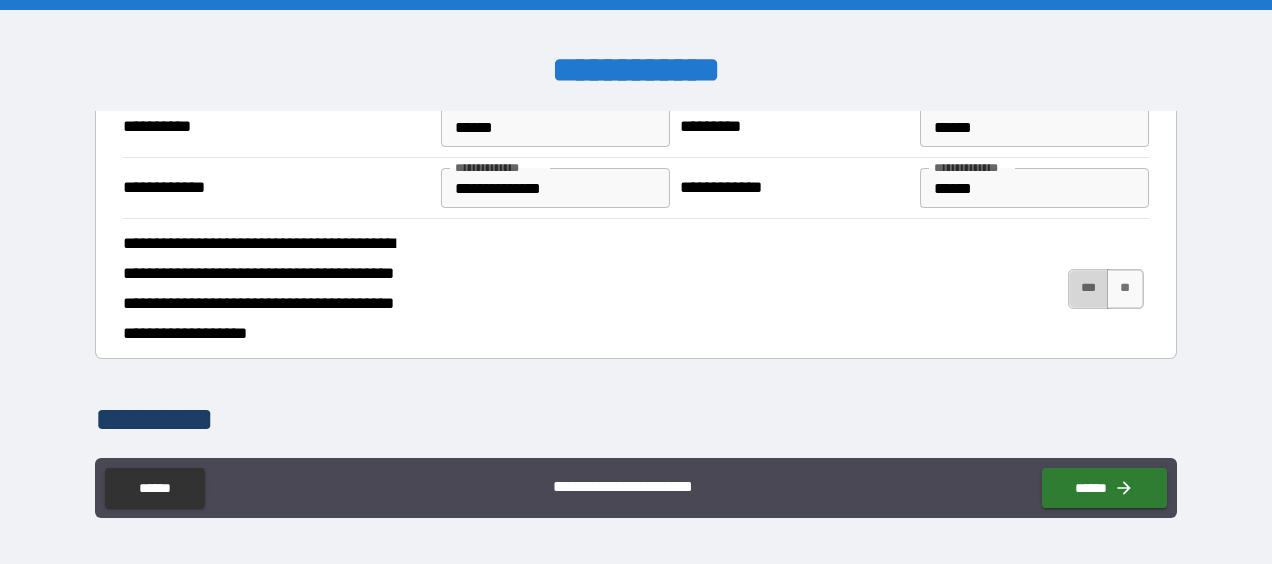 click on "***" at bounding box center [1089, 289] 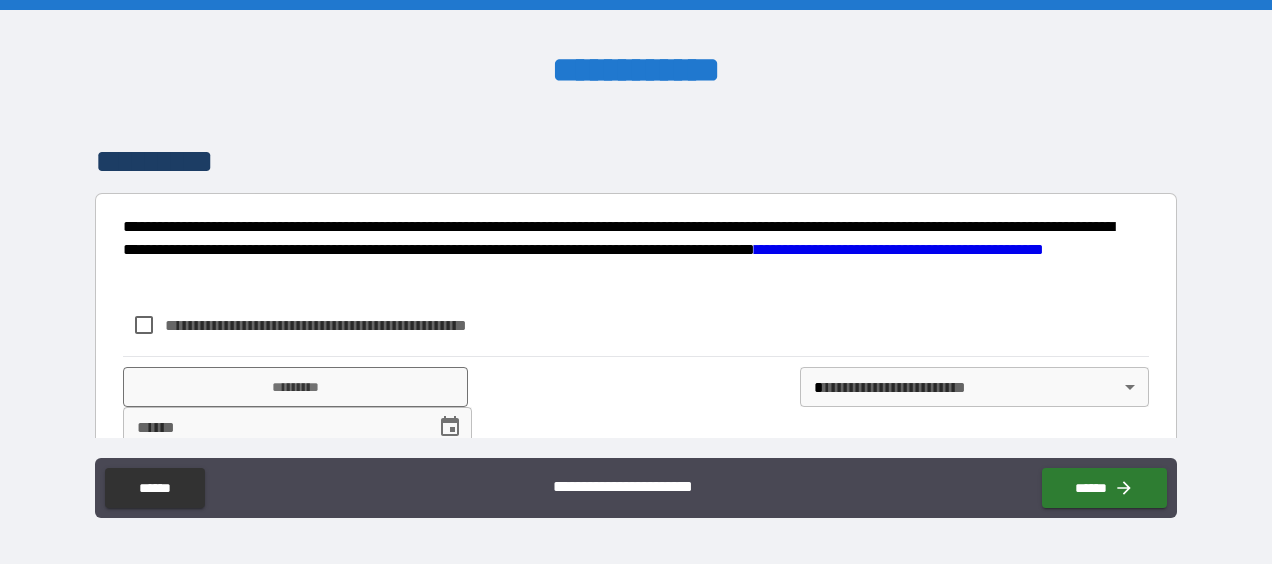 scroll, scrollTop: 2486, scrollLeft: 0, axis: vertical 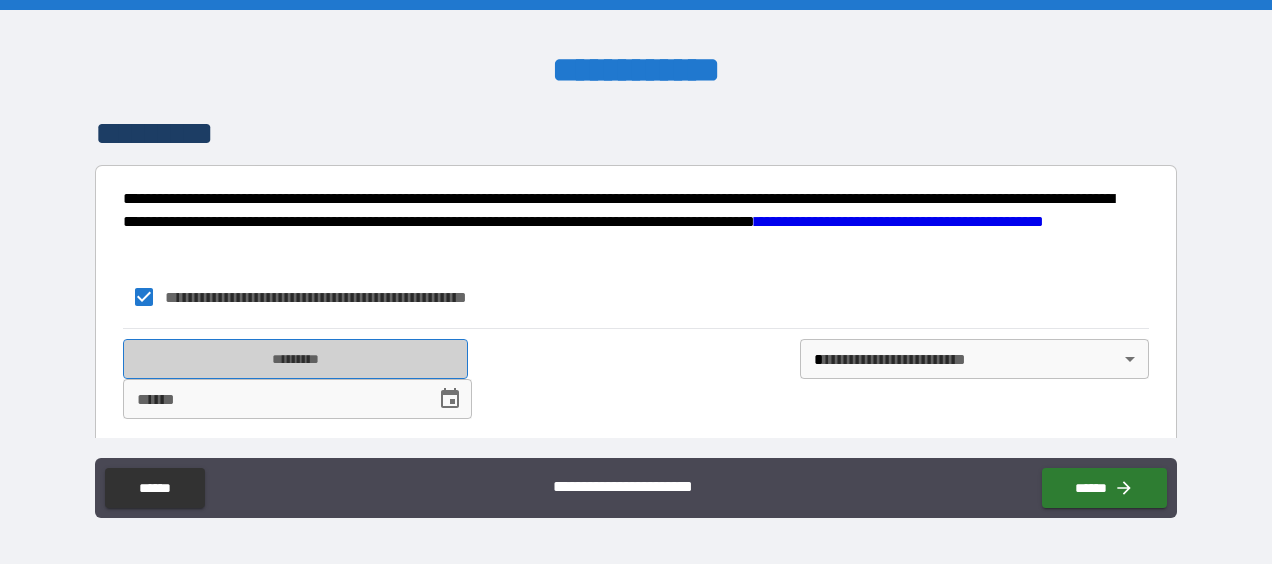 click on "*********" at bounding box center [295, 359] 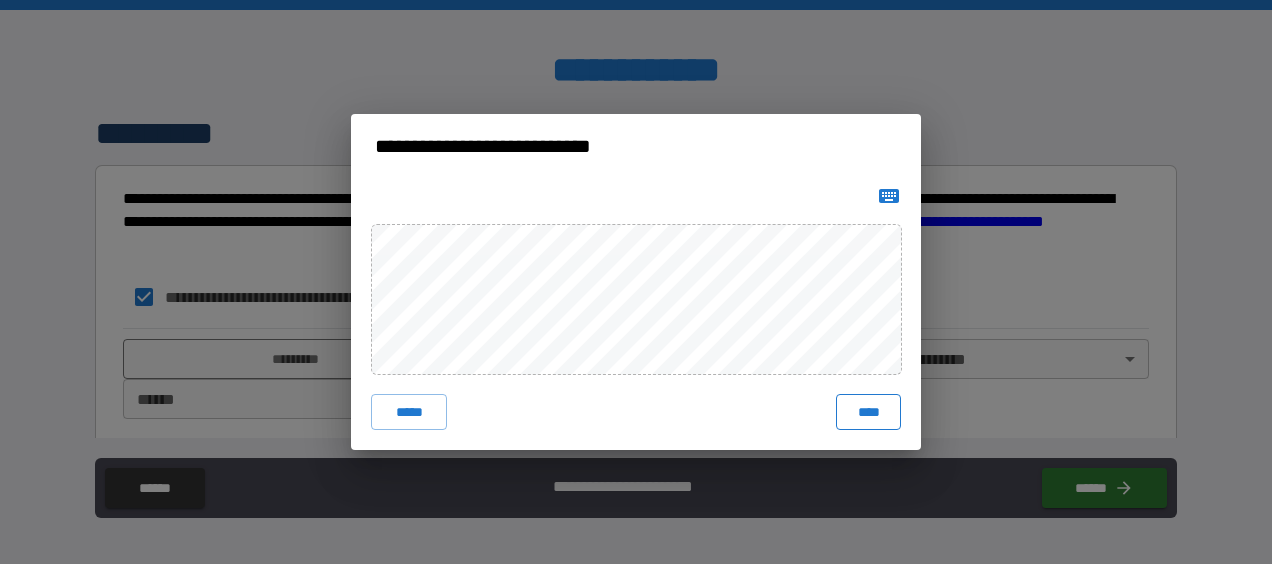 click on "****" at bounding box center (868, 412) 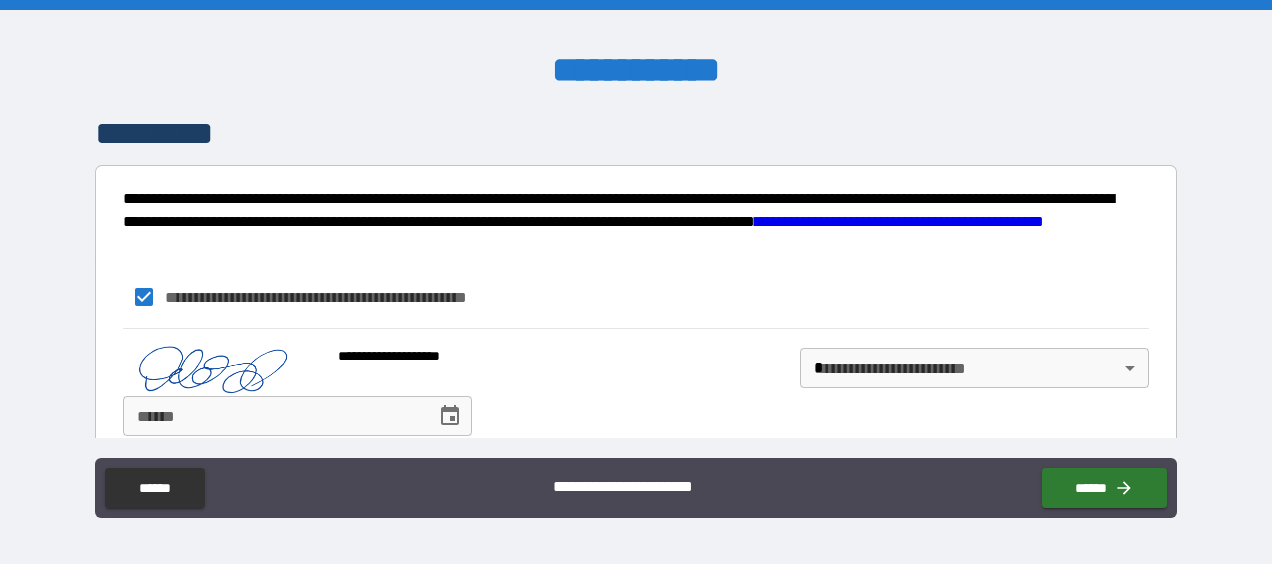 click on "****   *" at bounding box center (272, 416) 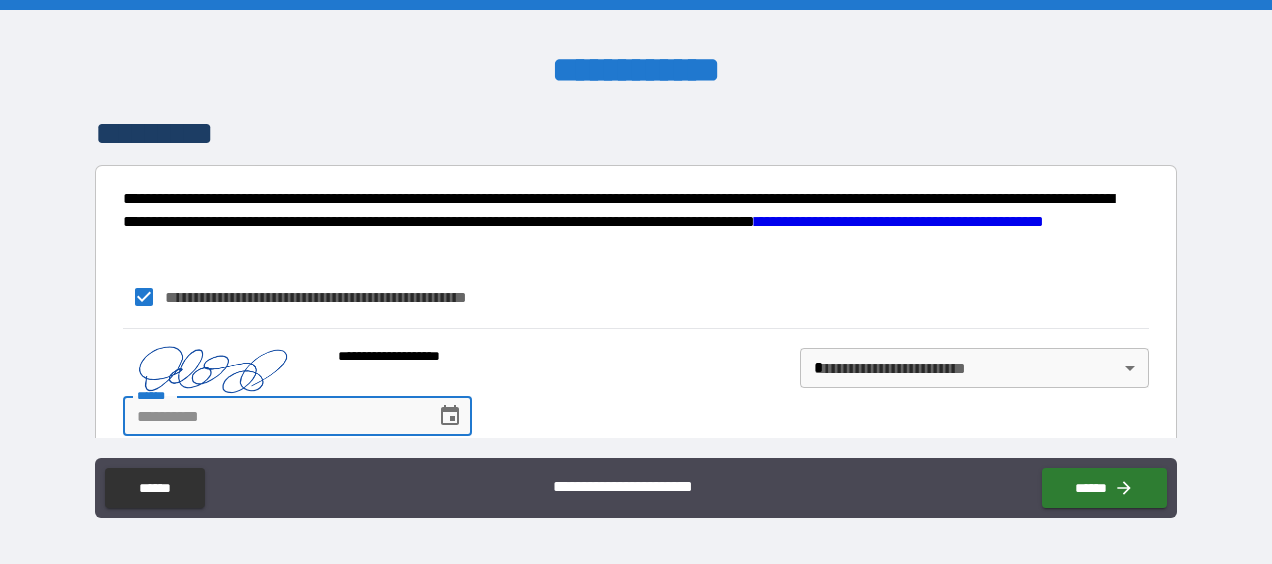 click at bounding box center [450, 416] 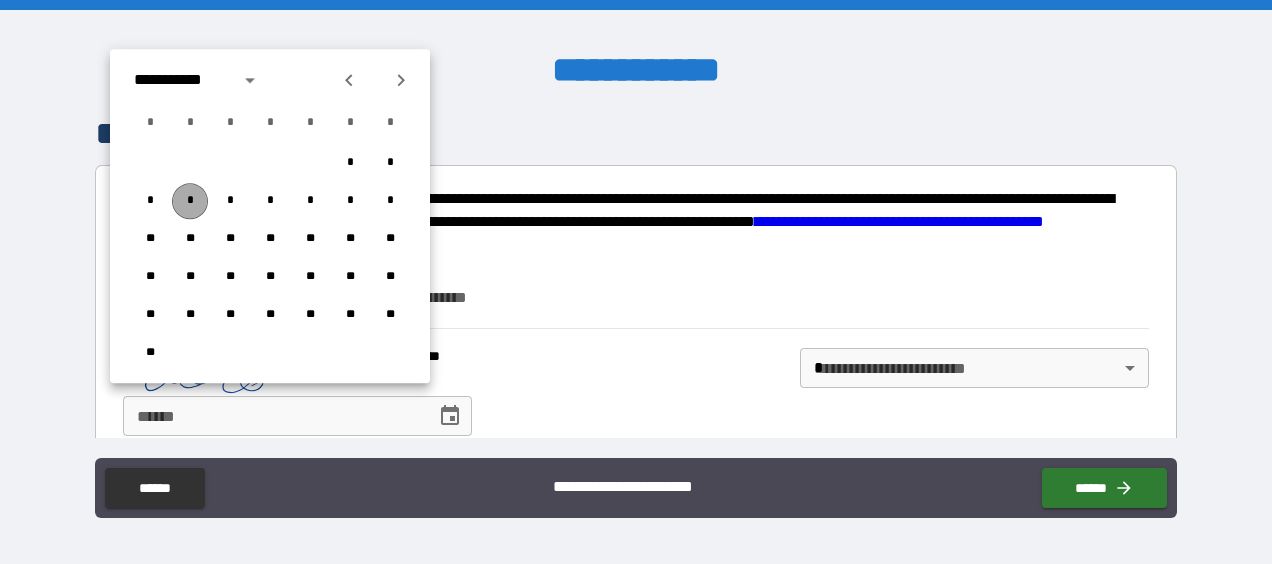 click on "*" at bounding box center [190, 201] 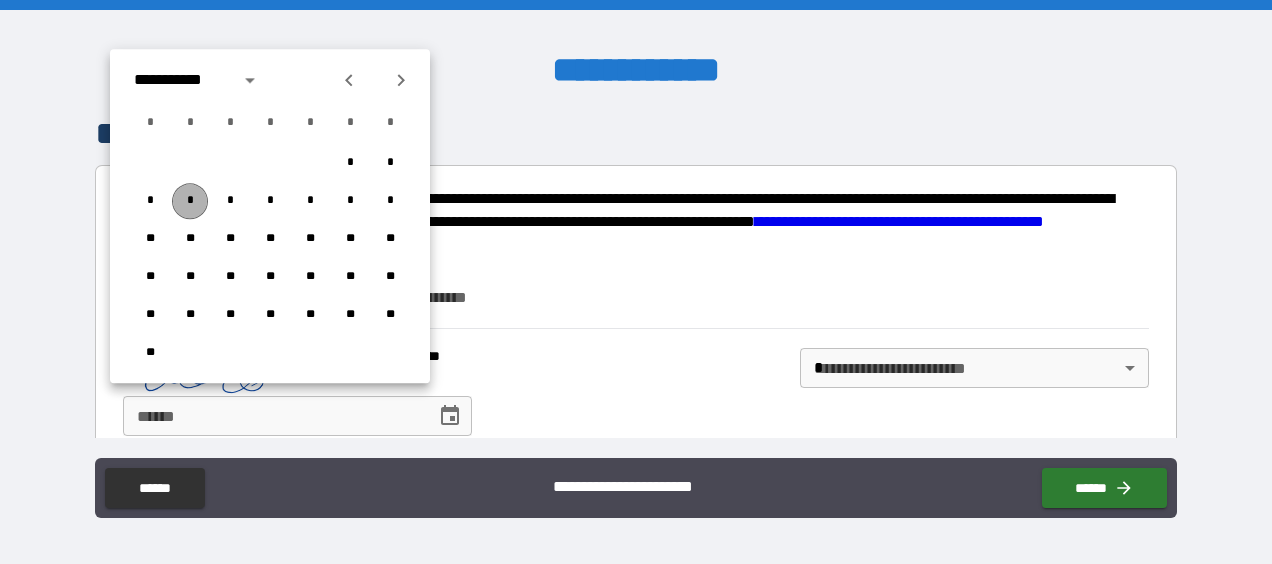 type on "**********" 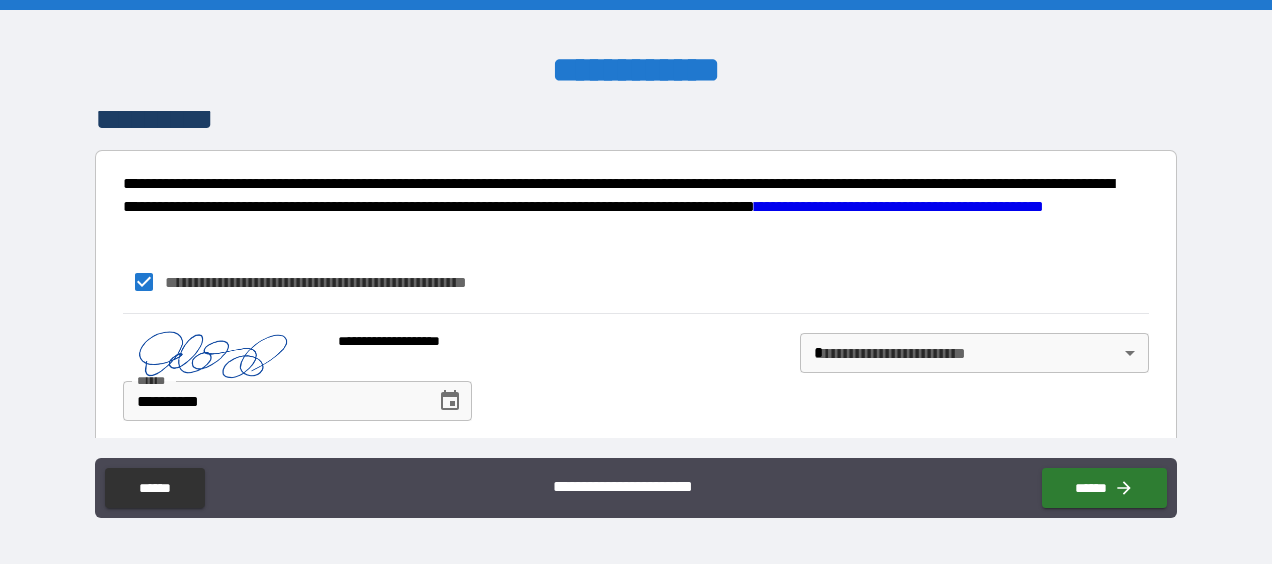 scroll, scrollTop: 2503, scrollLeft: 0, axis: vertical 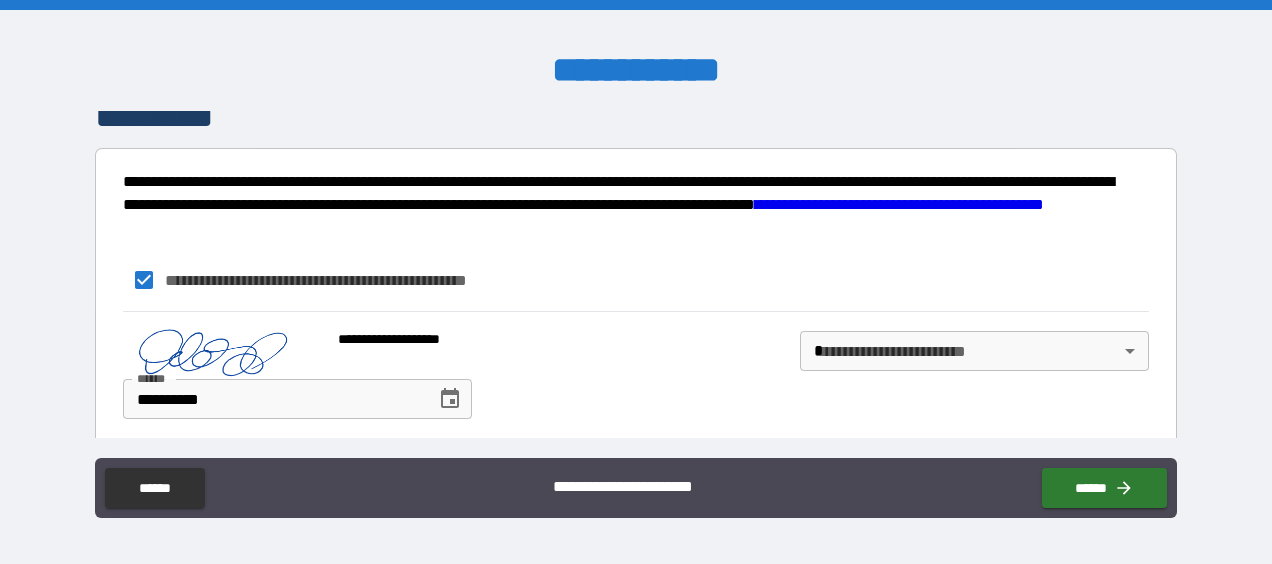 click on "[REDACTED]" at bounding box center [636, 282] 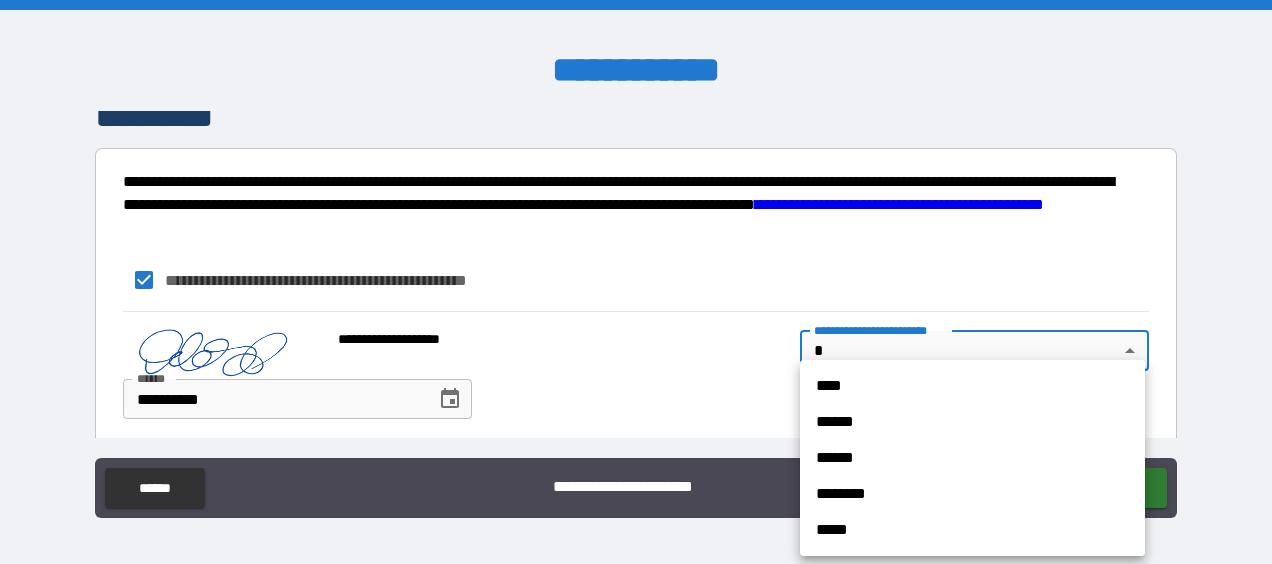 click on "****" at bounding box center [972, 386] 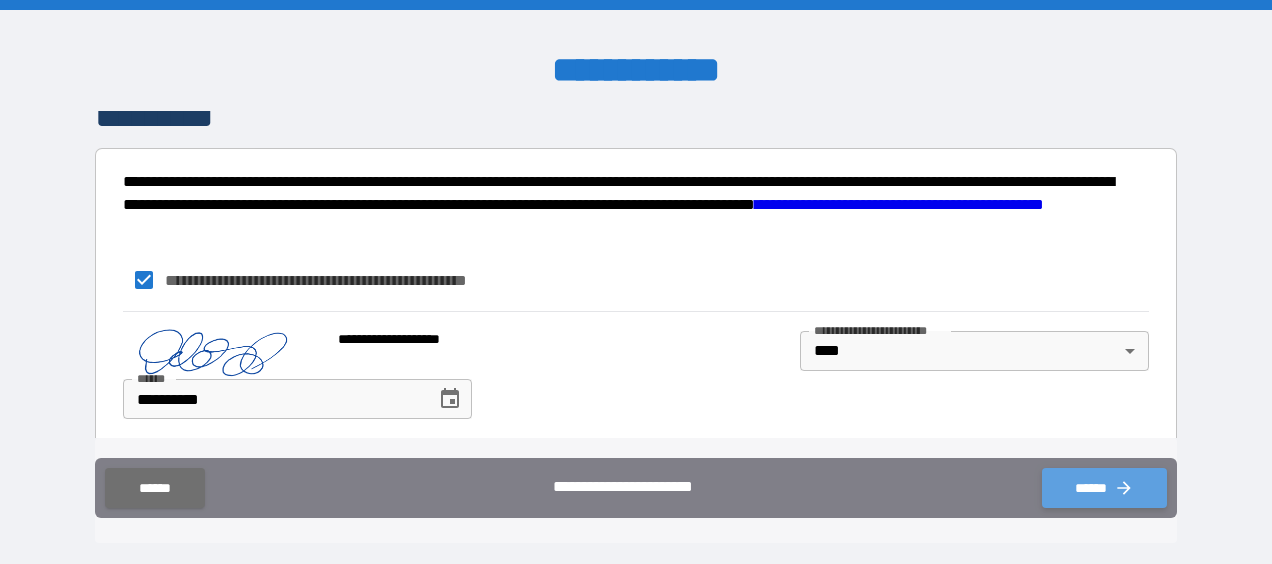 click on "******" at bounding box center [1104, 488] 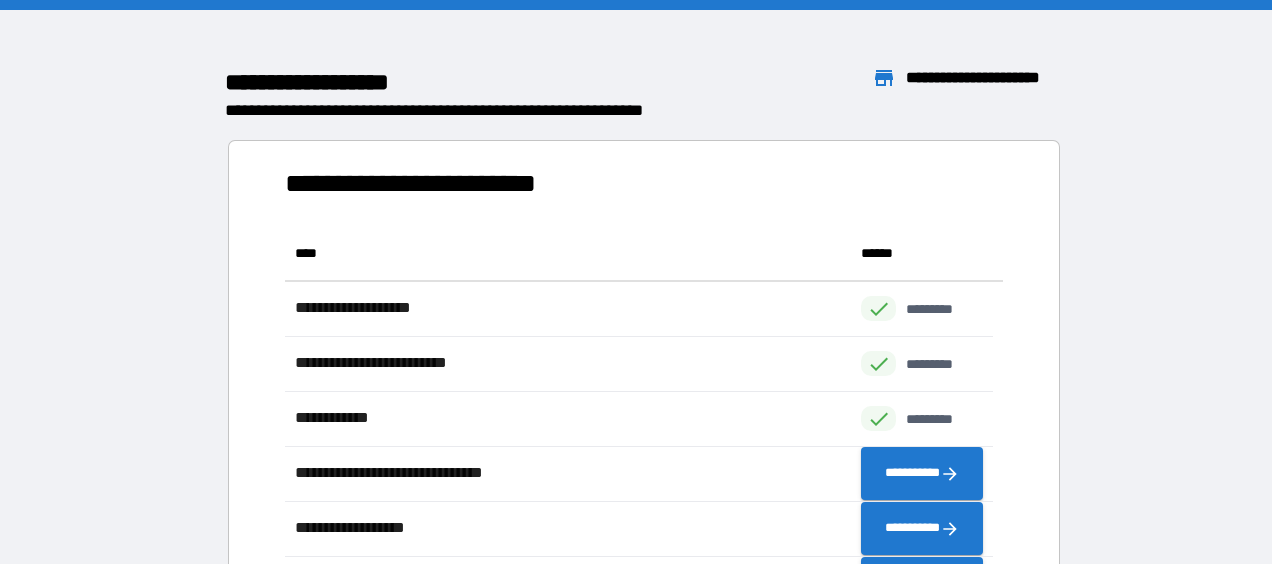 scroll, scrollTop: 16, scrollLeft: 16, axis: both 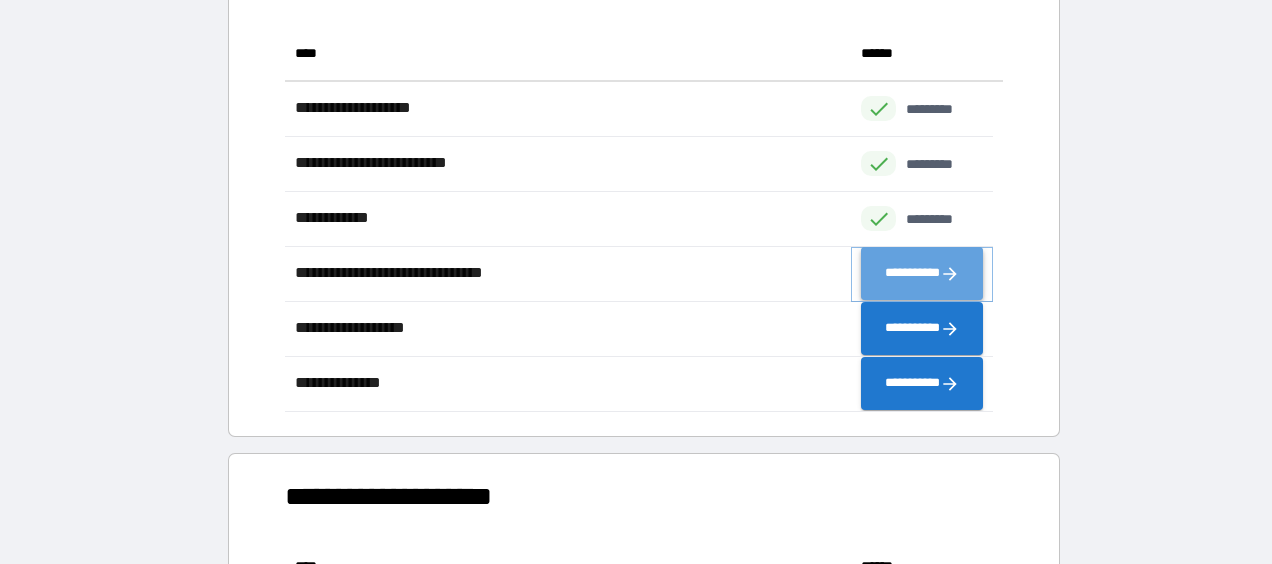 click on "**********" at bounding box center (922, 274) 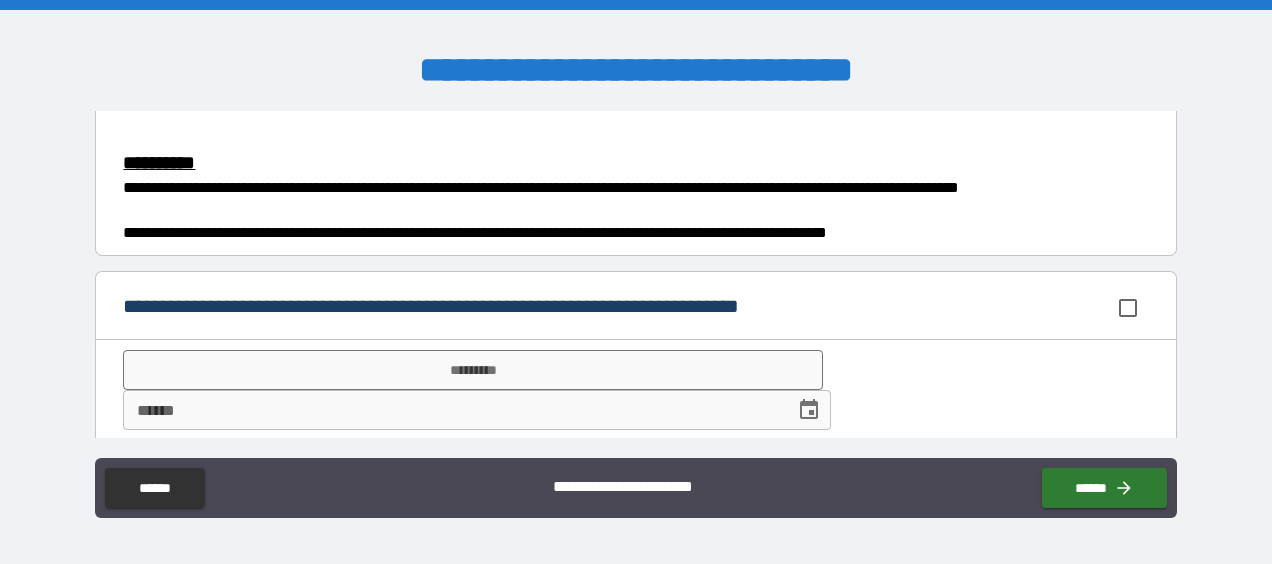 scroll, scrollTop: 1762, scrollLeft: 0, axis: vertical 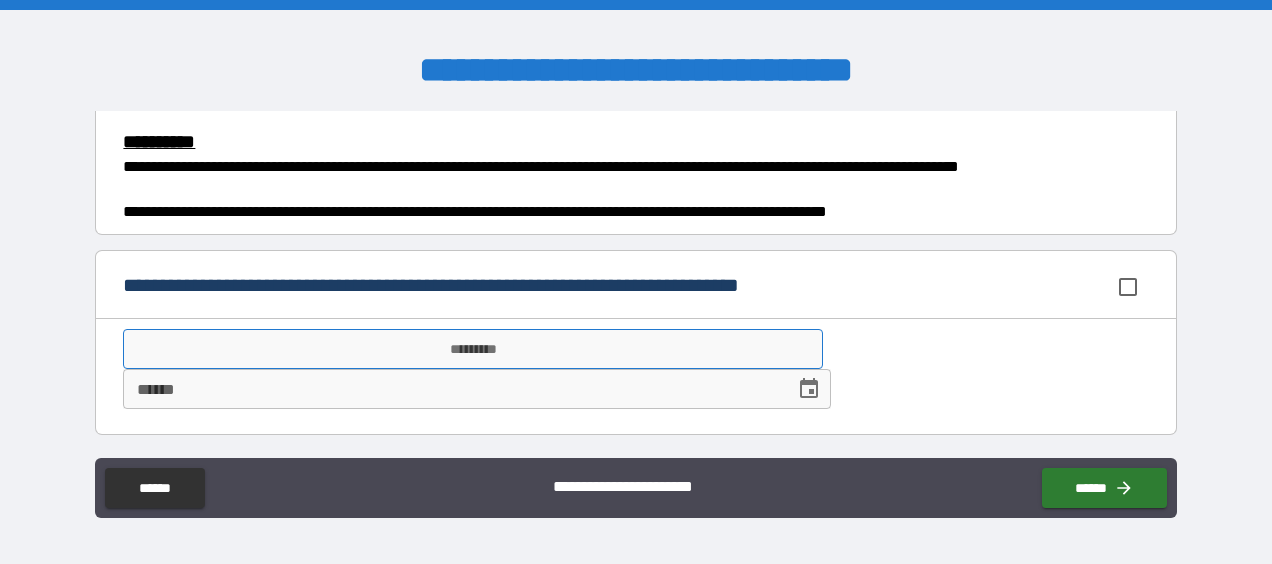 click on "*********" at bounding box center (473, 349) 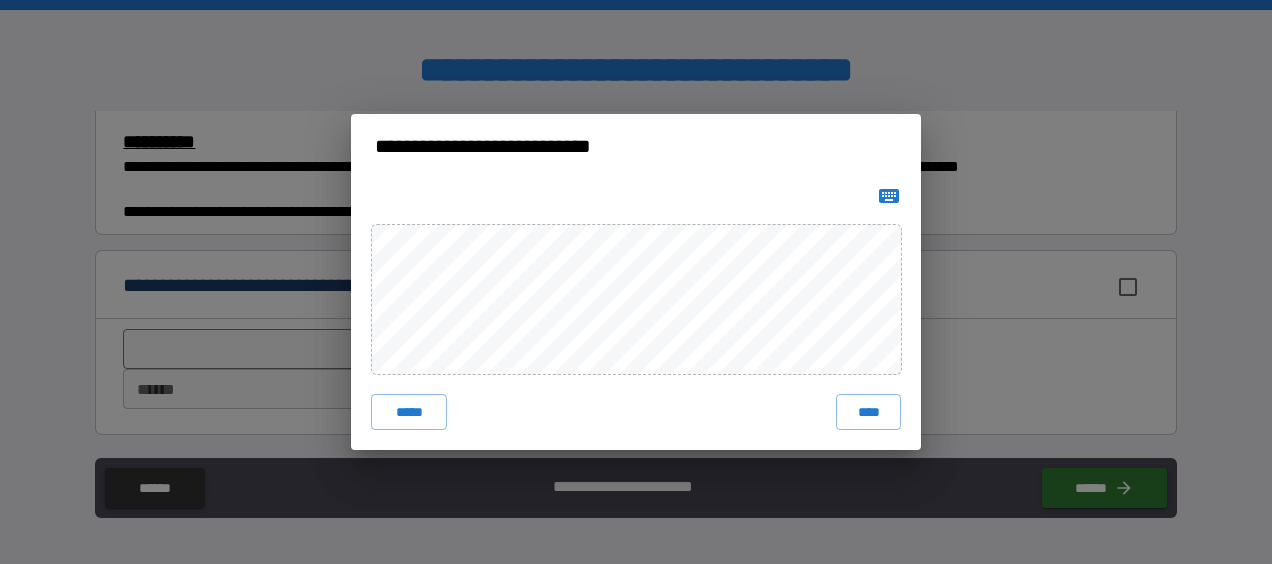 click on "****" at bounding box center [868, 412] 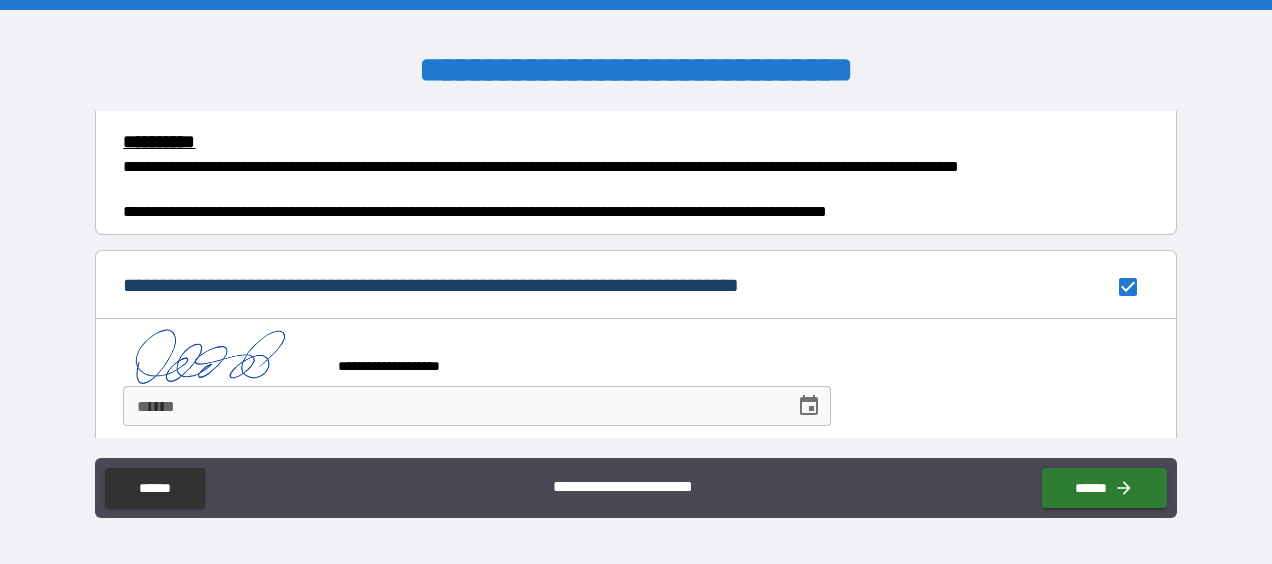 scroll, scrollTop: 1778, scrollLeft: 0, axis: vertical 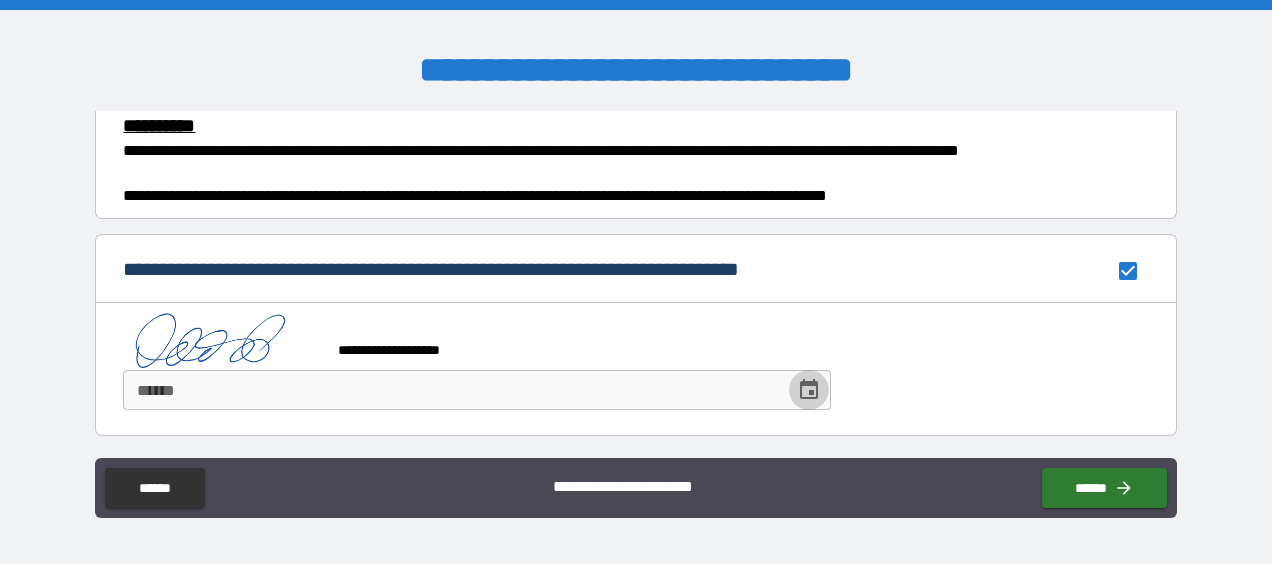click 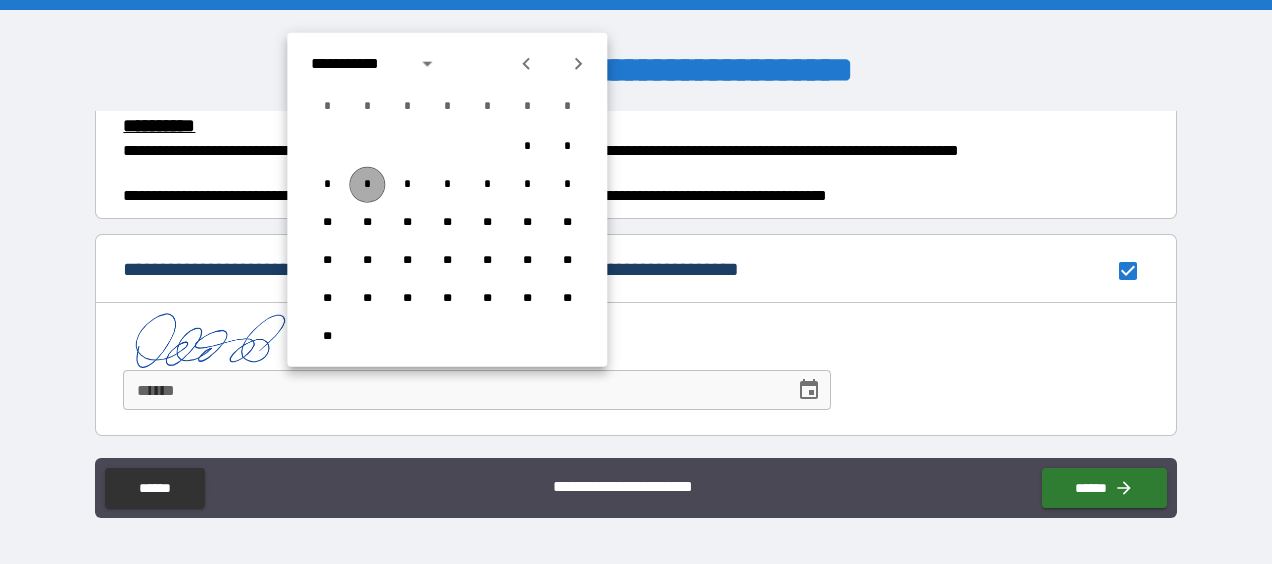 click on "*" at bounding box center (367, 185) 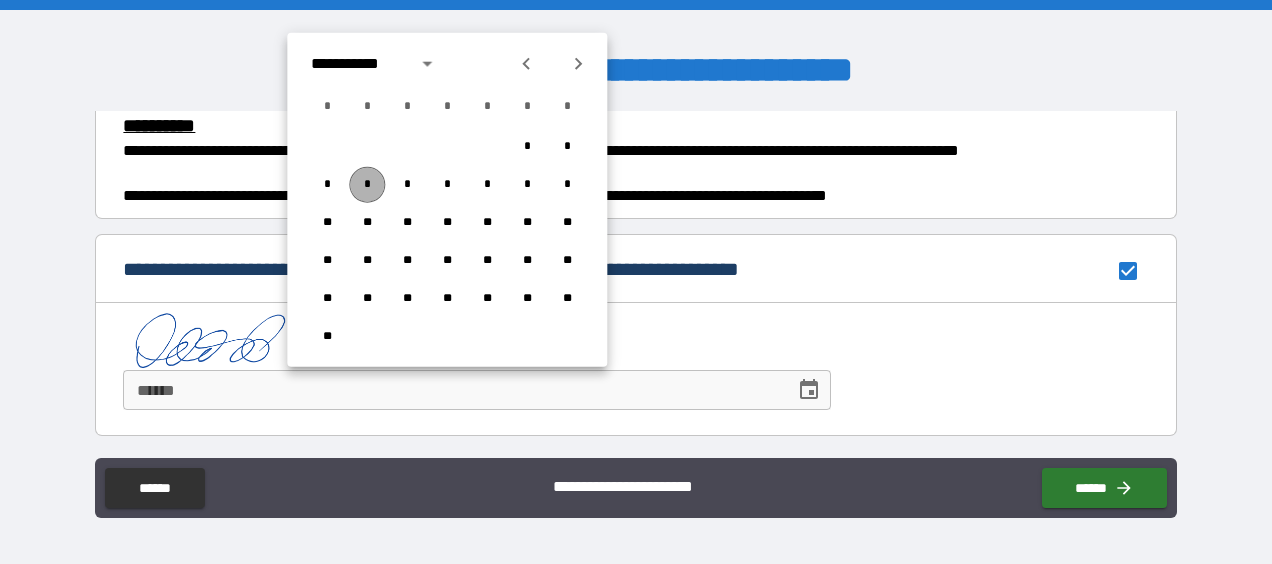 type on "**********" 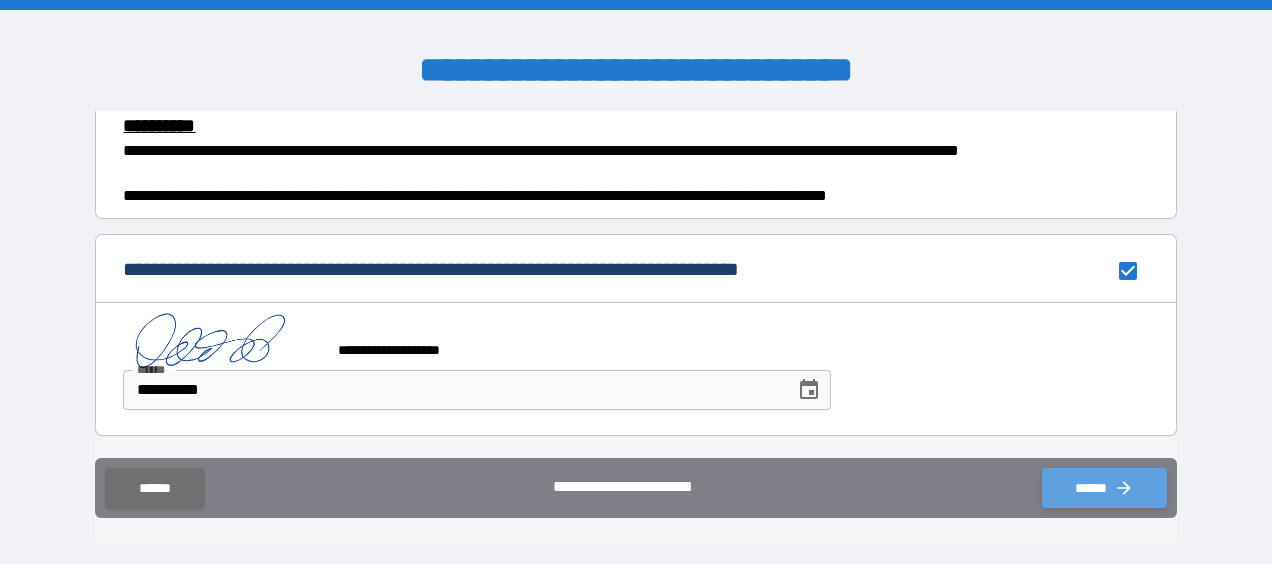 click 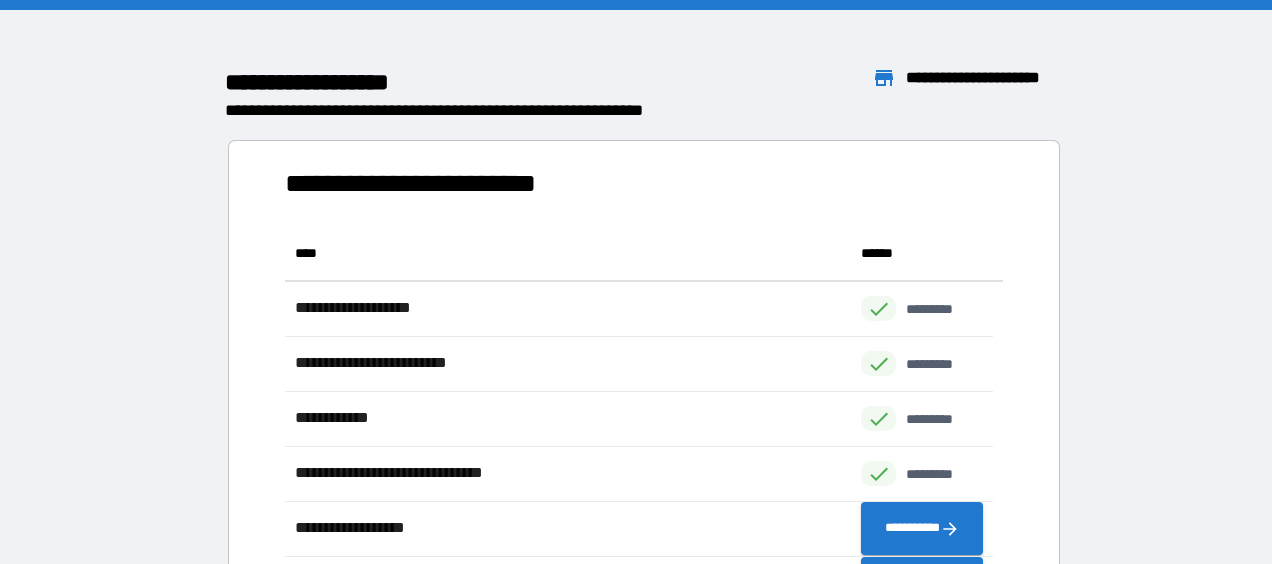 scroll, scrollTop: 16, scrollLeft: 16, axis: both 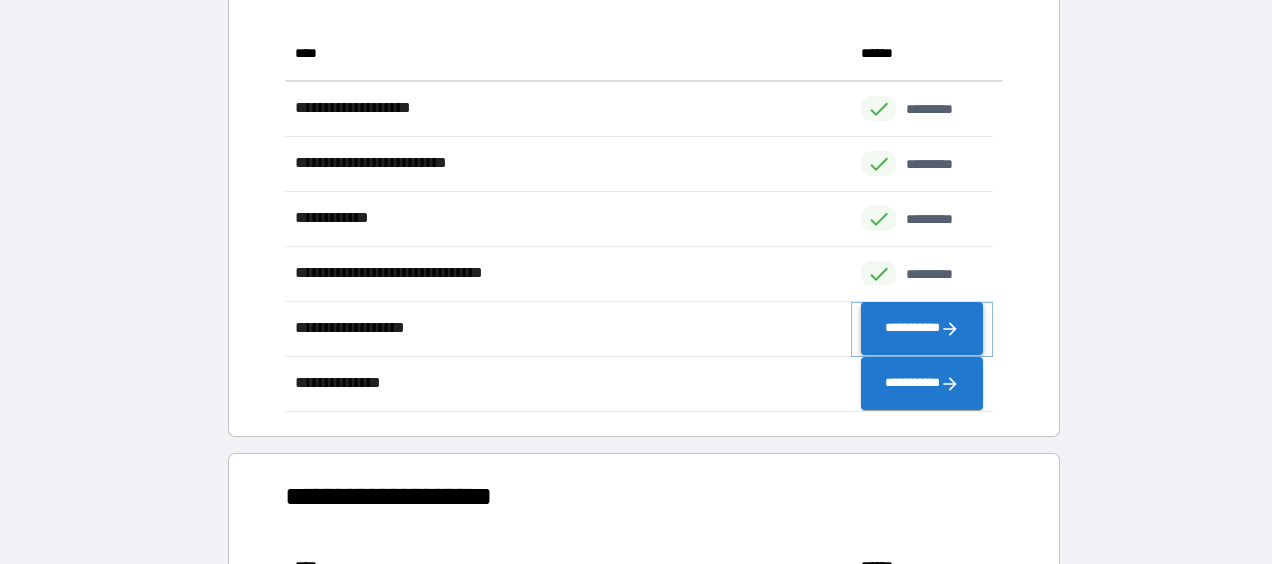 click on "**********" at bounding box center (922, 329) 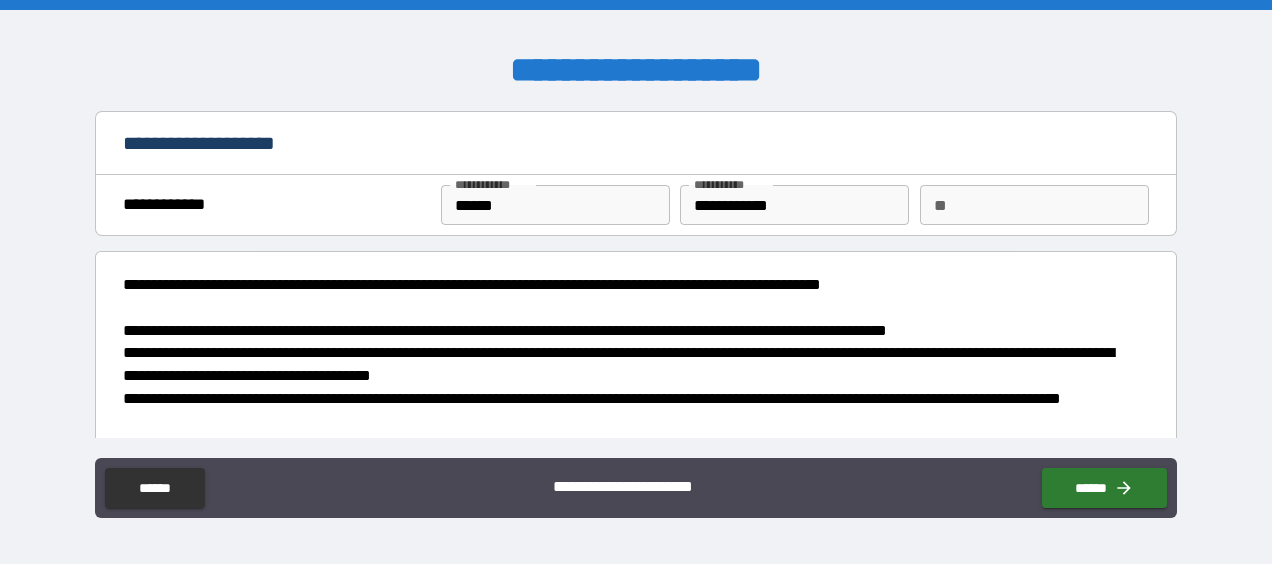 type on "*" 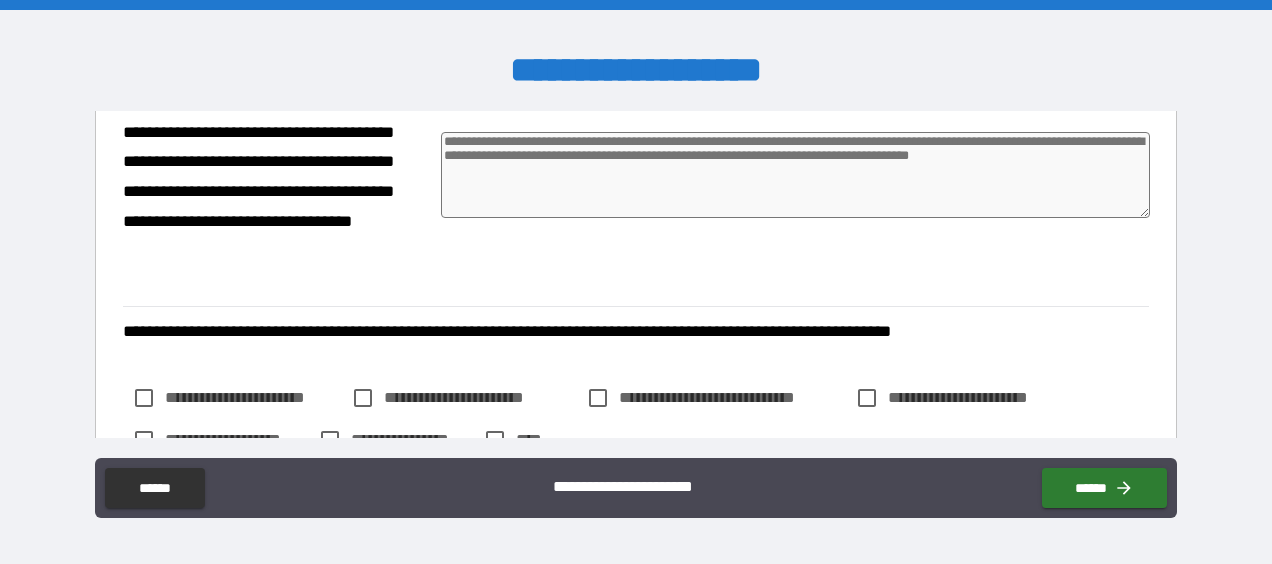 scroll, scrollTop: 600, scrollLeft: 0, axis: vertical 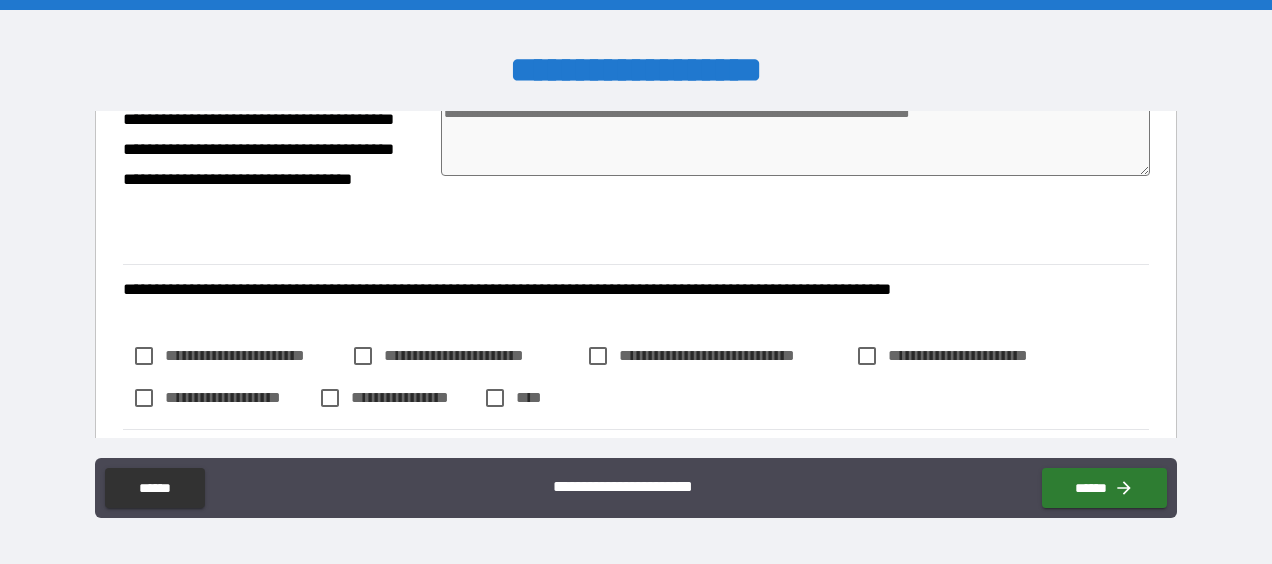 type on "*" 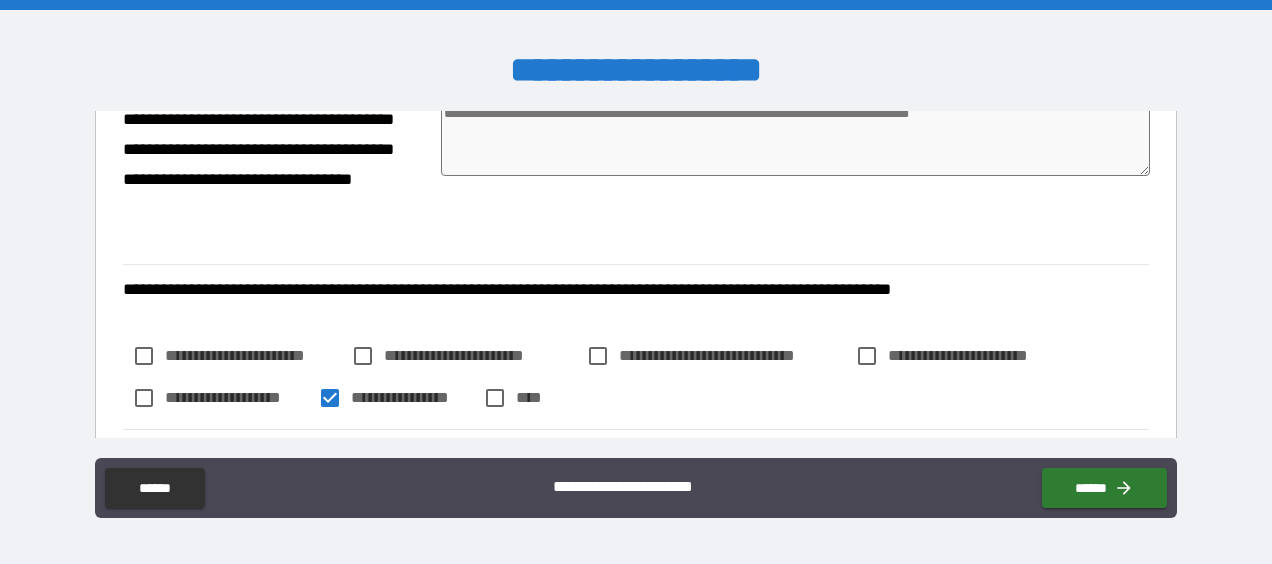 type on "*" 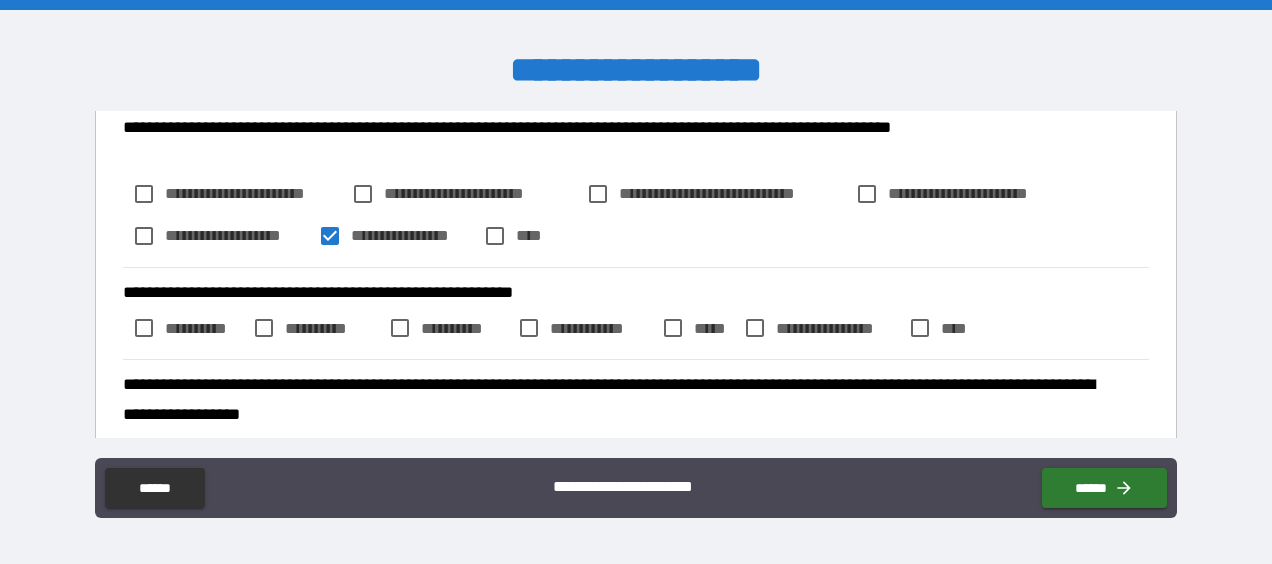 scroll, scrollTop: 800, scrollLeft: 0, axis: vertical 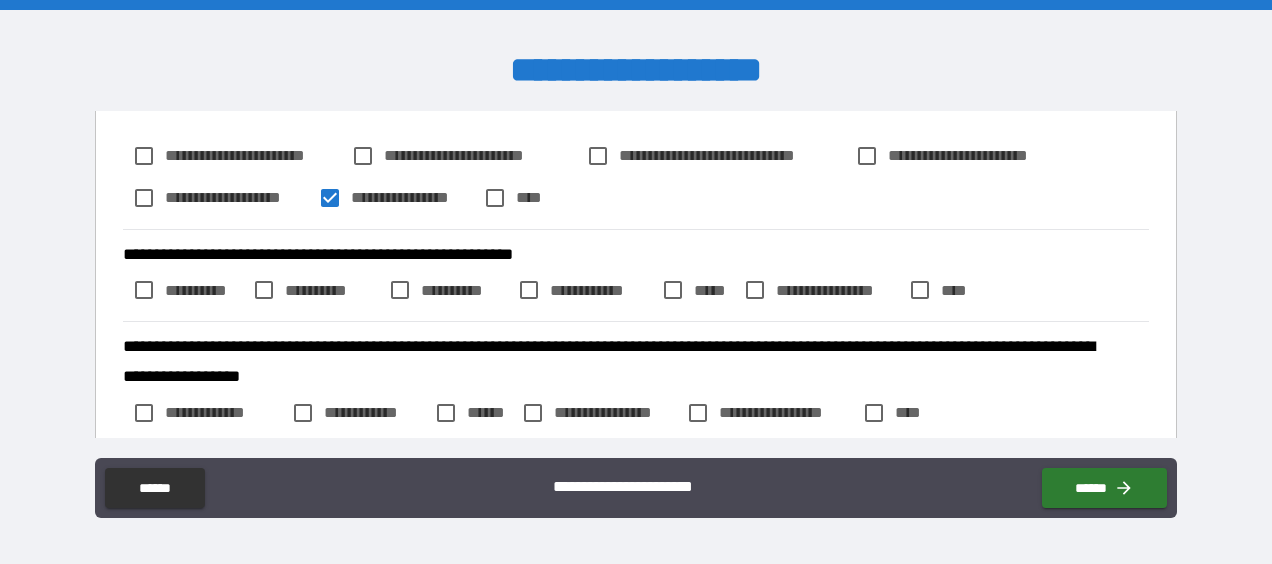 type on "*" 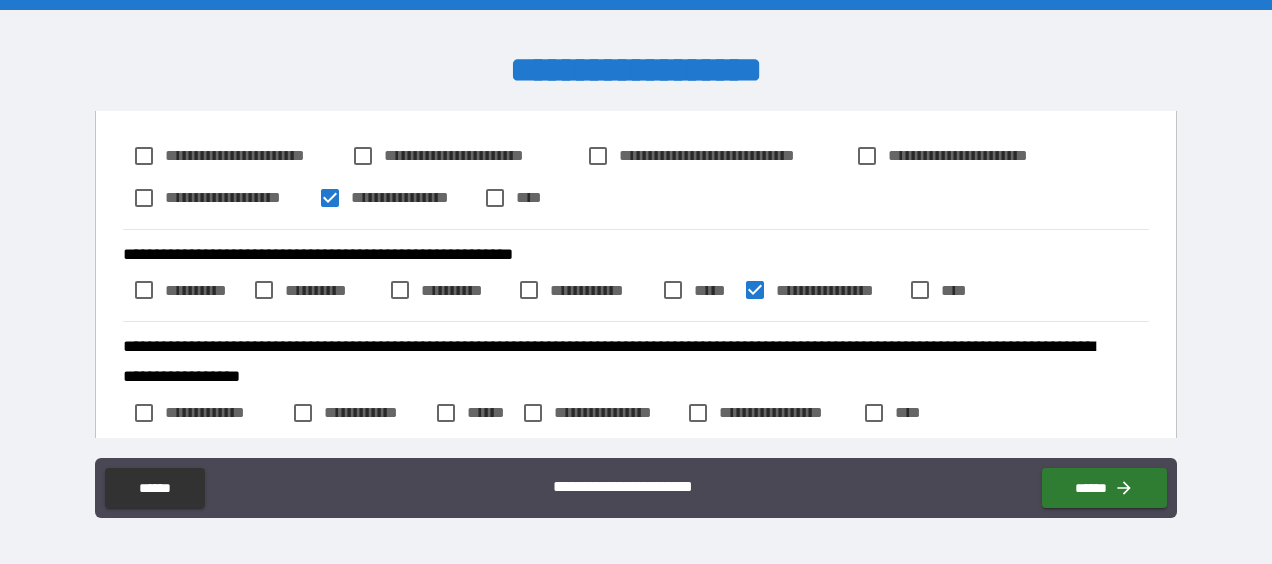 type on "*" 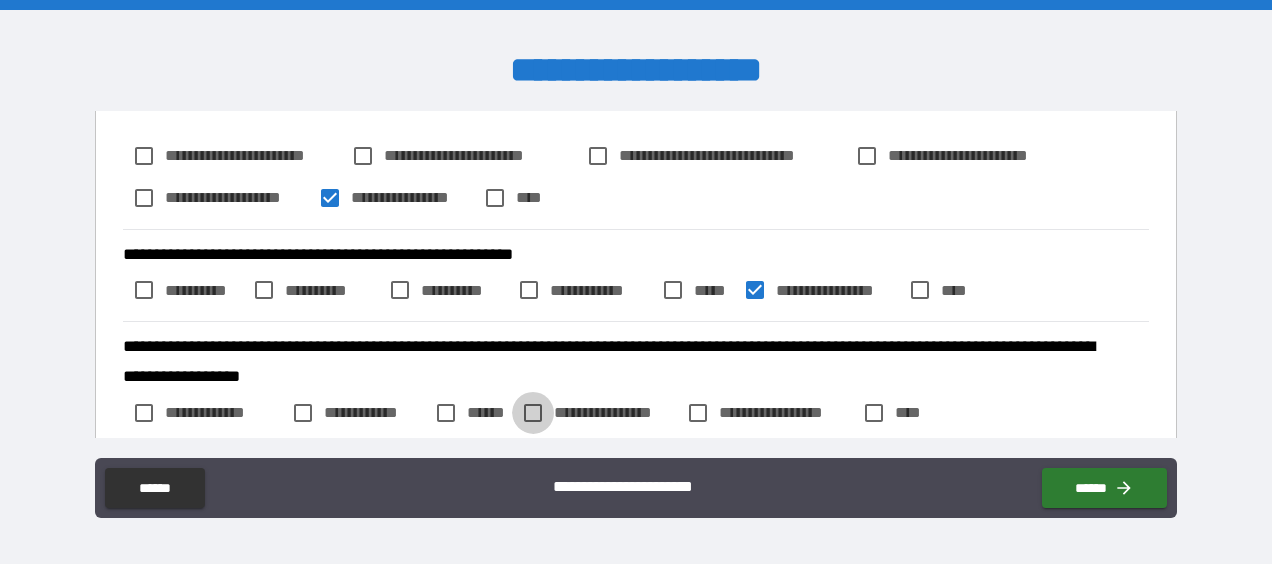 type on "*" 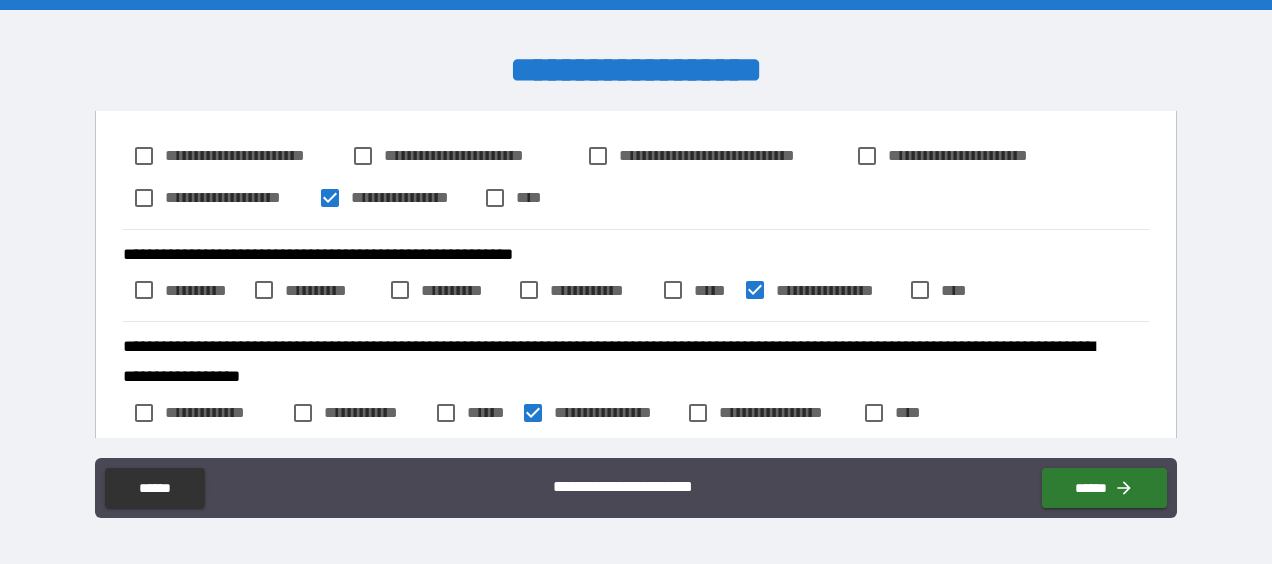 type on "*" 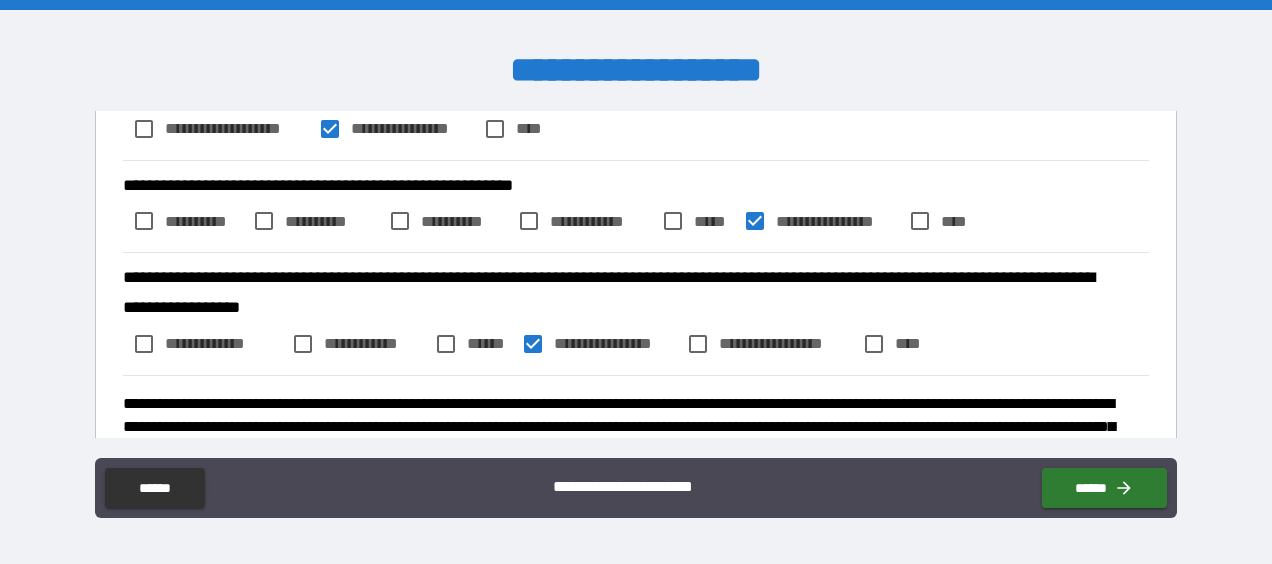 scroll, scrollTop: 900, scrollLeft: 0, axis: vertical 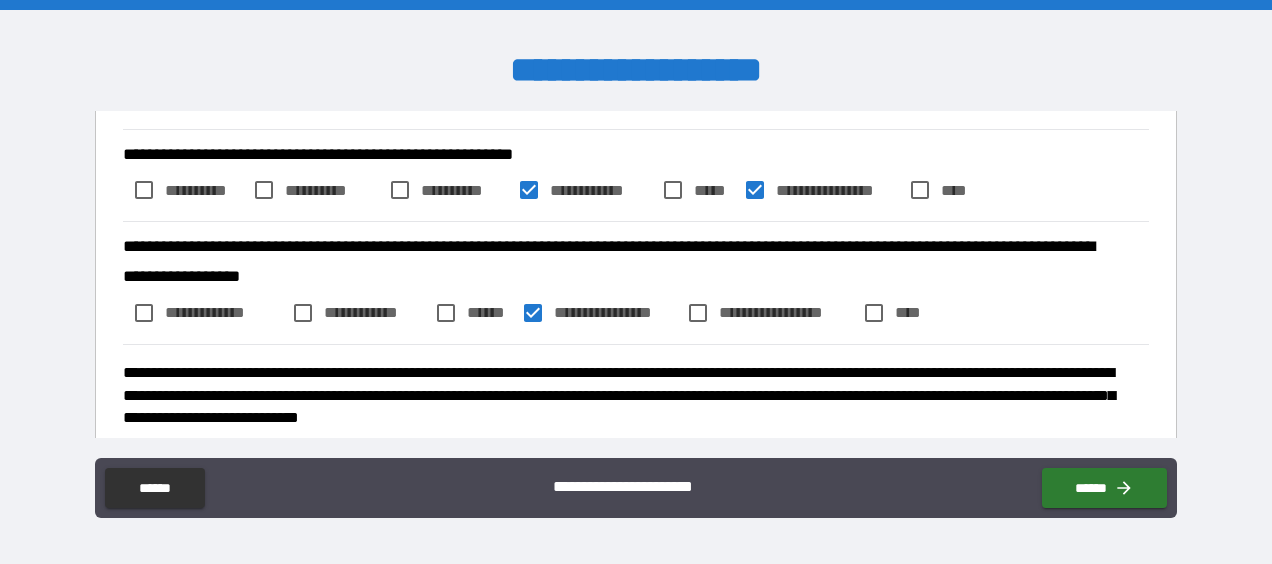 type on "*" 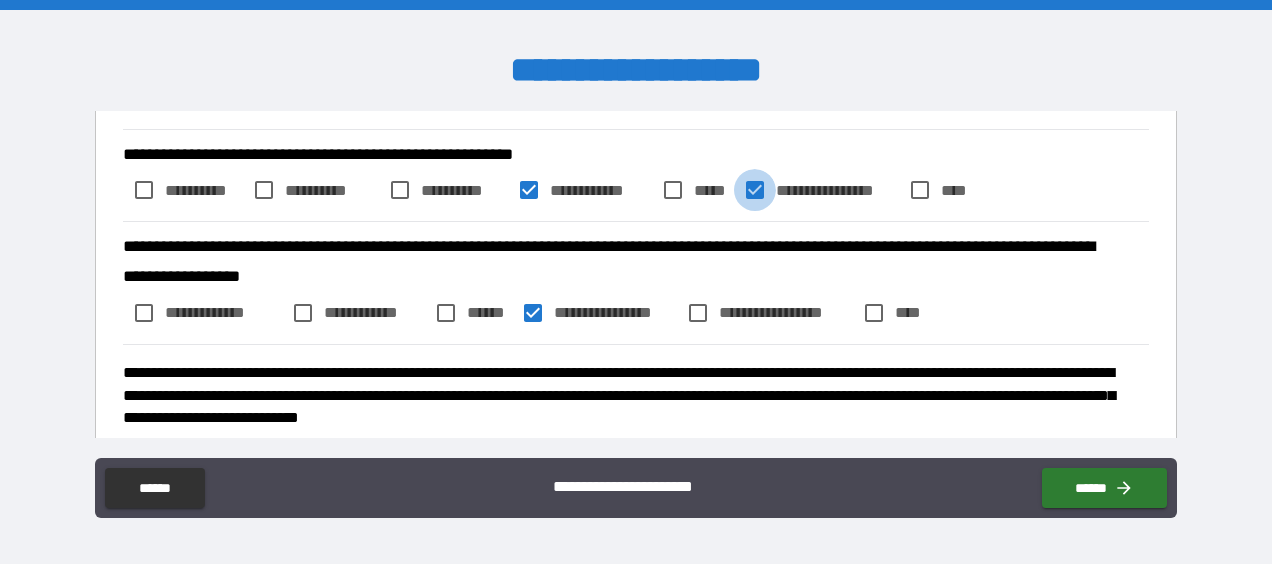 type on "*" 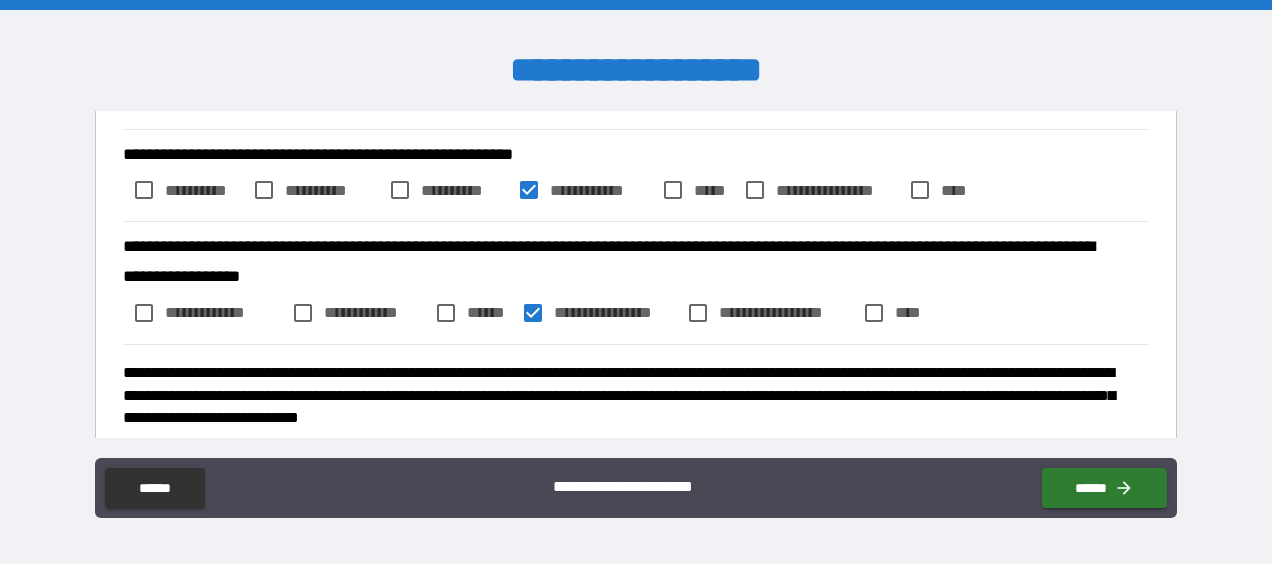 type on "*" 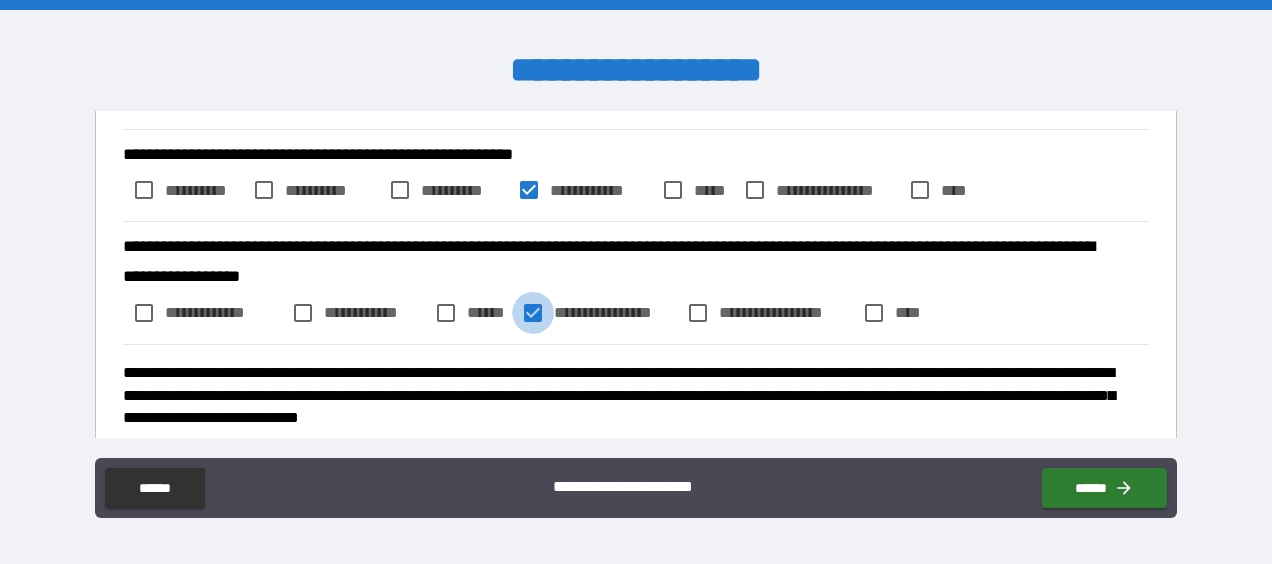 type on "*" 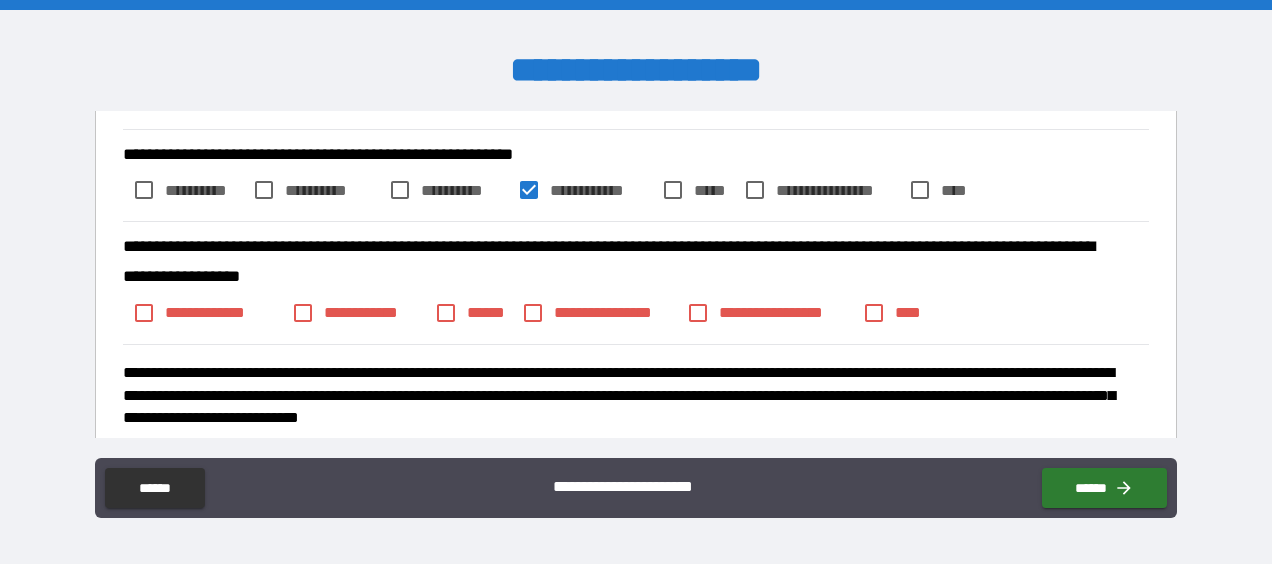type on "*" 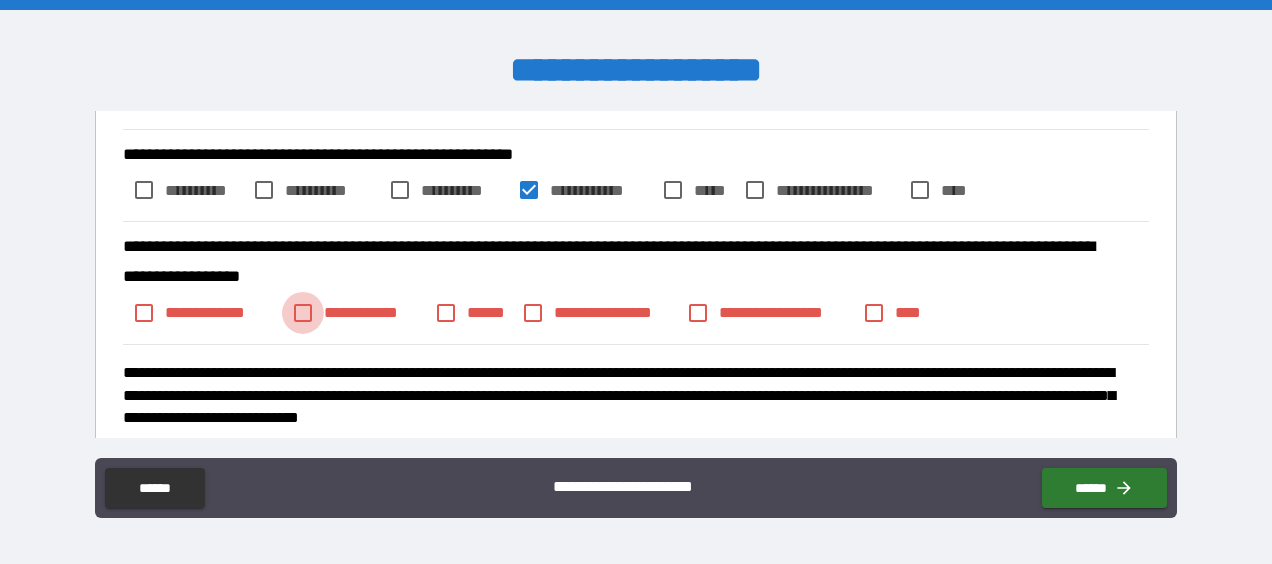 type on "*" 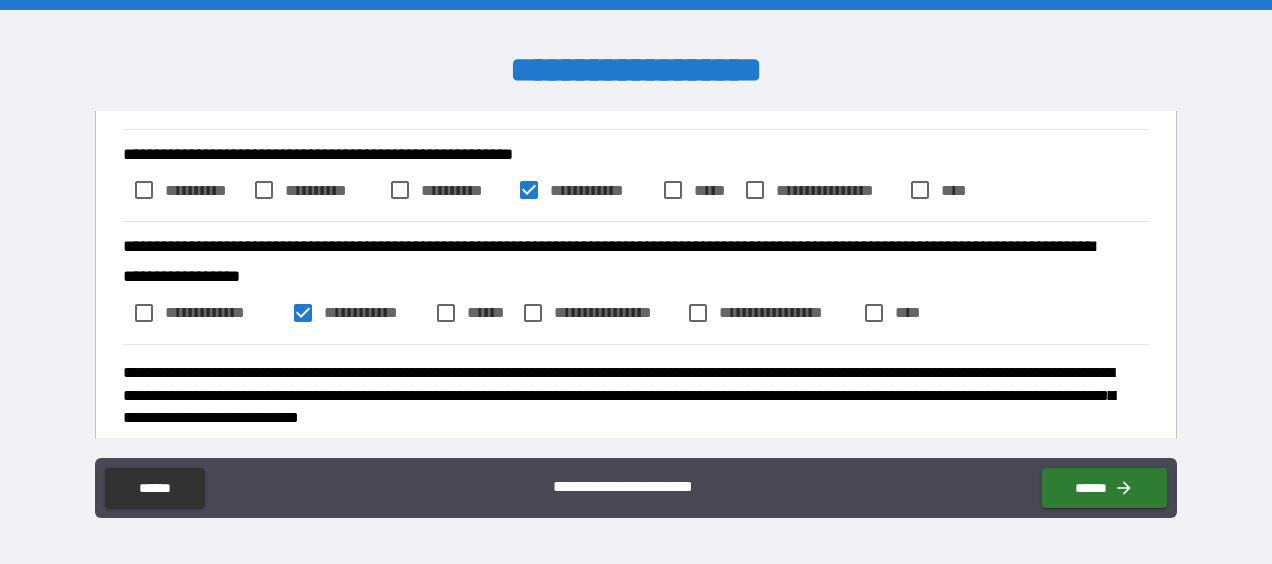 type on "*" 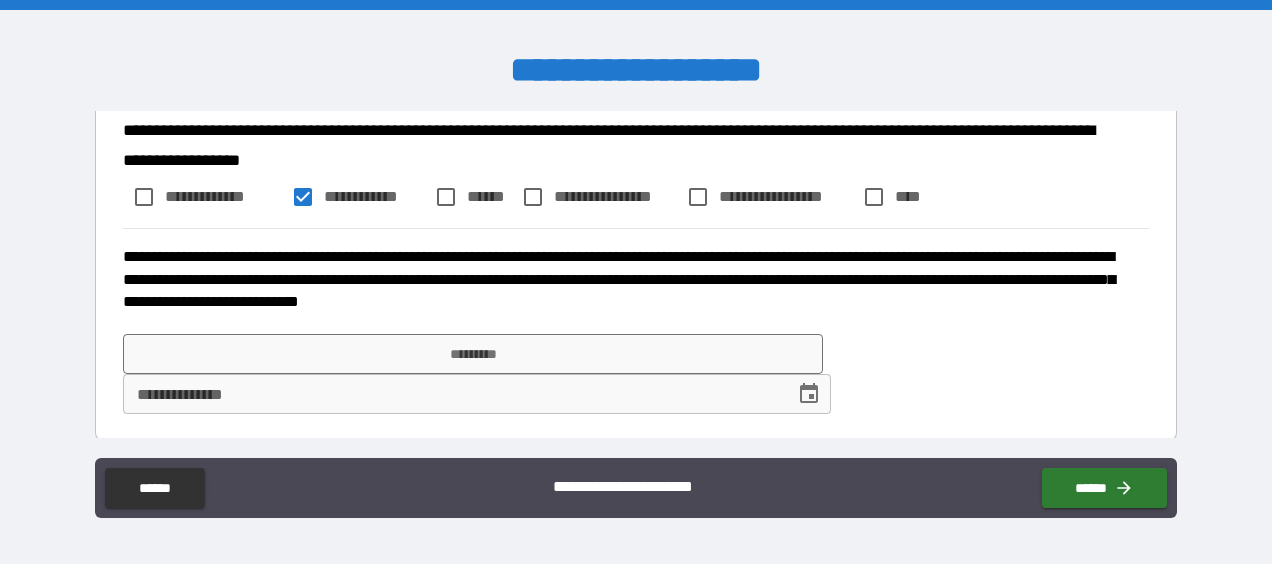 scroll, scrollTop: 1020, scrollLeft: 0, axis: vertical 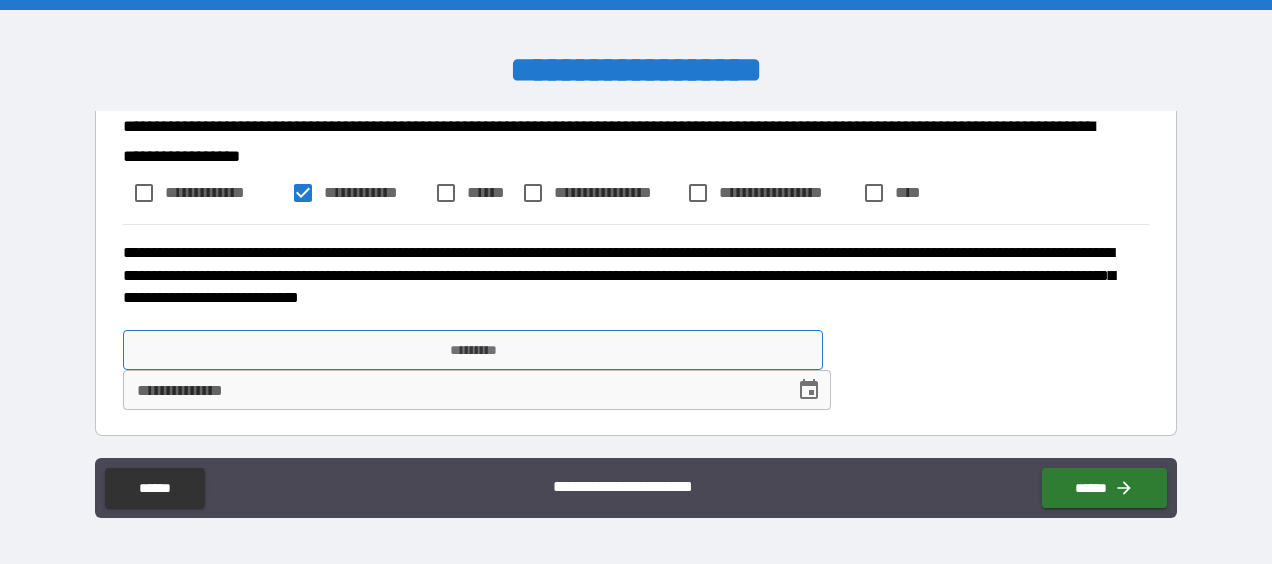 click on "*********" at bounding box center [473, 350] 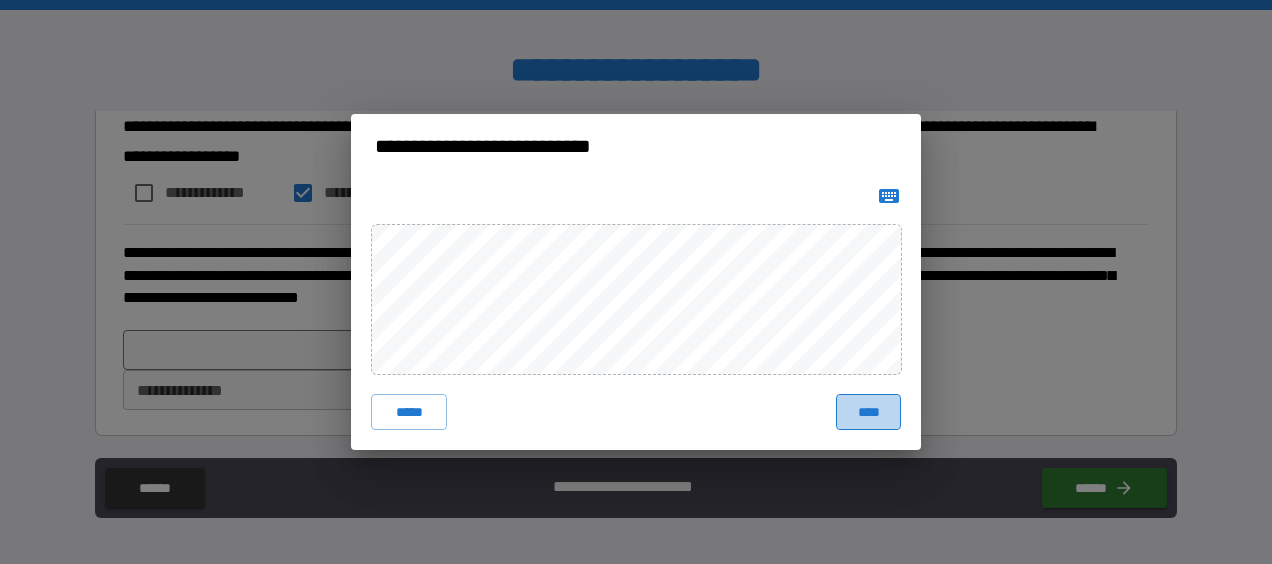 click on "****" at bounding box center (868, 412) 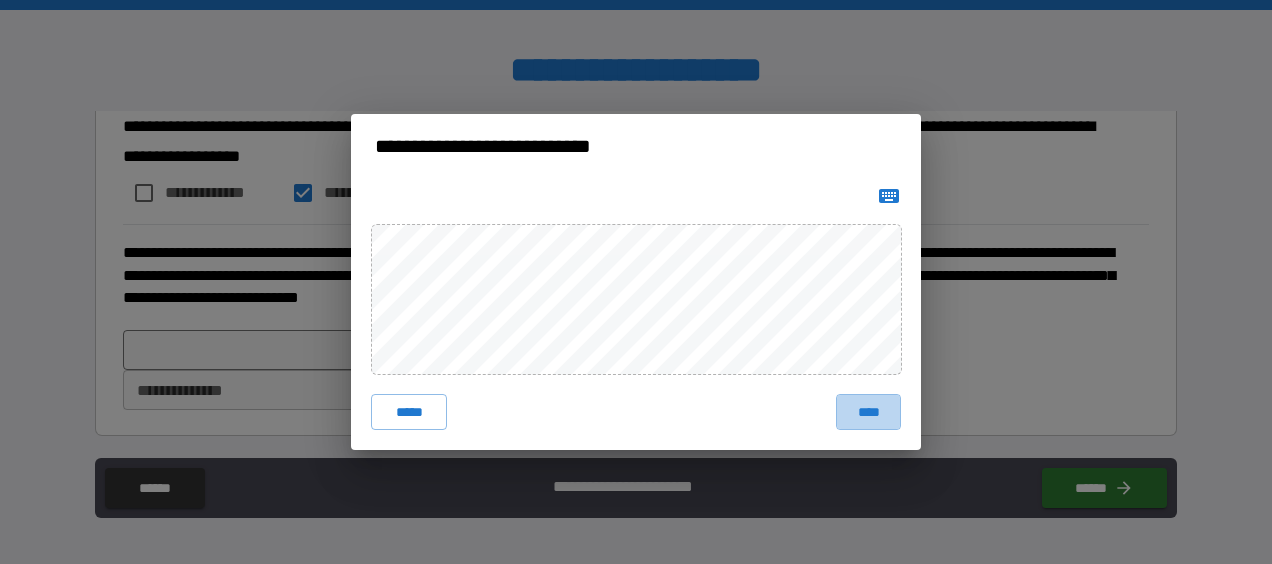 type on "*" 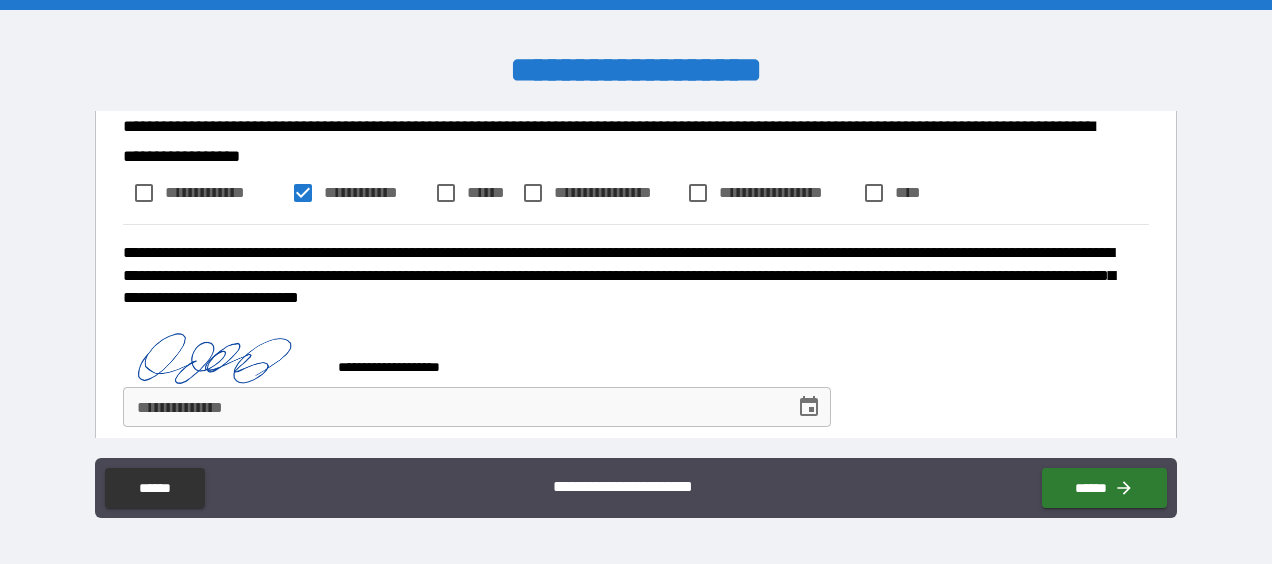 type on "*" 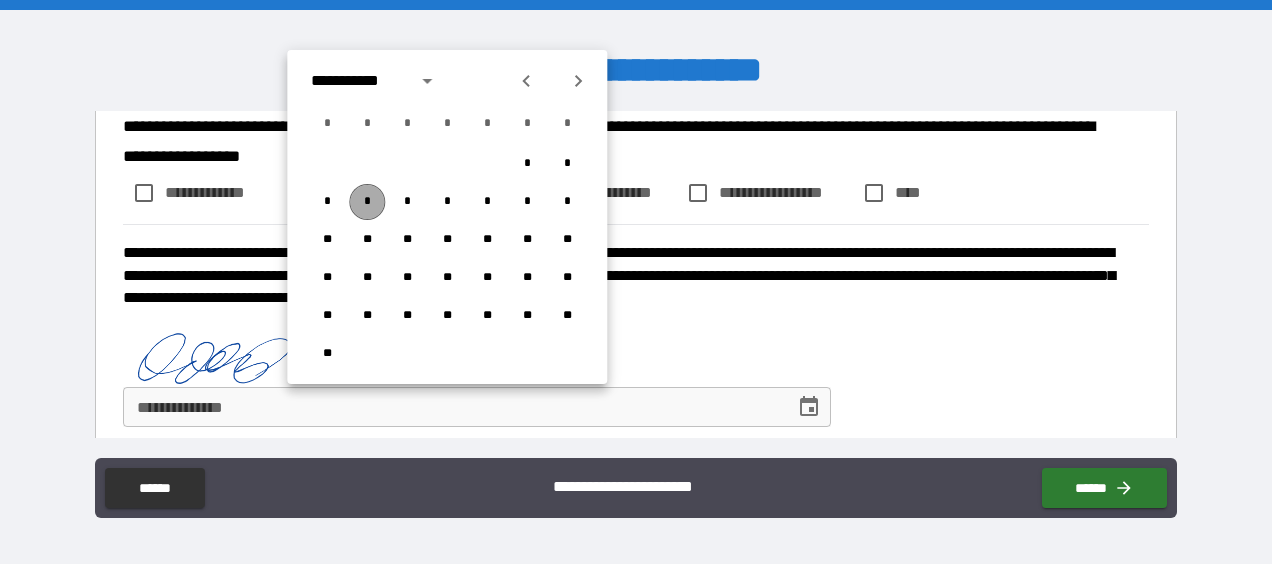 click on "*" at bounding box center [367, 202] 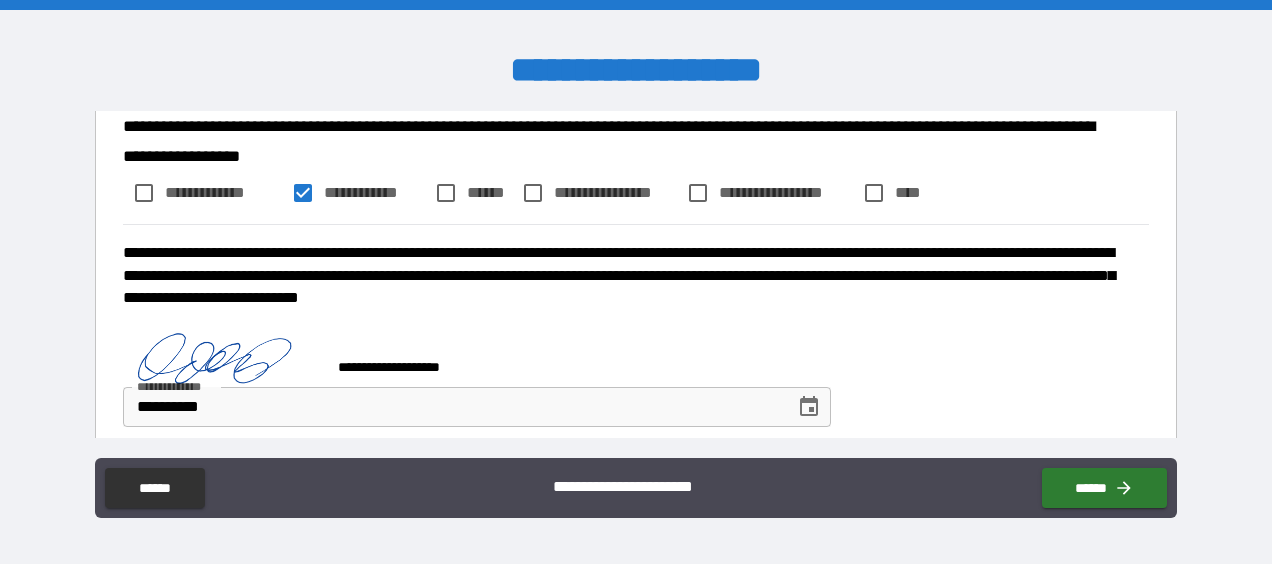 type on "*" 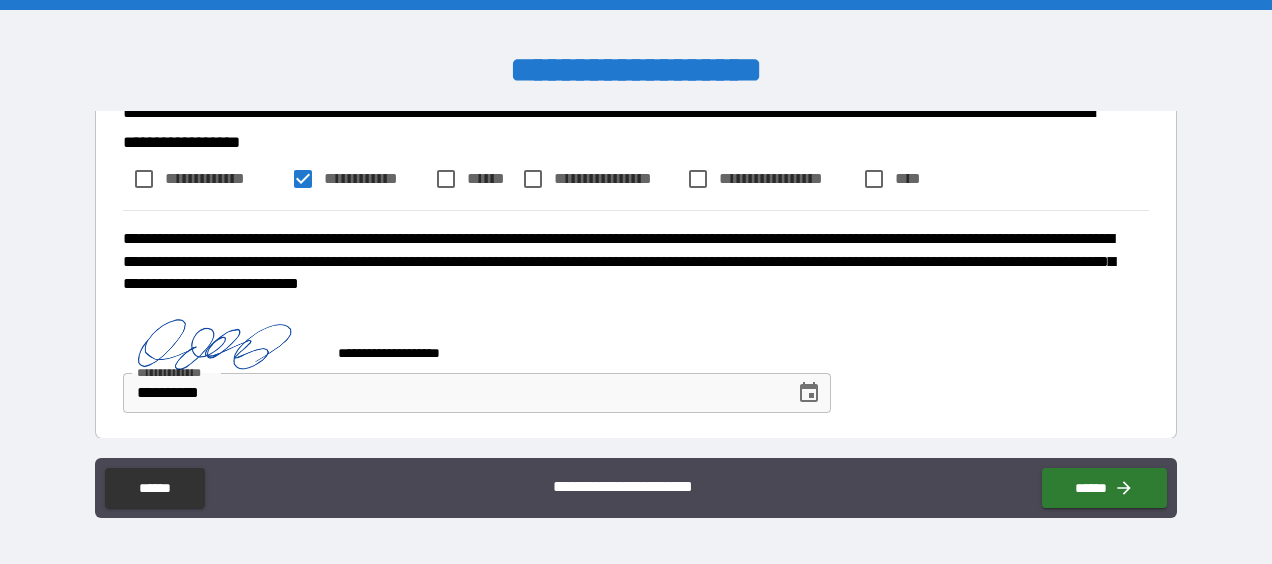 scroll, scrollTop: 1037, scrollLeft: 0, axis: vertical 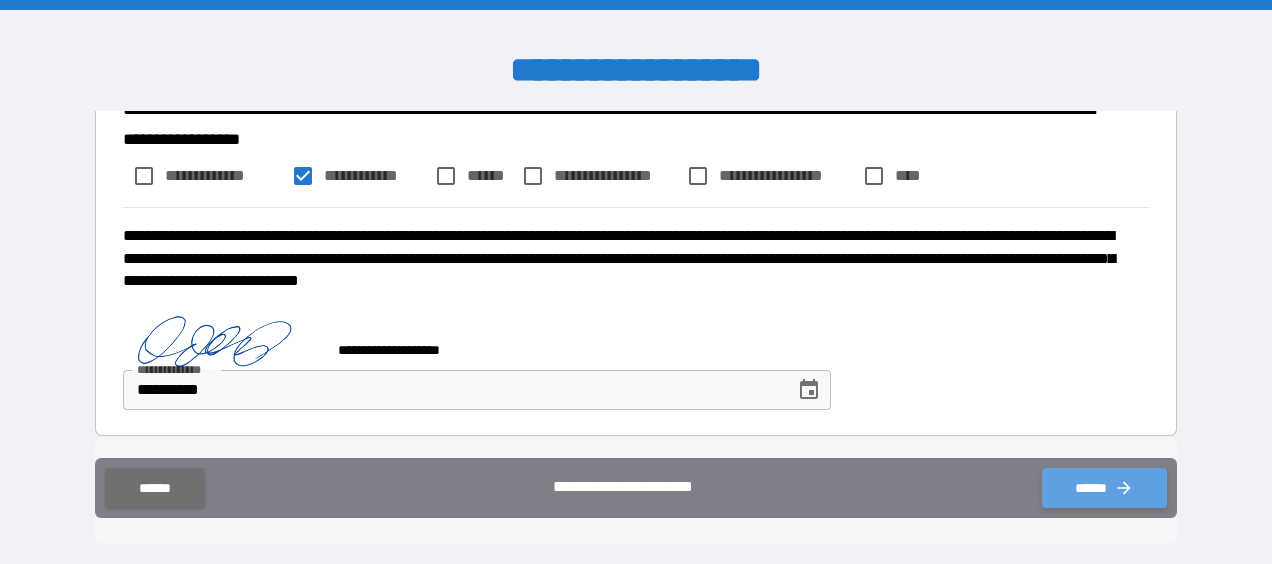 click 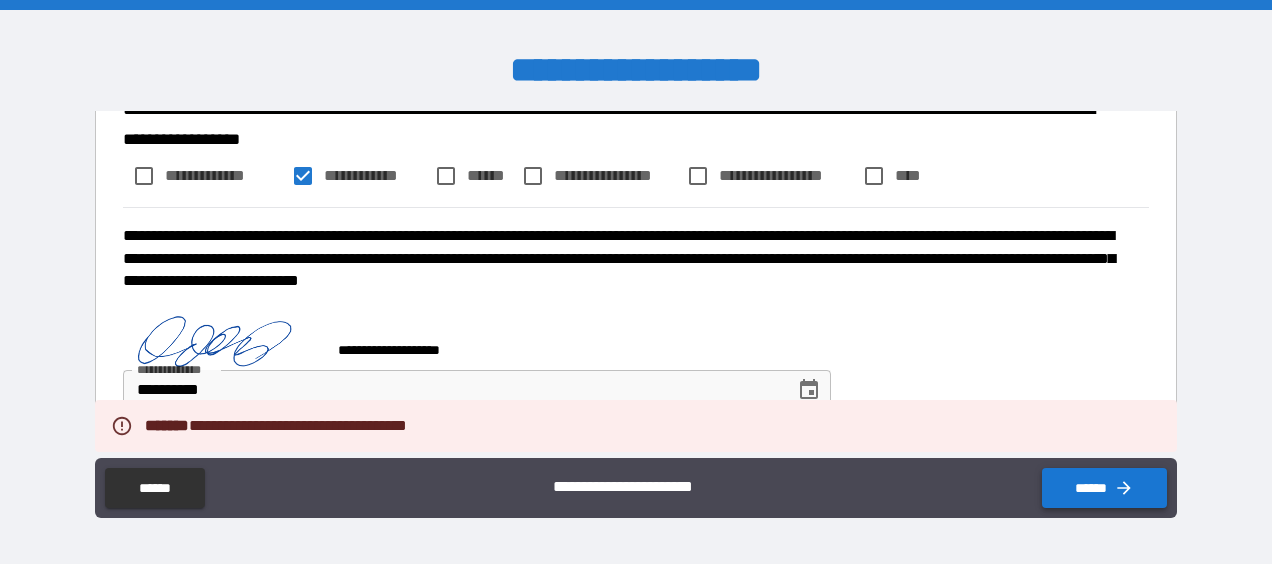 type on "*" 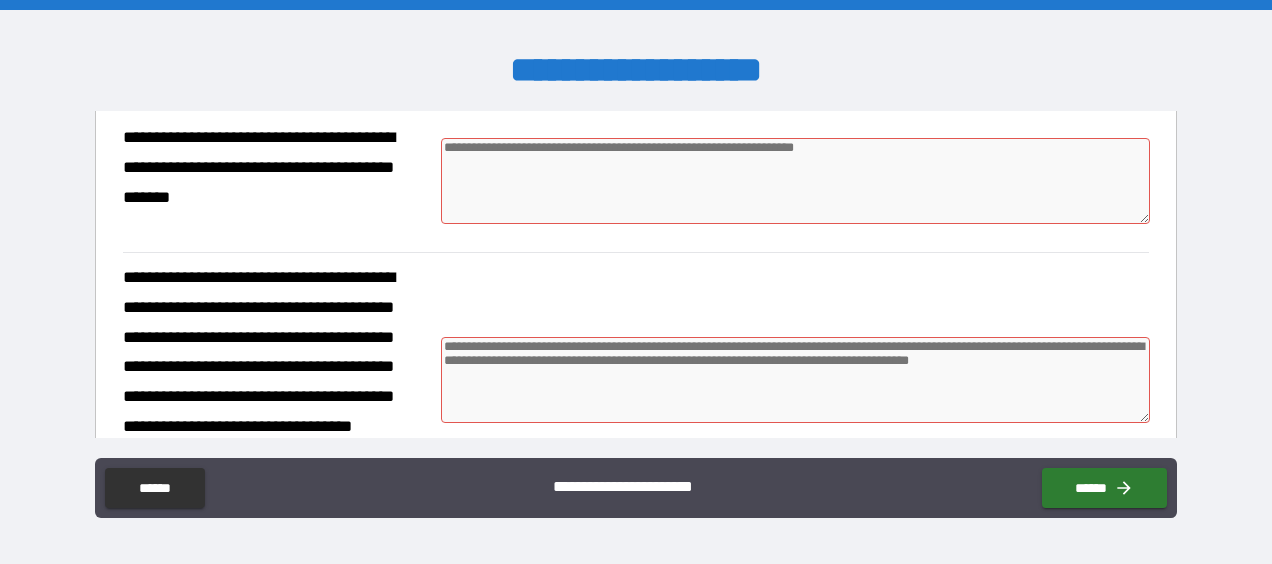 scroll, scrollTop: 237, scrollLeft: 0, axis: vertical 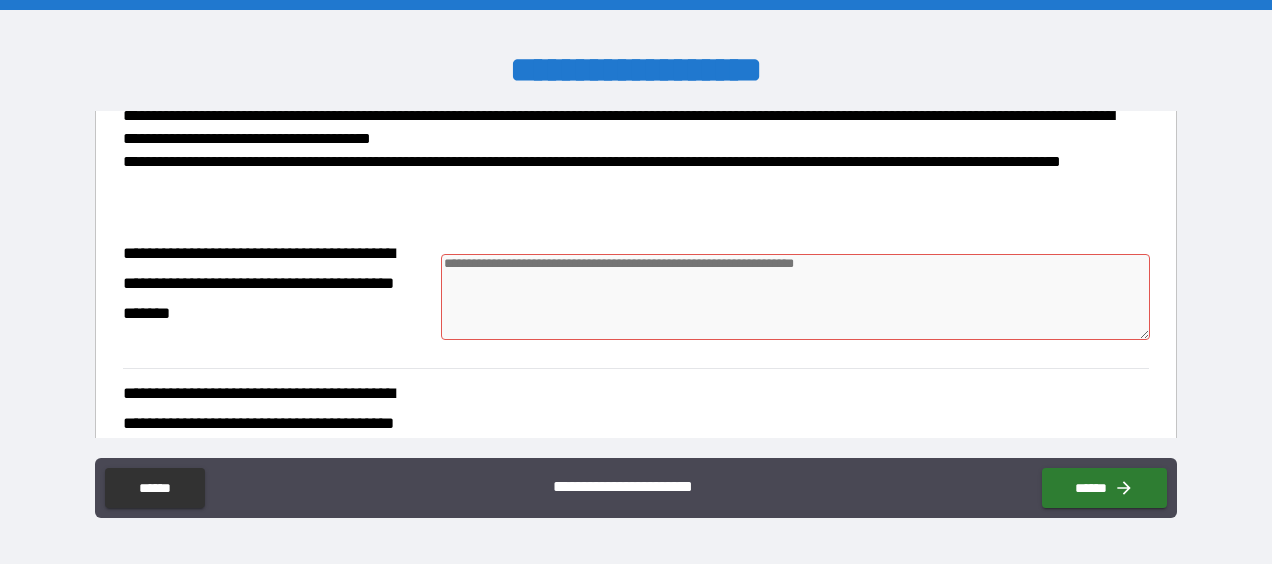 click at bounding box center (795, 297) 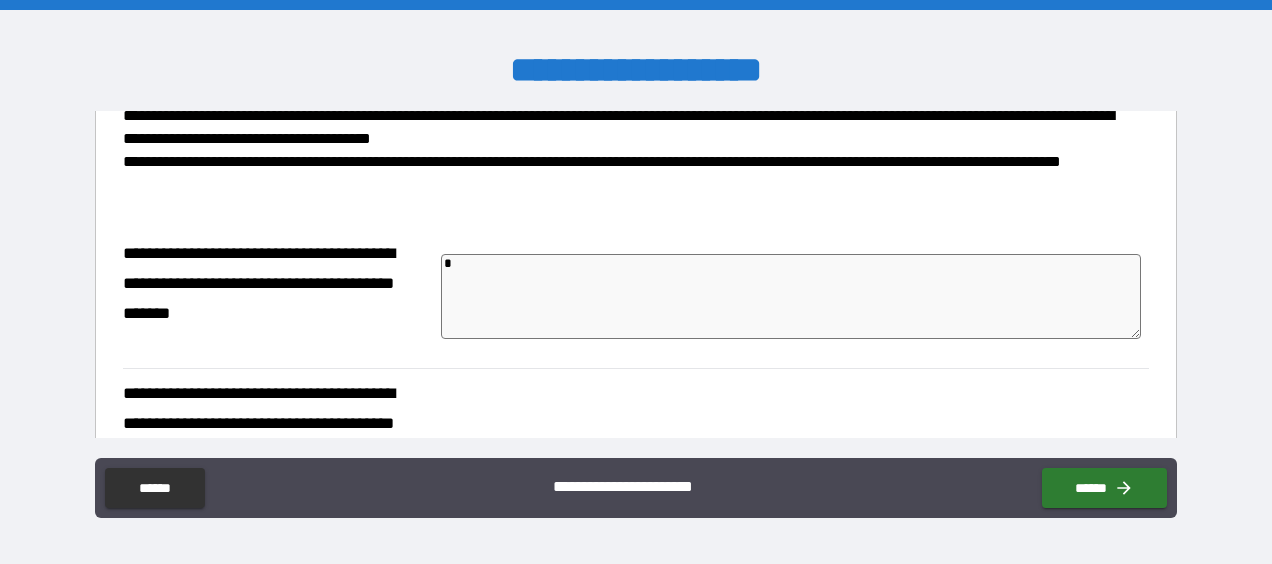type on "**" 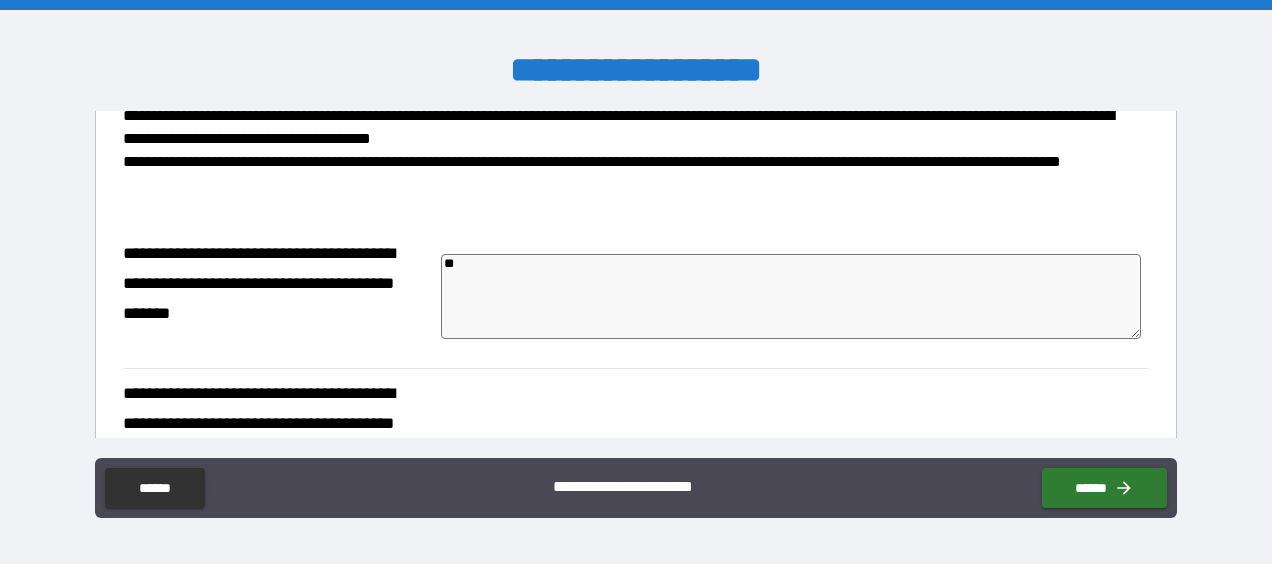 type on "*" 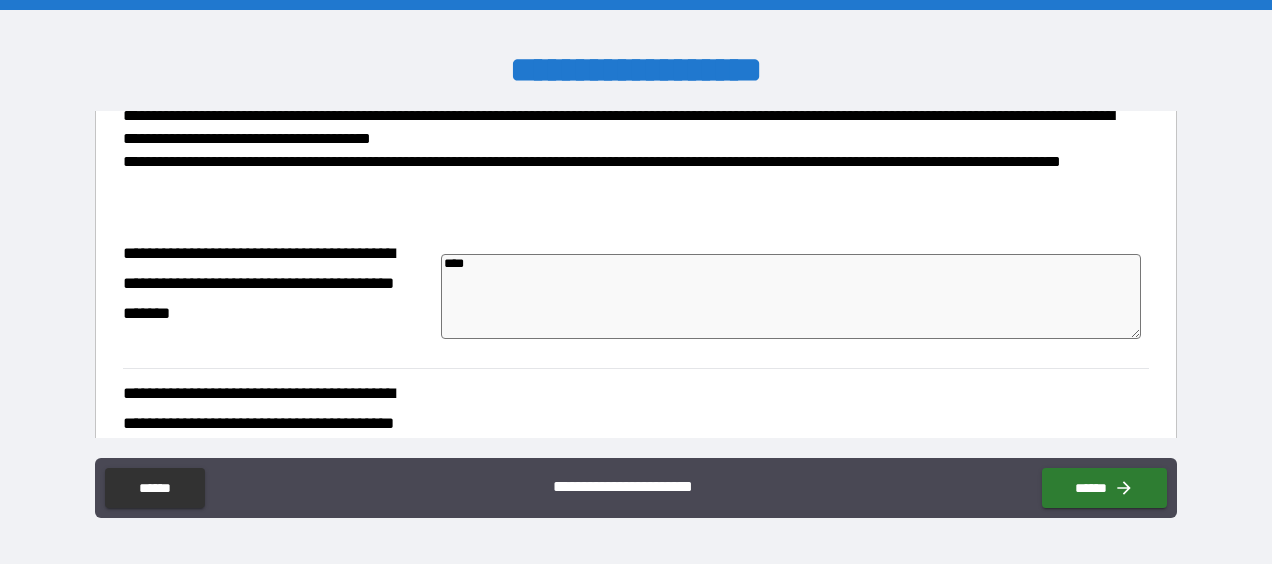 type on "*****" 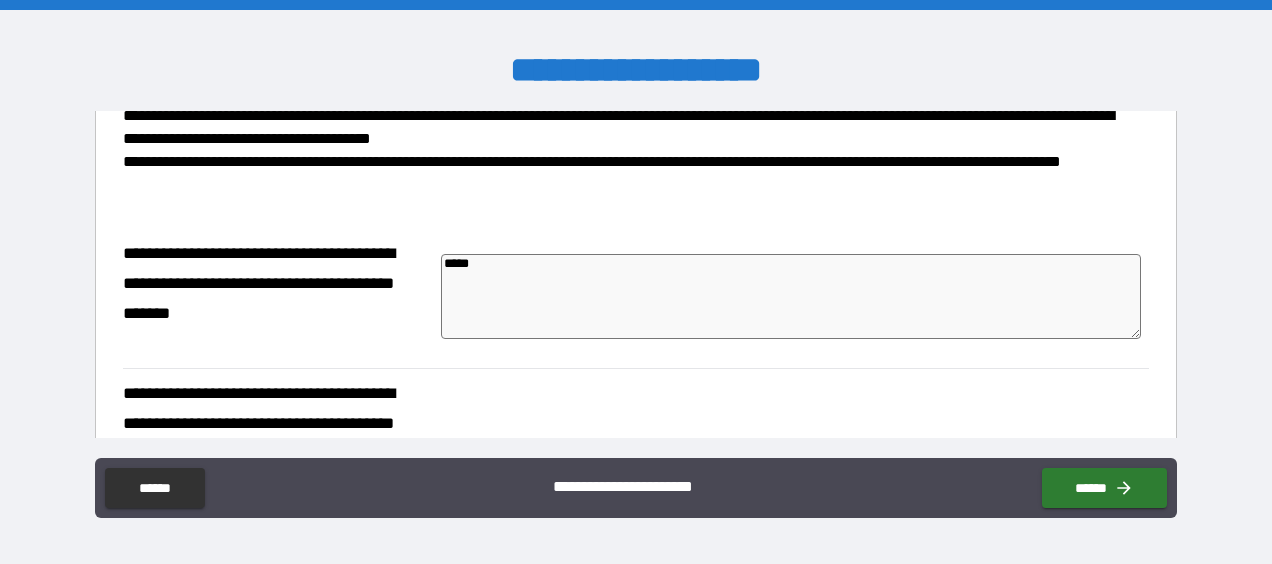 type on "******" 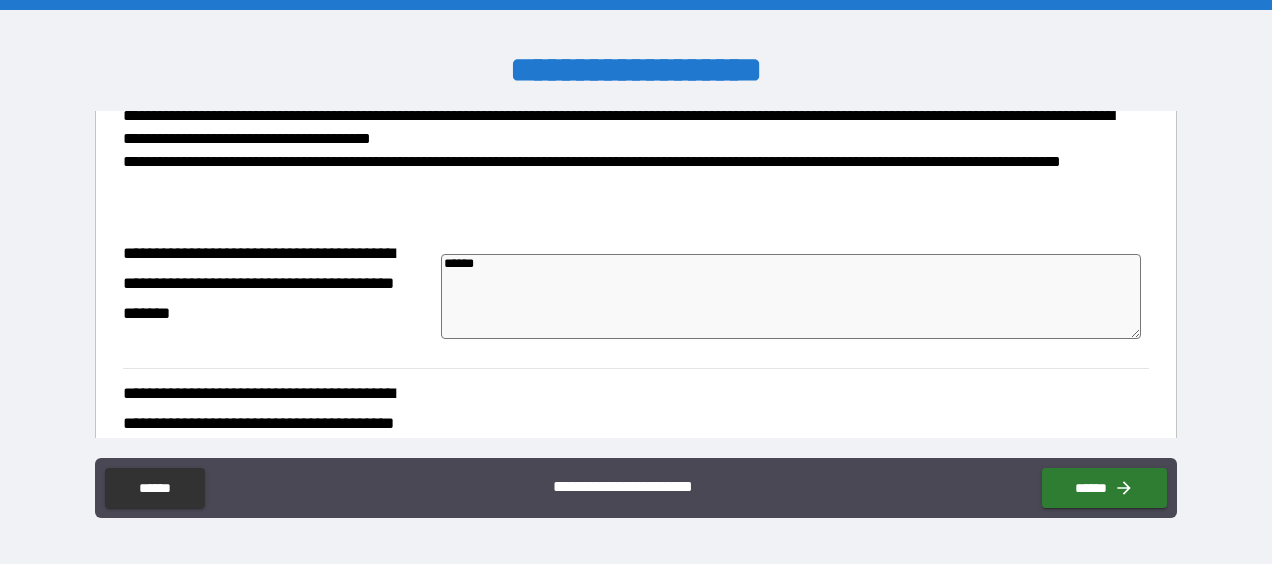type on "*" 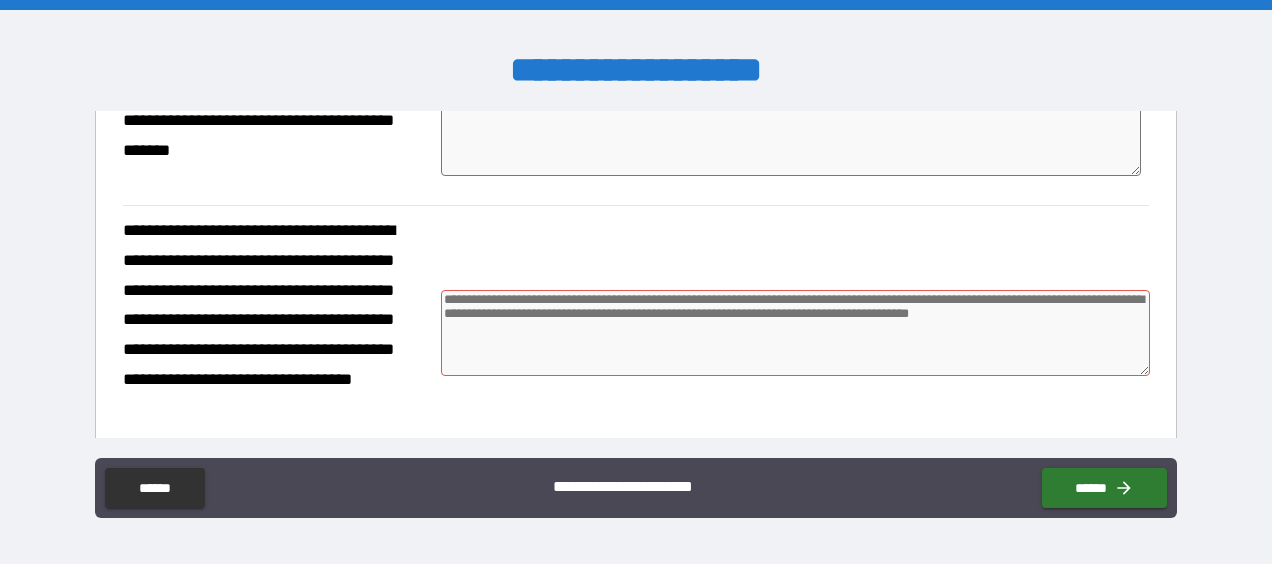 scroll, scrollTop: 437, scrollLeft: 0, axis: vertical 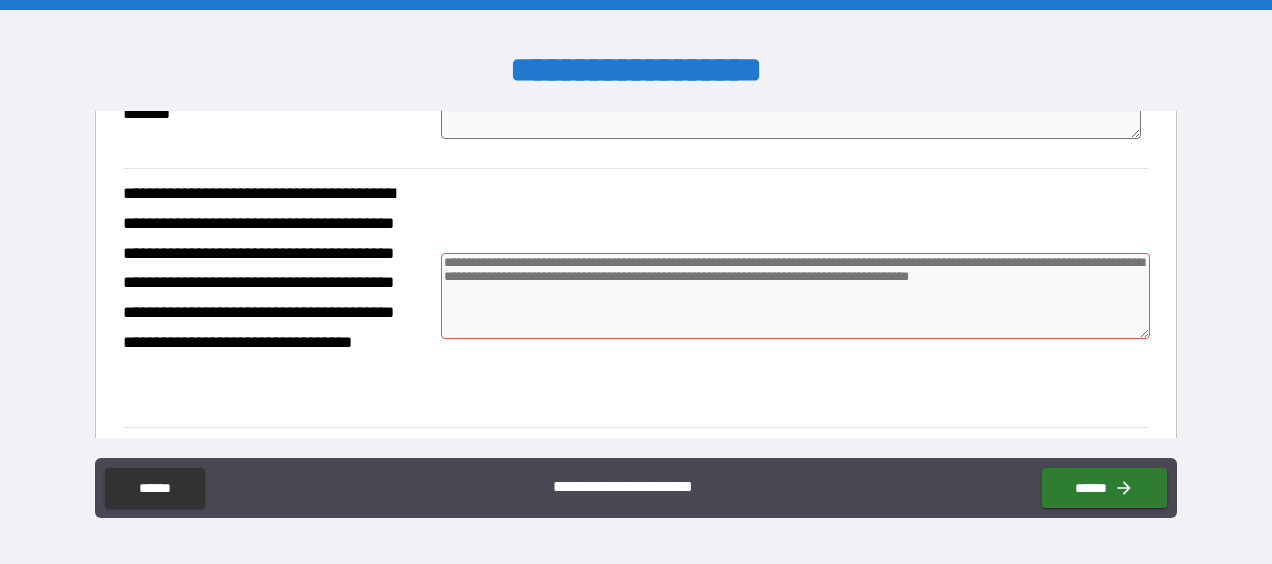 type on "******" 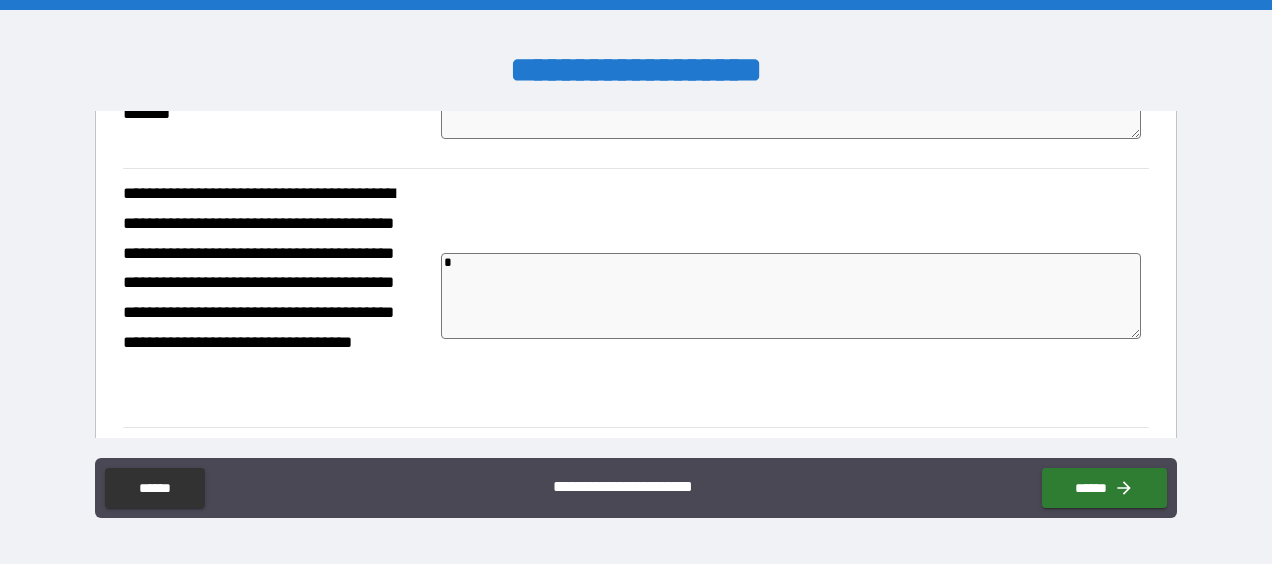 type on "*" 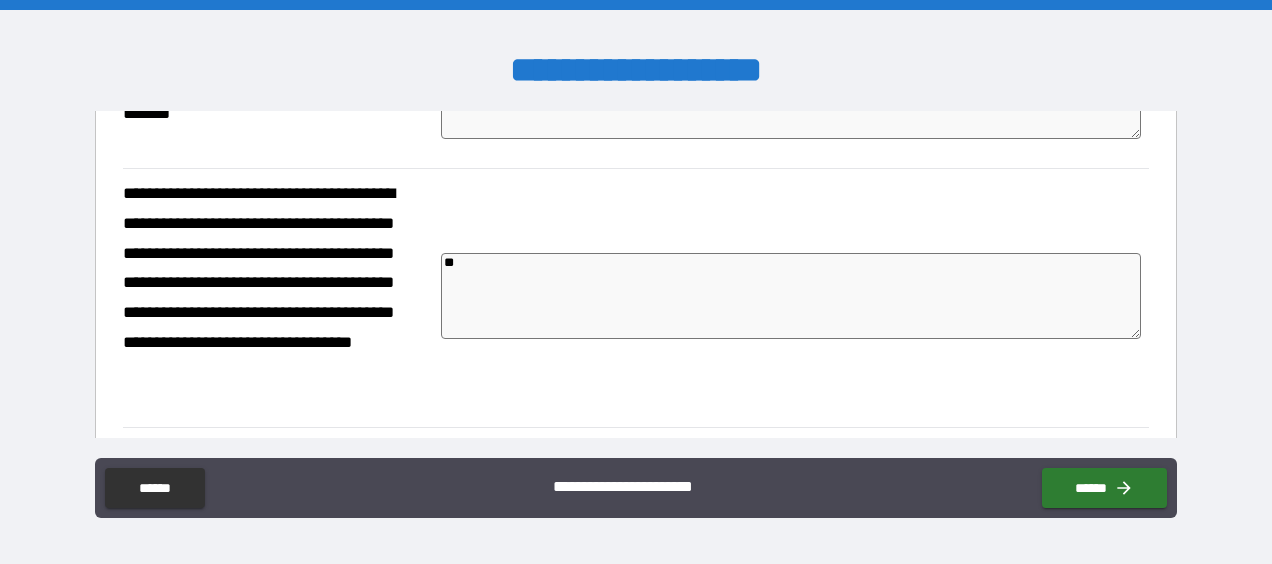 type on "***" 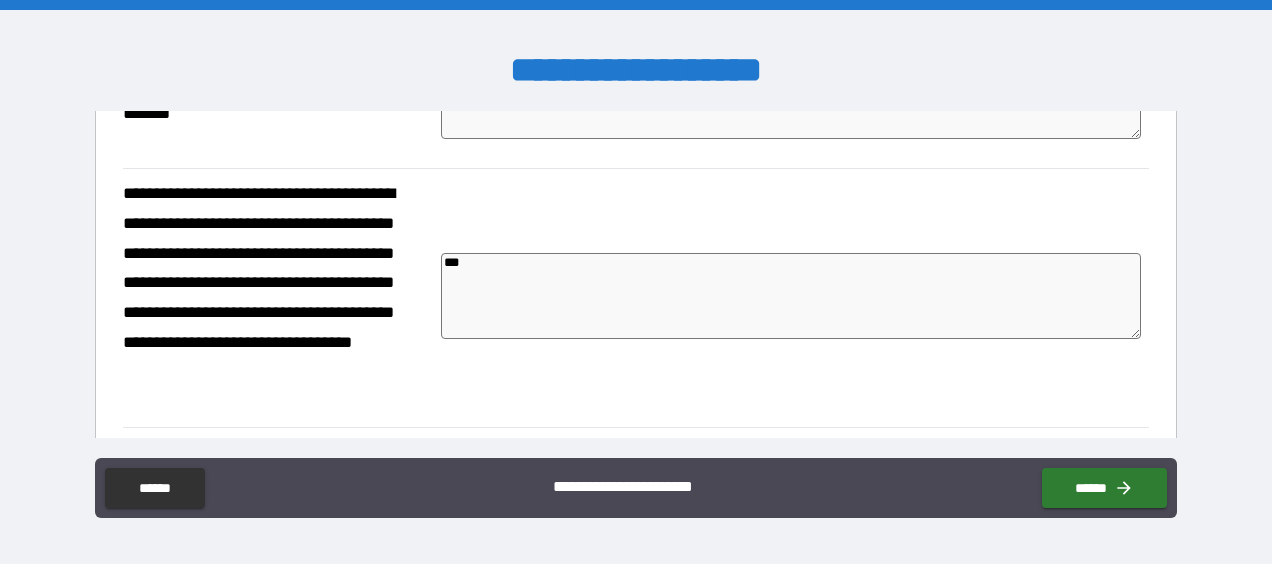 type on "*" 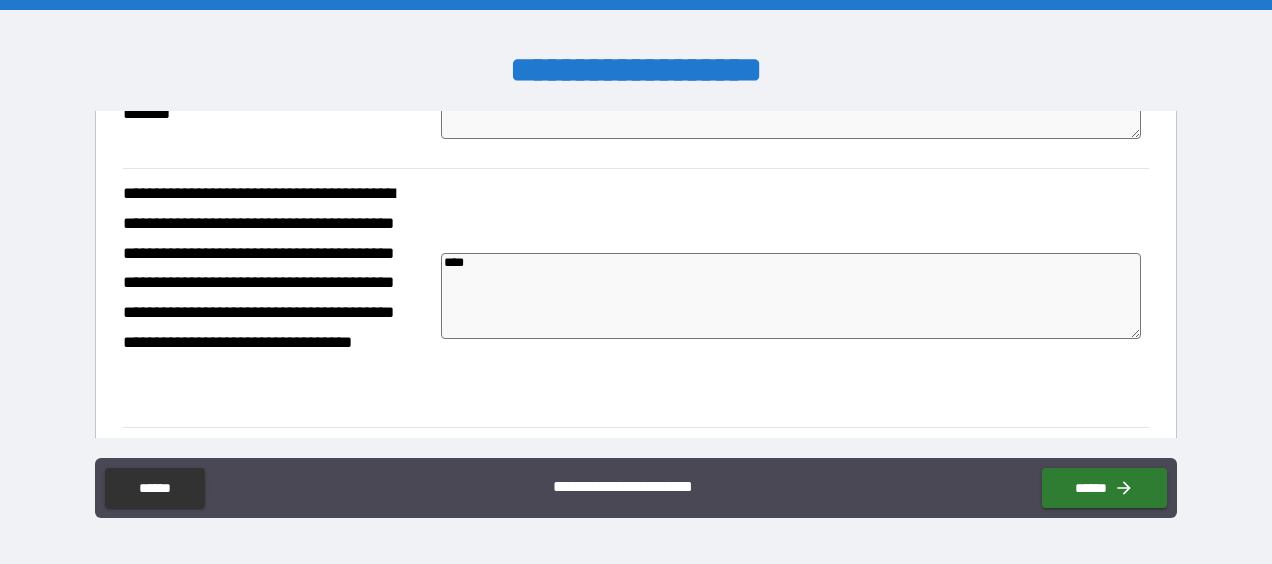 type on "*" 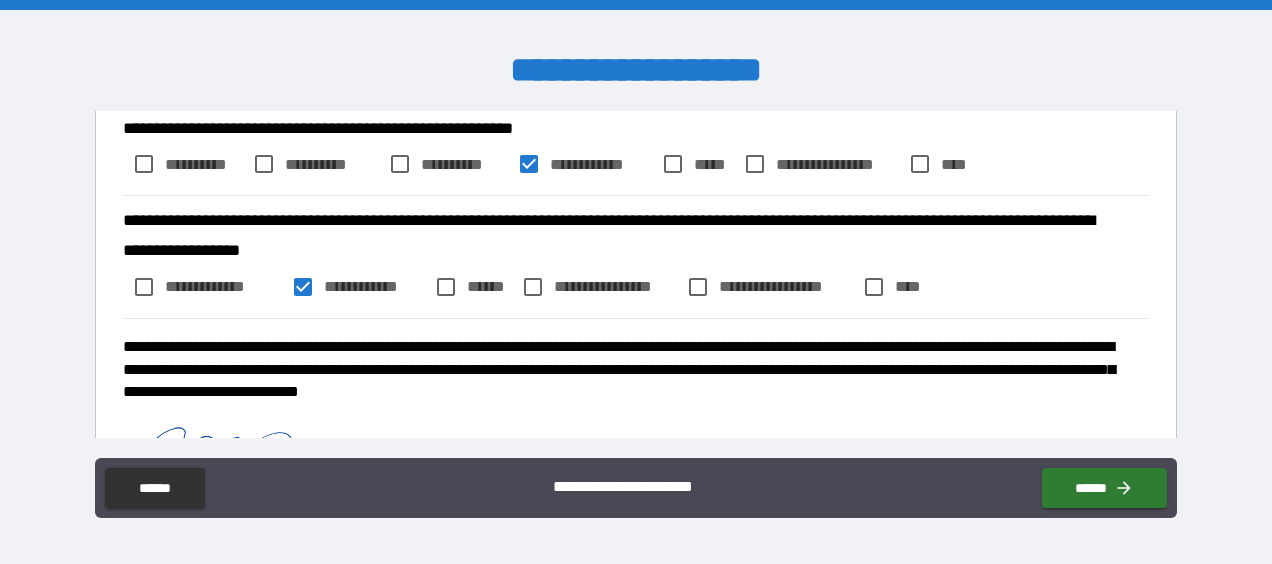 scroll, scrollTop: 1037, scrollLeft: 0, axis: vertical 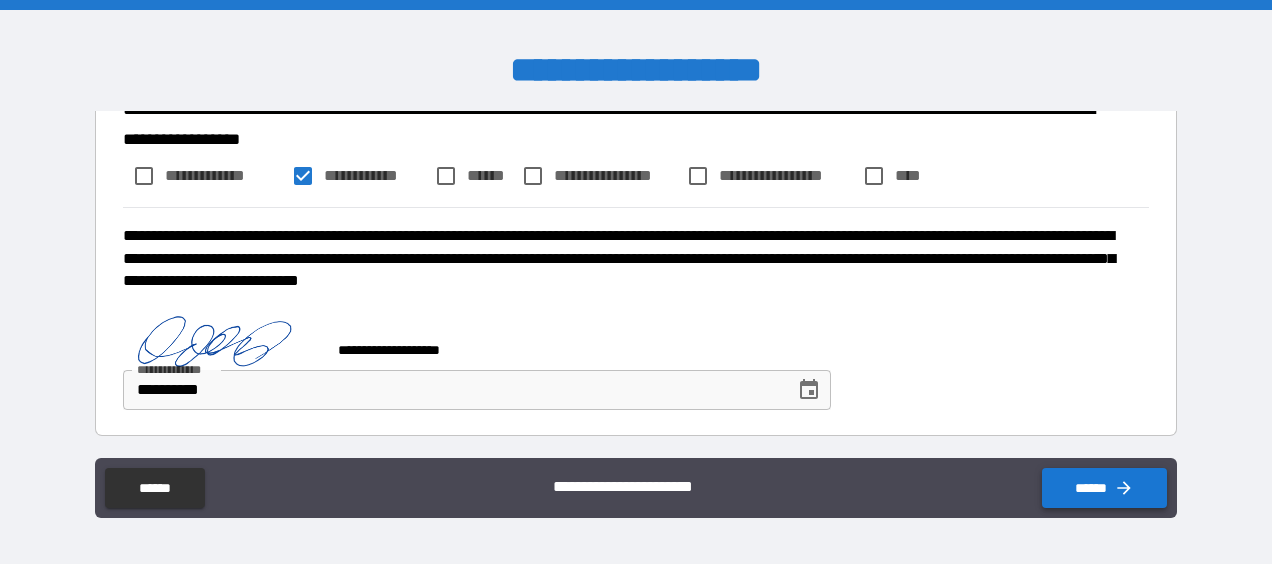 type on "****" 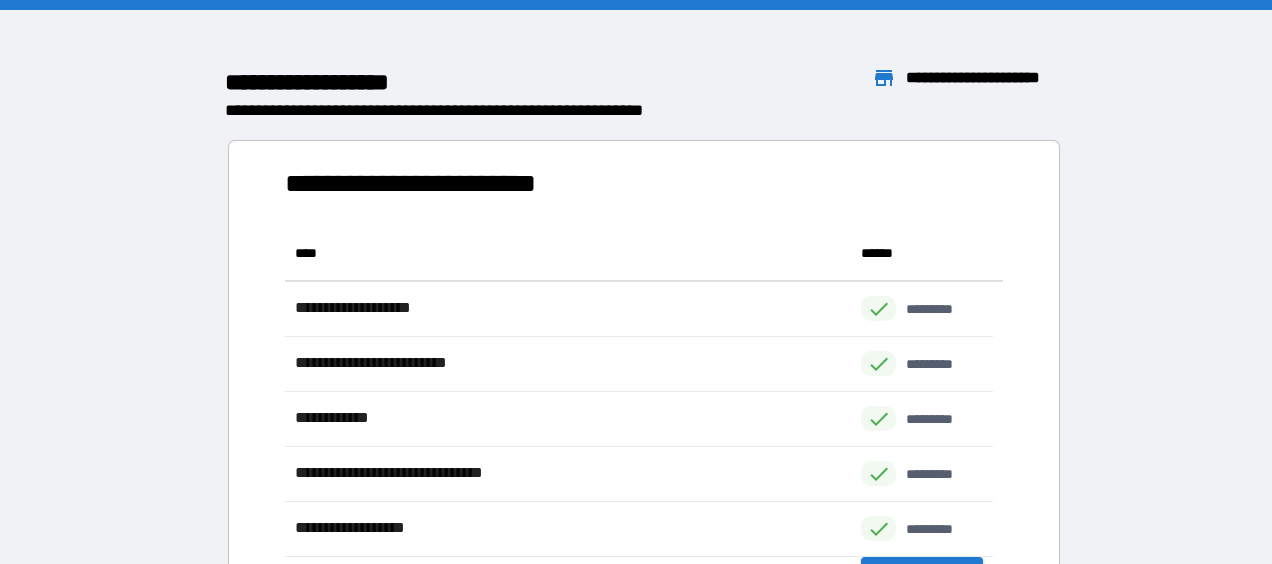 scroll, scrollTop: 16, scrollLeft: 16, axis: both 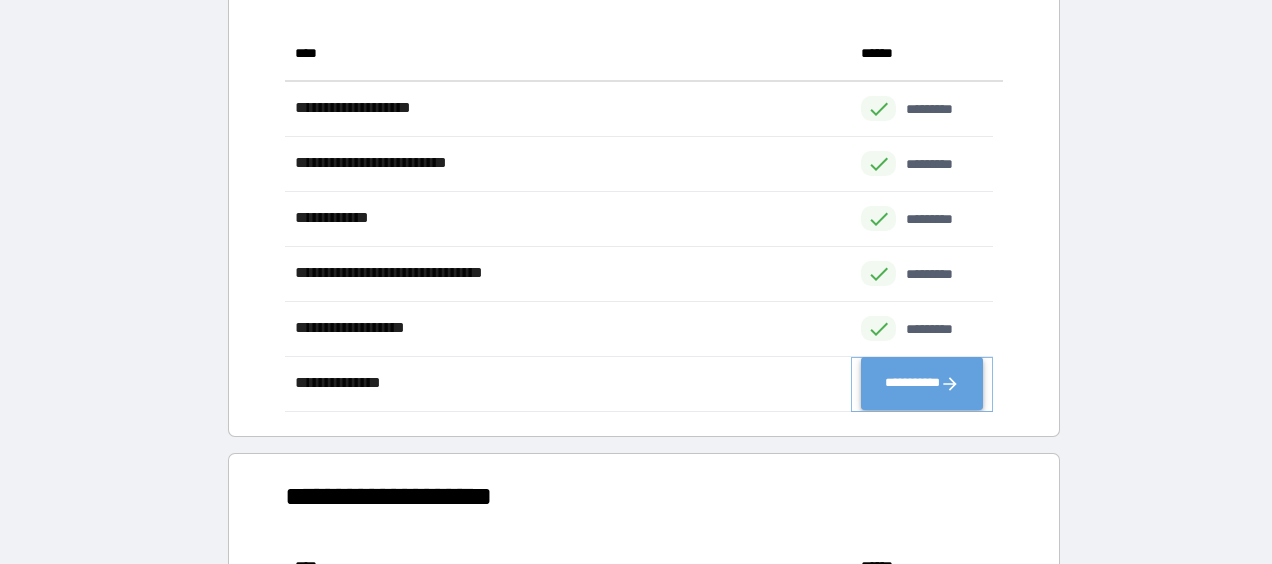 click on "**********" at bounding box center [922, 384] 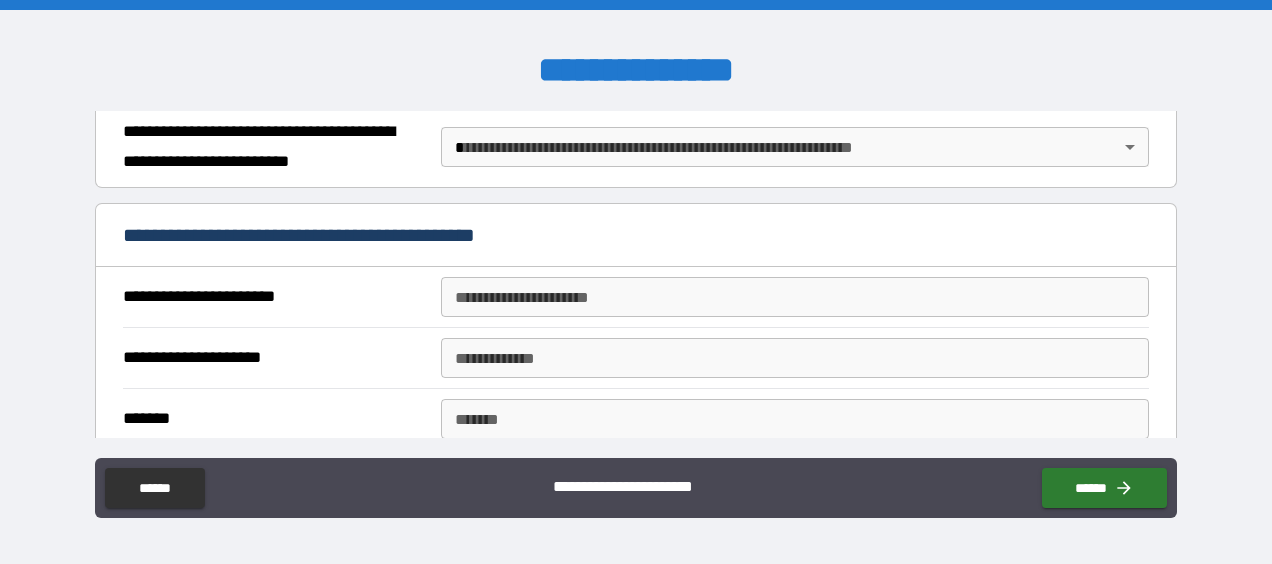 scroll, scrollTop: 200, scrollLeft: 0, axis: vertical 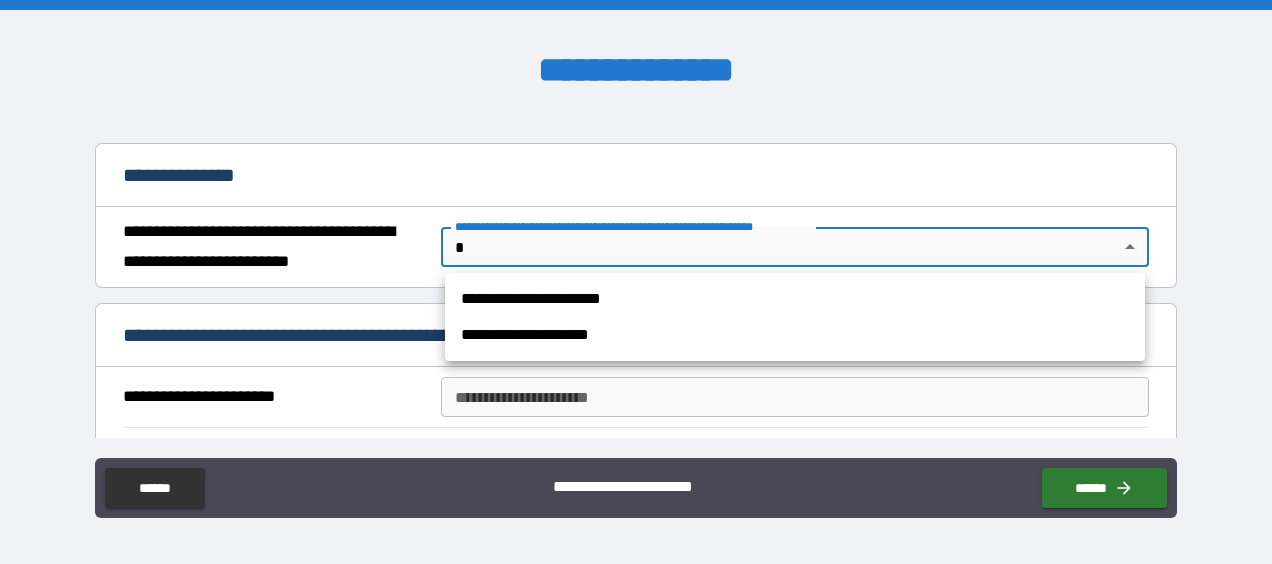 click on "[REDACTED]" at bounding box center (636, 282) 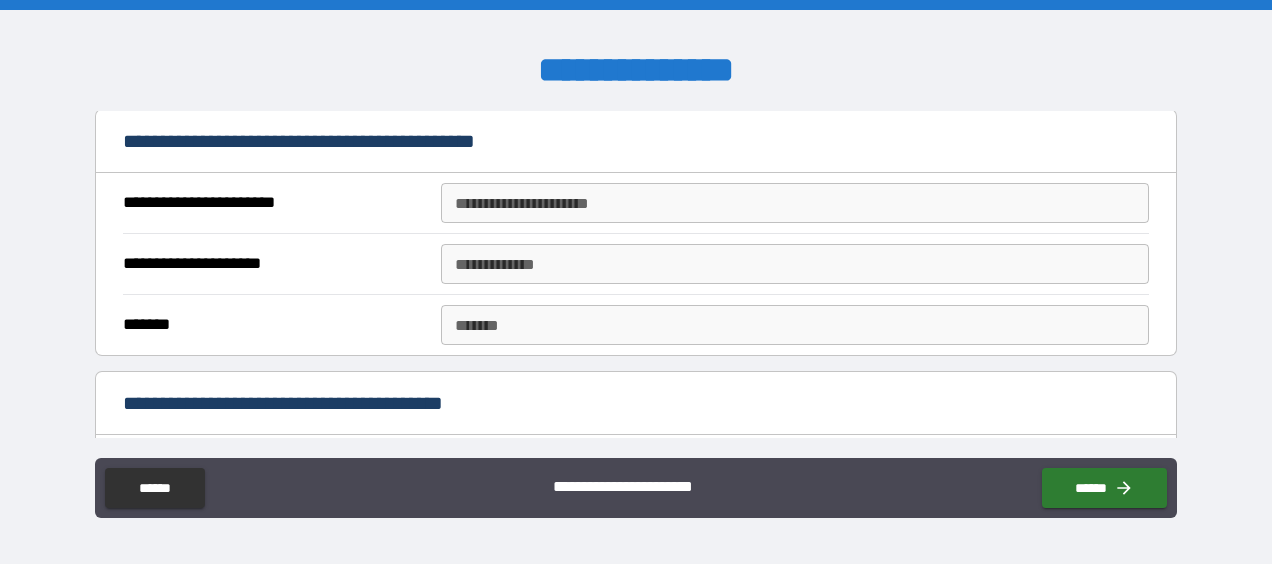 scroll, scrollTop: 400, scrollLeft: 0, axis: vertical 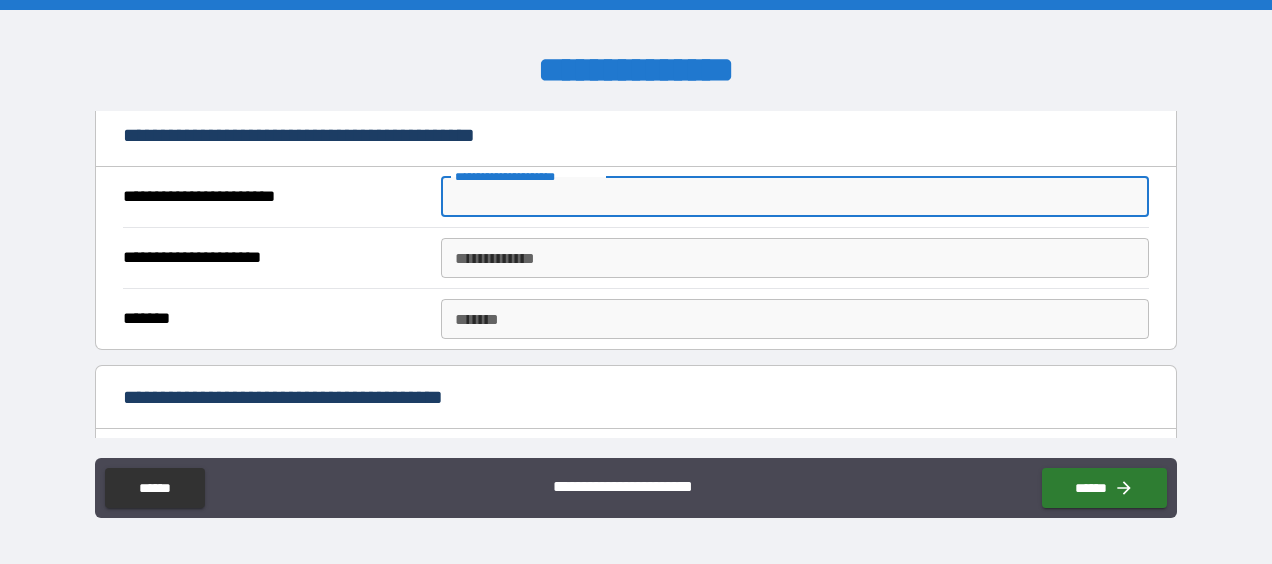 click on "**********" at bounding box center (794, 197) 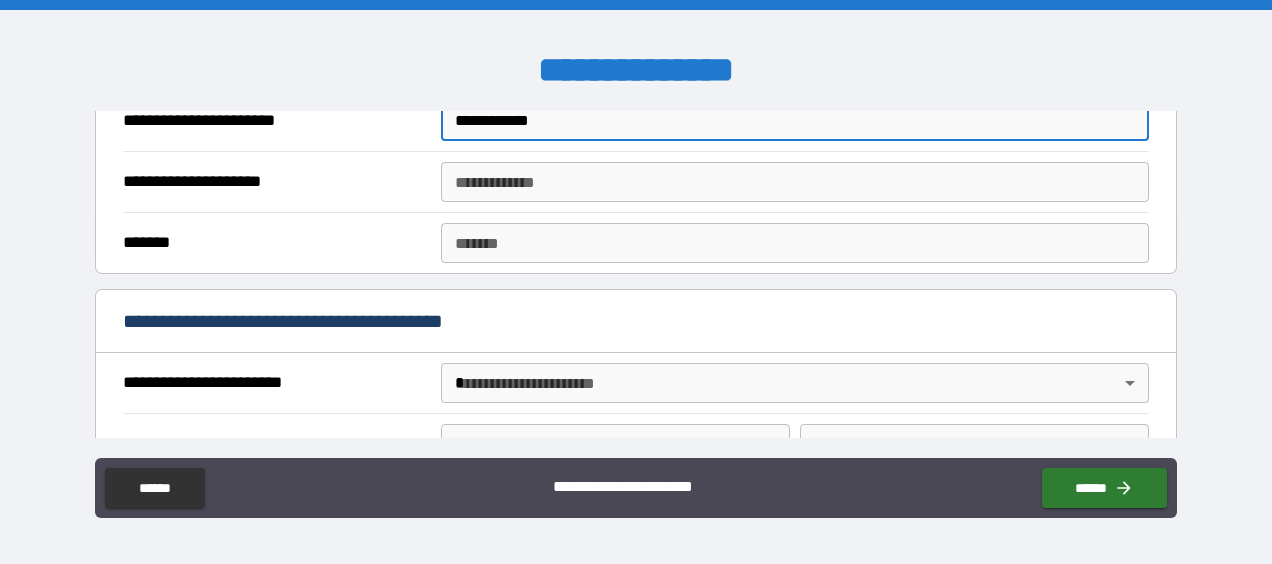 scroll, scrollTop: 600, scrollLeft: 0, axis: vertical 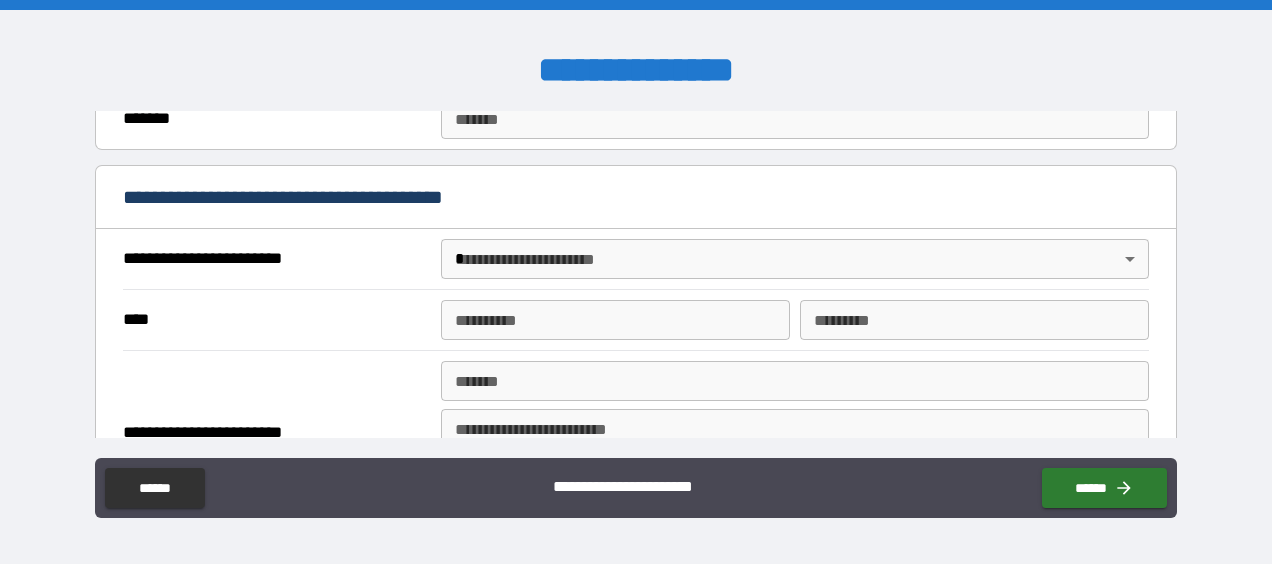 type on "**********" 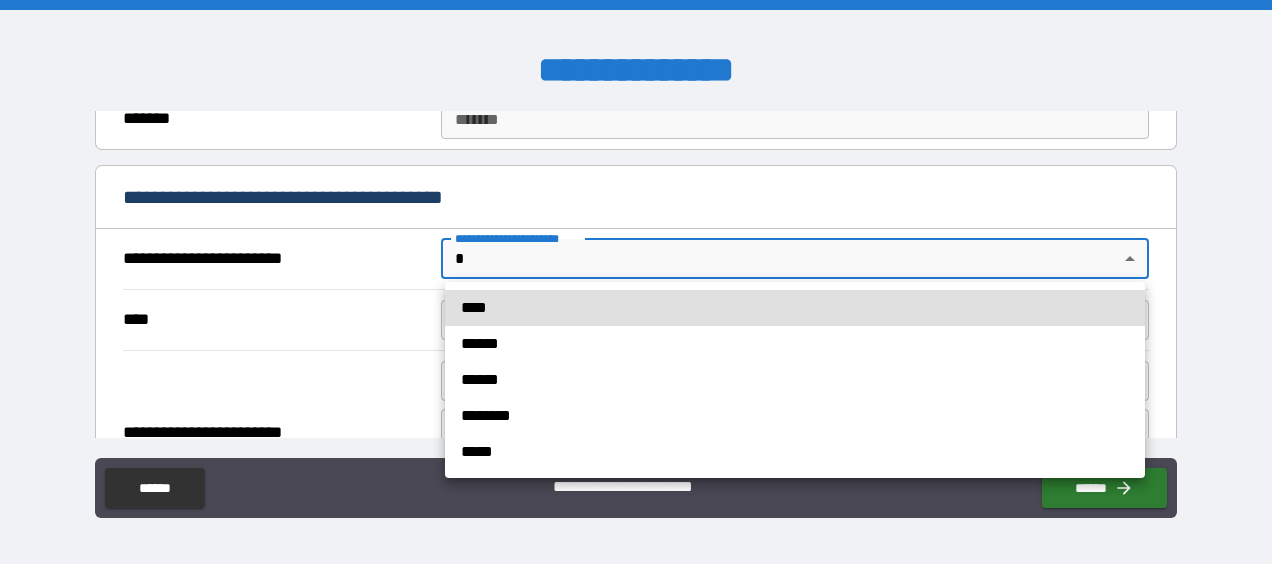 click on "****" at bounding box center [795, 308] 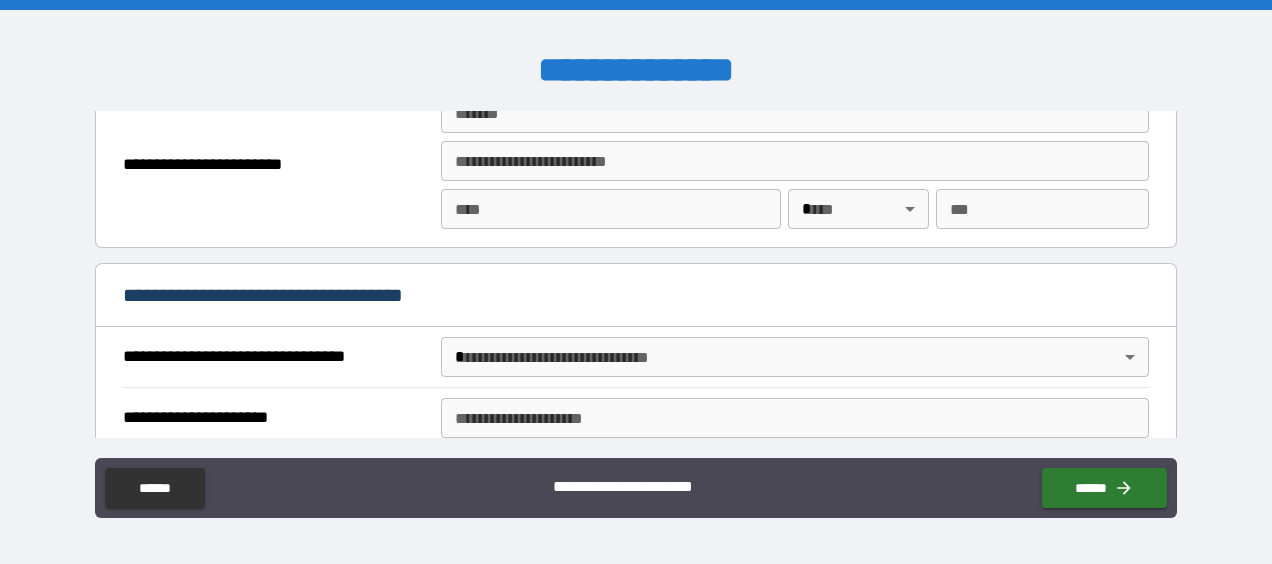 scroll, scrollTop: 900, scrollLeft: 0, axis: vertical 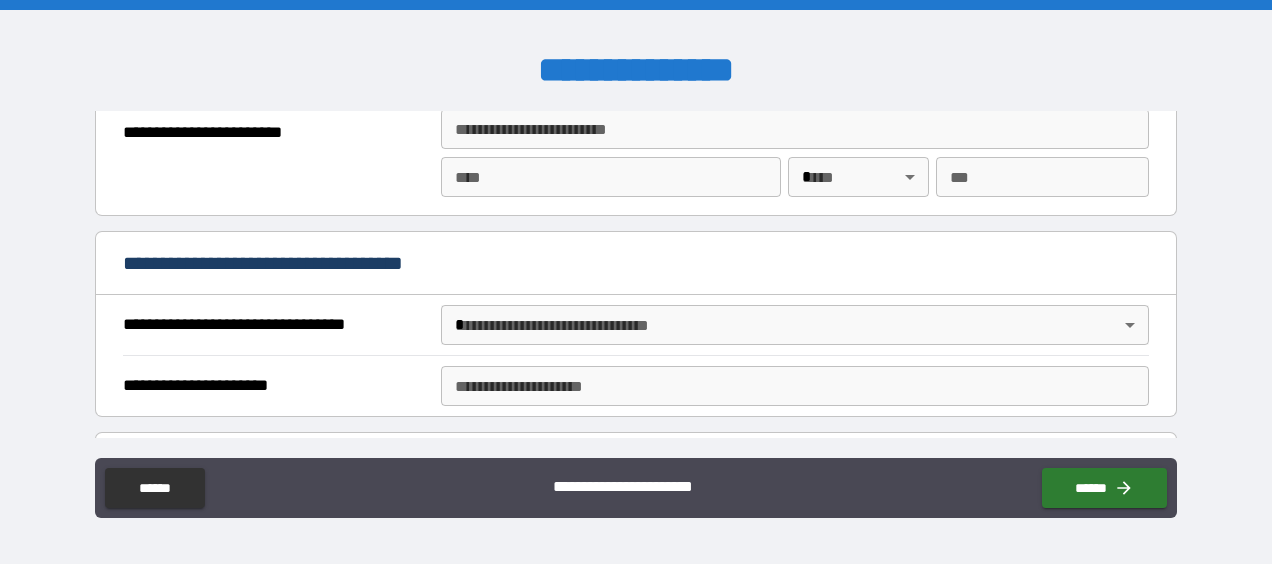 click on "[REDACTED]" at bounding box center [636, 282] 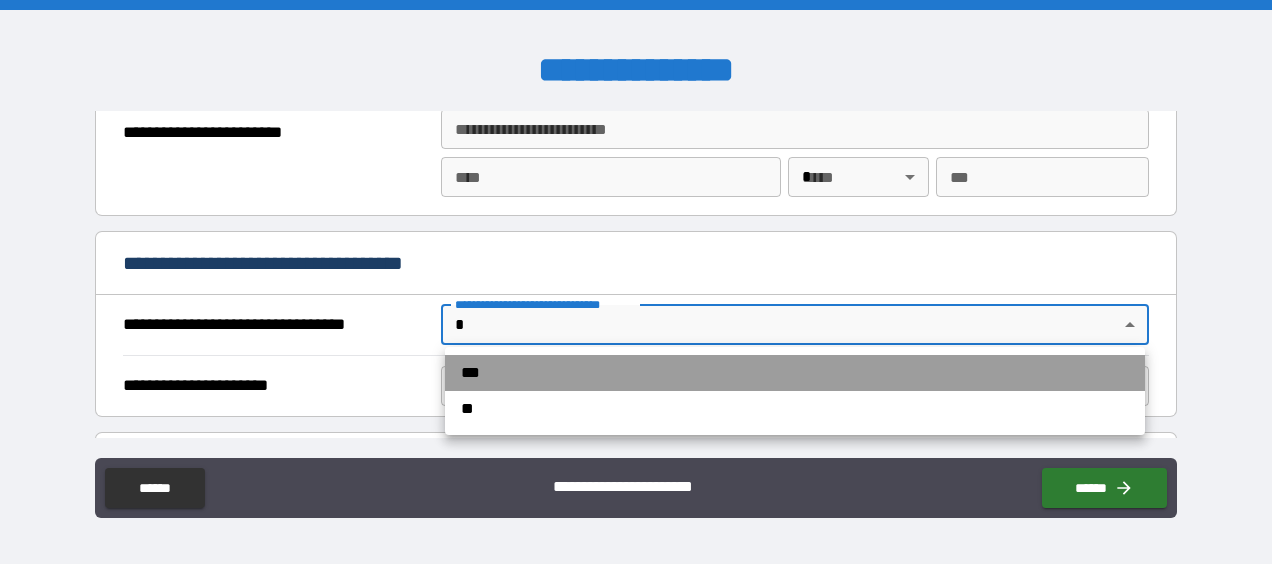 click on "***" at bounding box center [795, 373] 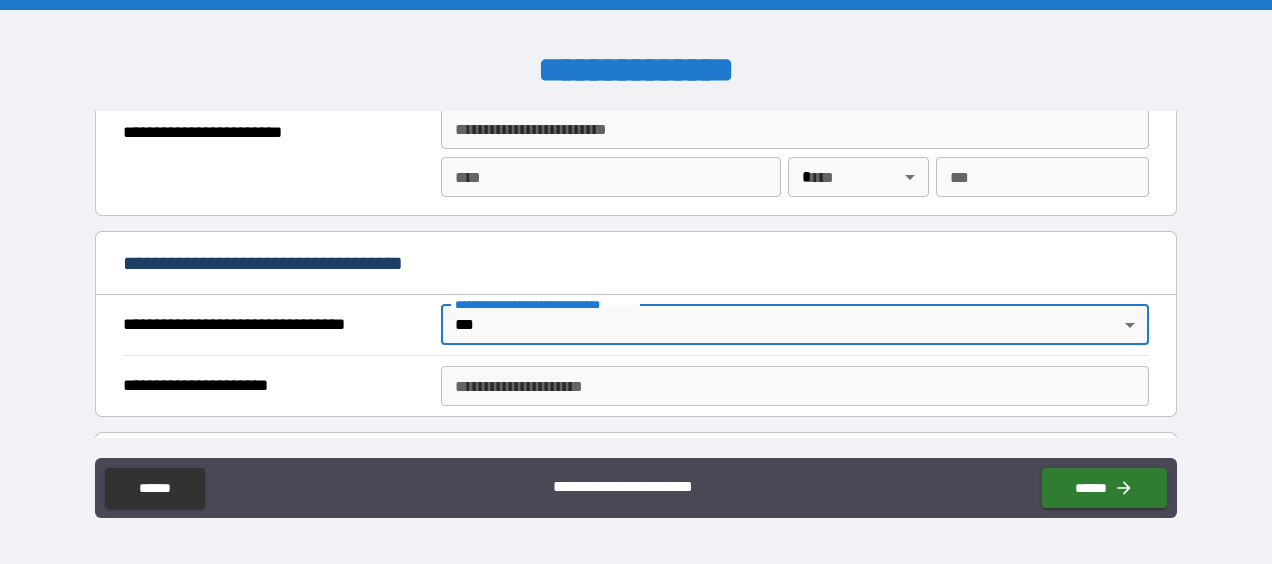 scroll, scrollTop: 1100, scrollLeft: 0, axis: vertical 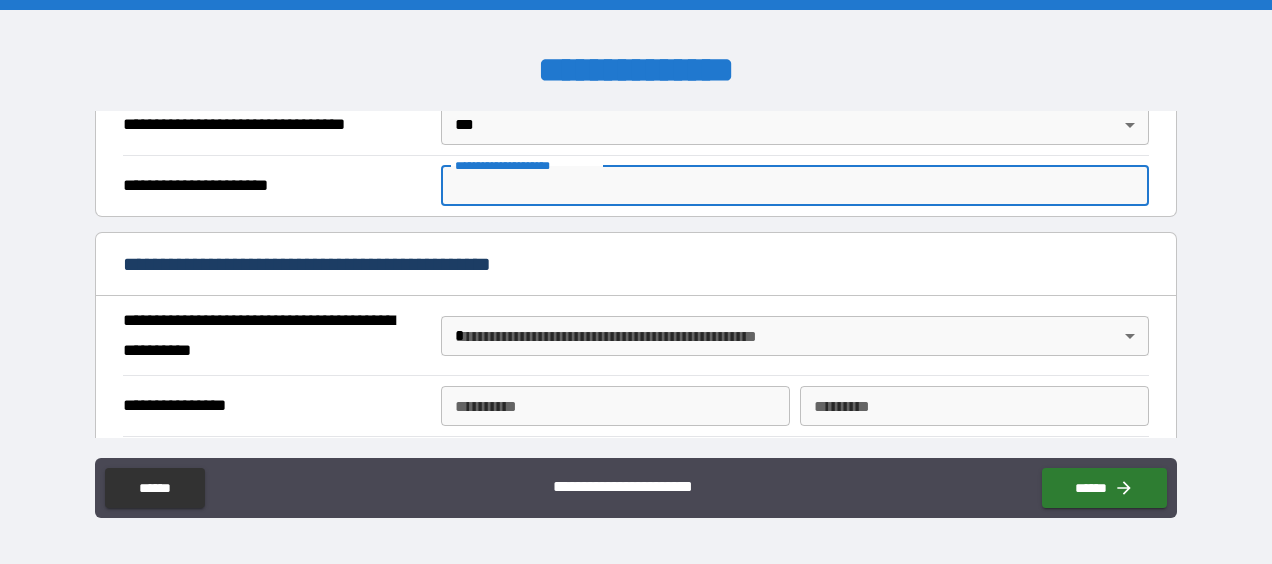 click on "**********" at bounding box center (794, 186) 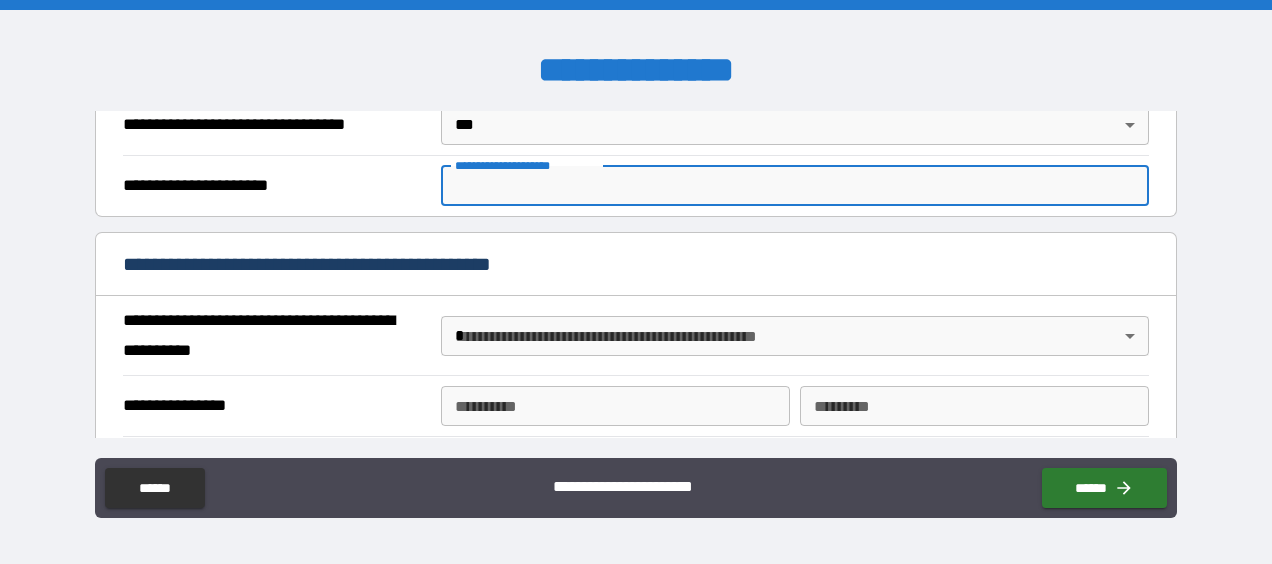 type on "*" 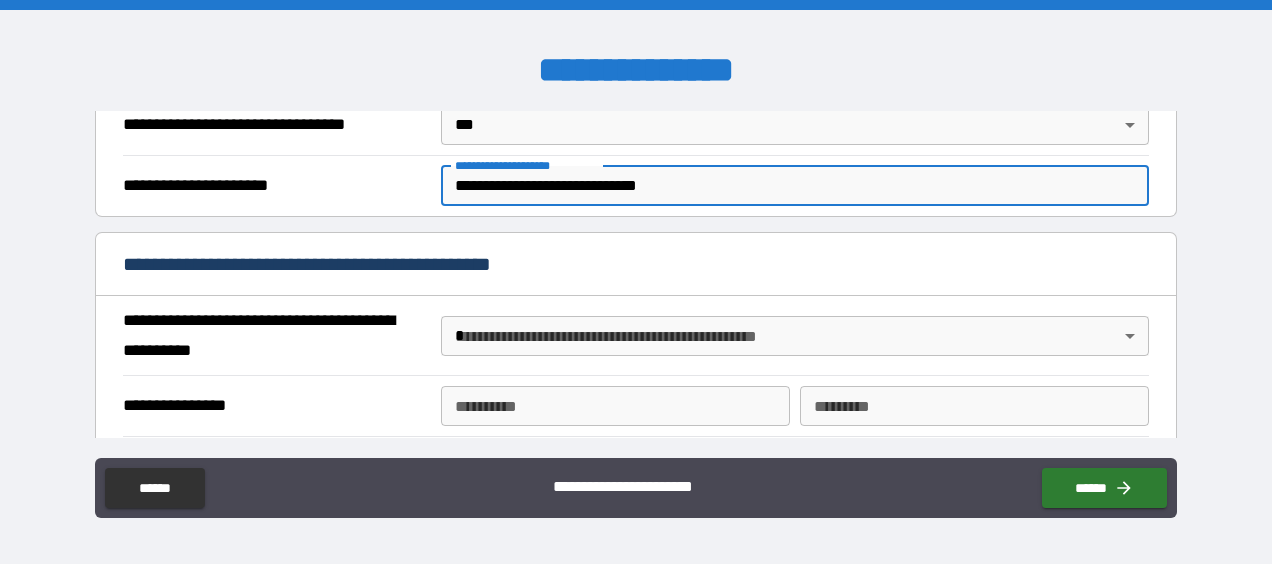 type on "**********" 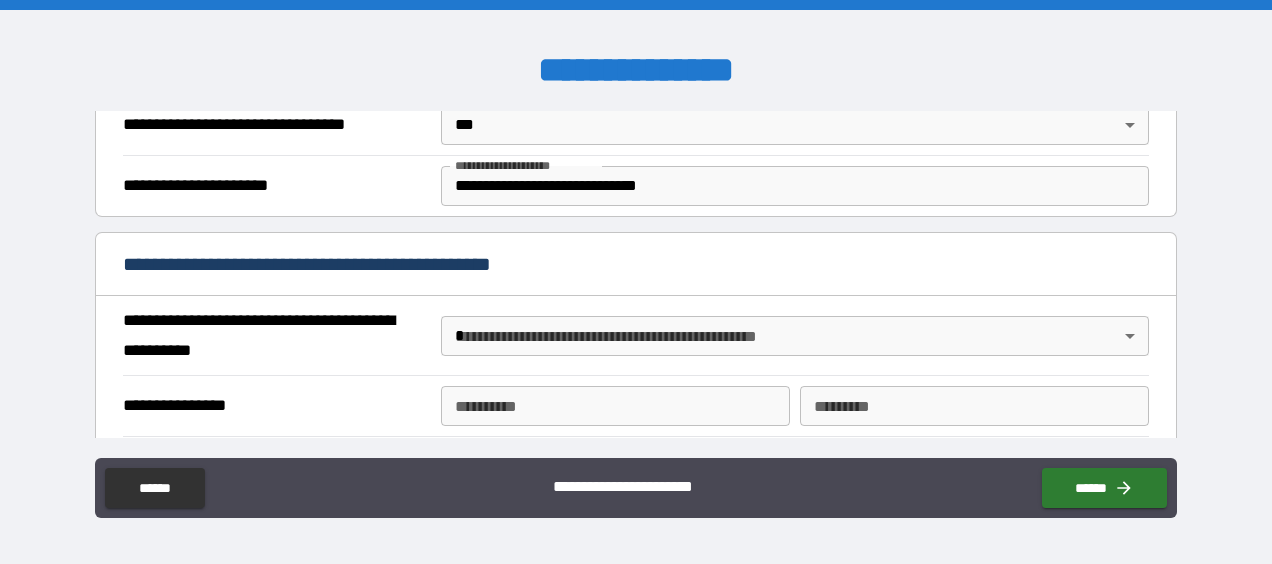 click on "**********" at bounding box center [349, 264] 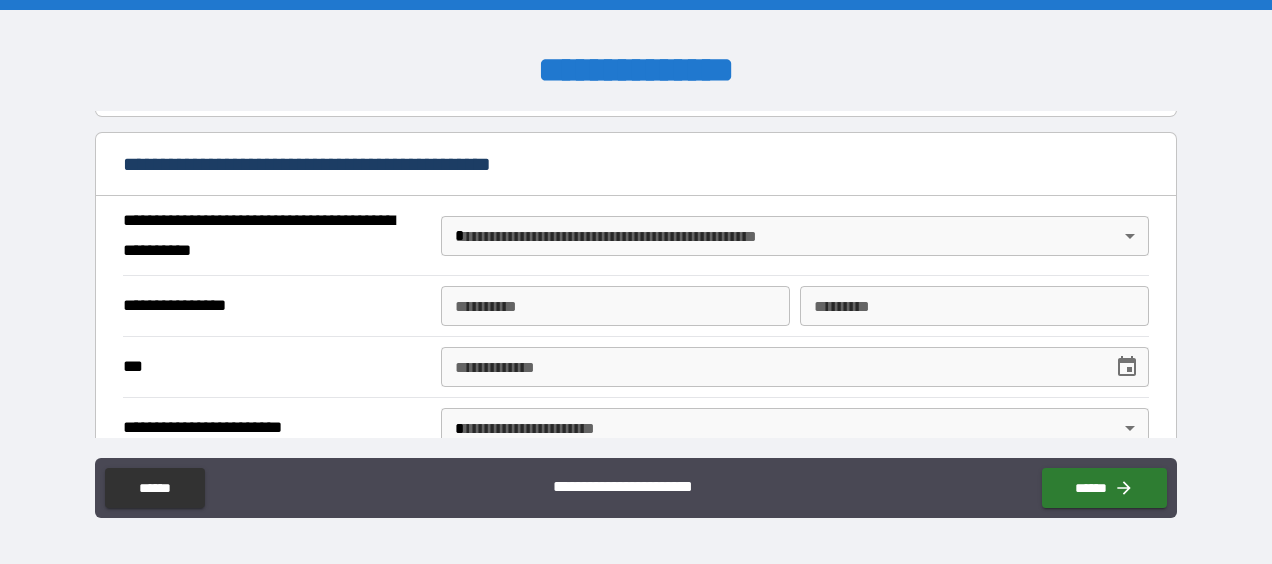 click on "[REDACTED]" at bounding box center (636, 282) 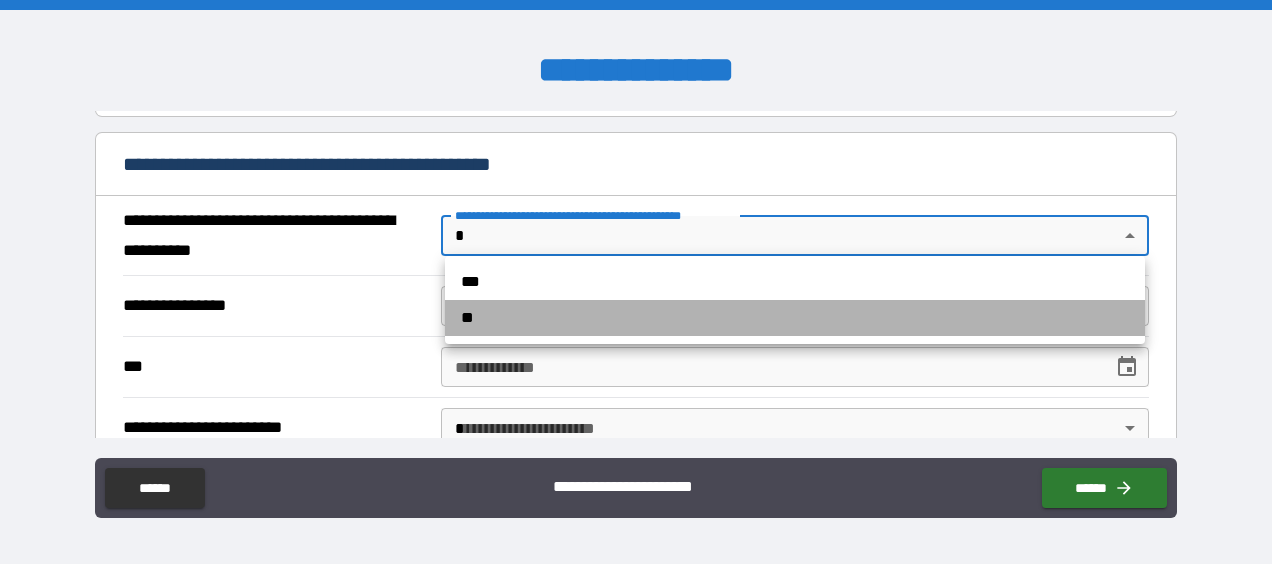 click on "**" at bounding box center (795, 318) 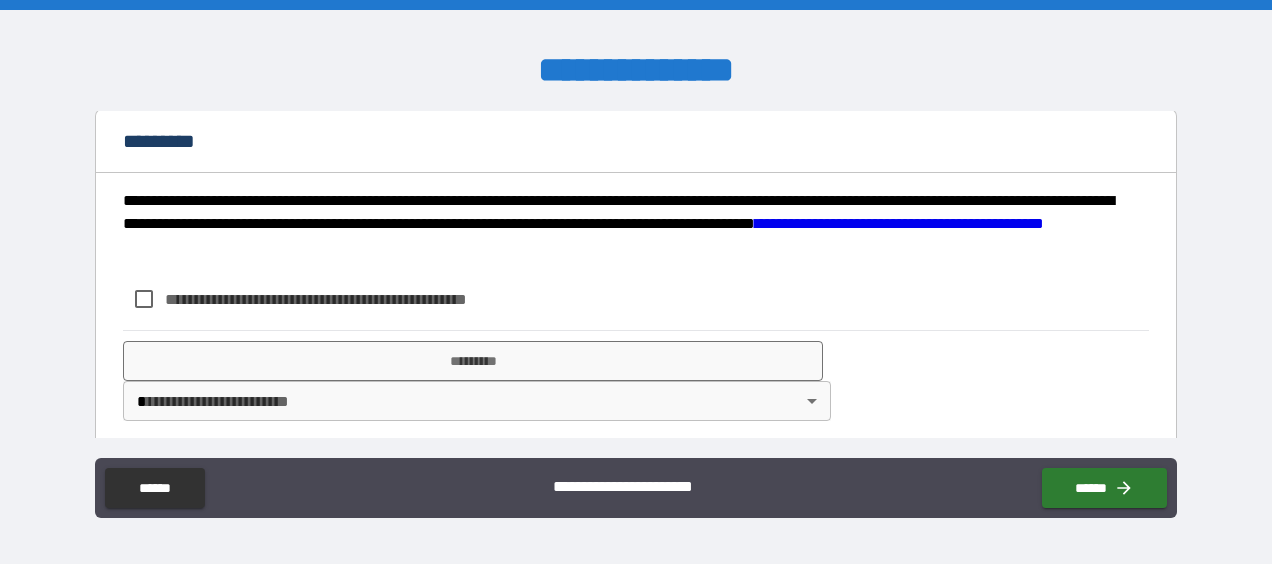 scroll, scrollTop: 1916, scrollLeft: 0, axis: vertical 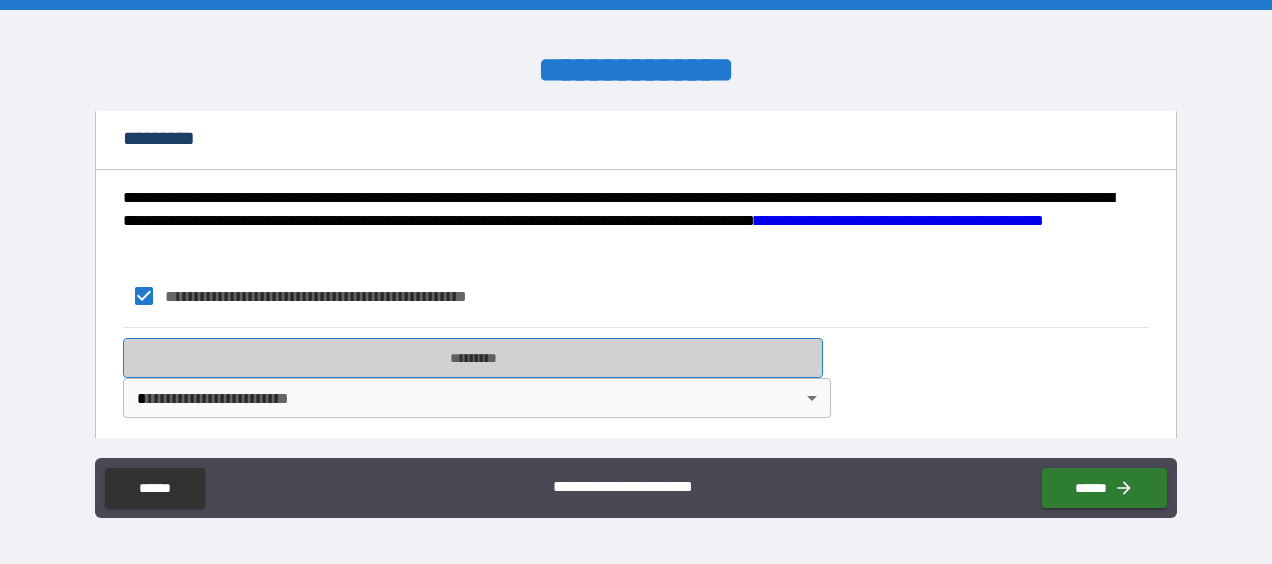 click on "*********" at bounding box center [473, 358] 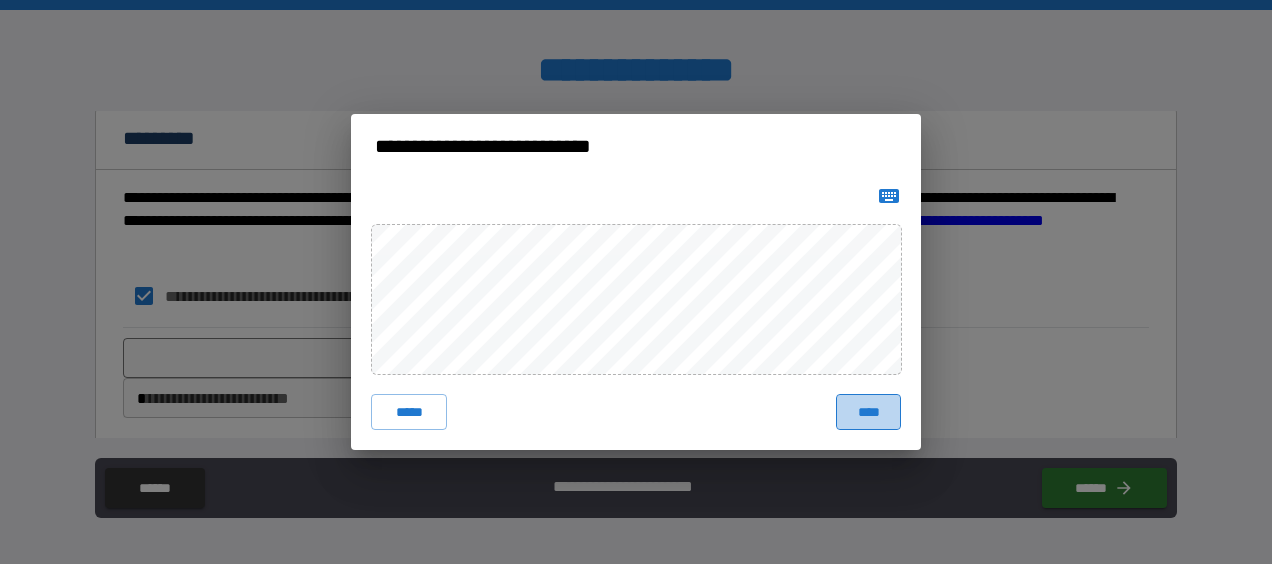 click on "****" at bounding box center (868, 412) 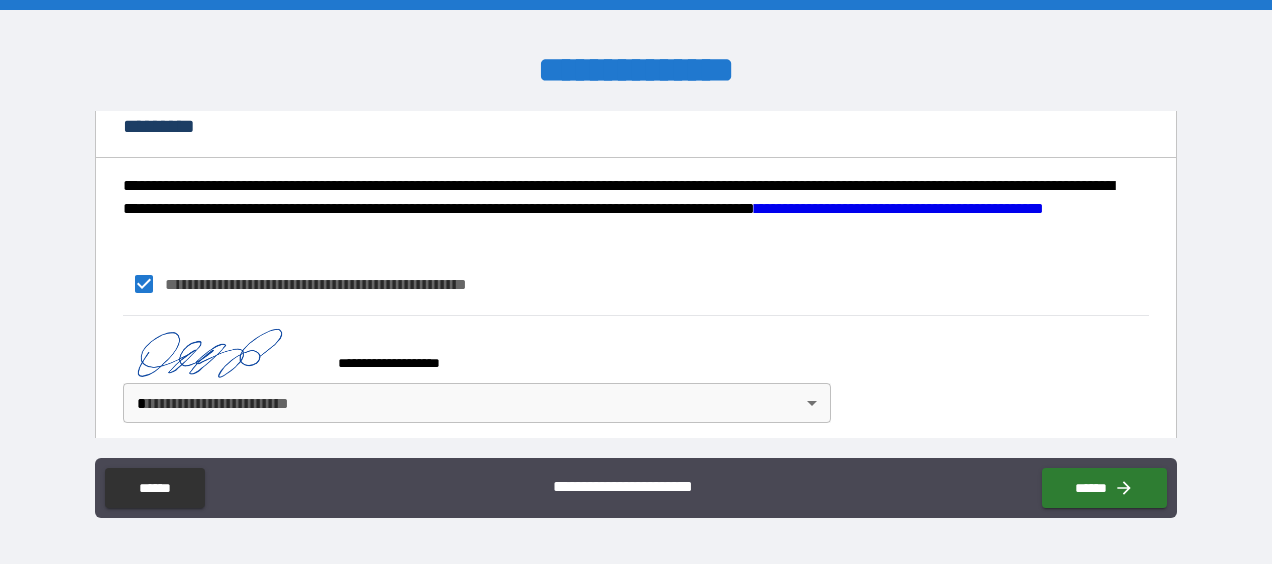scroll, scrollTop: 1933, scrollLeft: 0, axis: vertical 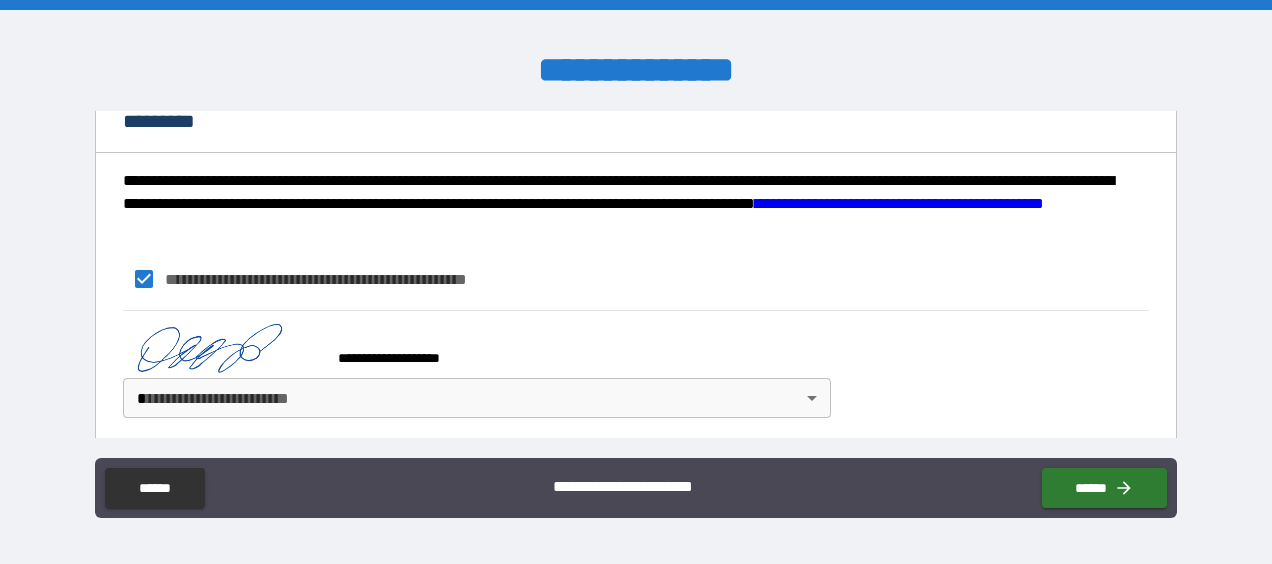 click on "[REDACTED]" at bounding box center [636, 282] 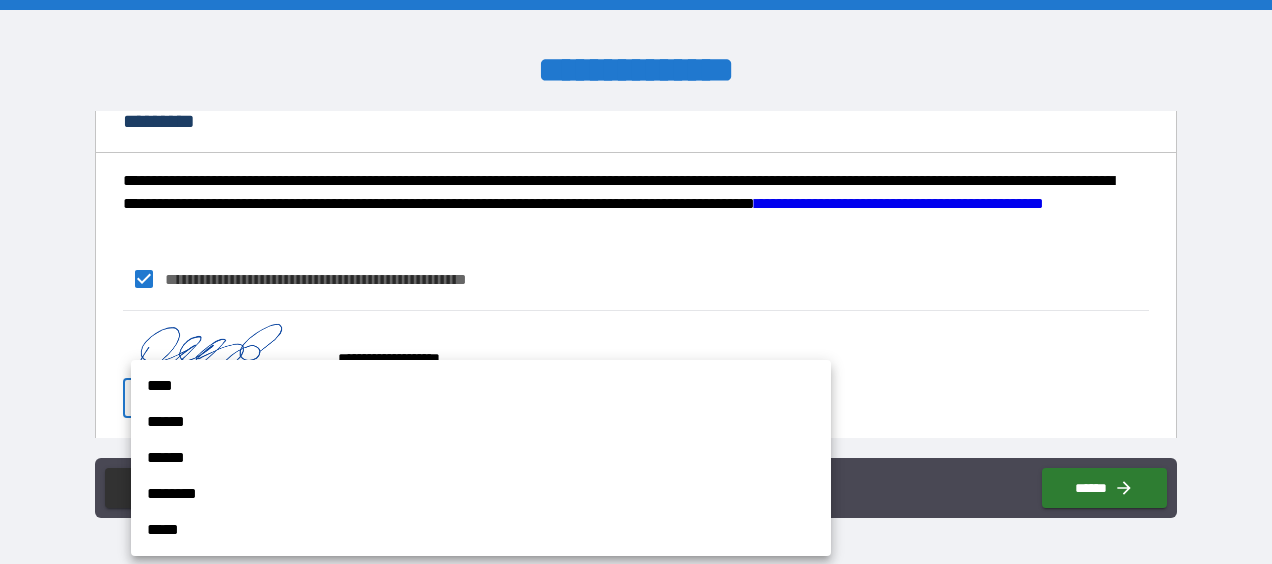 click on "****" at bounding box center [481, 386] 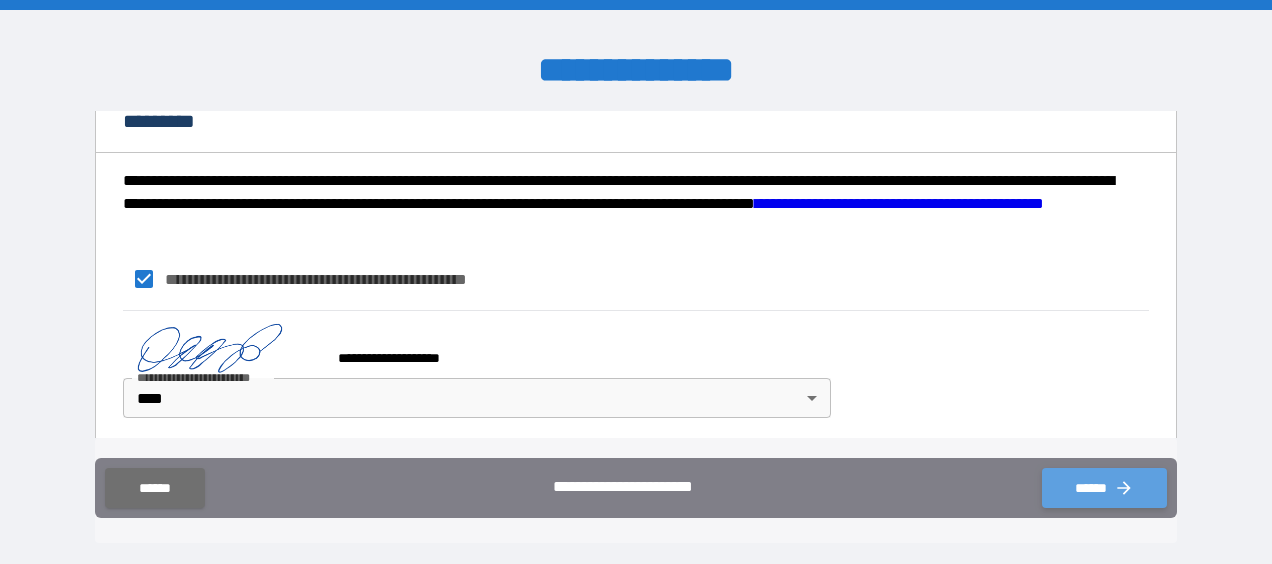 click on "******" at bounding box center (1104, 488) 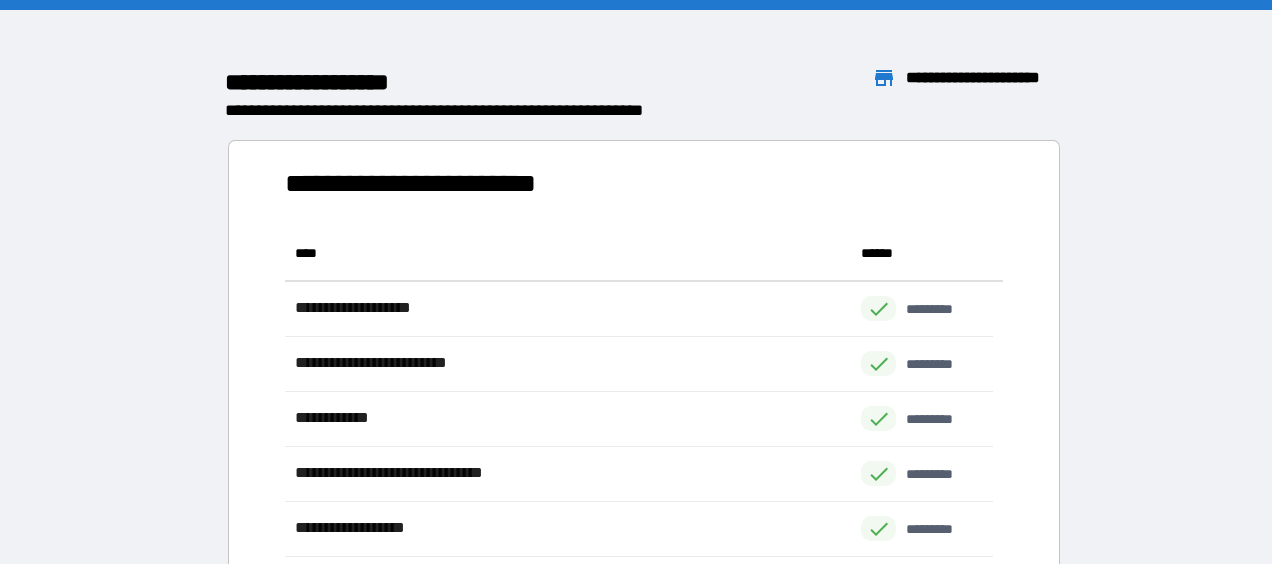 scroll, scrollTop: 16, scrollLeft: 16, axis: both 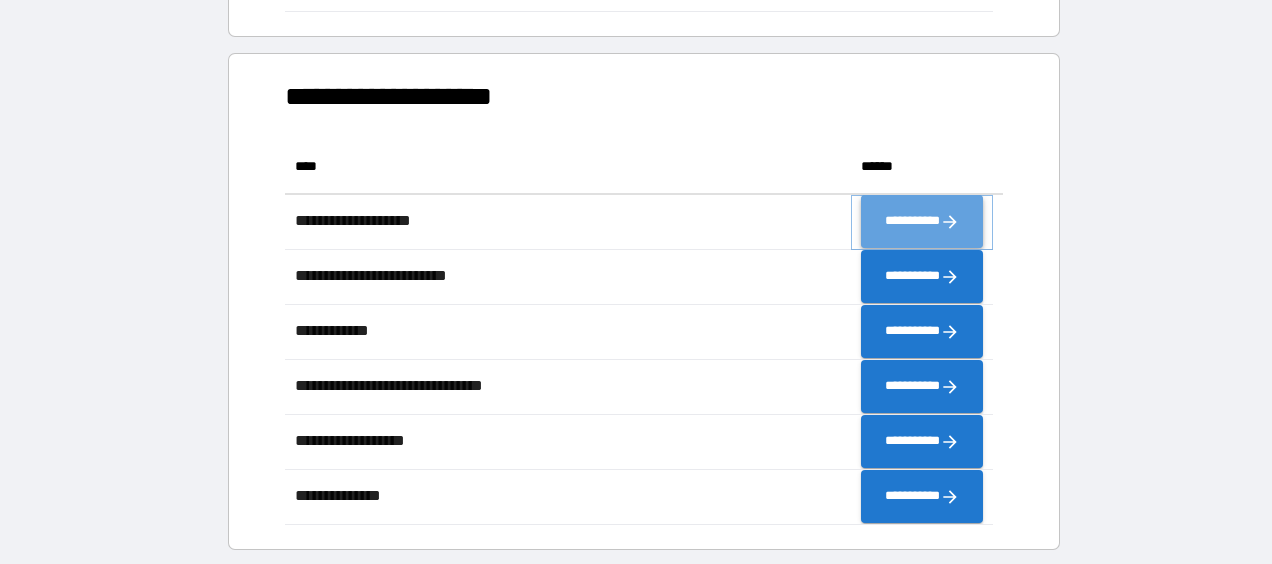 click on "**********" at bounding box center (922, 222) 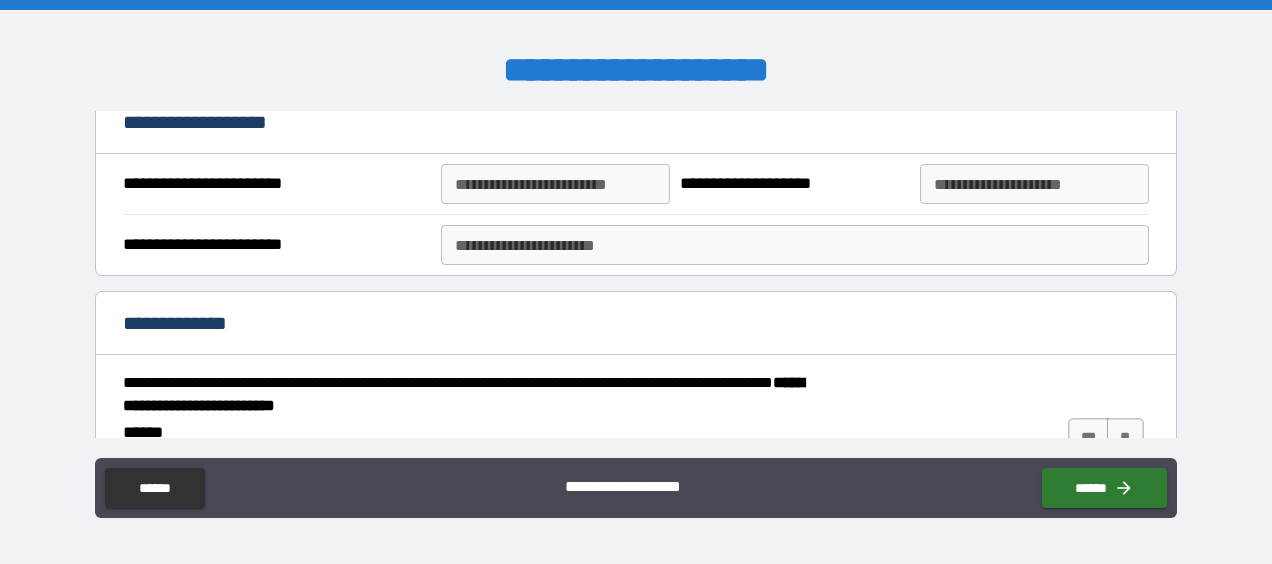 scroll, scrollTop: 300, scrollLeft: 0, axis: vertical 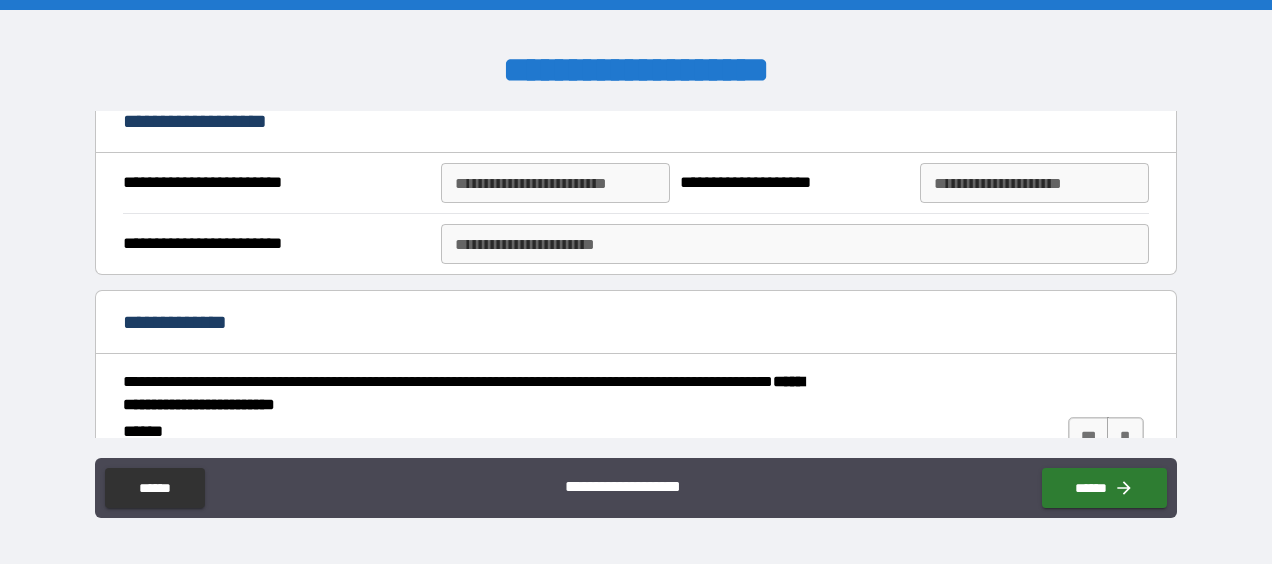 click on "**********" at bounding box center (555, 183) 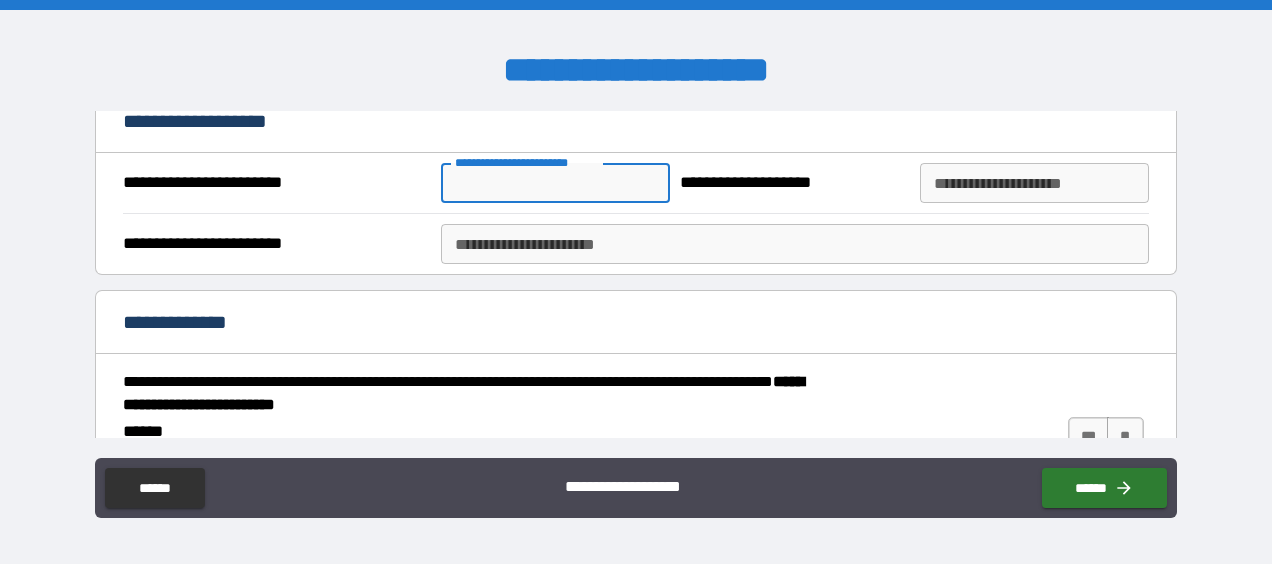 type on "**********" 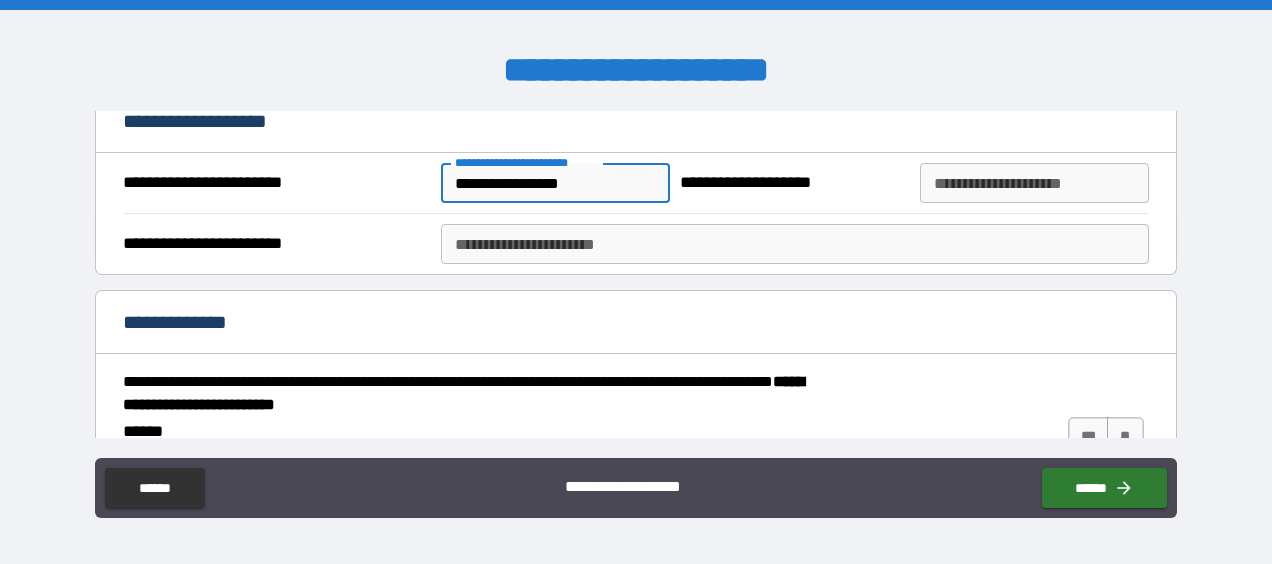 type on "**********" 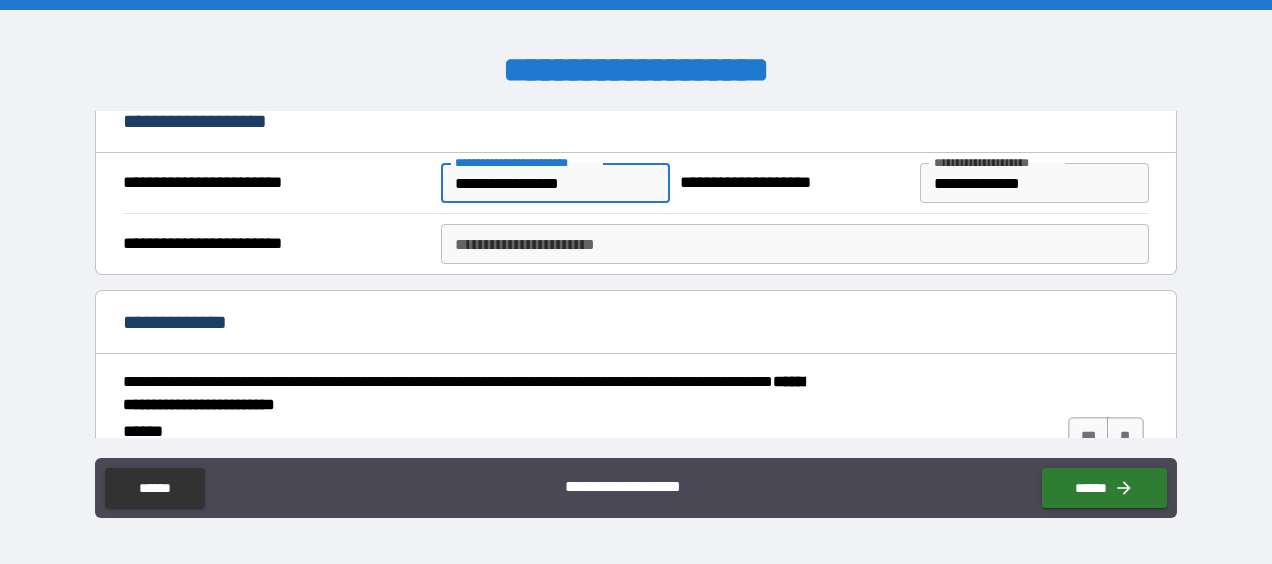 scroll, scrollTop: 406, scrollLeft: 0, axis: vertical 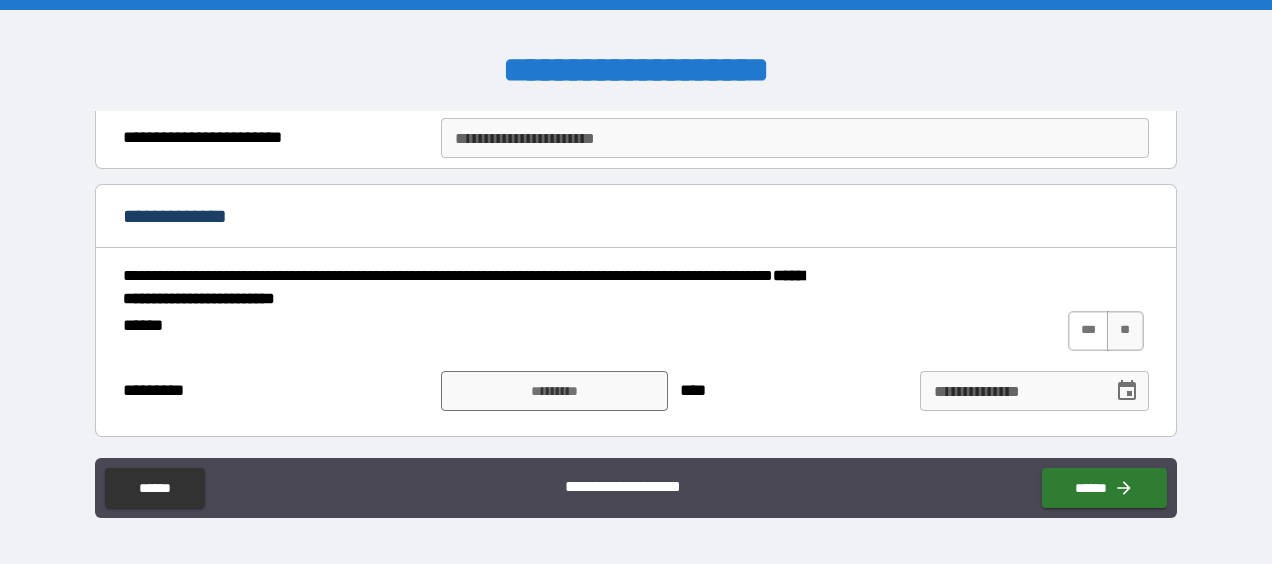 click on "***" at bounding box center (1089, 331) 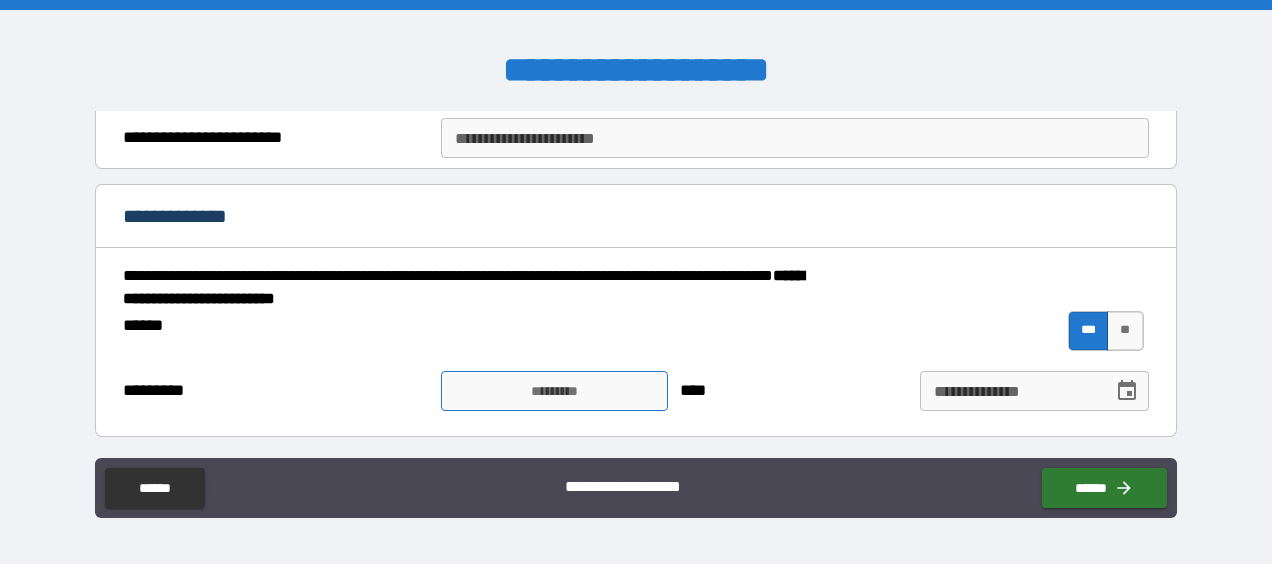click on "*********" at bounding box center (554, 391) 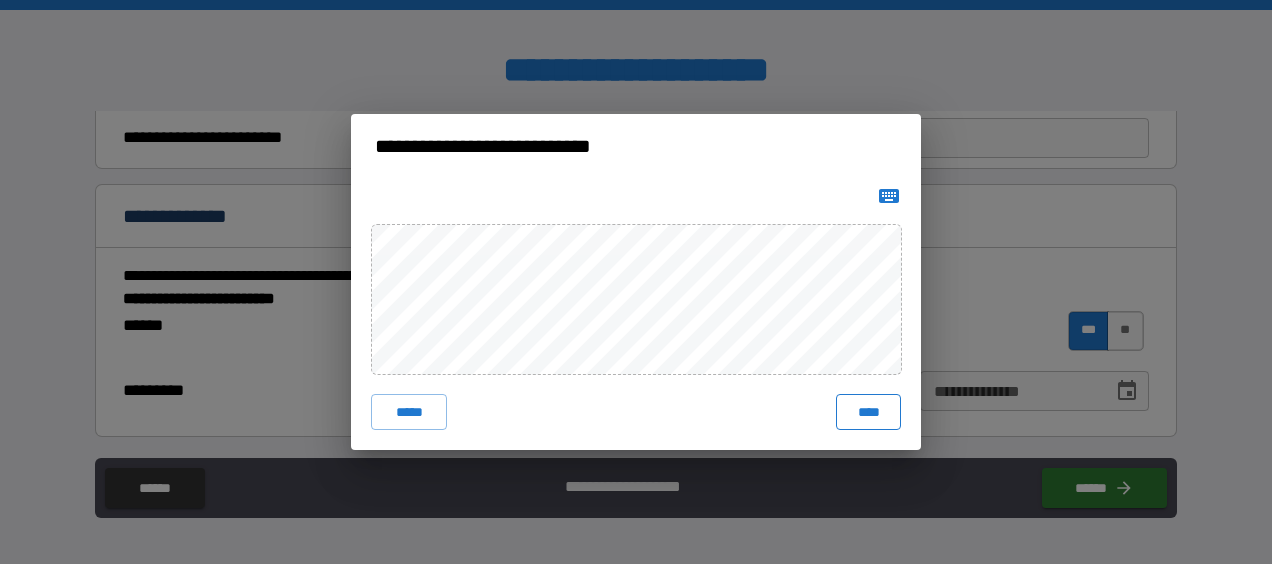 click on "****" at bounding box center [868, 412] 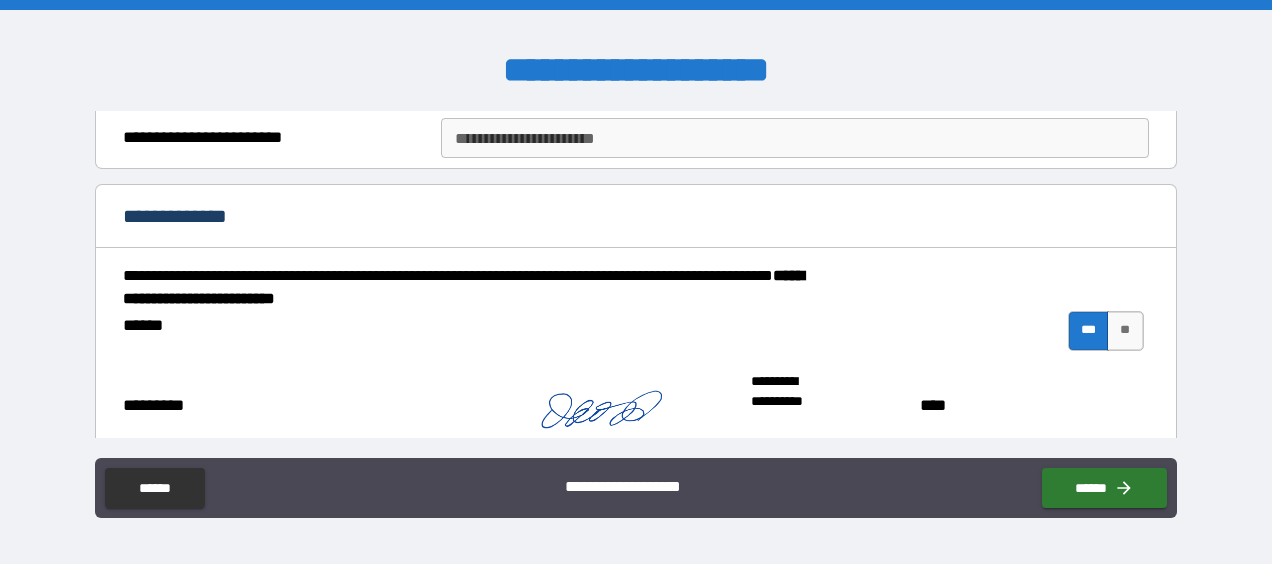 scroll, scrollTop: 476, scrollLeft: 0, axis: vertical 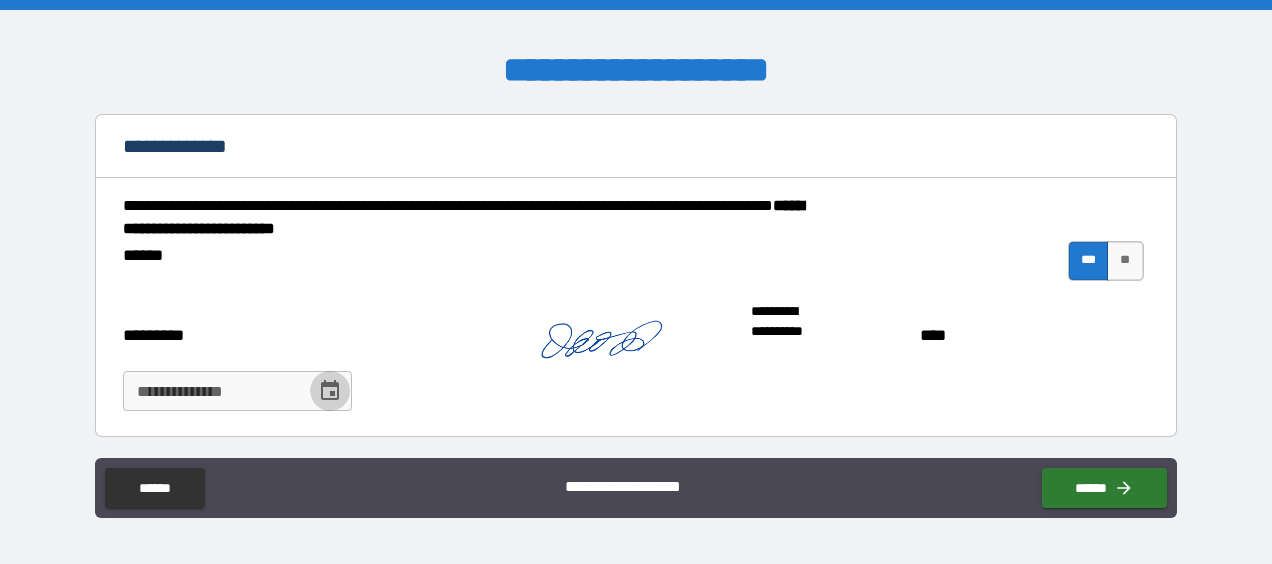 drag, startPoint x: 325, startPoint y: 382, endPoint x: 326, endPoint y: 367, distance: 15.033297 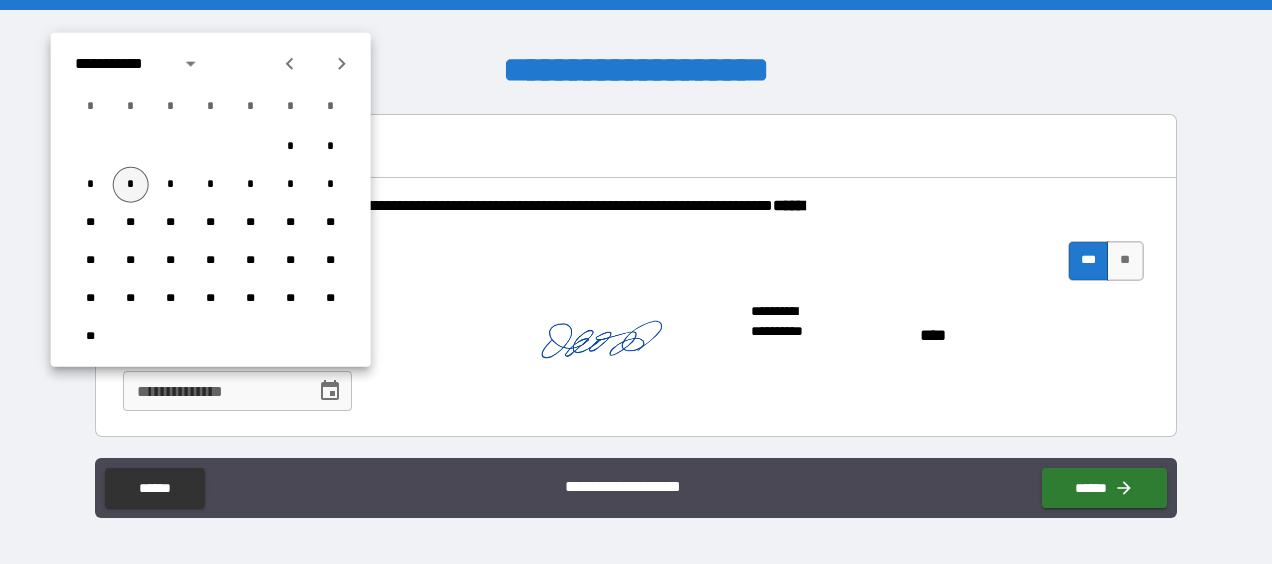 click on "*" at bounding box center (131, 185) 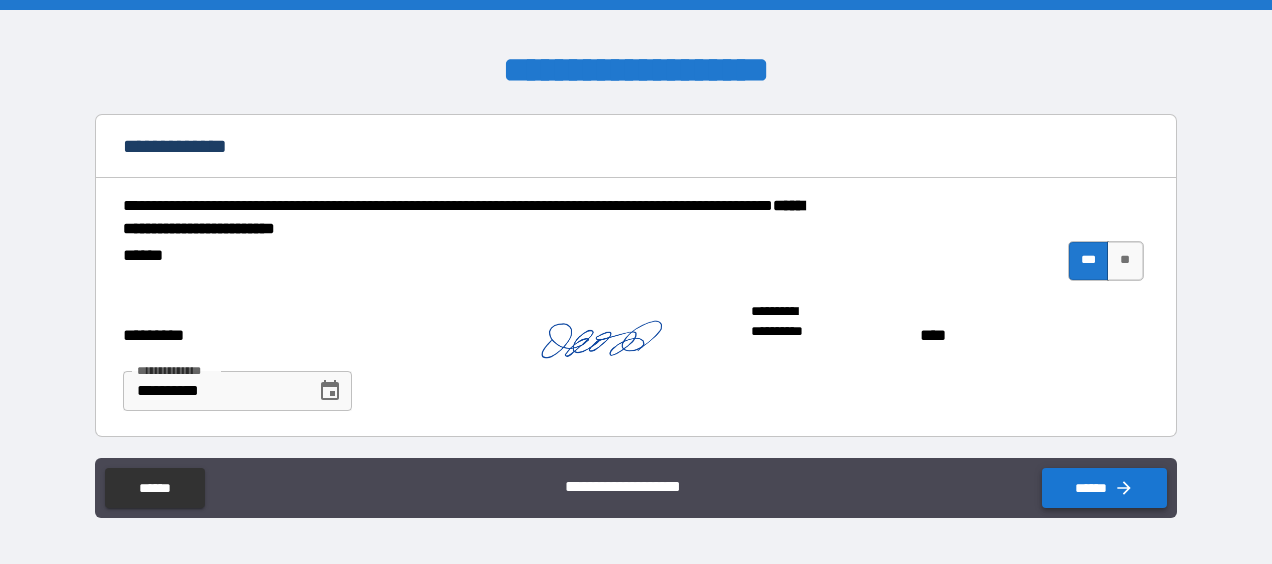click on "******" at bounding box center [1104, 488] 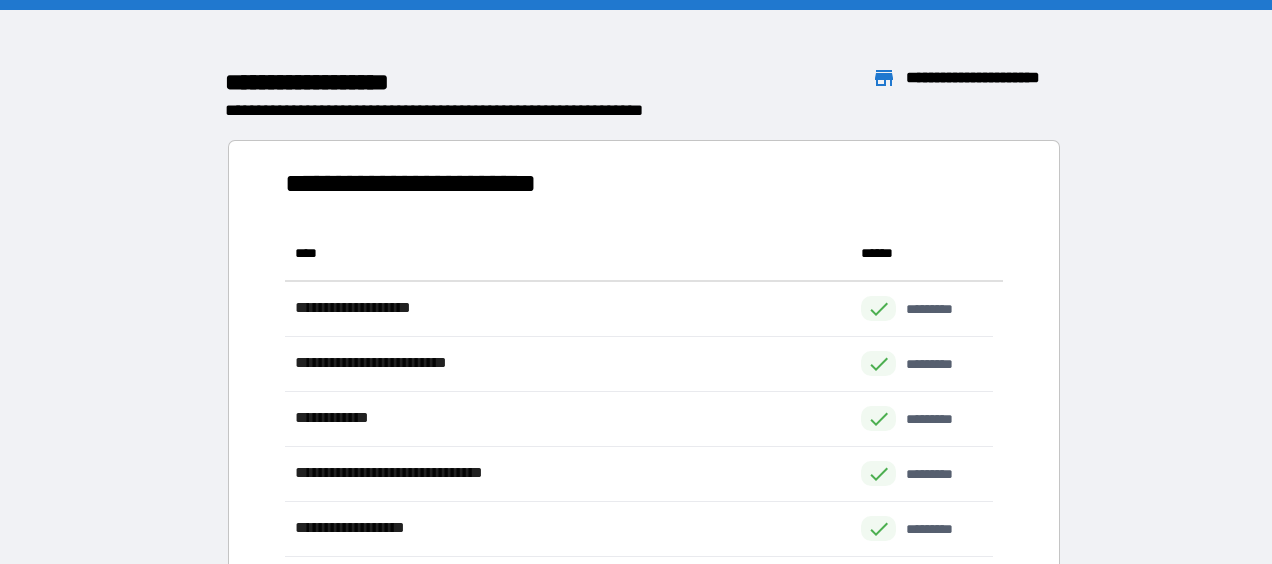 scroll, scrollTop: 16, scrollLeft: 16, axis: both 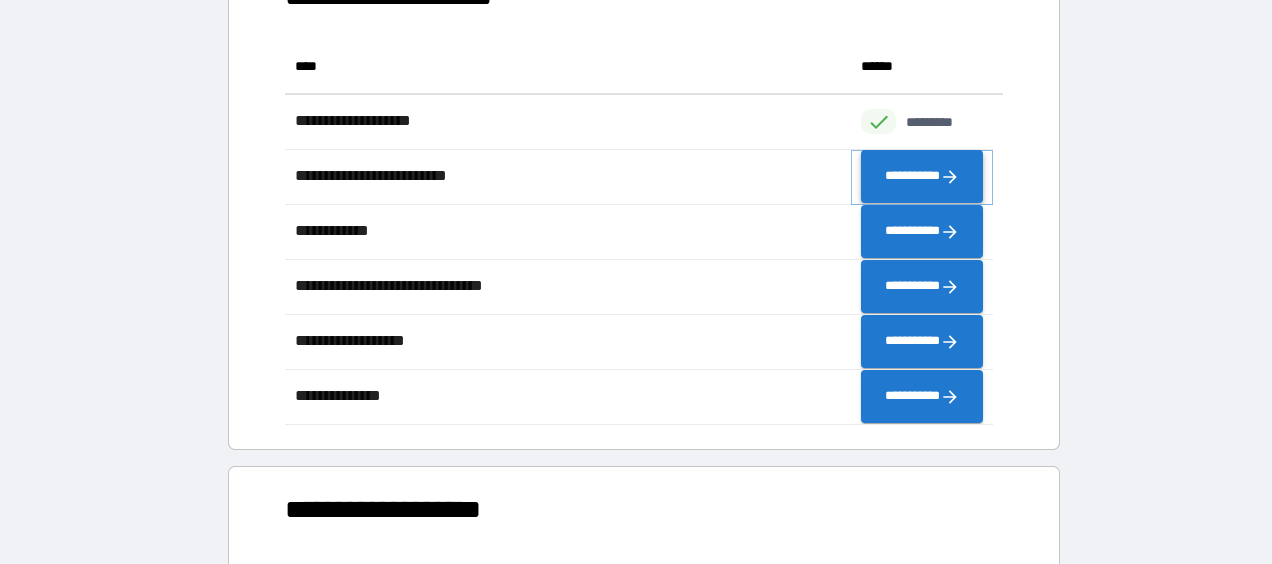 click on "**********" at bounding box center (922, 177) 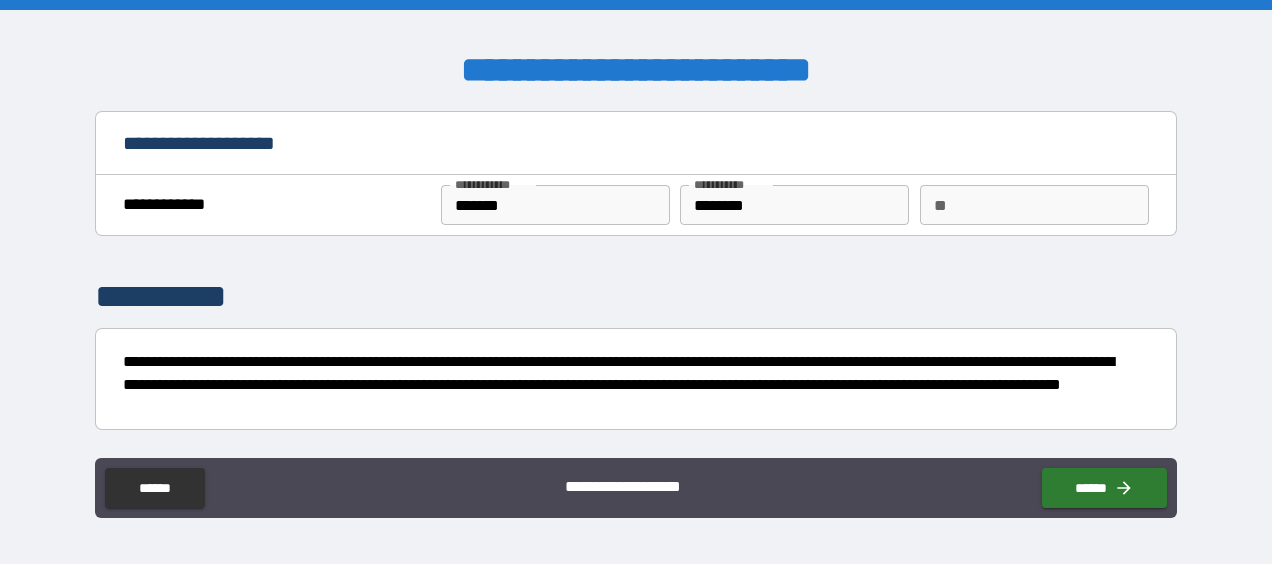 click on "**" at bounding box center [1034, 205] 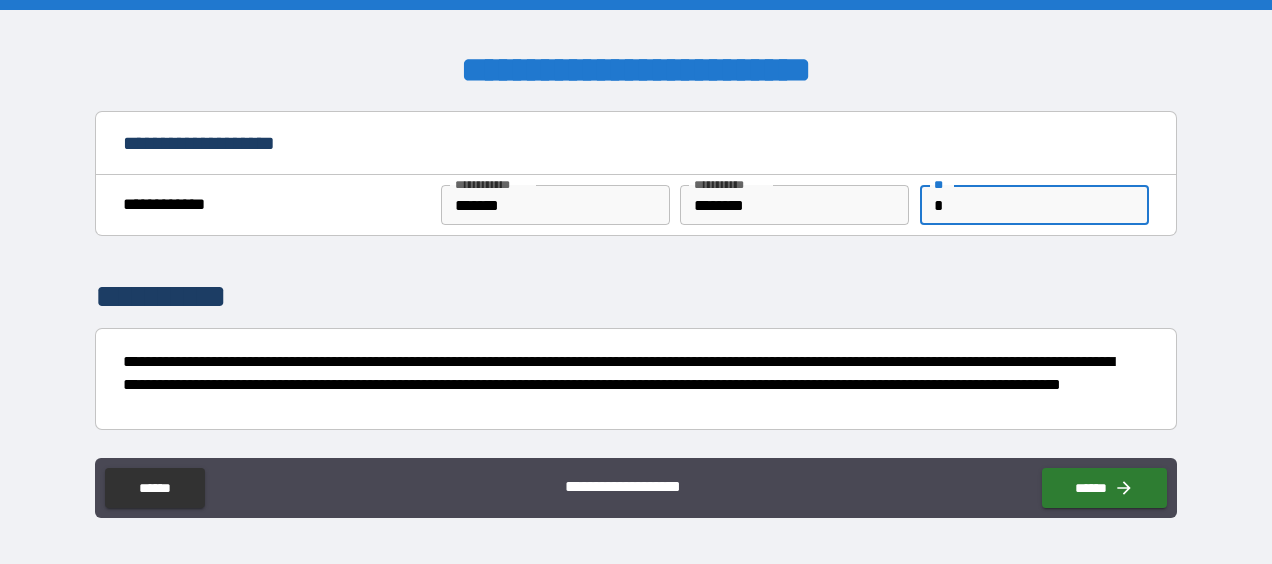 type on "*" 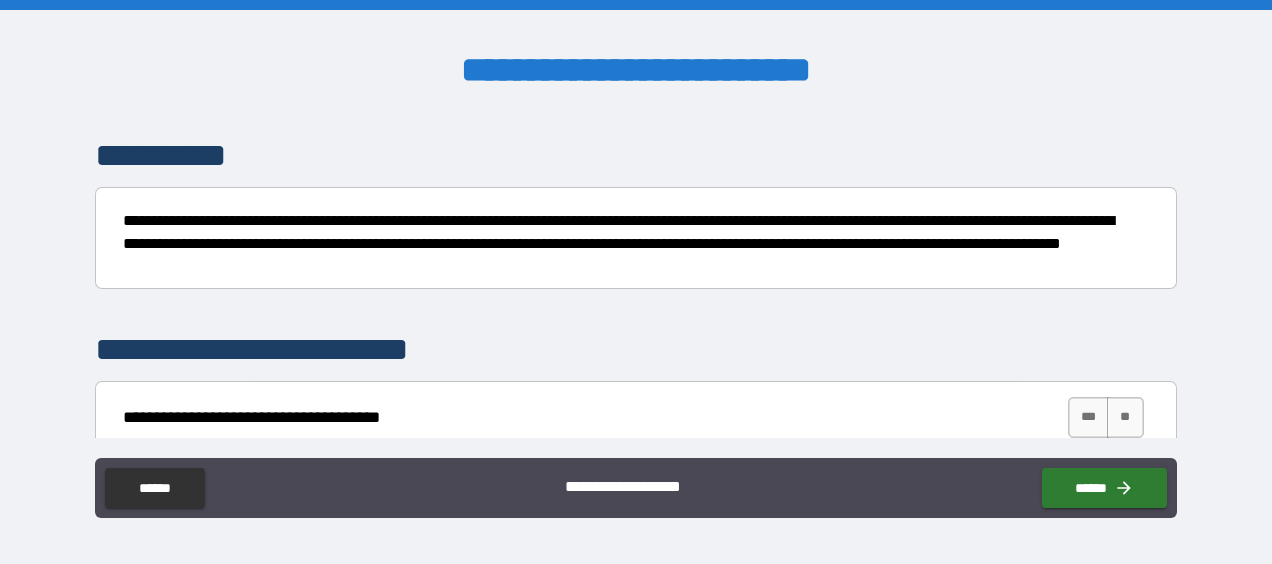 scroll, scrollTop: 300, scrollLeft: 0, axis: vertical 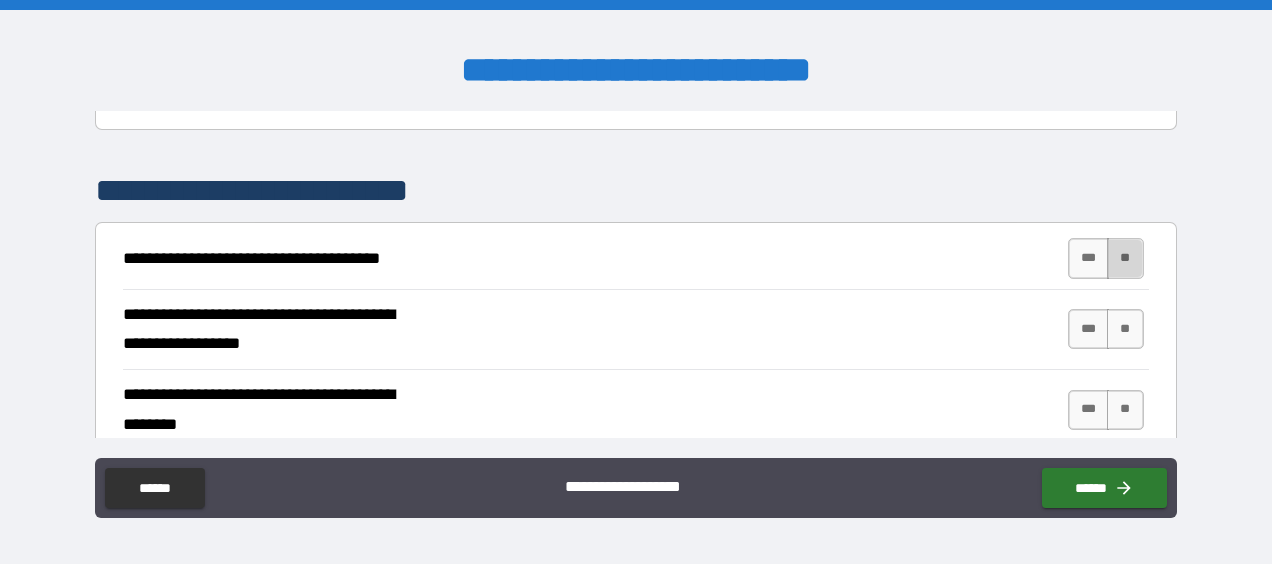 click on "**" at bounding box center (1125, 258) 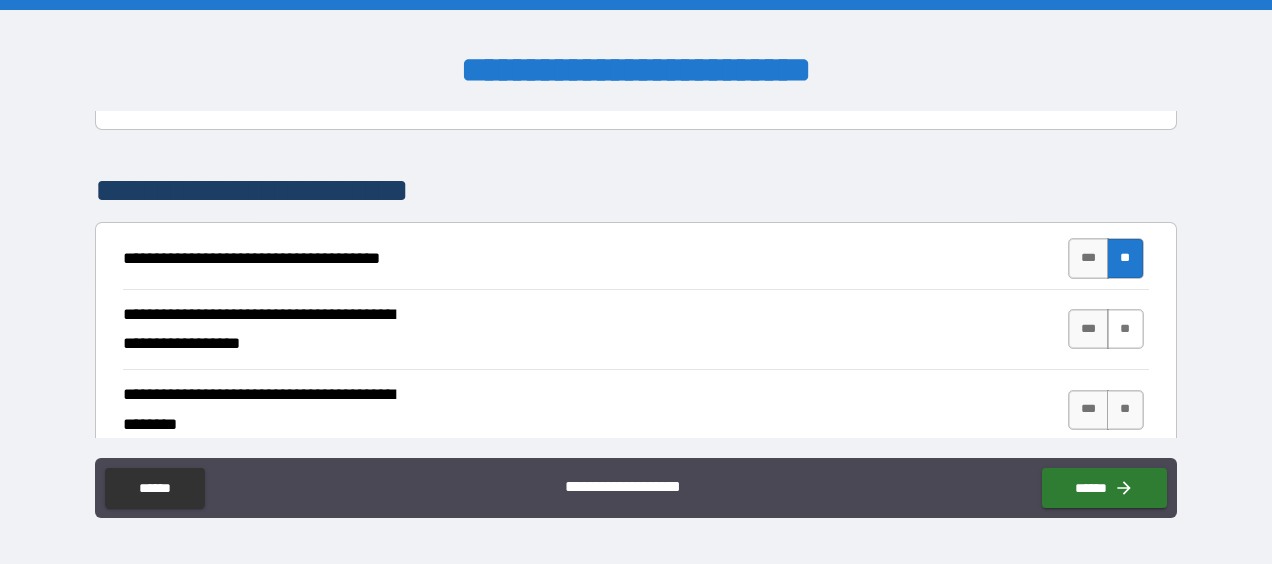 click on "**" at bounding box center [1125, 329] 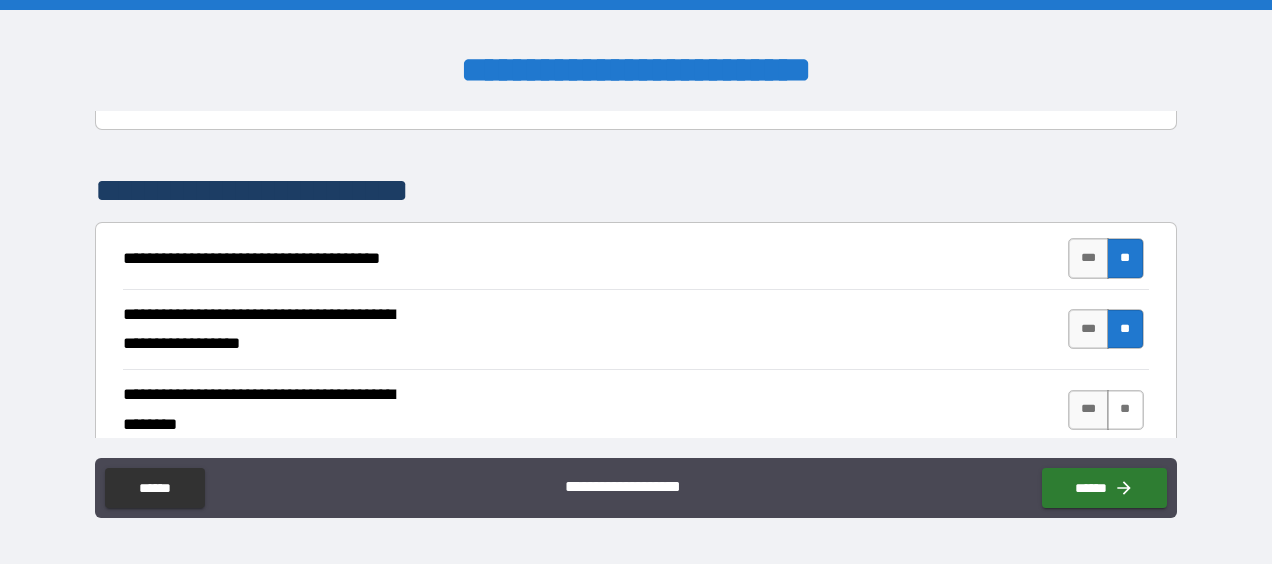 click on "**" at bounding box center [1125, 410] 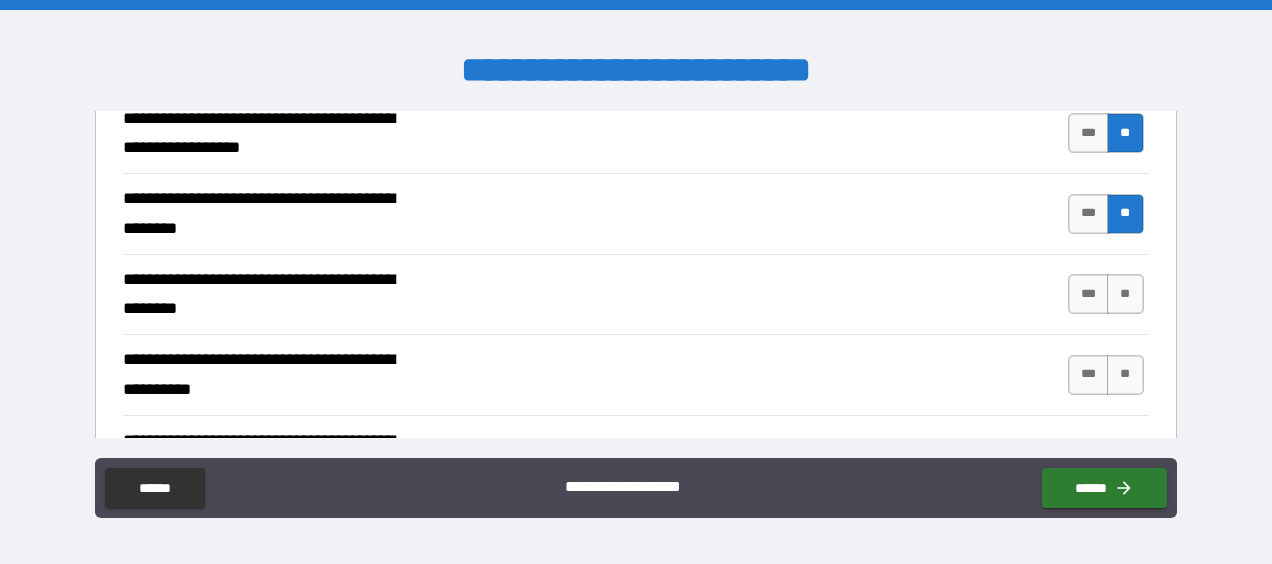 scroll, scrollTop: 500, scrollLeft: 0, axis: vertical 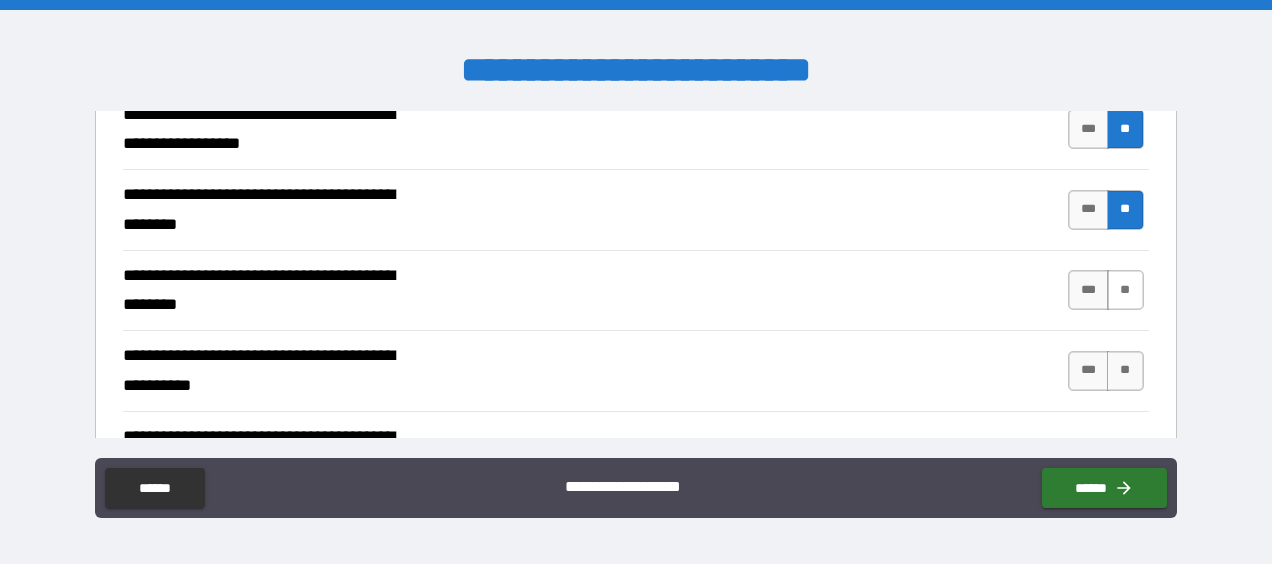 click on "**" at bounding box center (1125, 290) 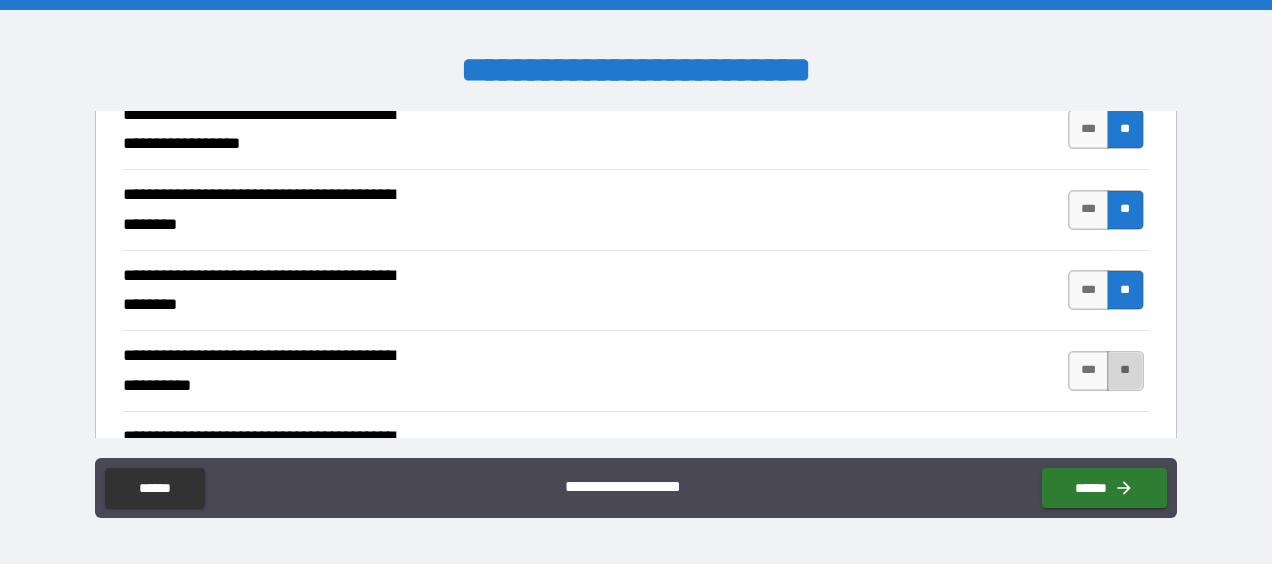 click on "**" at bounding box center (1125, 371) 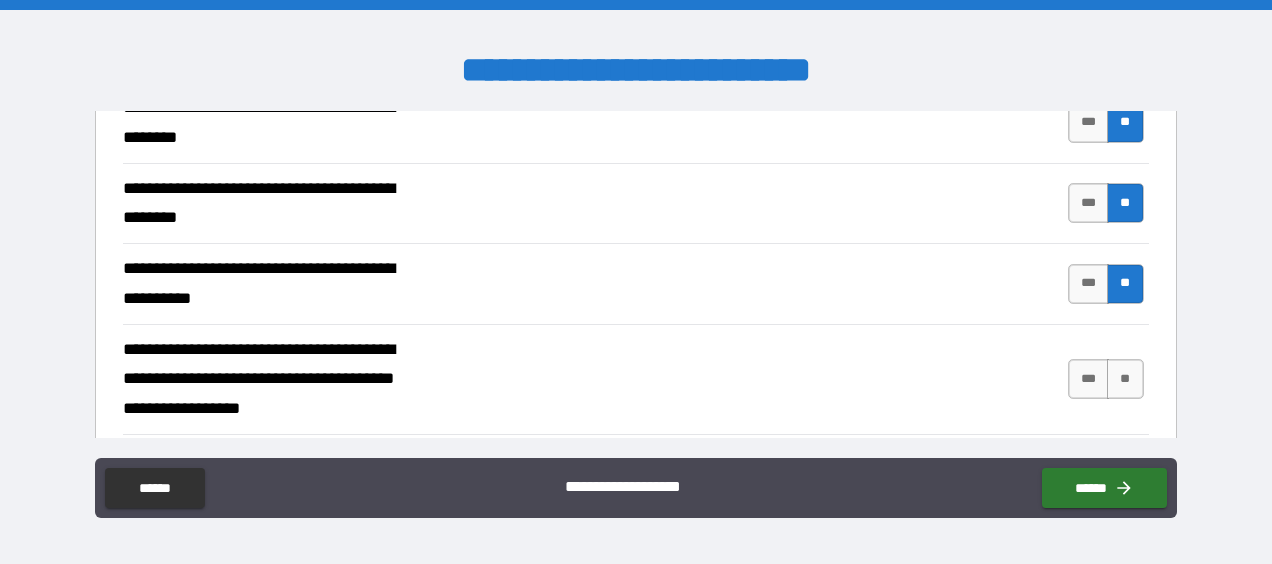 scroll, scrollTop: 700, scrollLeft: 0, axis: vertical 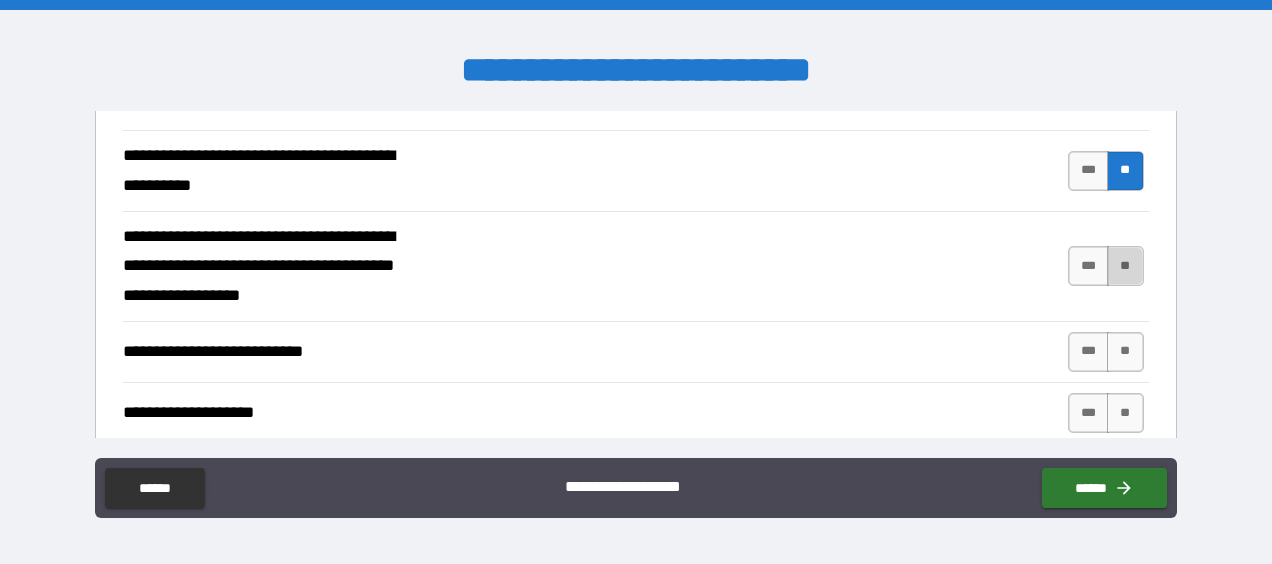 click on "**" at bounding box center [1125, 266] 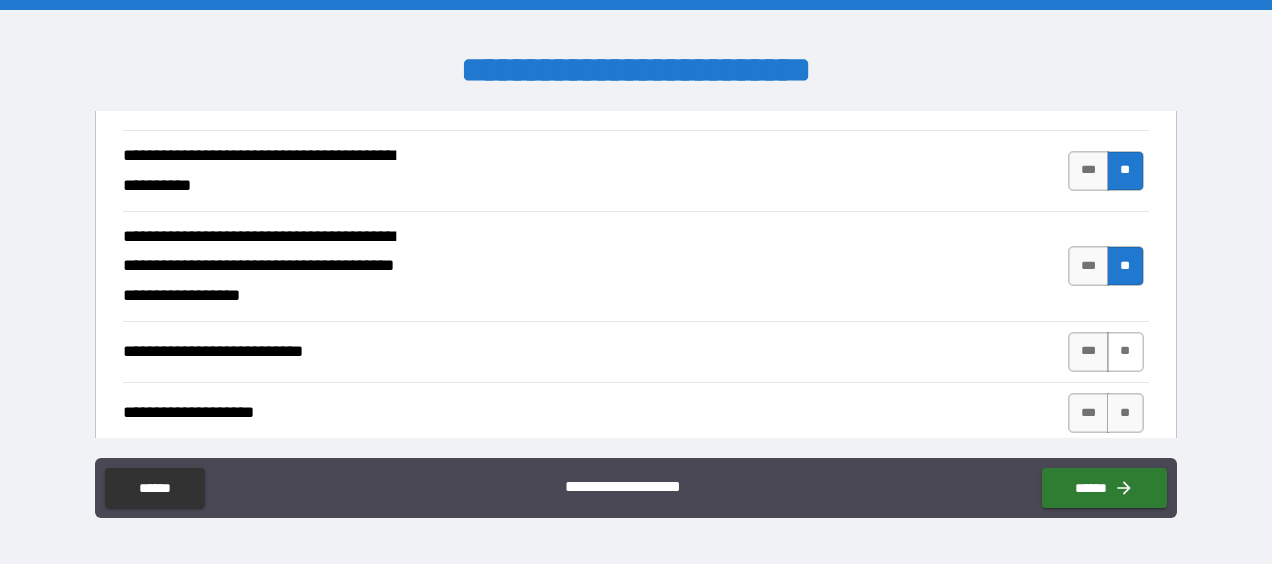 click on "**" at bounding box center (1125, 352) 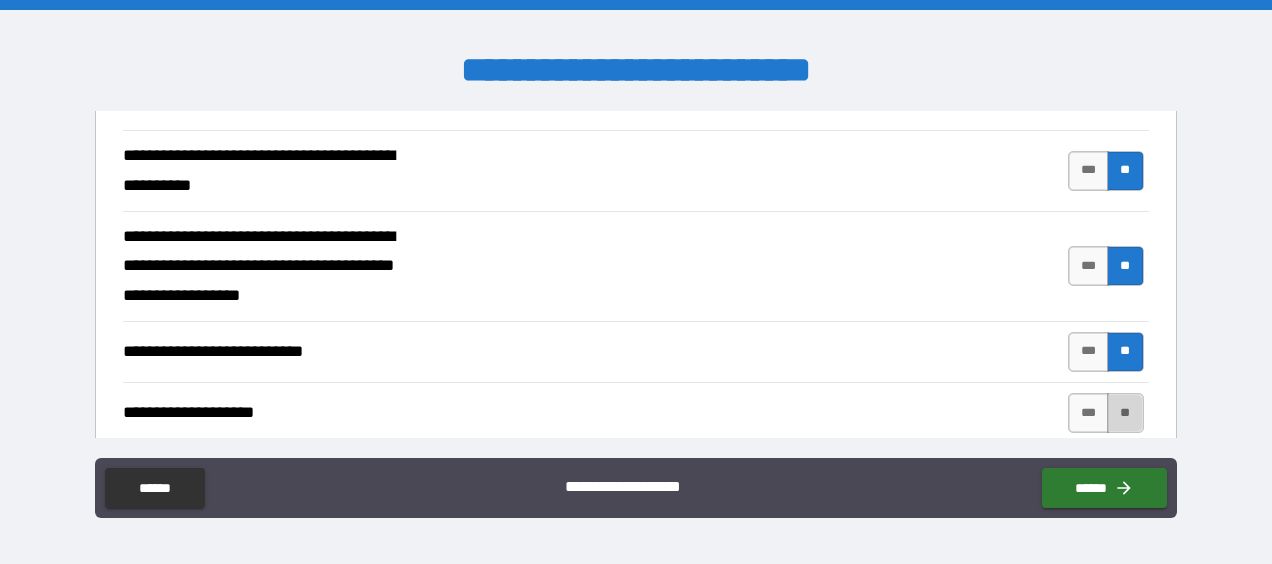 click on "**" at bounding box center [1125, 413] 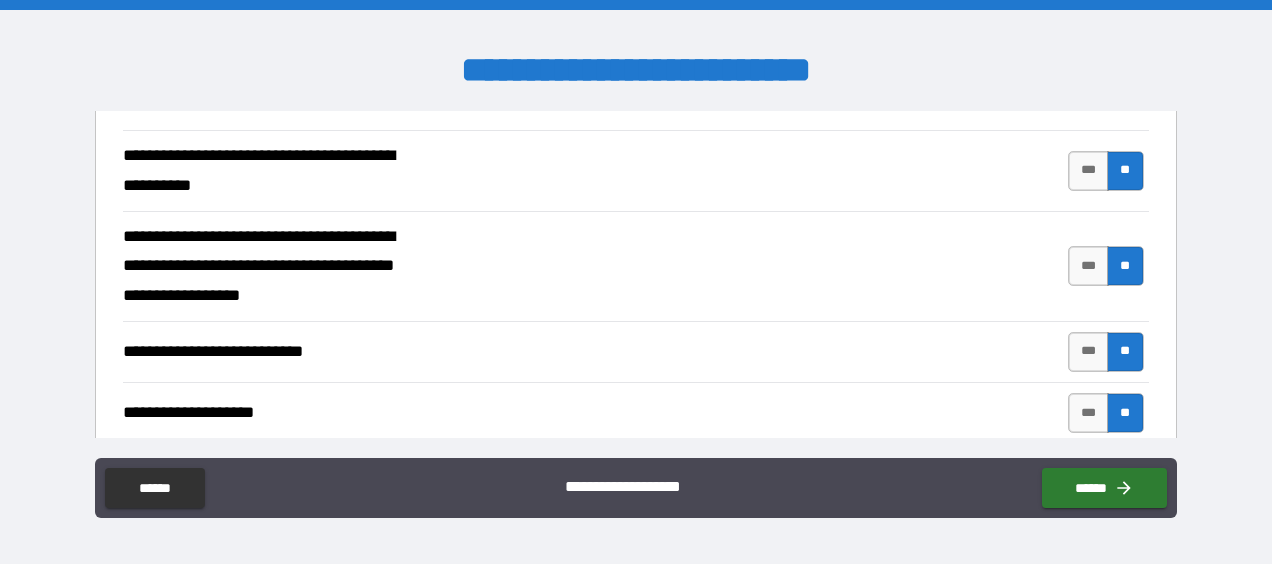 scroll, scrollTop: 800, scrollLeft: 0, axis: vertical 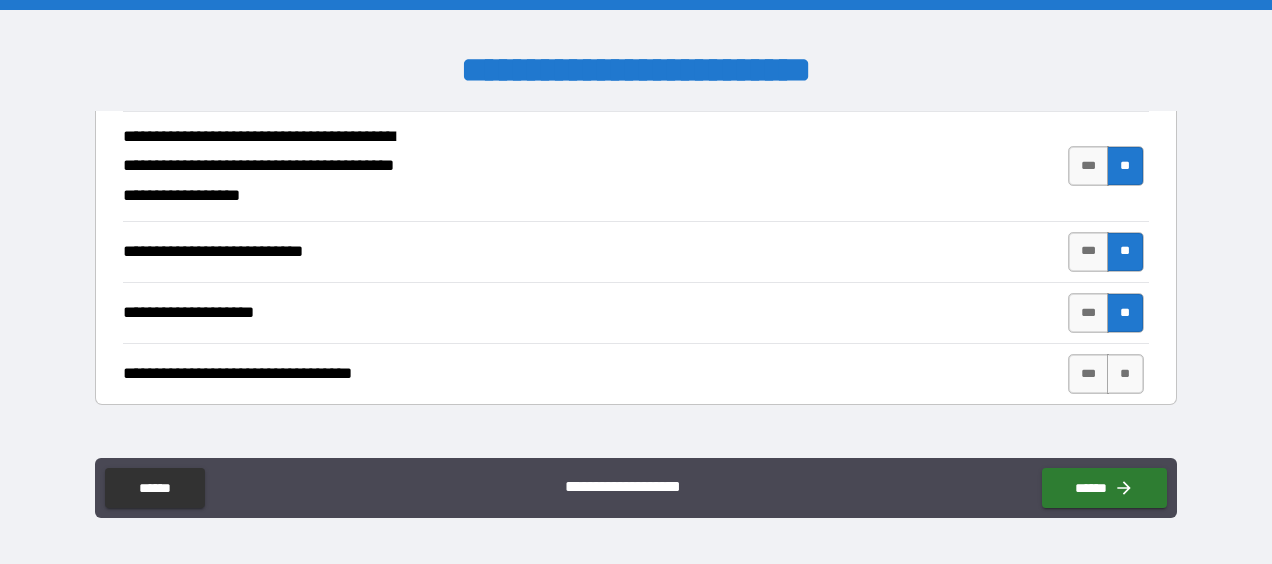 click on "**********" at bounding box center [635, 373] 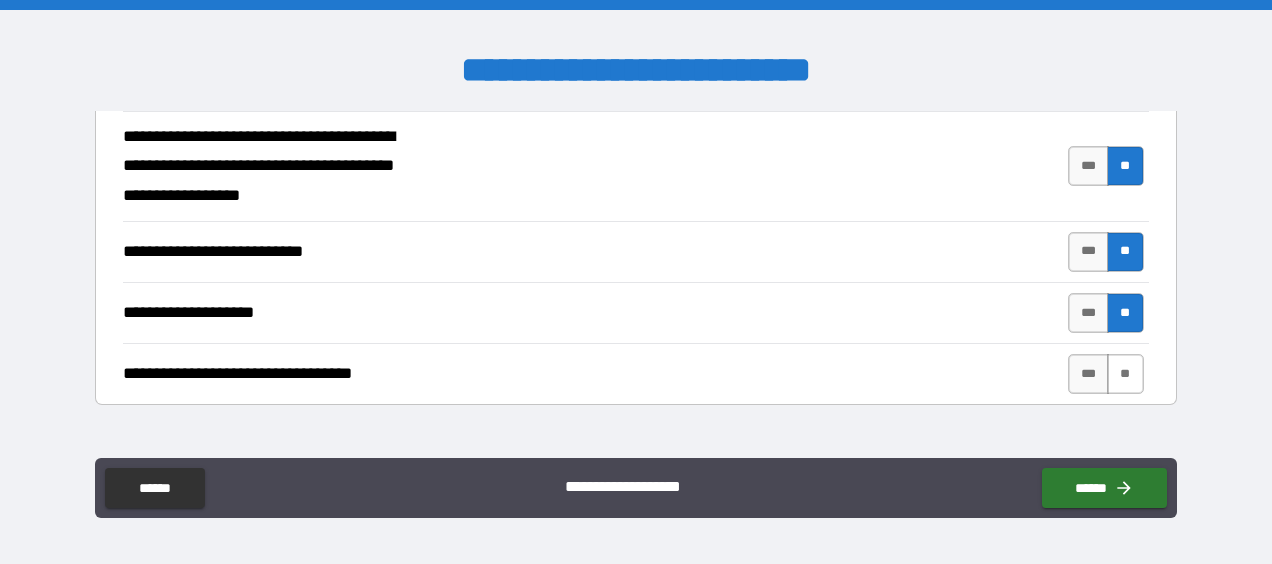 click on "**" at bounding box center [1125, 374] 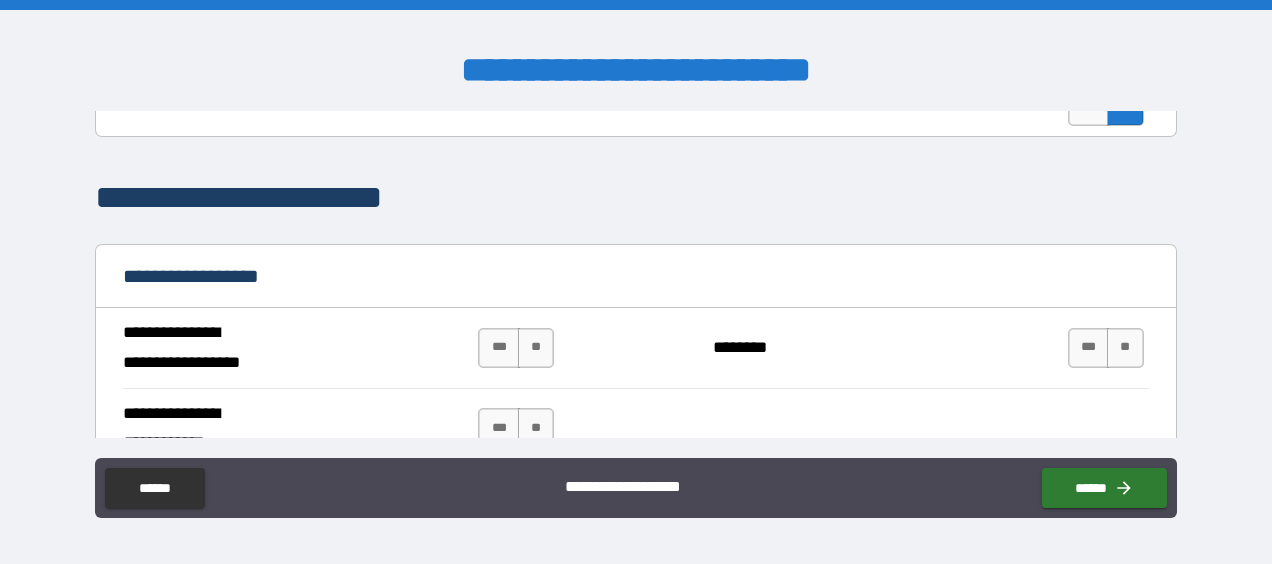 scroll, scrollTop: 1100, scrollLeft: 0, axis: vertical 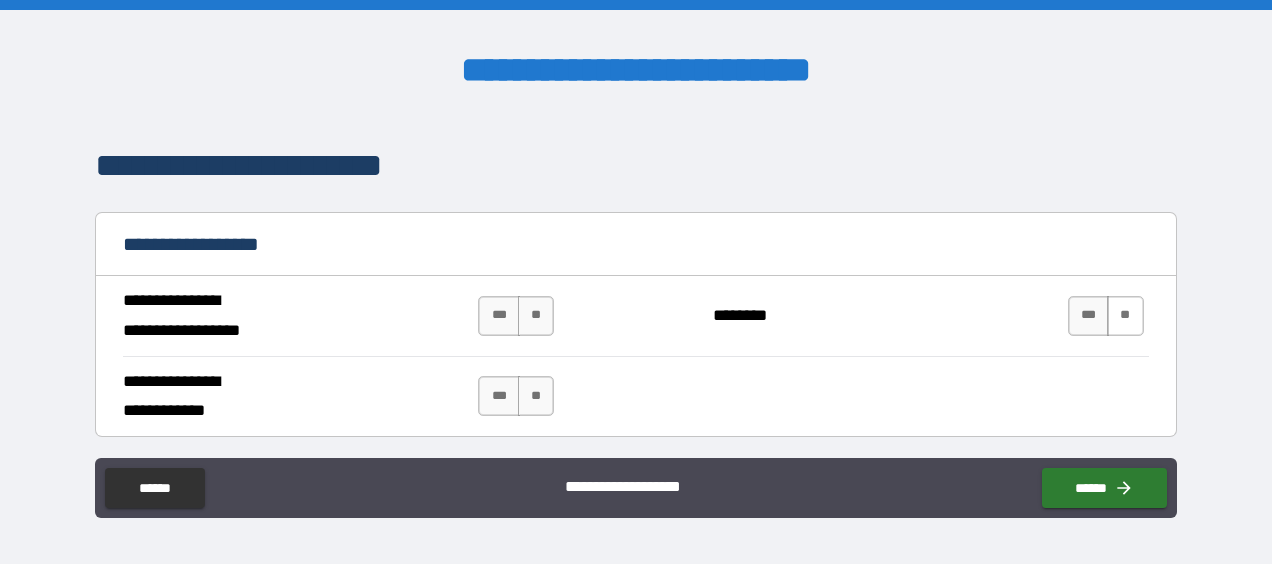click on "**" at bounding box center (1125, 316) 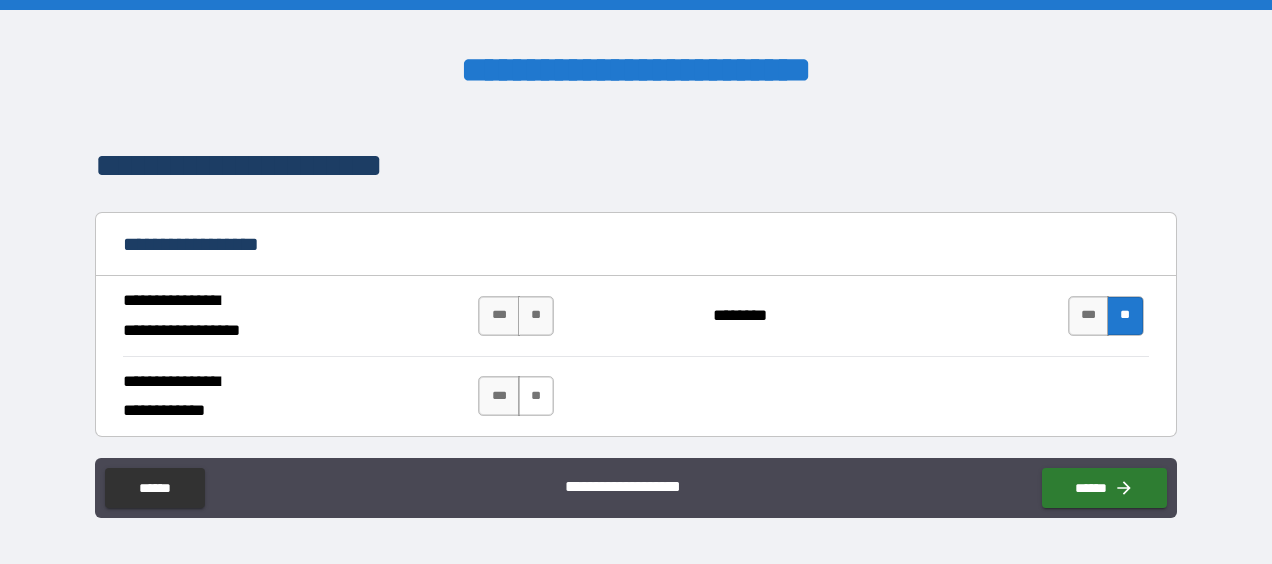 click on "**" at bounding box center [536, 396] 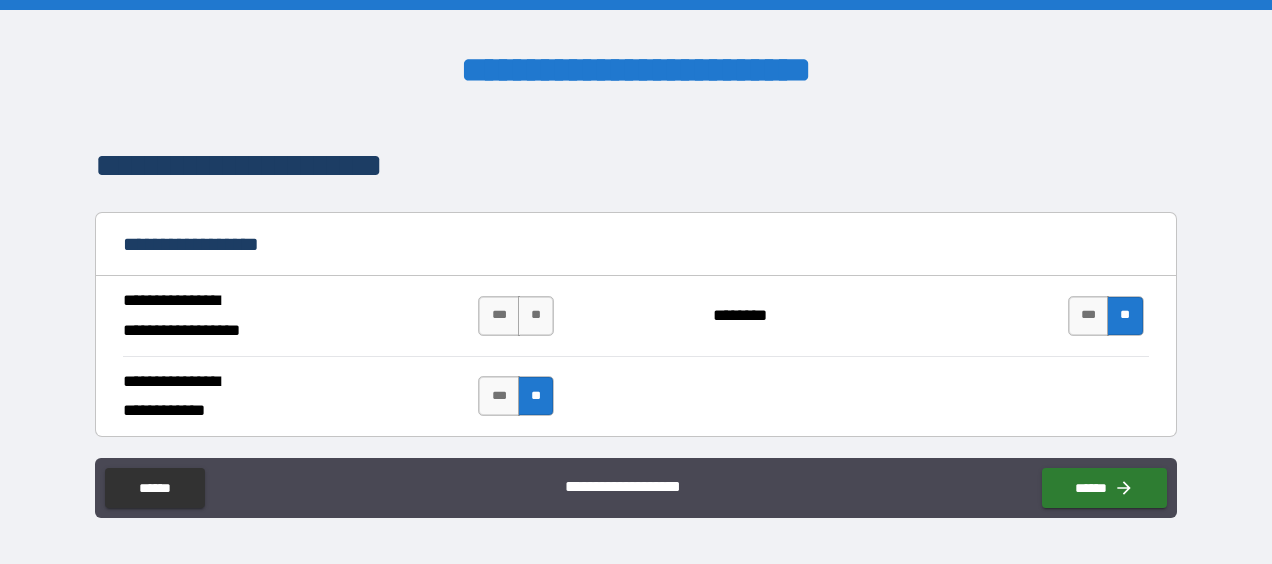 click on "*** **" at bounding box center [518, 316] 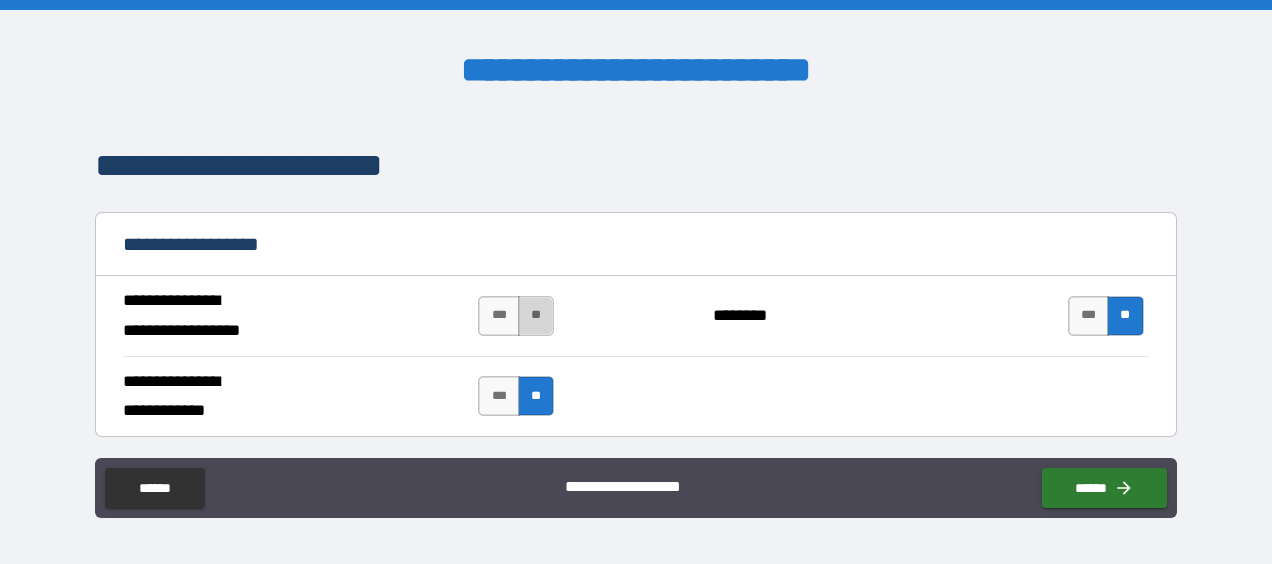 click on "**" at bounding box center [536, 316] 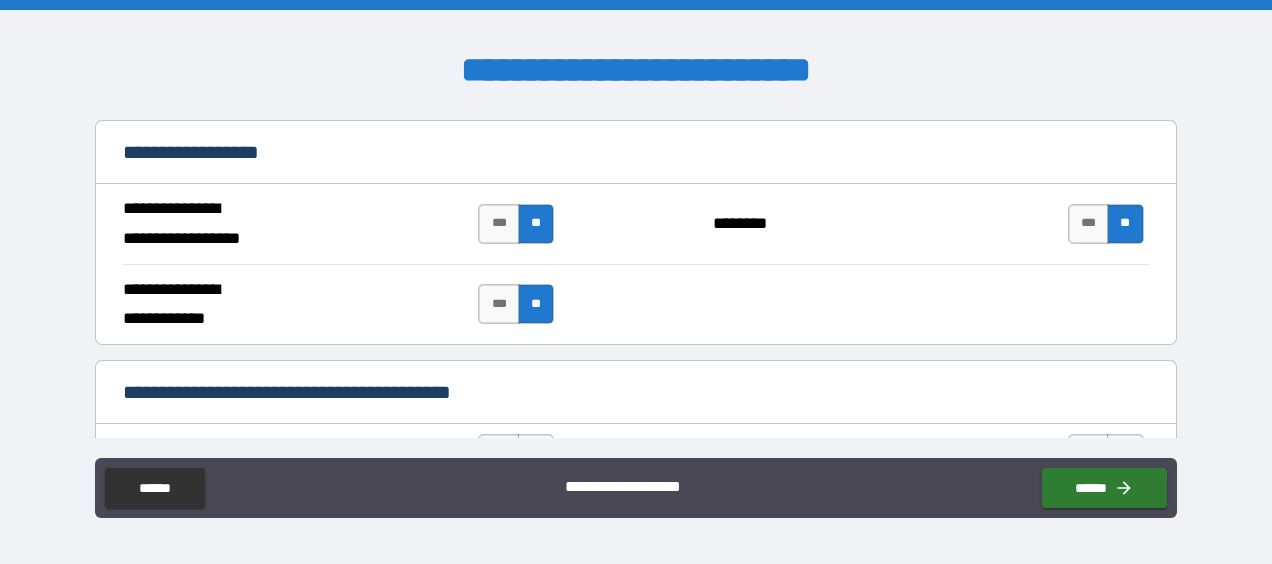 scroll, scrollTop: 1300, scrollLeft: 0, axis: vertical 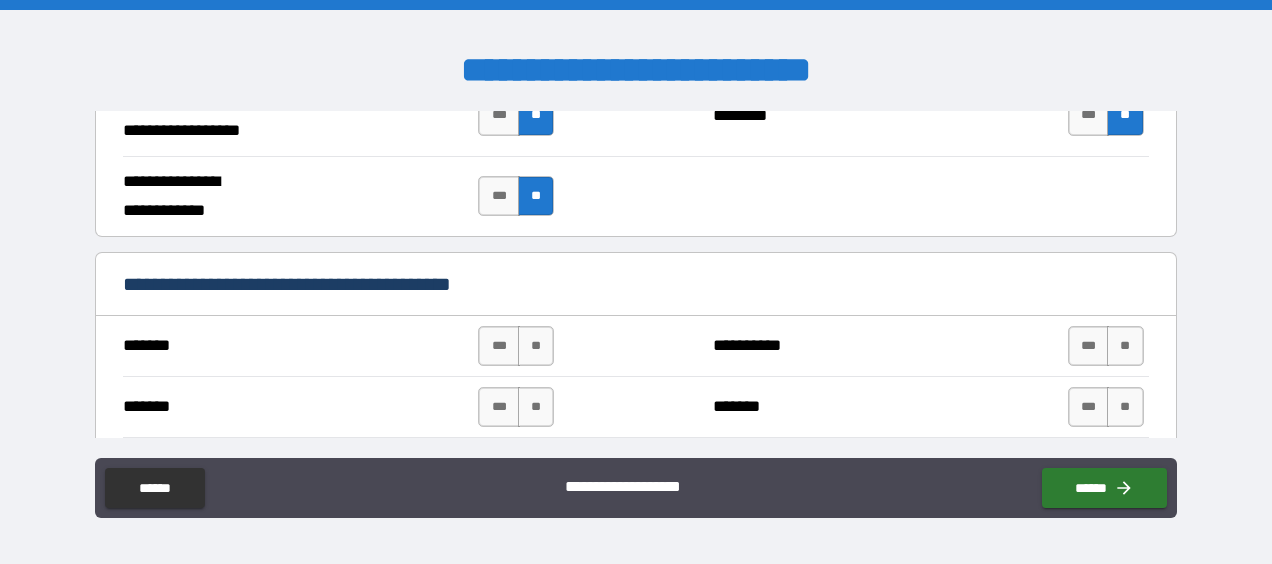 click on "*** **" at bounding box center [516, 346] 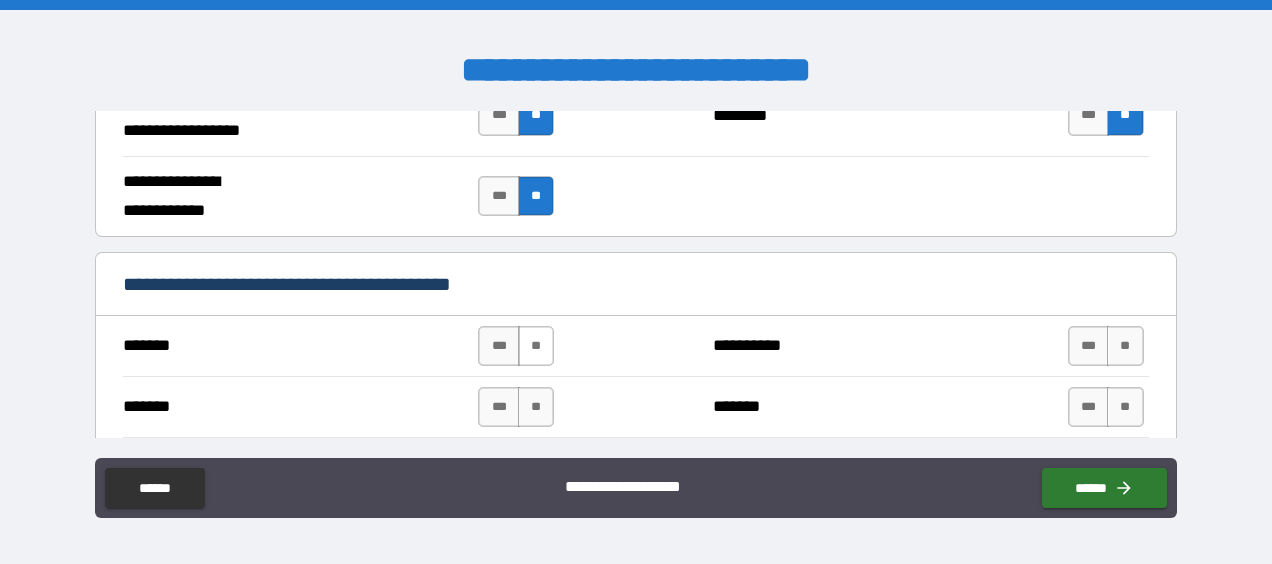 click on "**" at bounding box center [536, 346] 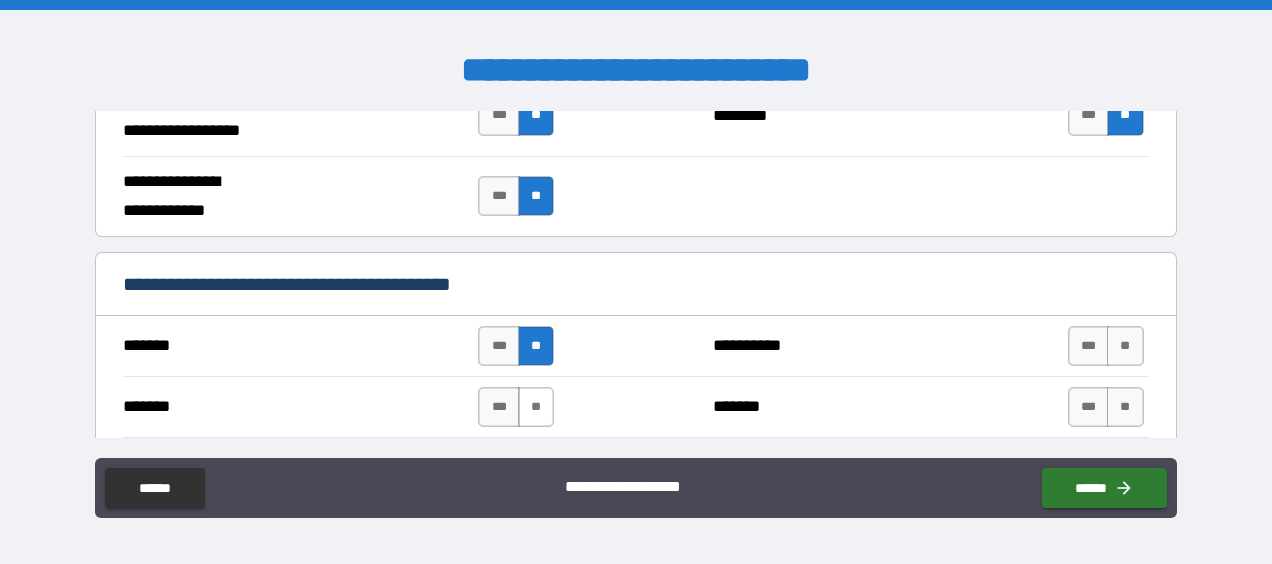 click on "**" at bounding box center (536, 407) 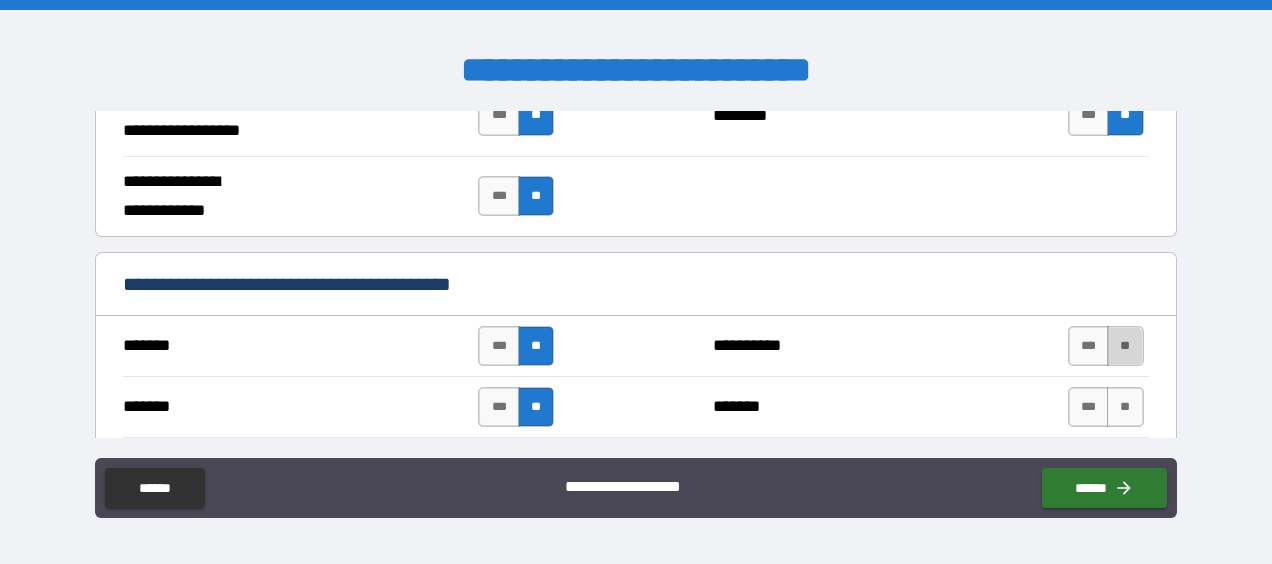 click on "**" at bounding box center (1125, 346) 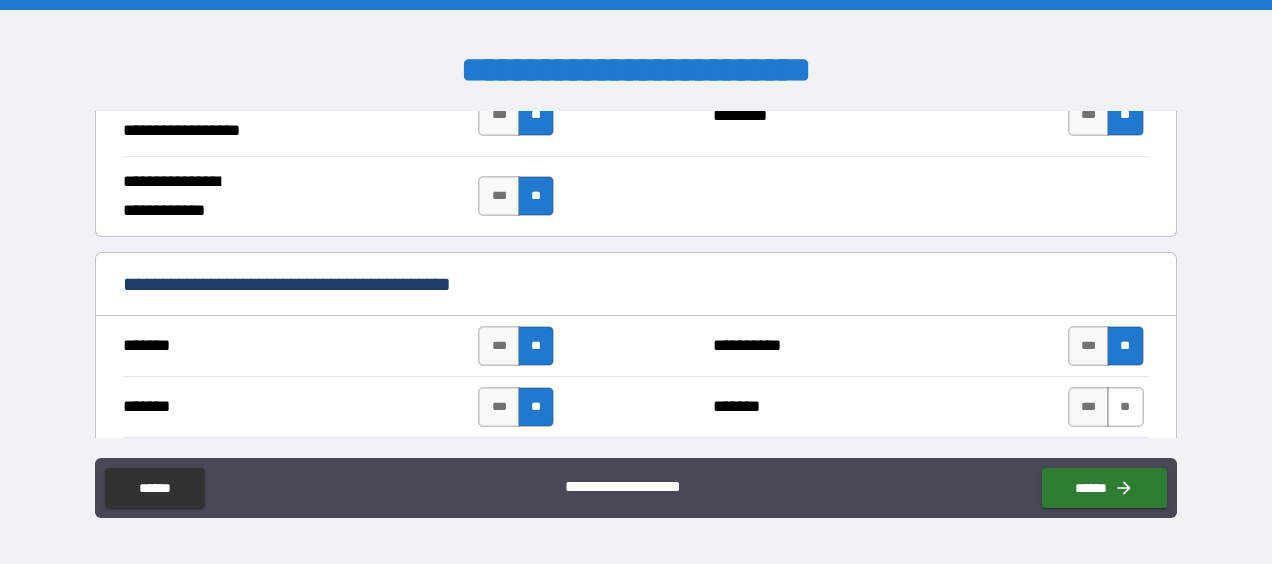 click on "**" at bounding box center [1125, 407] 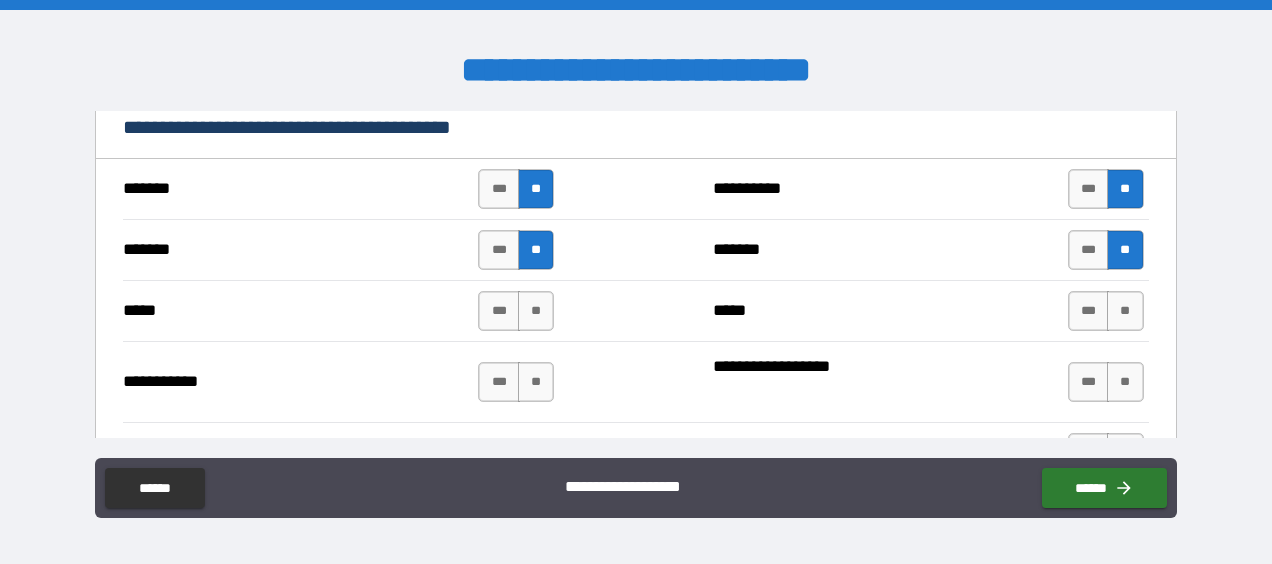 scroll, scrollTop: 1600, scrollLeft: 0, axis: vertical 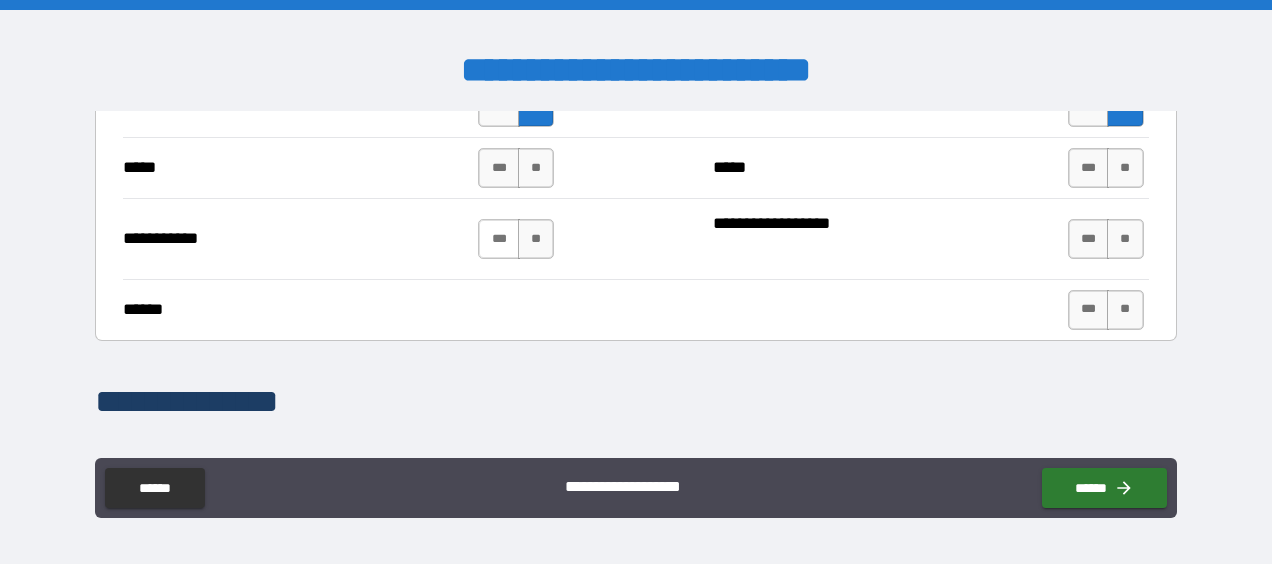 click on "**" at bounding box center (536, 168) 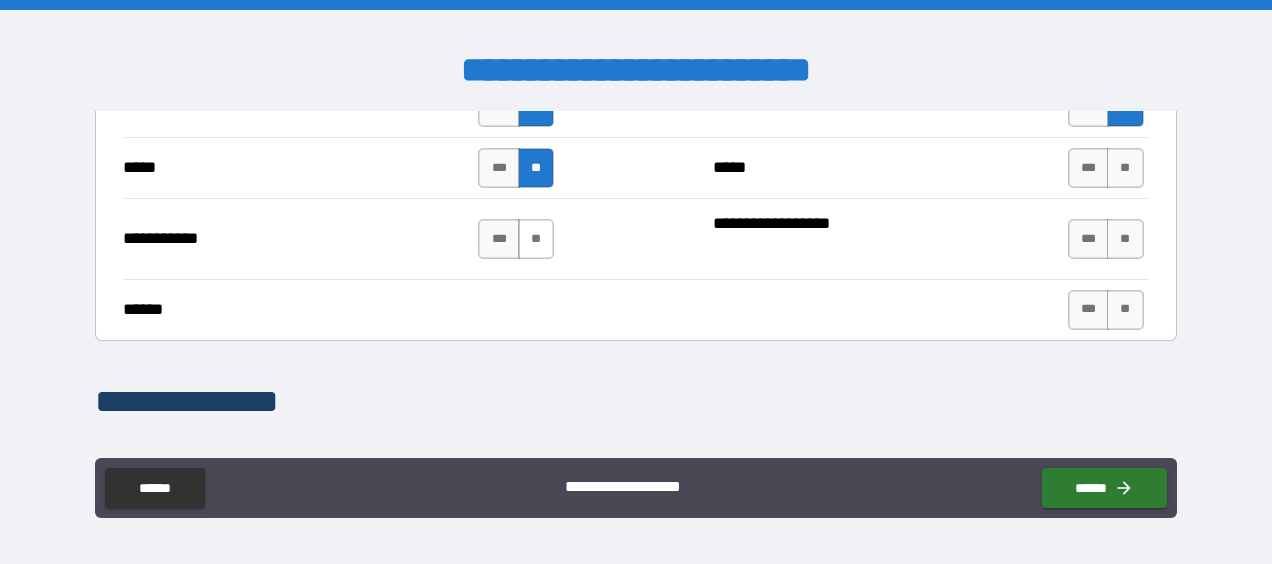 click on "**" at bounding box center (536, 239) 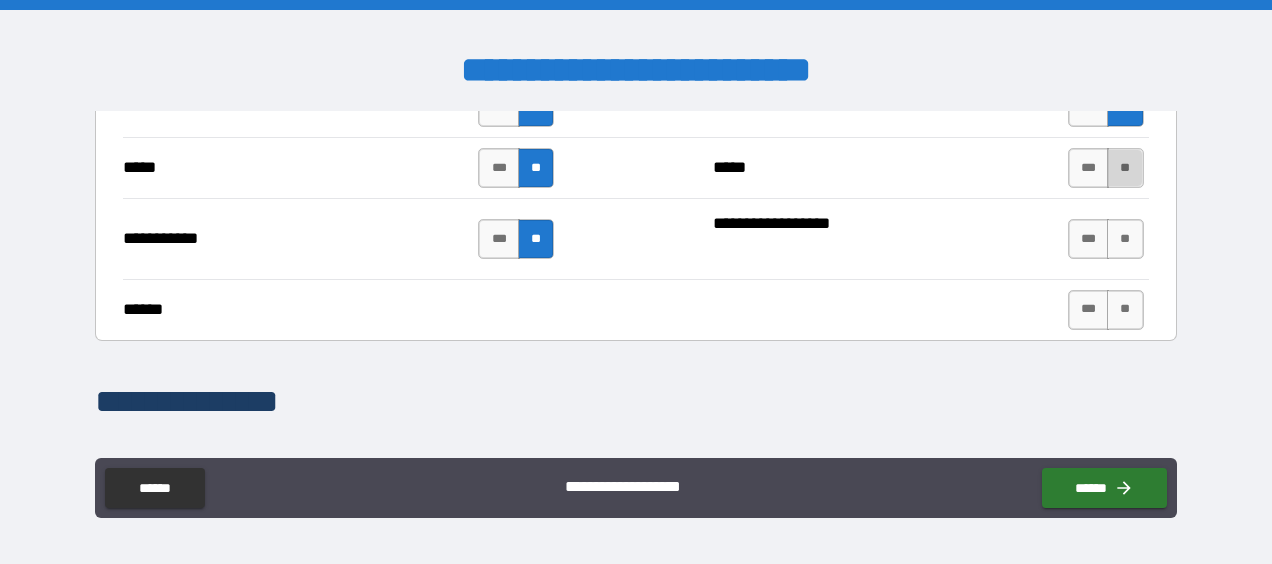 click on "**" at bounding box center [1125, 168] 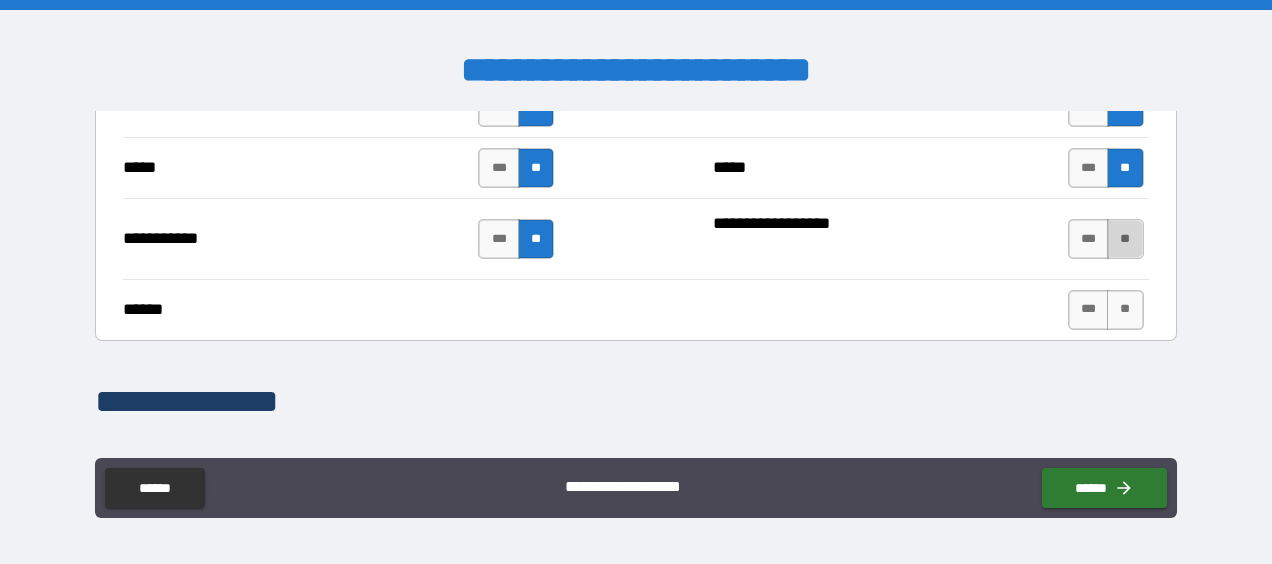 click on "**" at bounding box center [1125, 239] 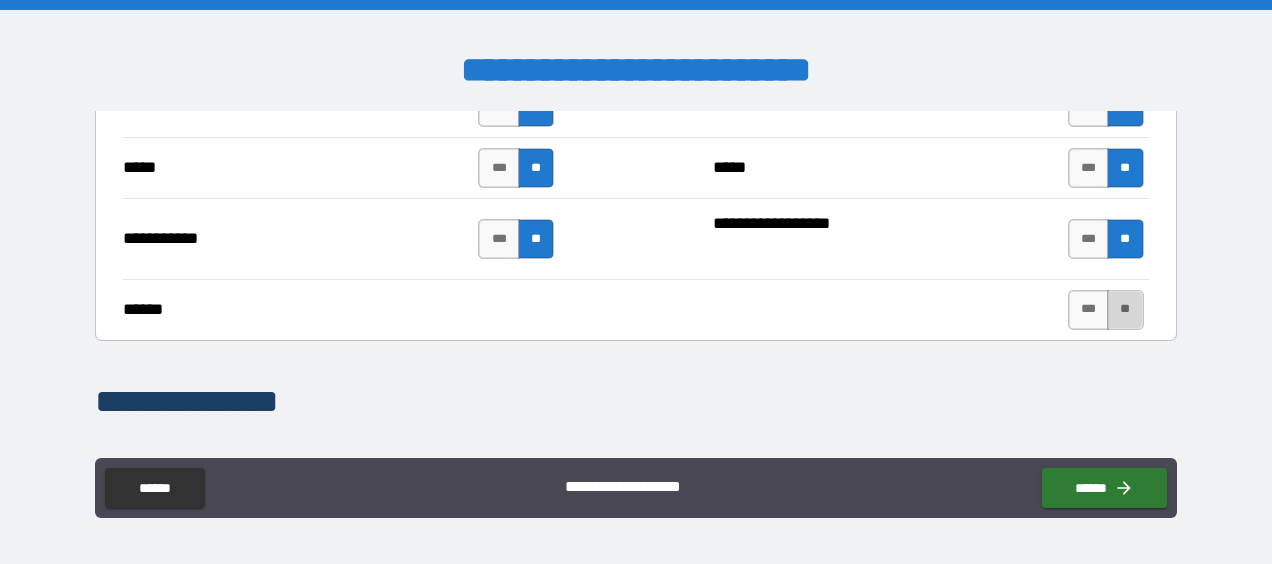 click on "**" at bounding box center [1125, 310] 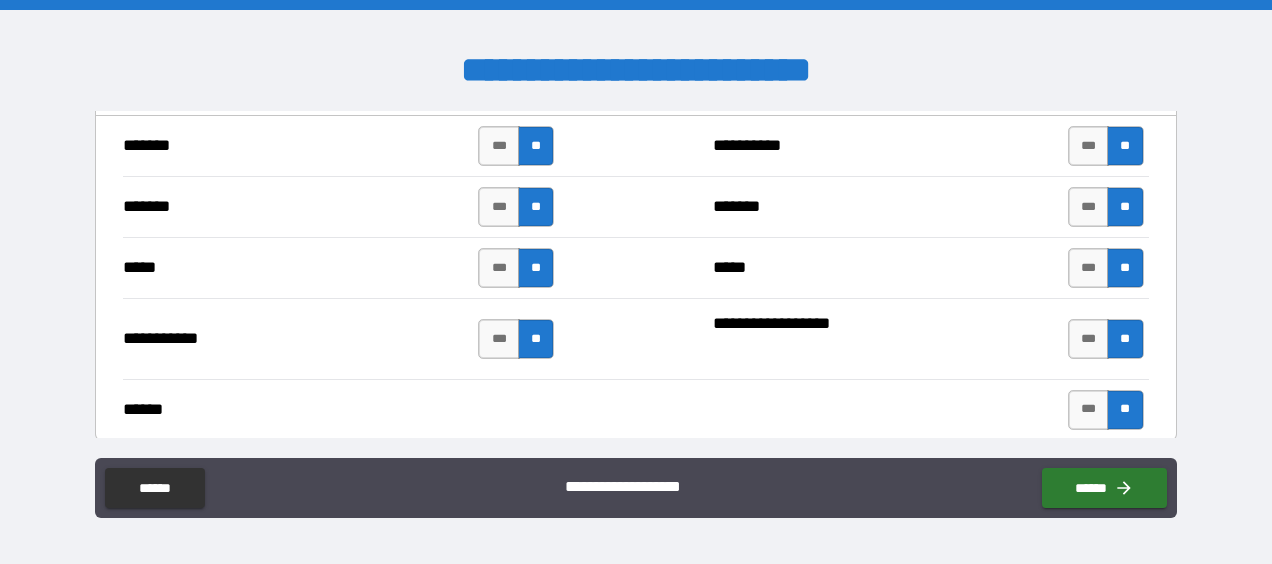 scroll, scrollTop: 1800, scrollLeft: 0, axis: vertical 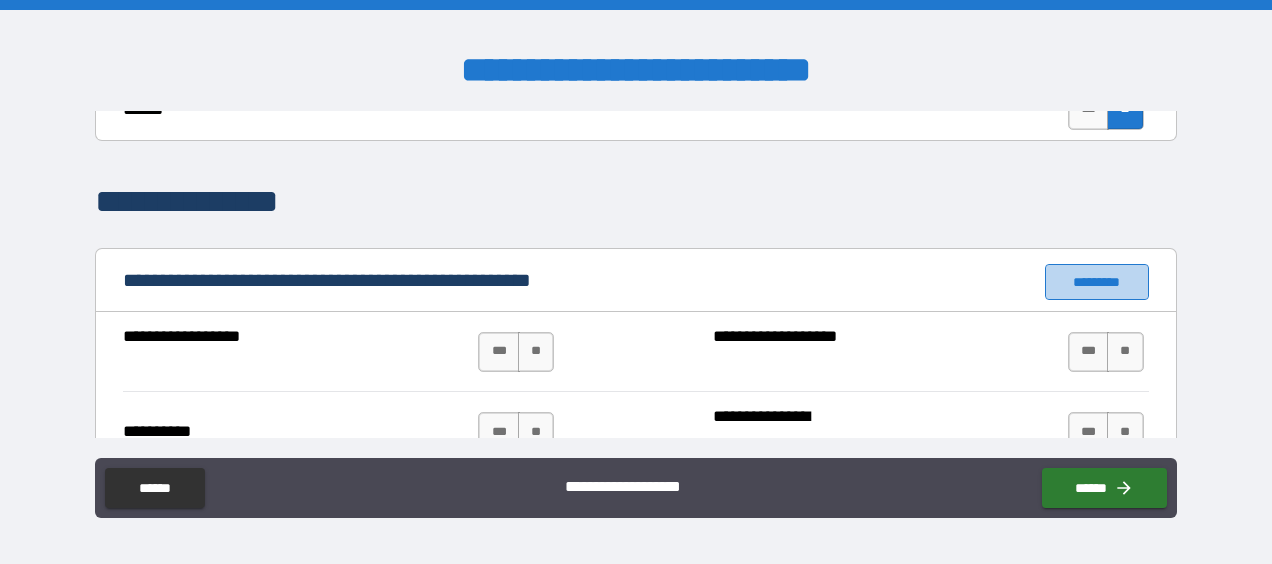 click on "*********" at bounding box center [1097, 282] 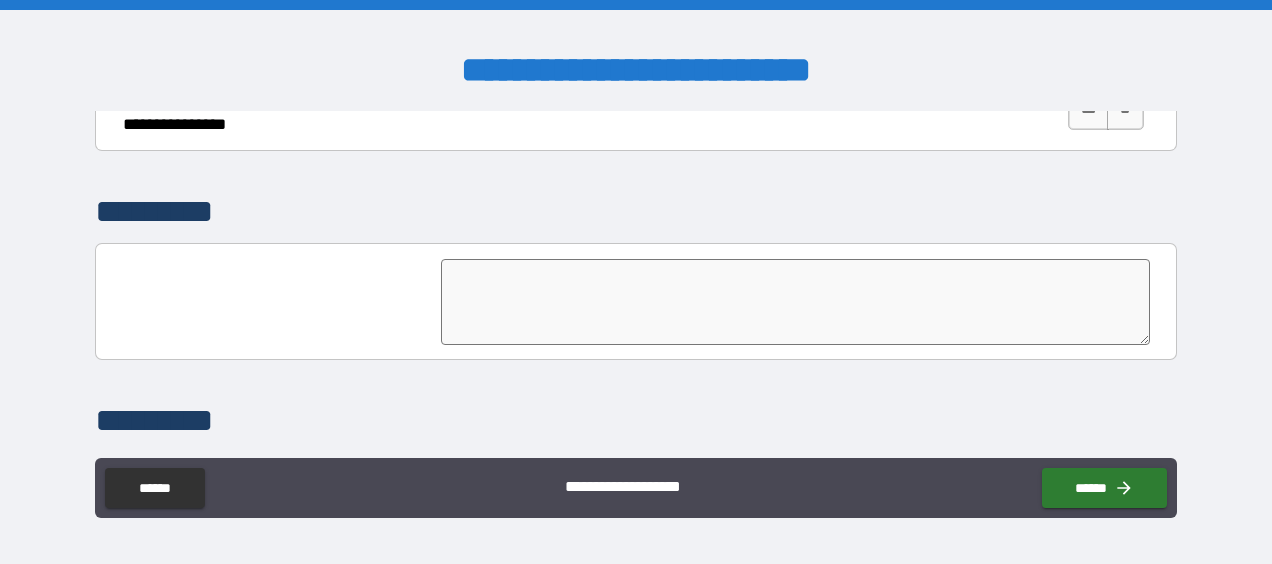 scroll, scrollTop: 5049, scrollLeft: 0, axis: vertical 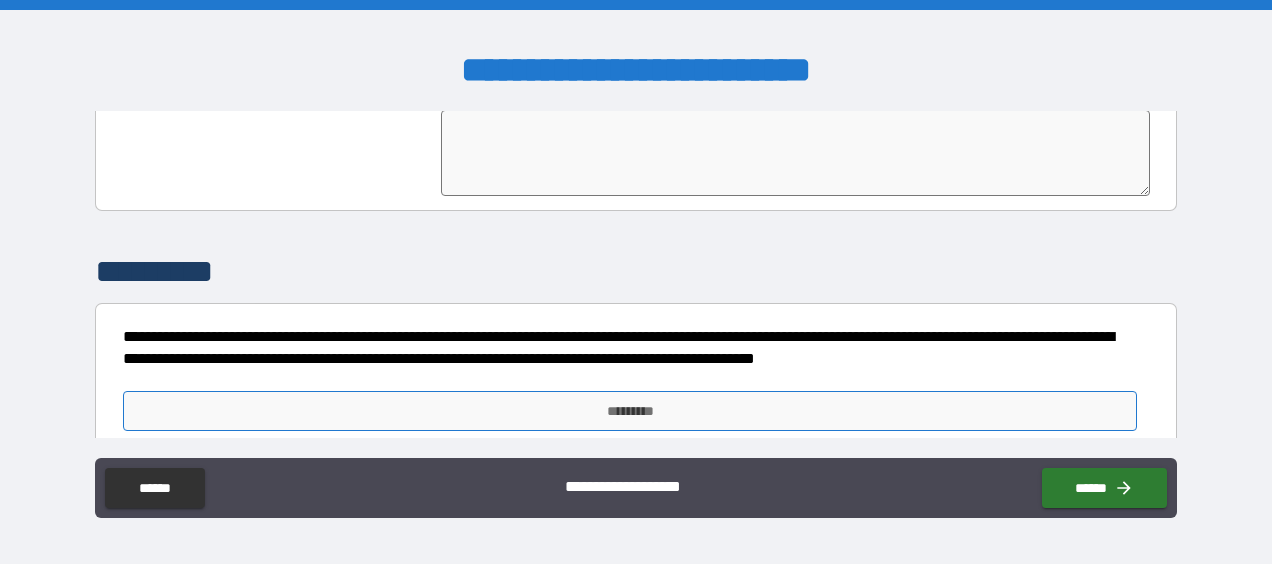 click on "*********" at bounding box center [630, 411] 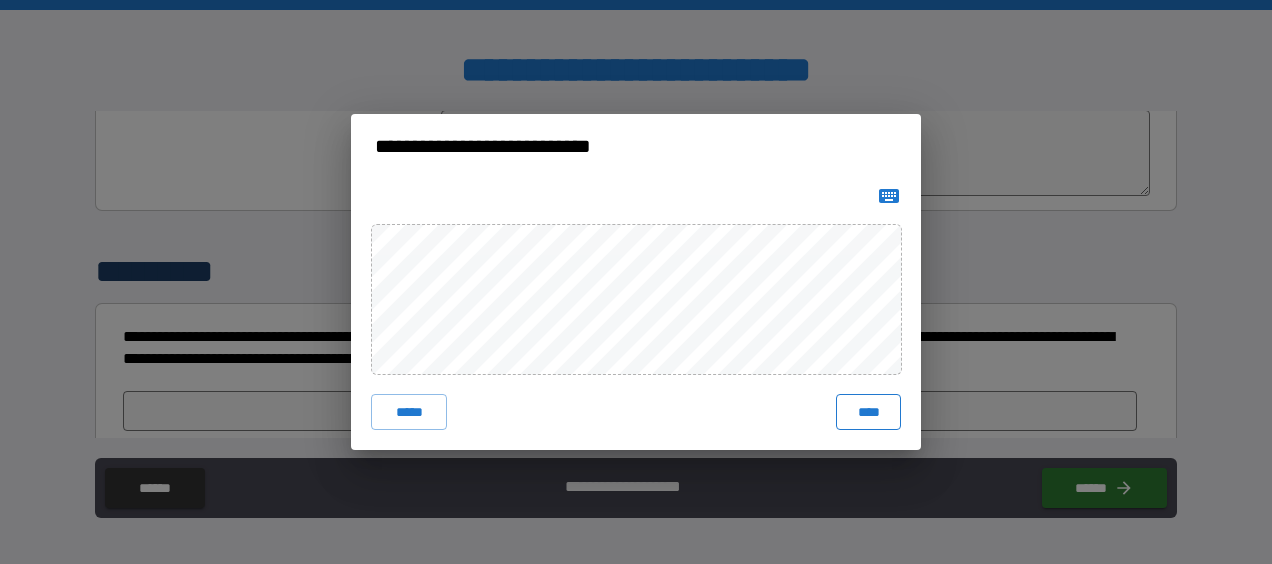 click on "****" at bounding box center (868, 412) 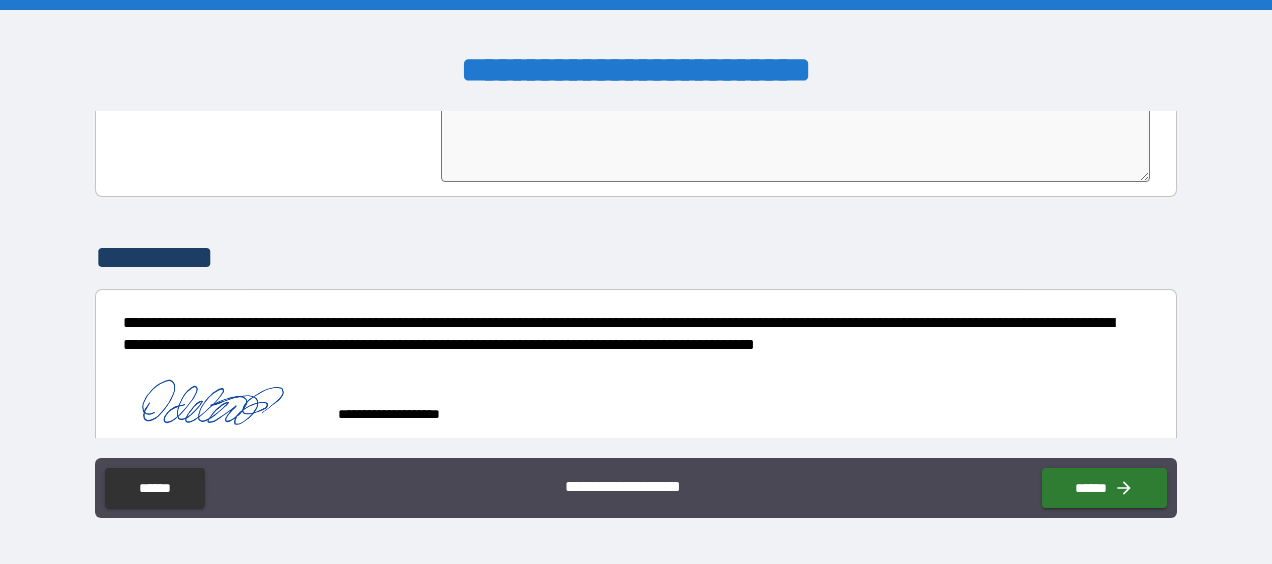 scroll, scrollTop: 5066, scrollLeft: 0, axis: vertical 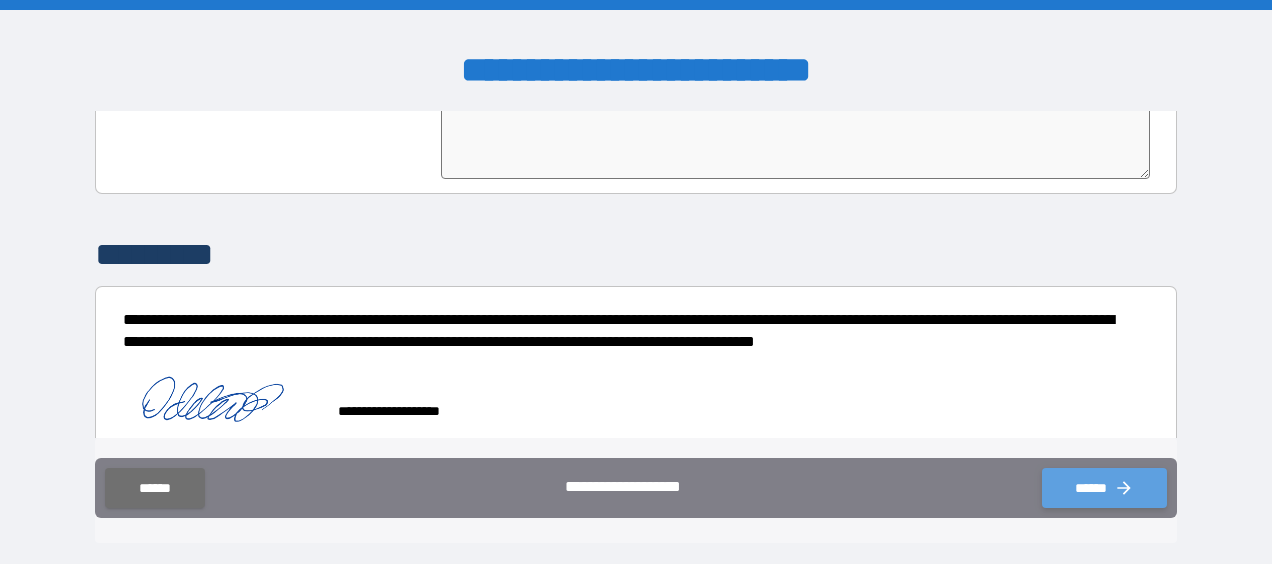 click on "******" at bounding box center [1104, 488] 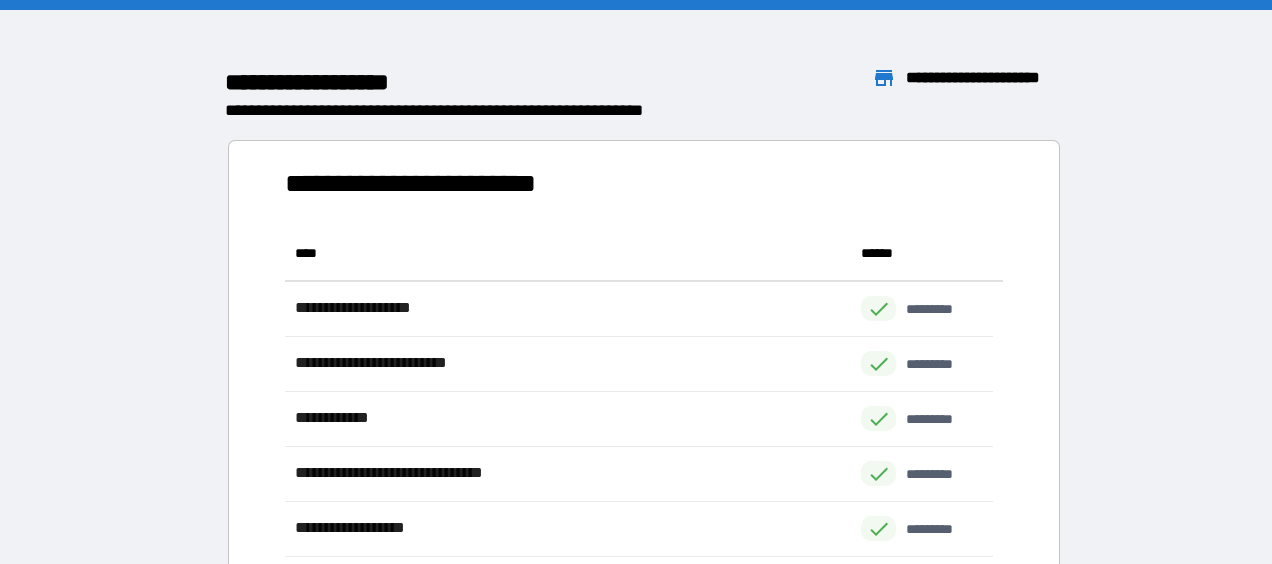 scroll, scrollTop: 16, scrollLeft: 16, axis: both 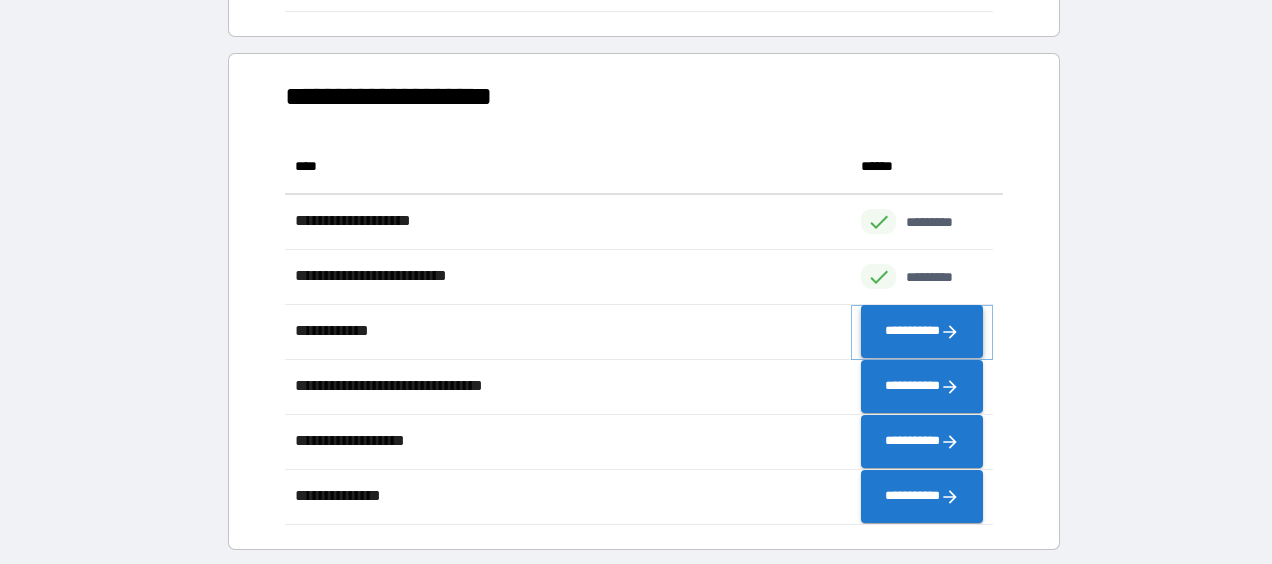 click on "**********" at bounding box center (922, 332) 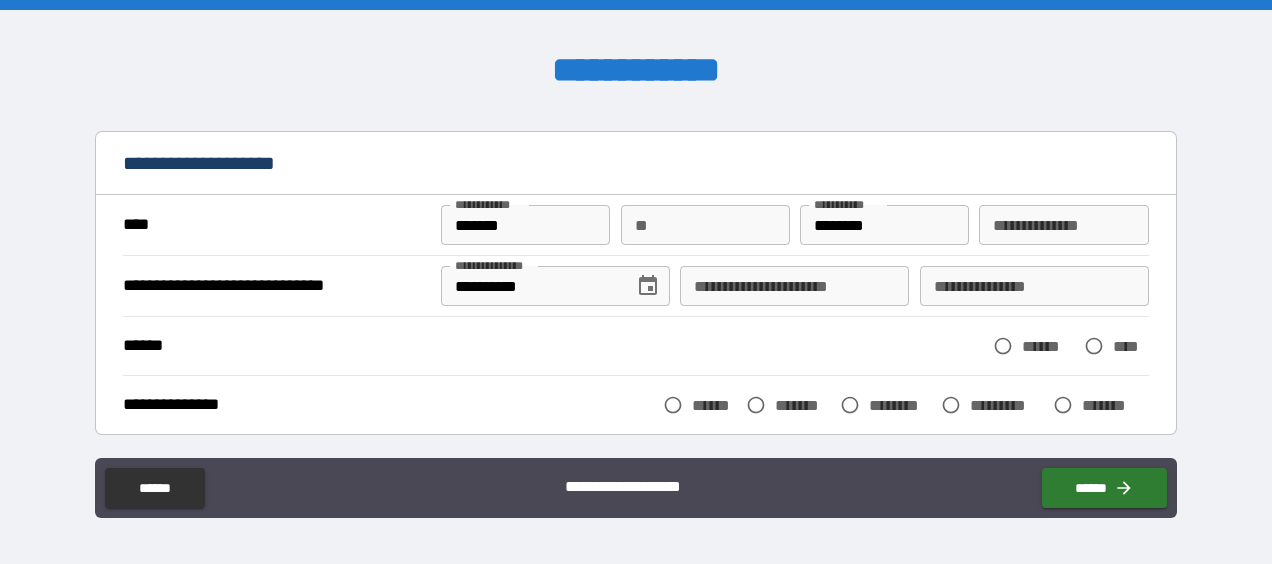 scroll, scrollTop: 200, scrollLeft: 0, axis: vertical 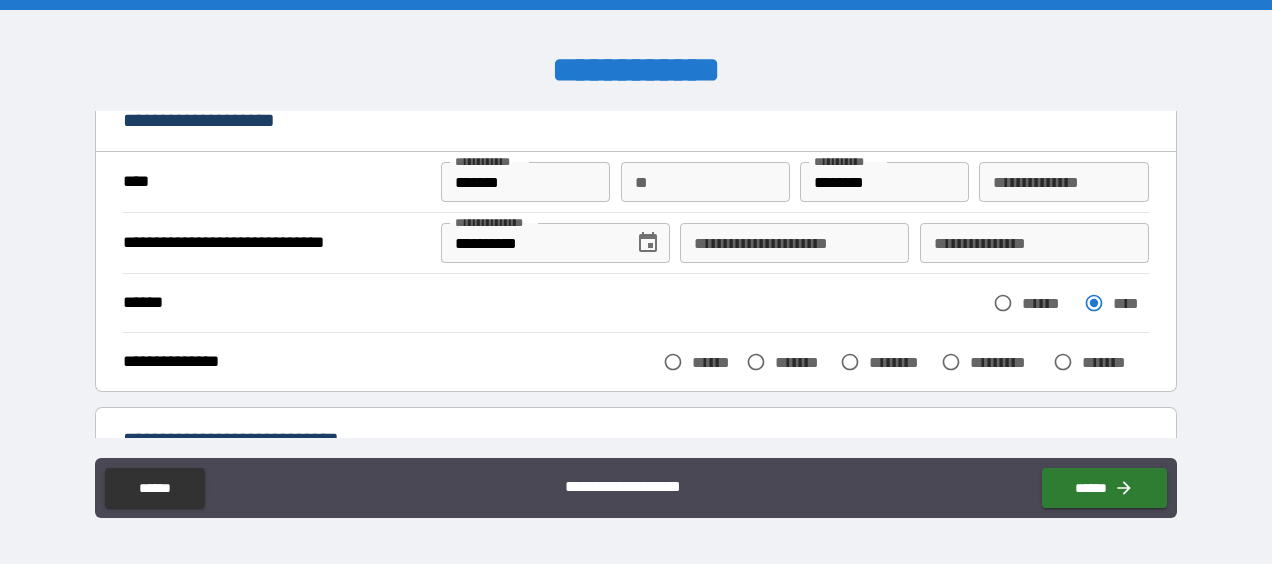 click on "**" at bounding box center (705, 182) 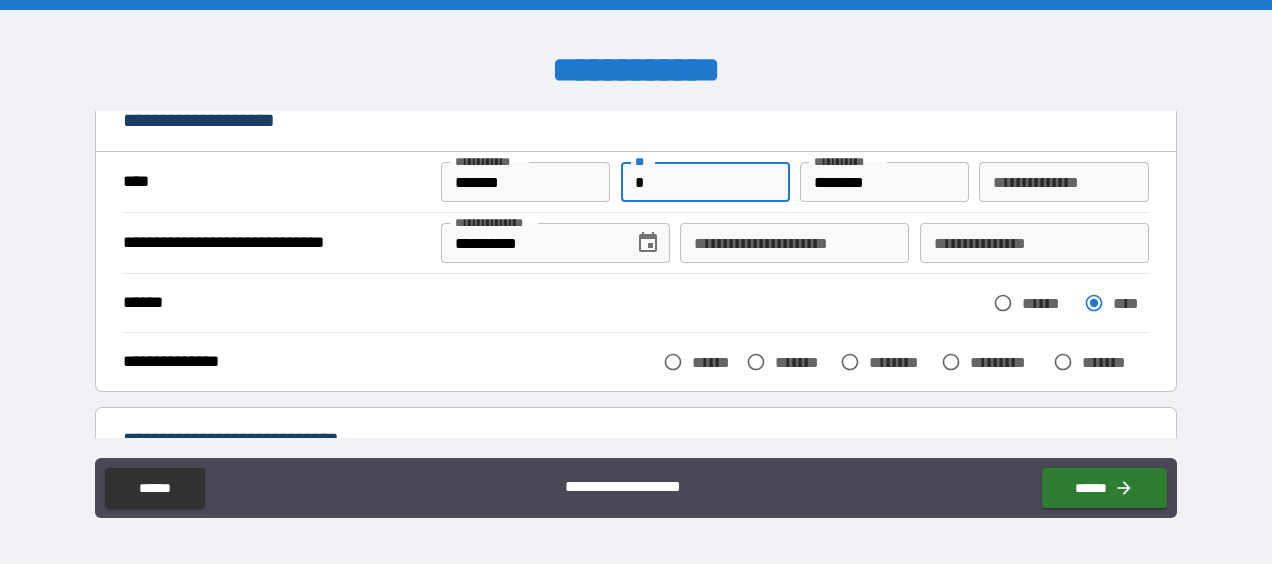 type on "*" 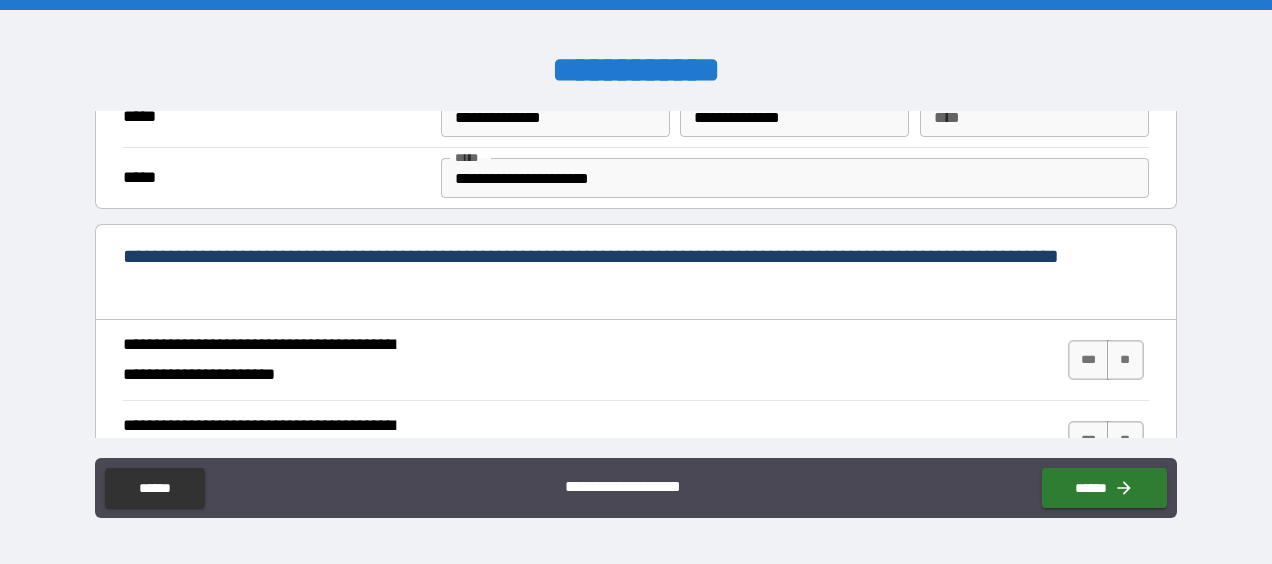 scroll, scrollTop: 700, scrollLeft: 0, axis: vertical 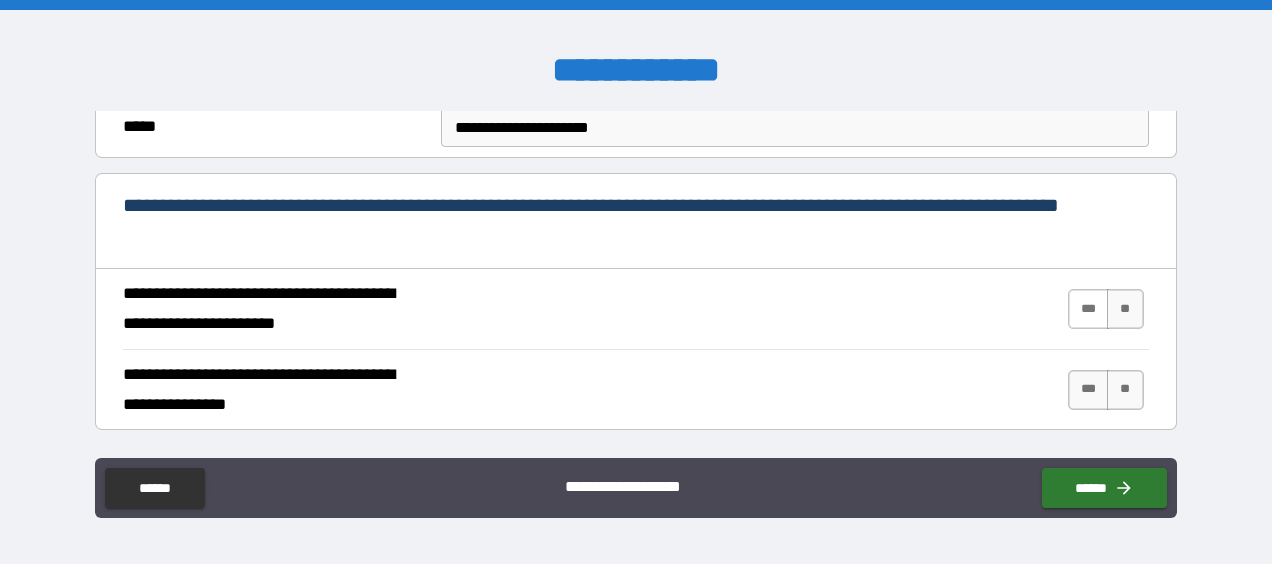 click on "***" at bounding box center (1089, 309) 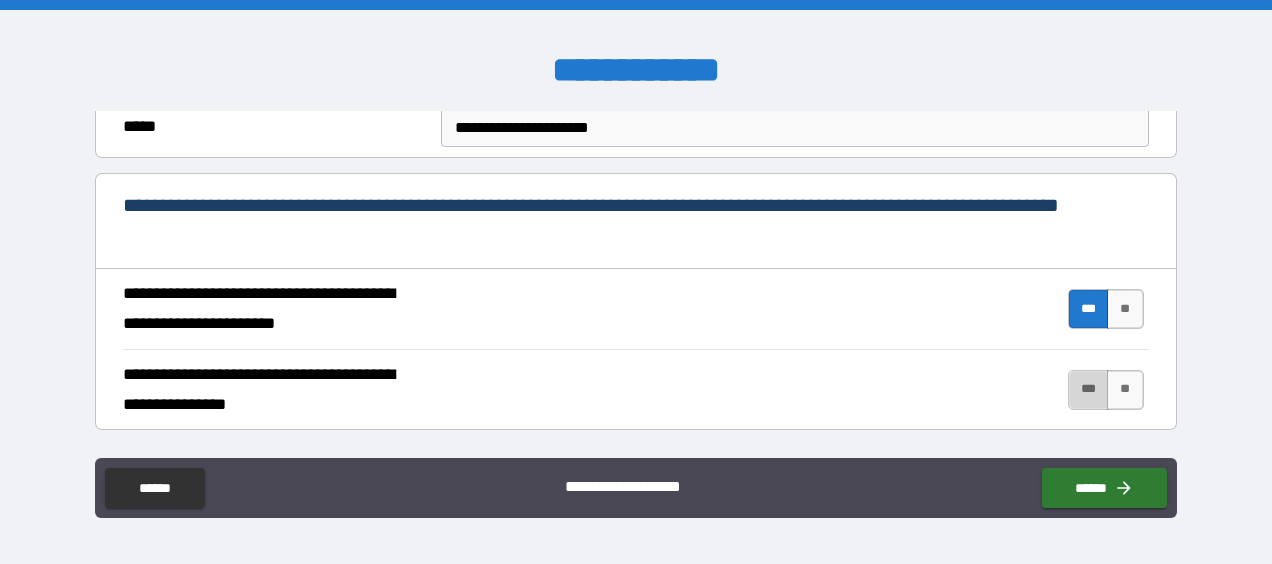 click on "***" at bounding box center [1089, 390] 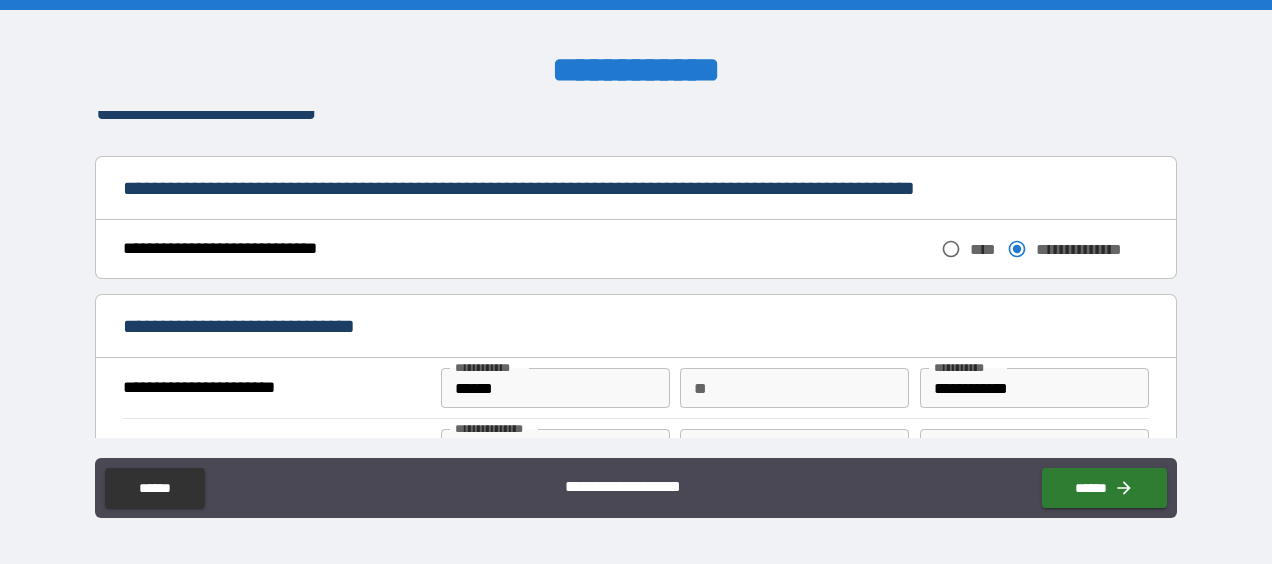 scroll, scrollTop: 1100, scrollLeft: 0, axis: vertical 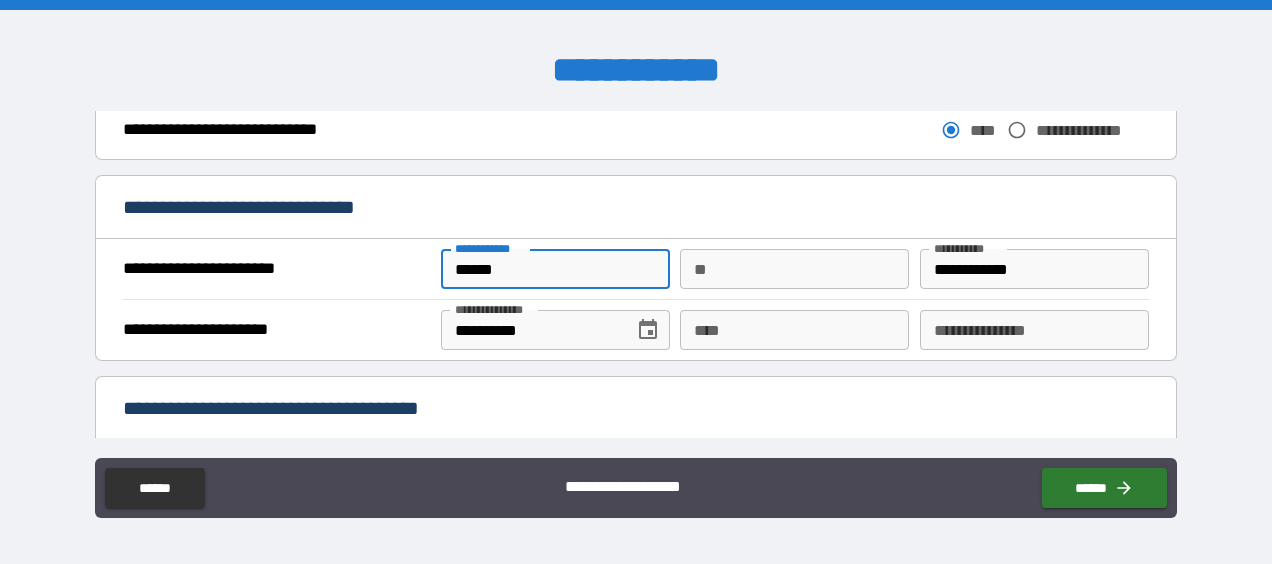 drag, startPoint x: 592, startPoint y: 256, endPoint x: 426, endPoint y: 272, distance: 166.7693 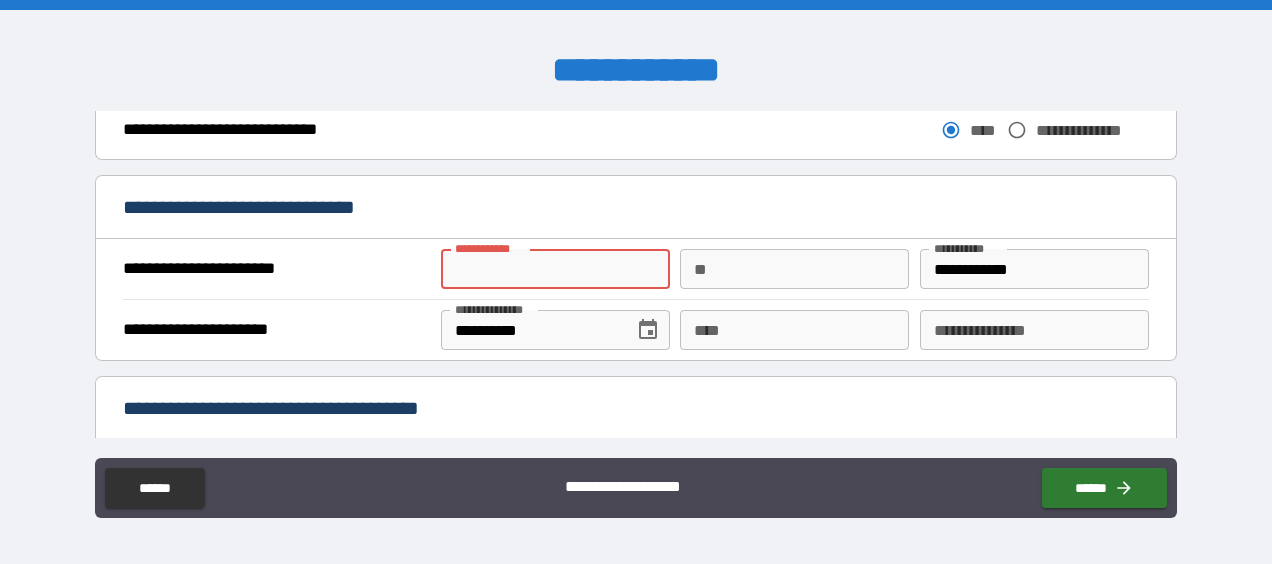type 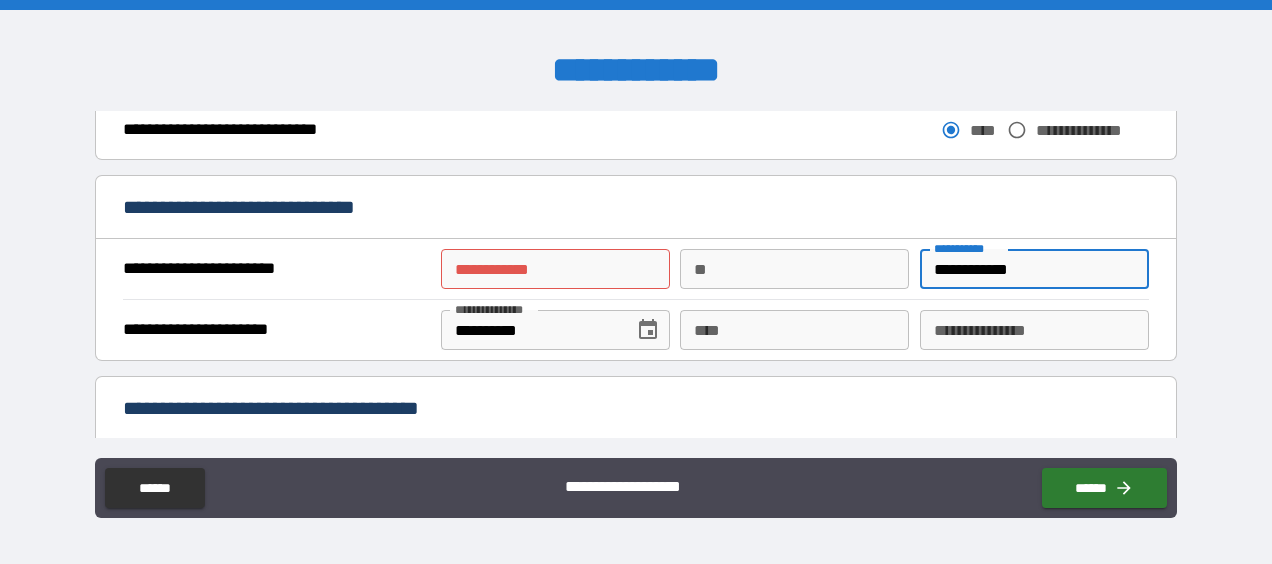drag, startPoint x: 1060, startPoint y: 252, endPoint x: 921, endPoint y: 257, distance: 139.0899 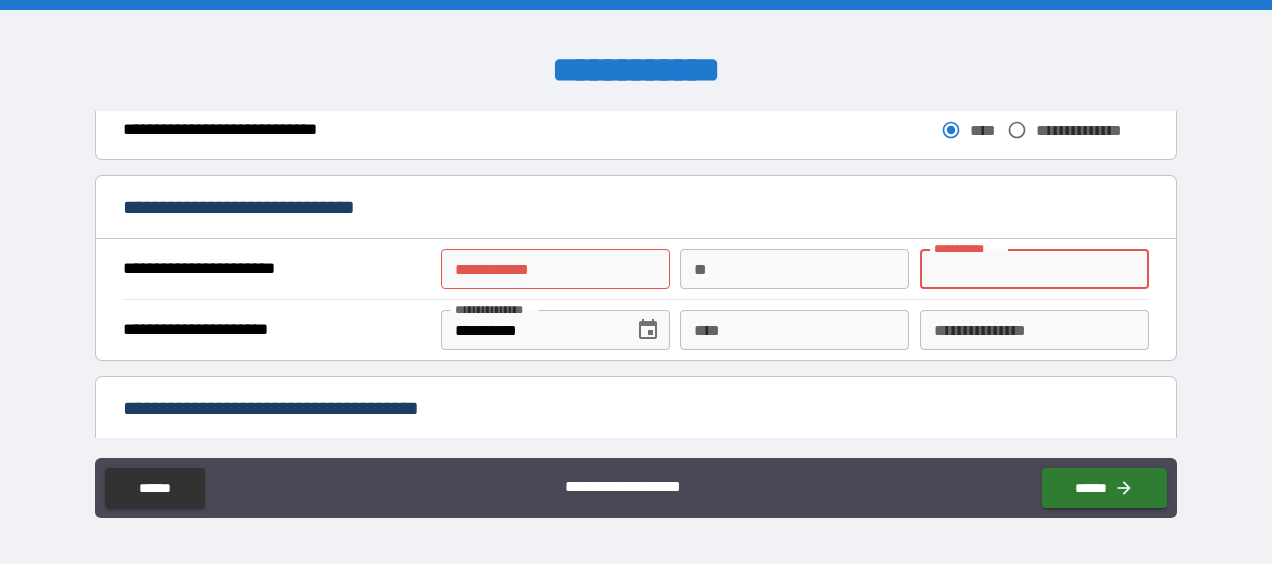 type 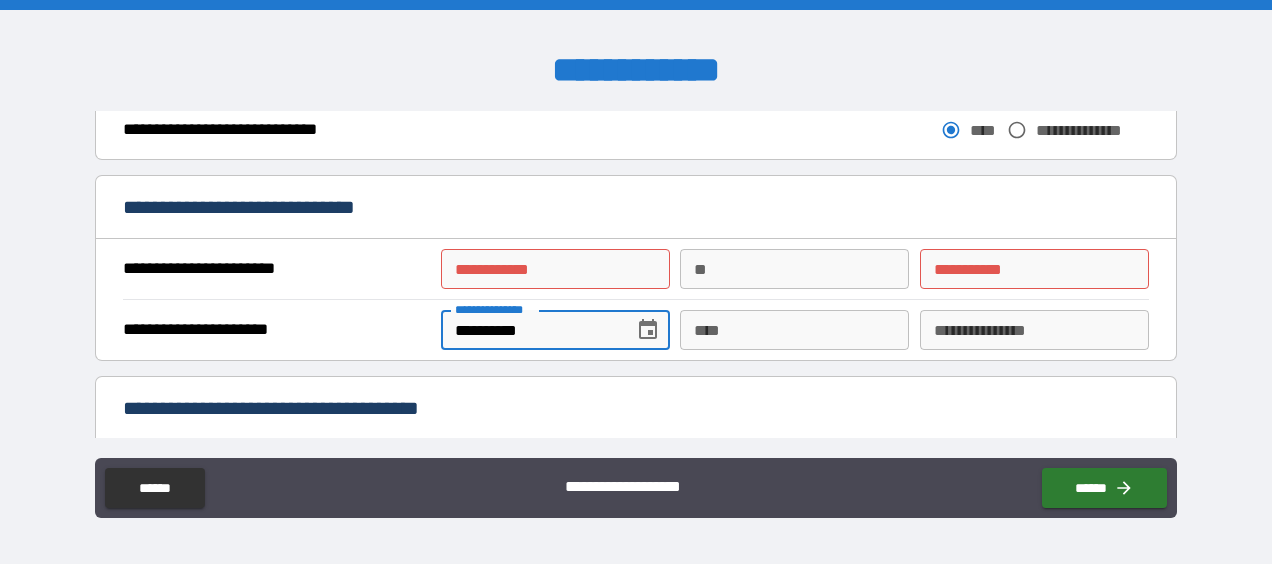 drag, startPoint x: 535, startPoint y: 326, endPoint x: 408, endPoint y: 327, distance: 127.00394 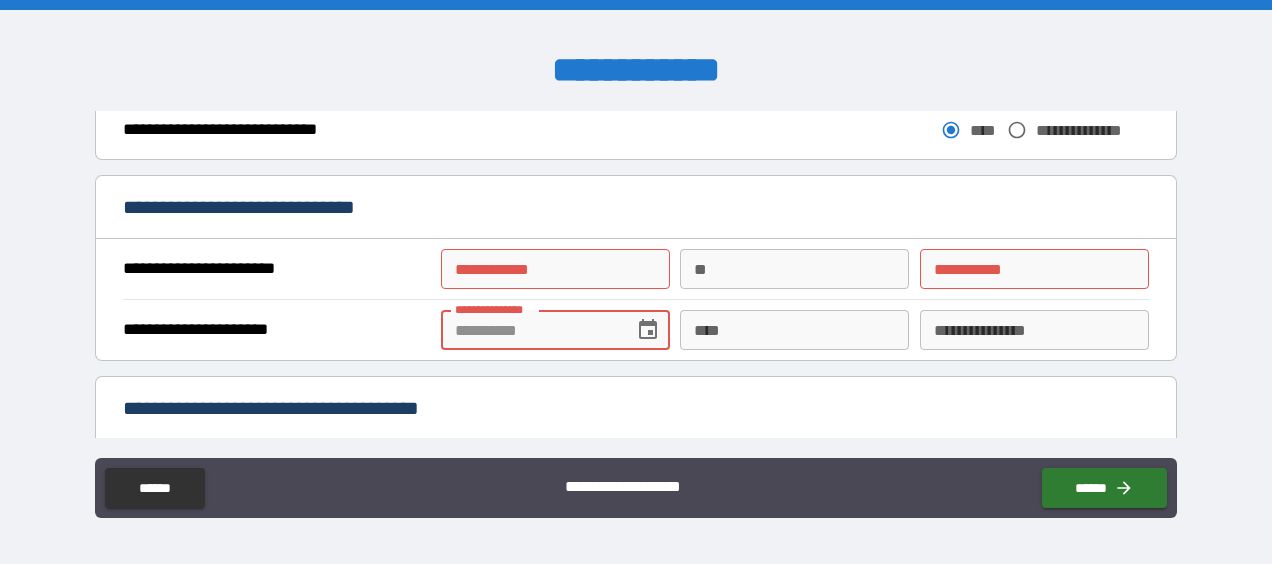 type 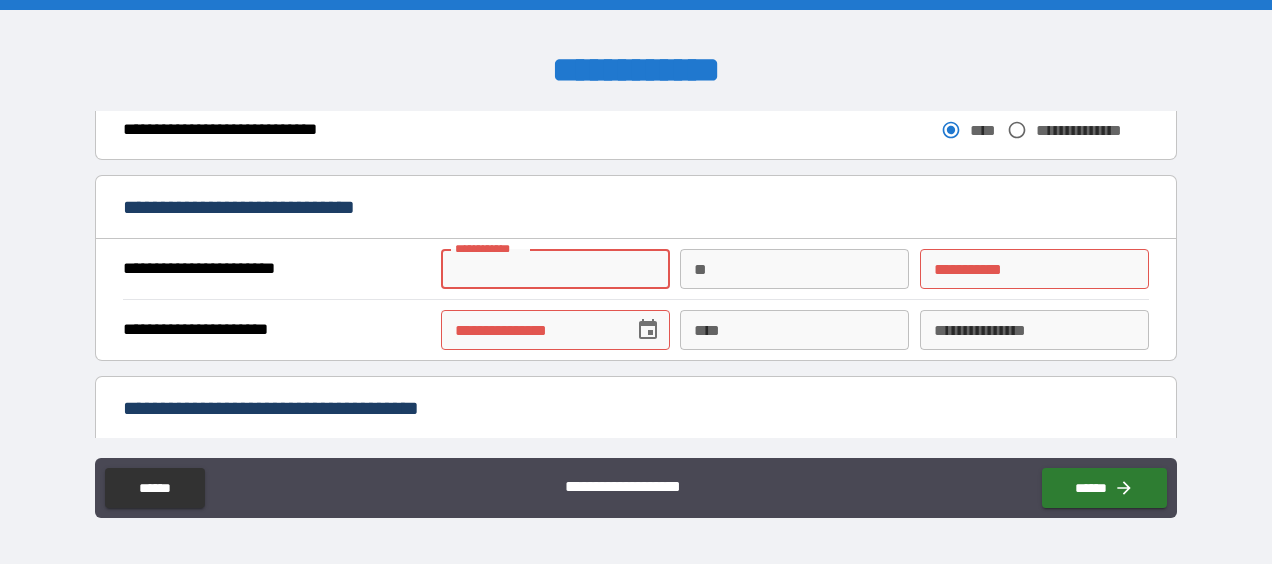 click on "**********" at bounding box center [555, 269] 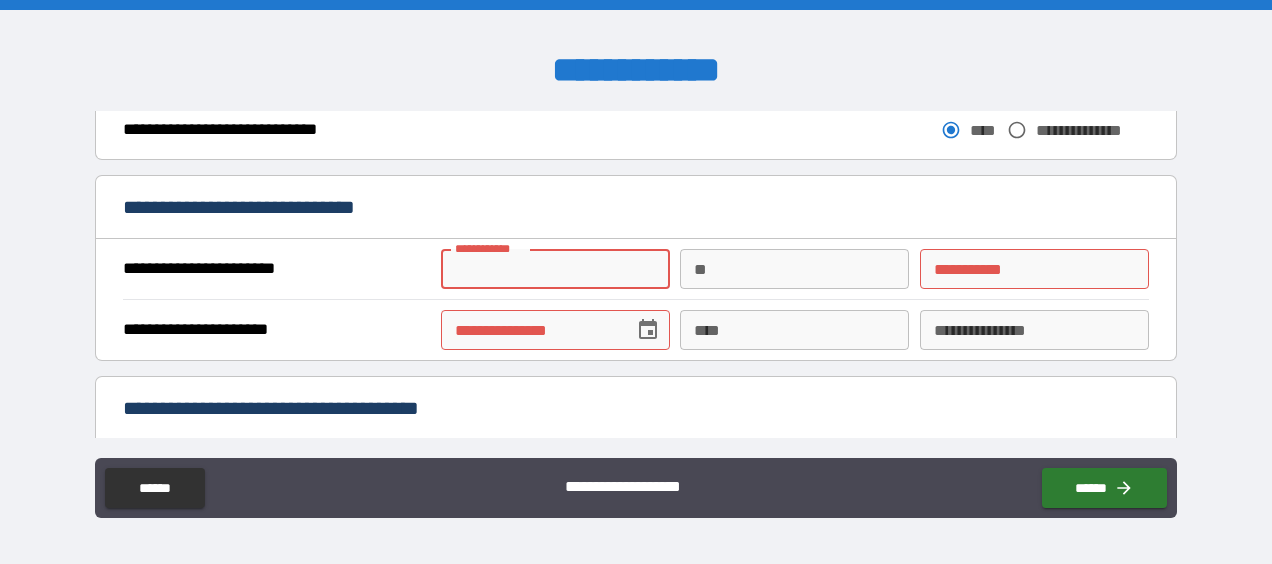 type on "*" 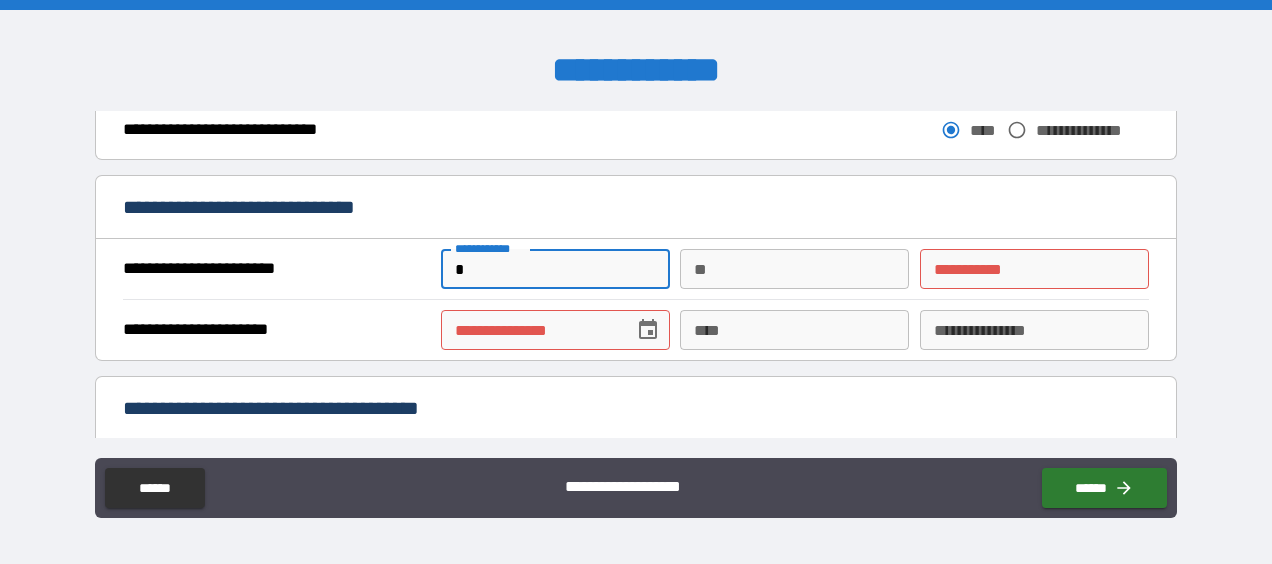 click on "*" at bounding box center [555, 269] 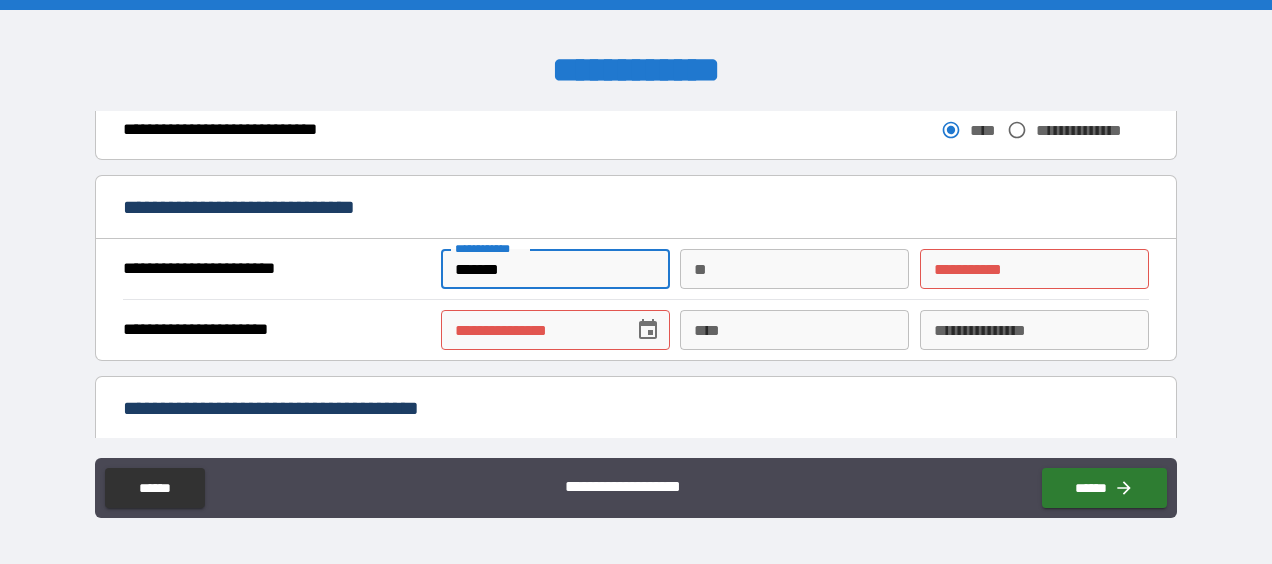 type on "*******" 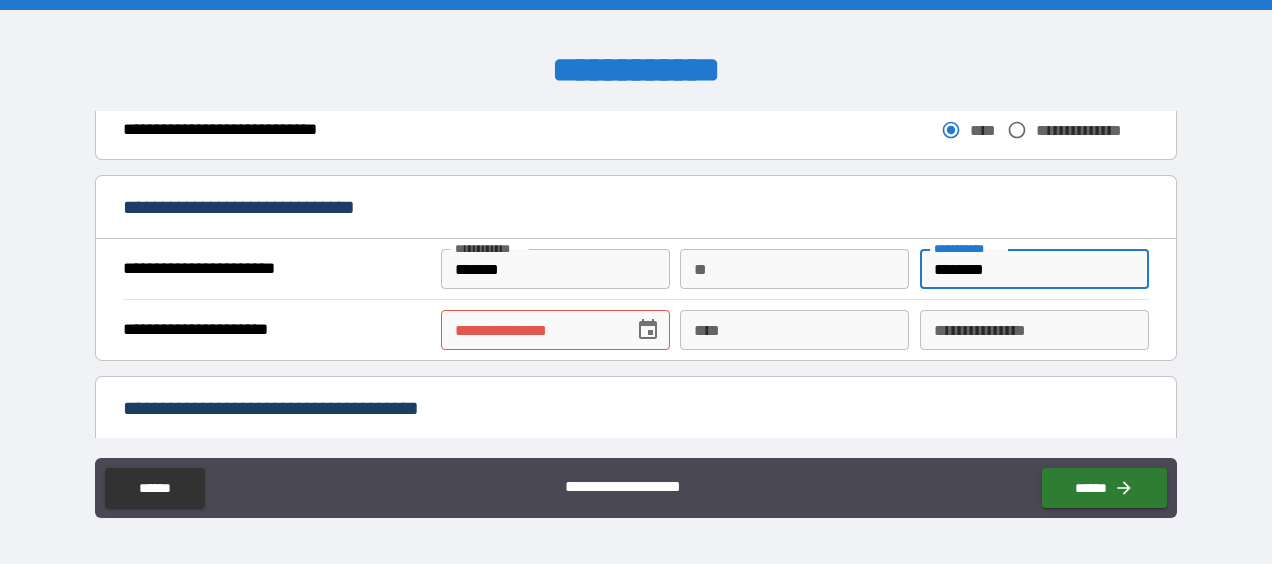 type on "********" 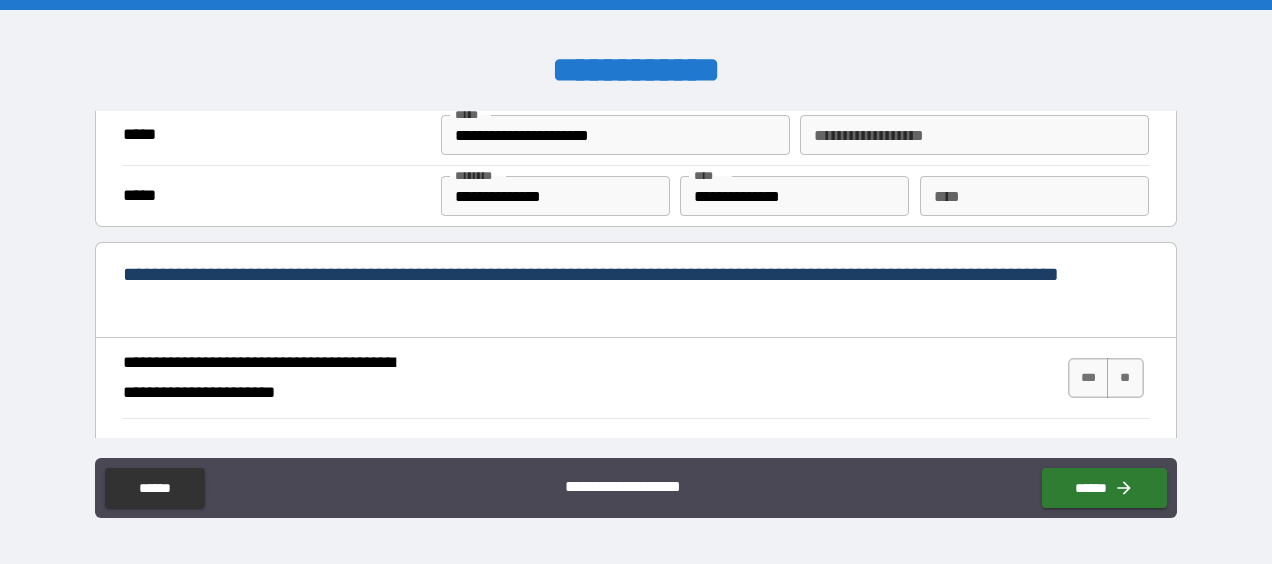 scroll, scrollTop: 1800, scrollLeft: 0, axis: vertical 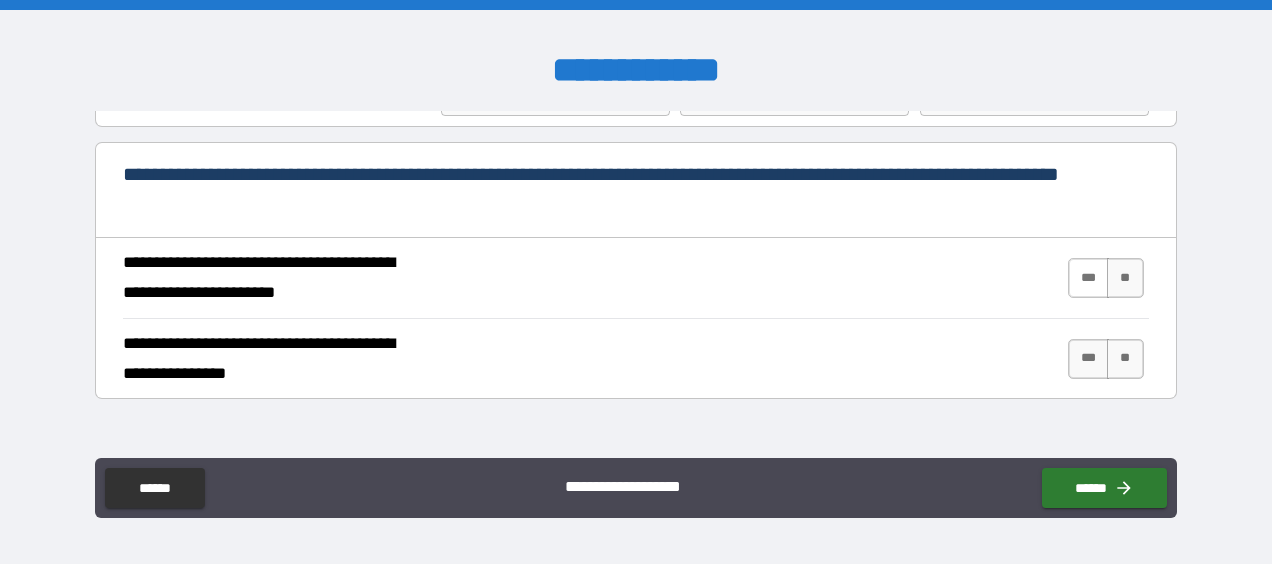 type on "**********" 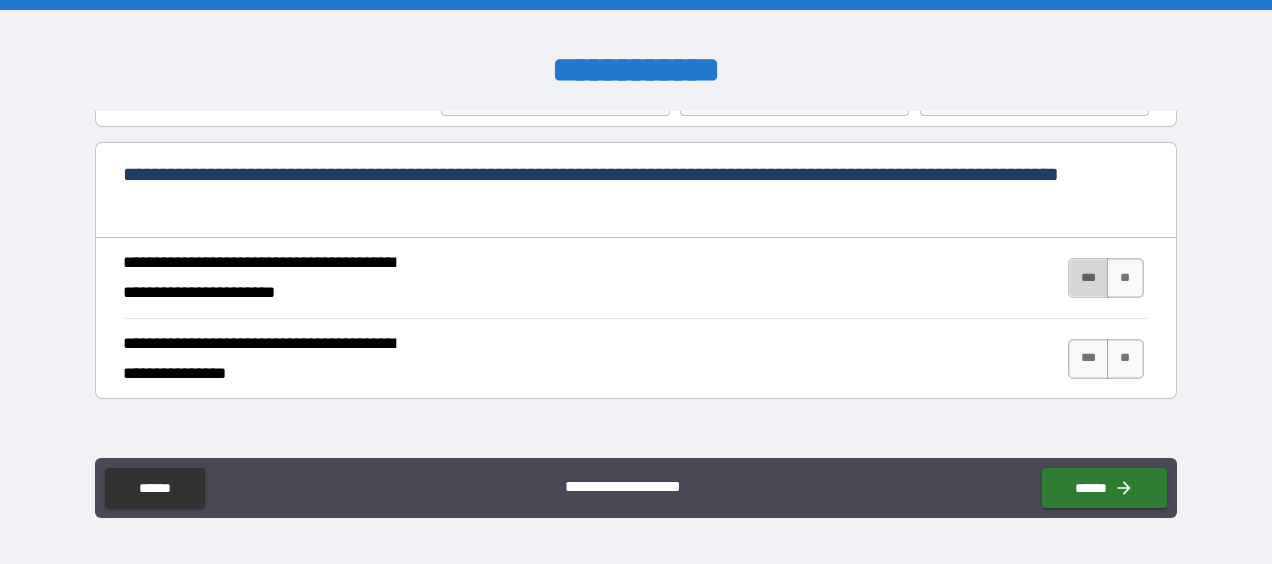 click on "***" at bounding box center (1089, 278) 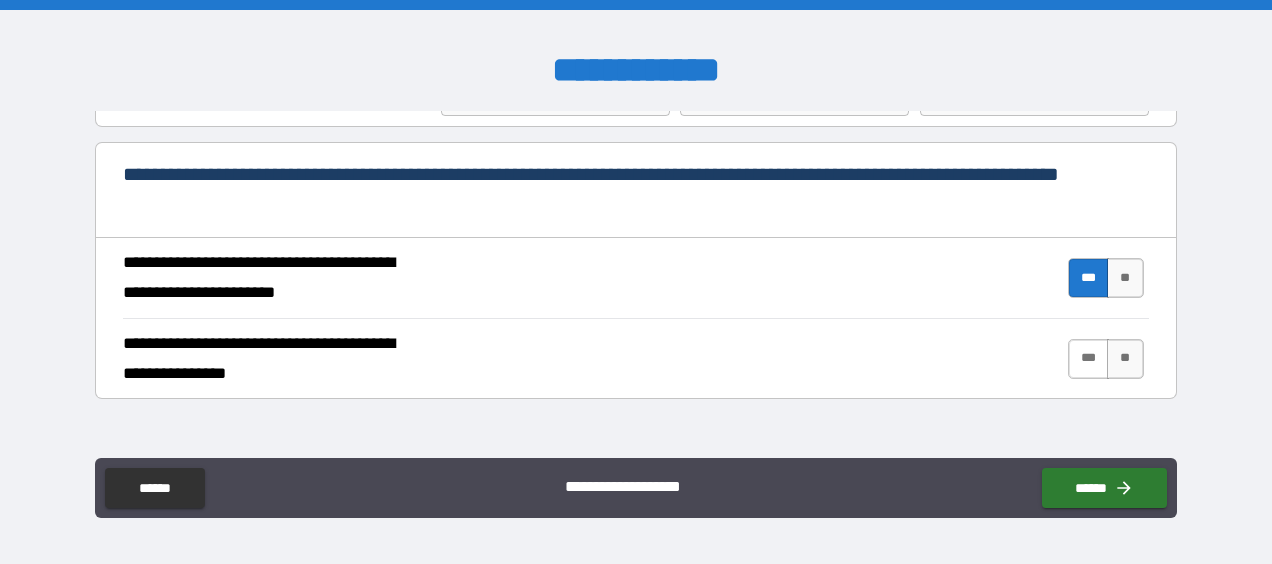 drag, startPoint x: 1083, startPoint y: 335, endPoint x: 1058, endPoint y: 339, distance: 25.317978 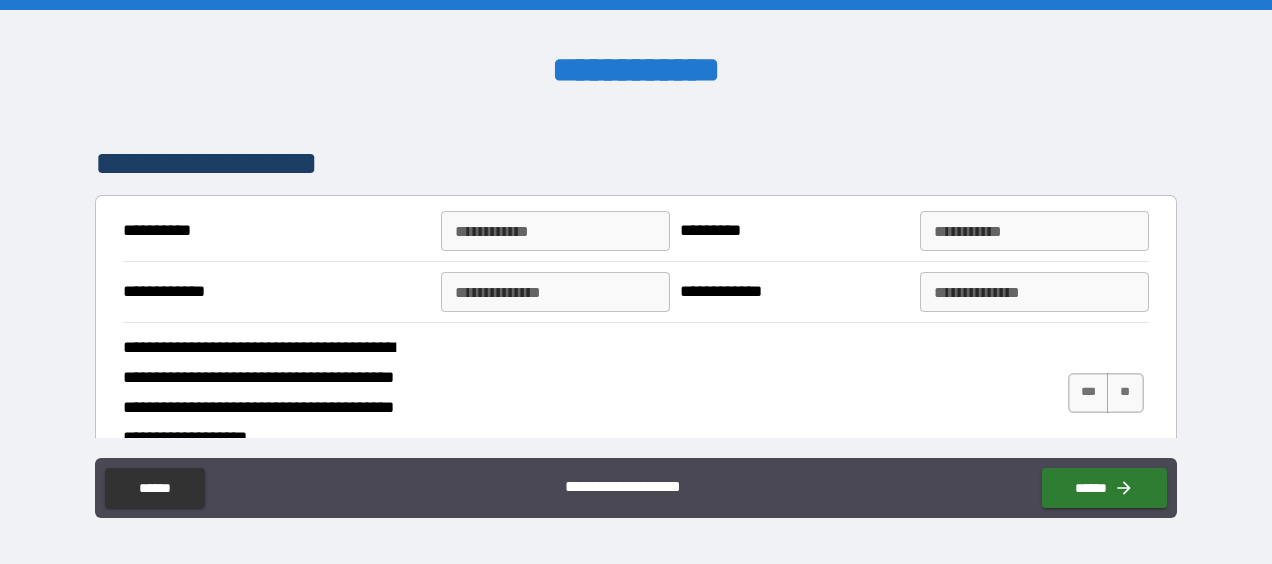 scroll, scrollTop: 2100, scrollLeft: 0, axis: vertical 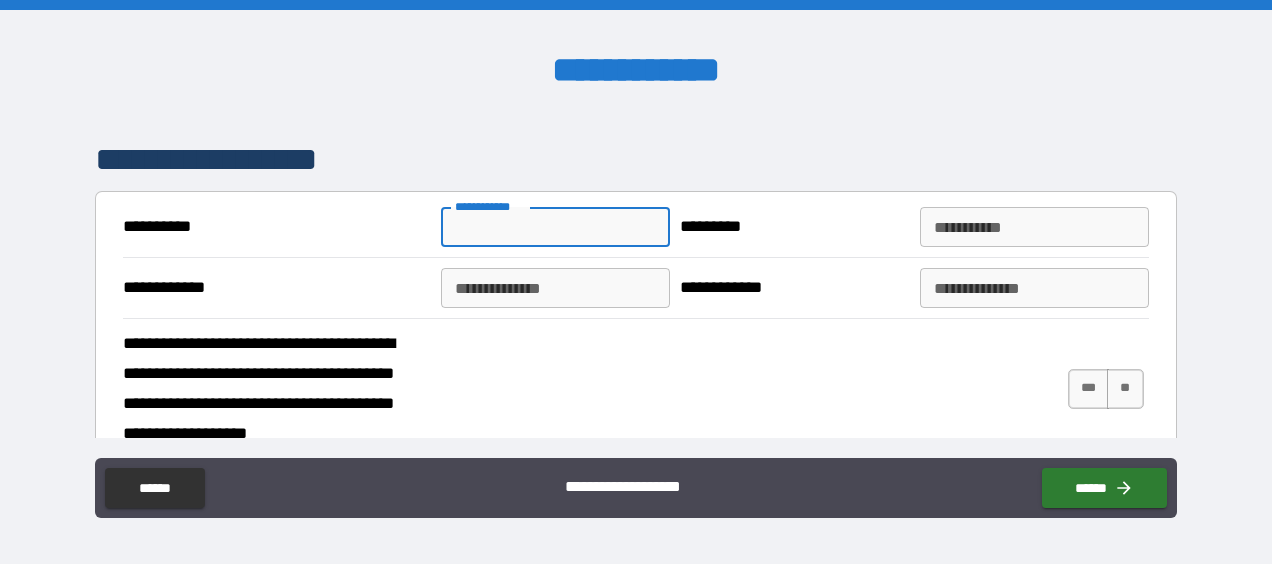 click on "**********" at bounding box center (555, 227) 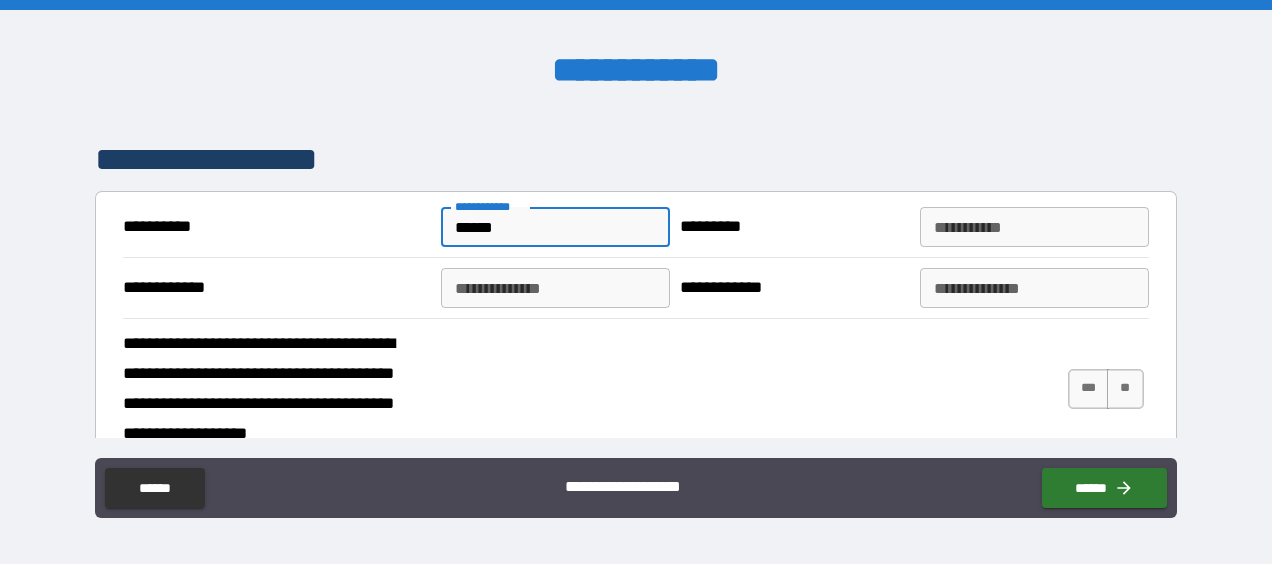 type on "*" 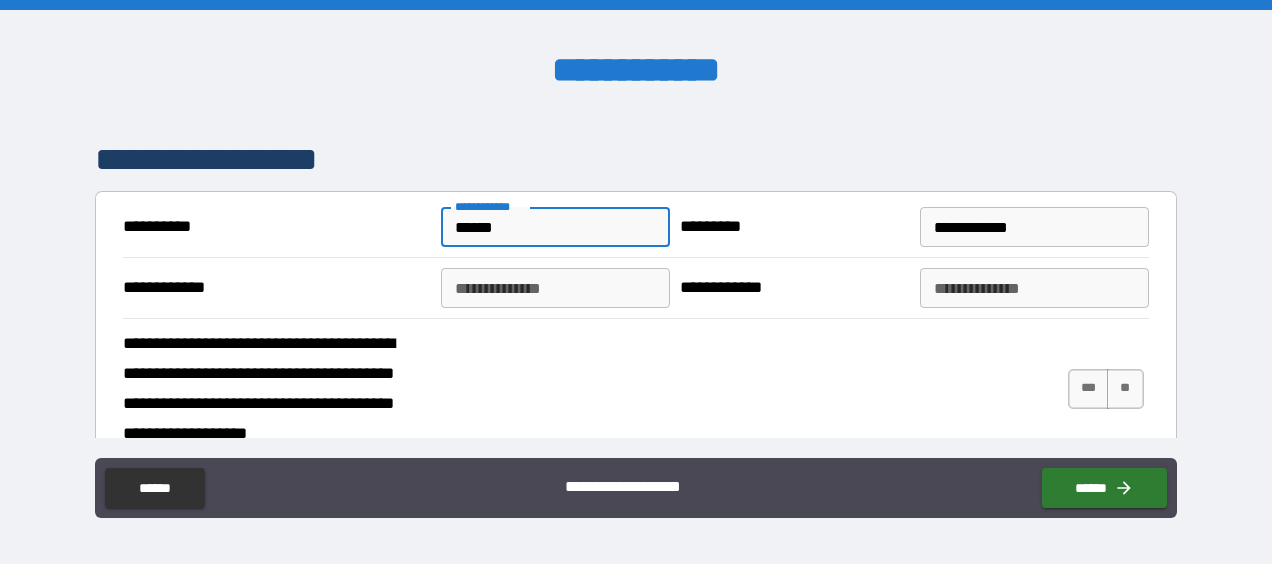 type on "**********" 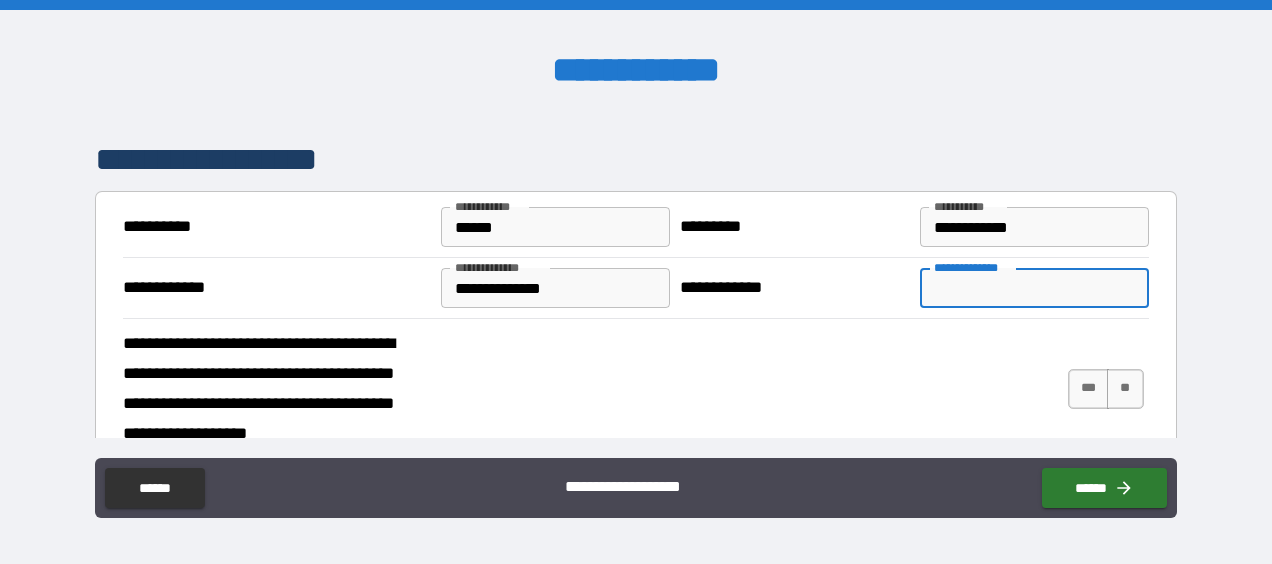 click on "**********" at bounding box center [1034, 288] 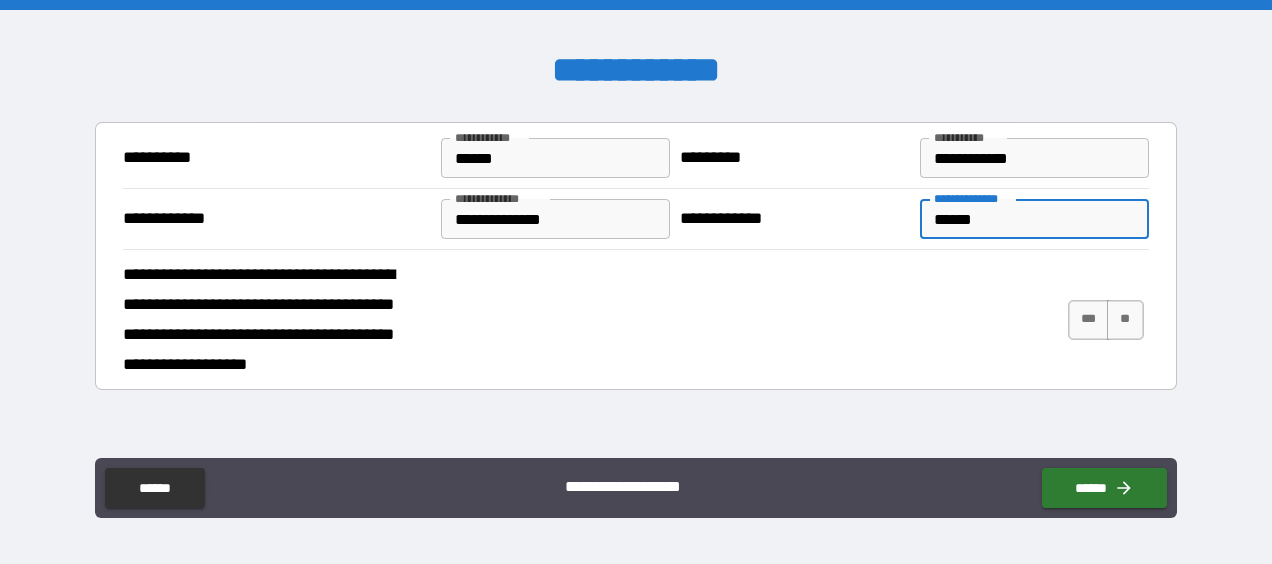 scroll, scrollTop: 2200, scrollLeft: 0, axis: vertical 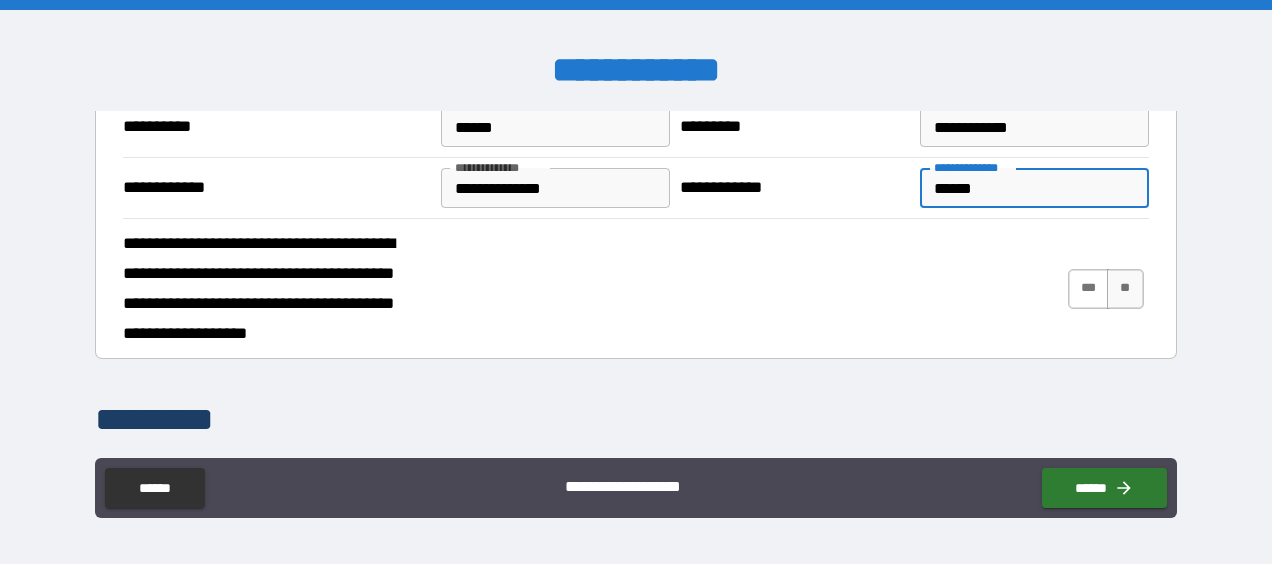 type on "******" 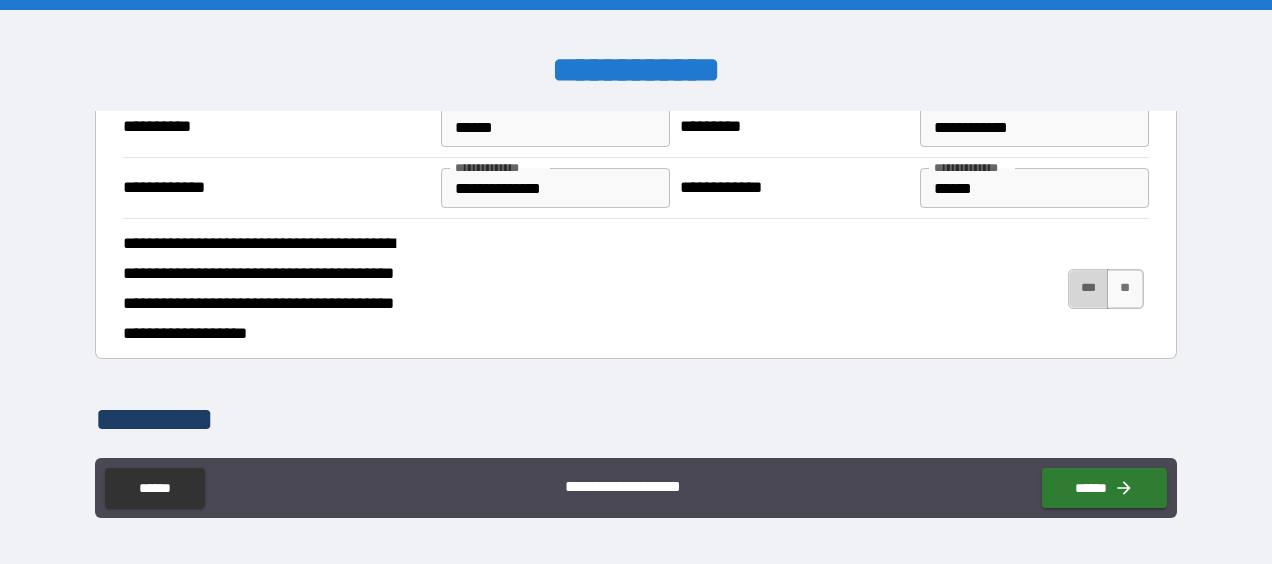 click on "***" at bounding box center [1089, 289] 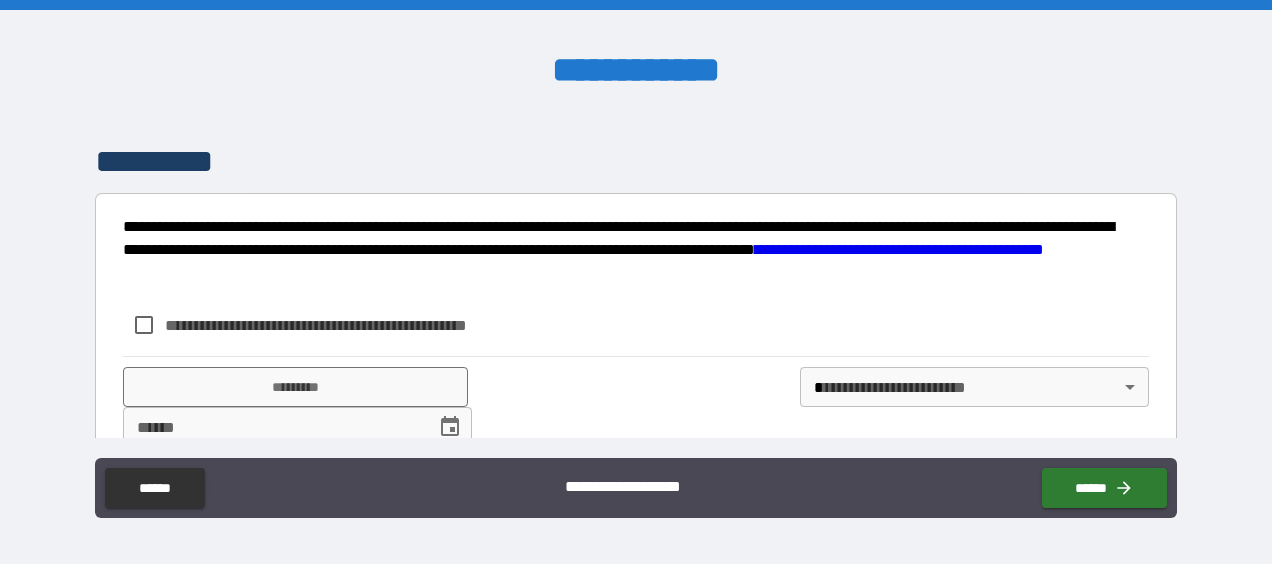 scroll, scrollTop: 2486, scrollLeft: 0, axis: vertical 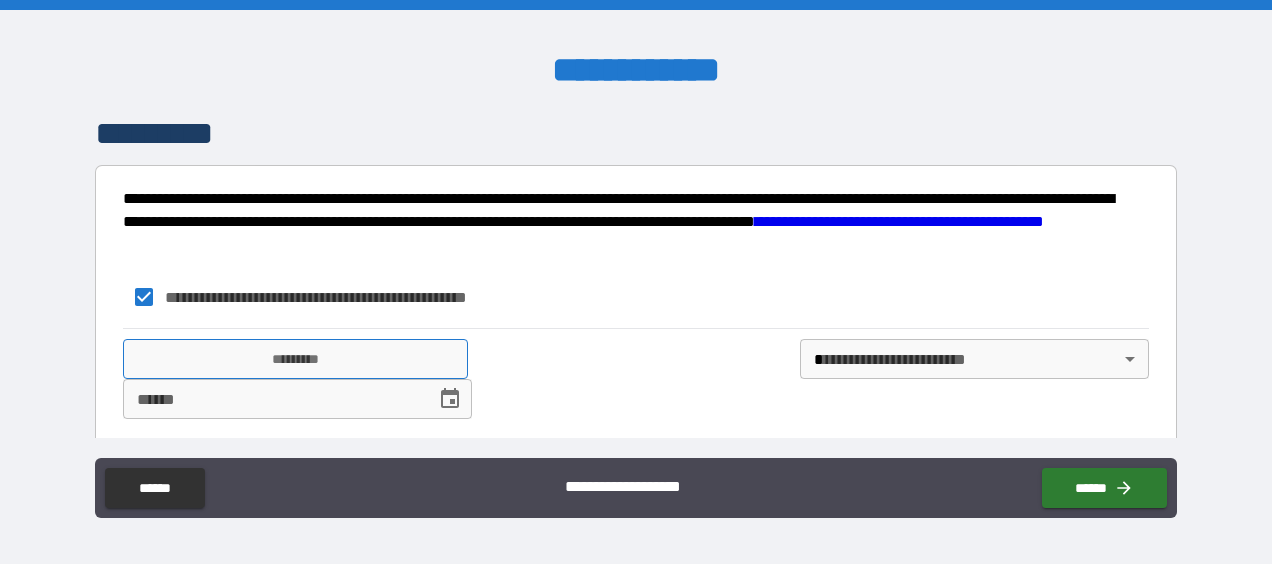 click on "*********" at bounding box center [295, 359] 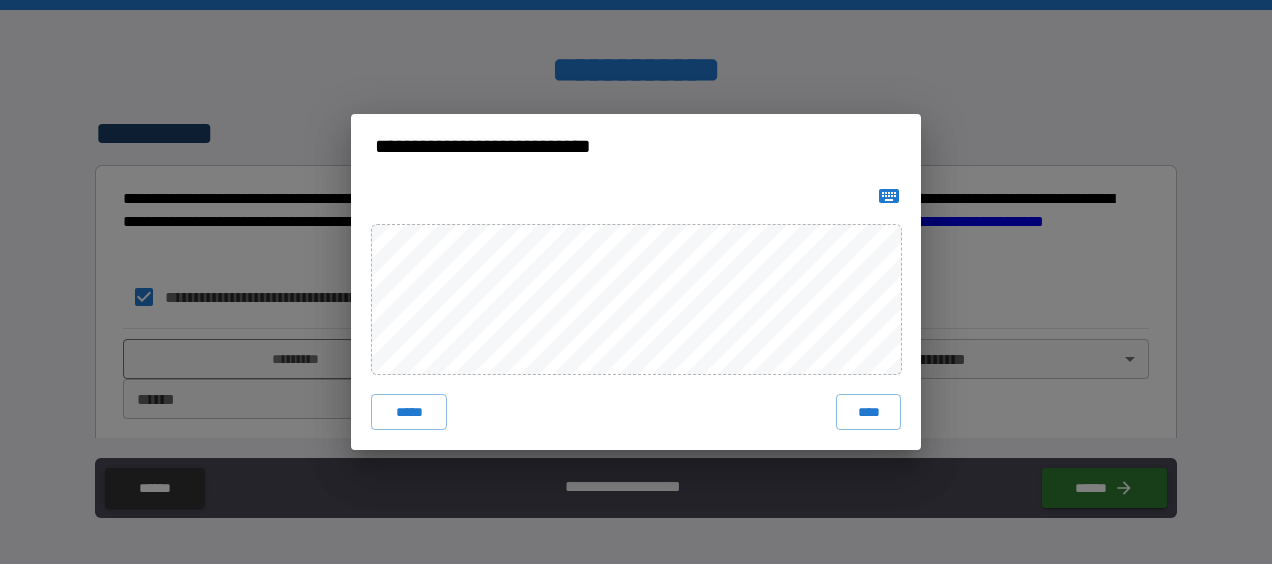 click on "****" at bounding box center [868, 412] 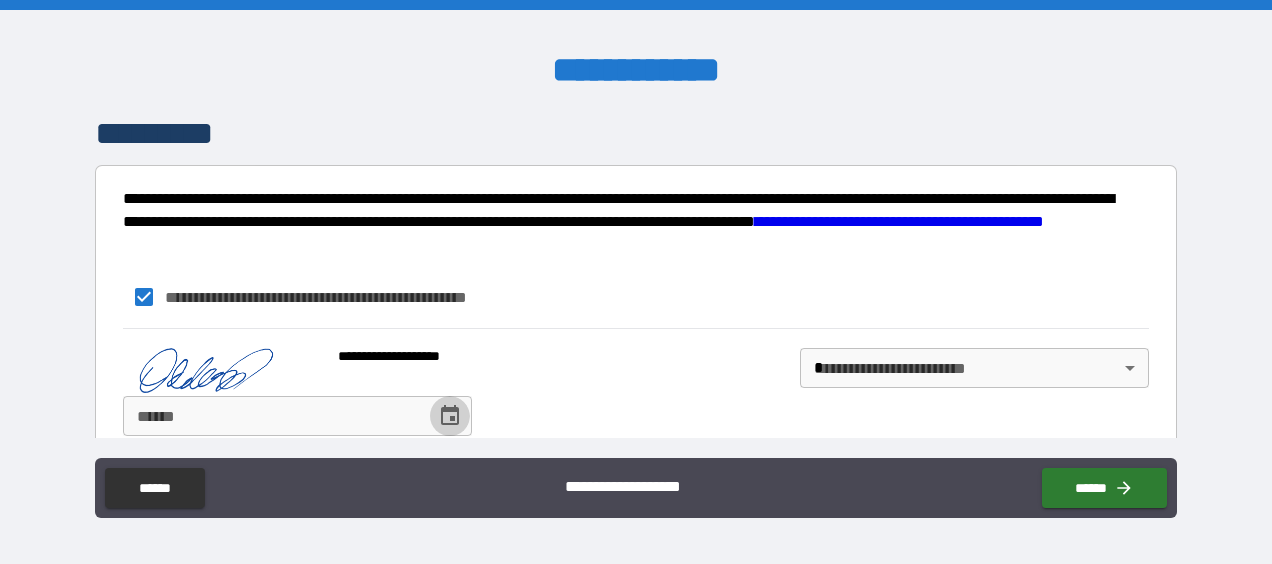 click 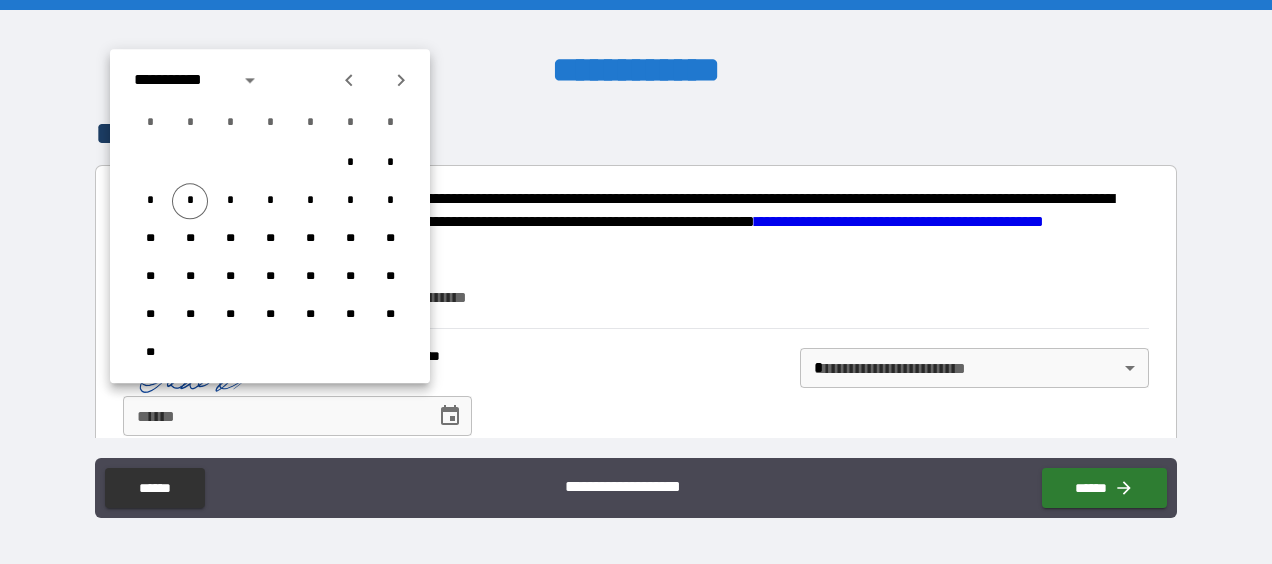 click on "*" at bounding box center (190, 201) 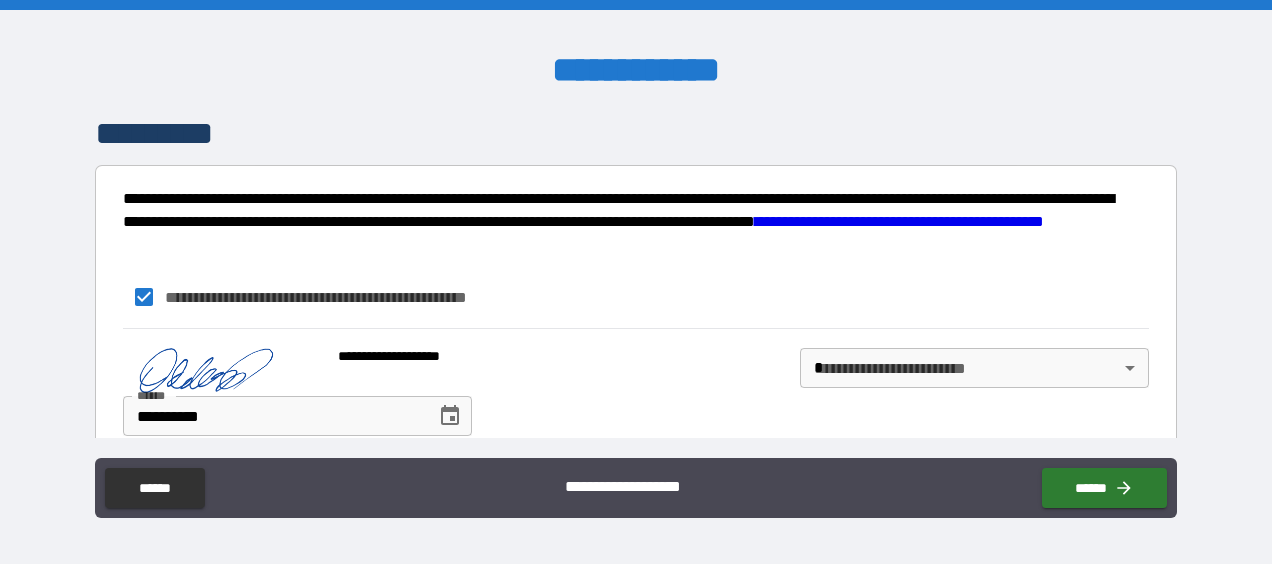 click on "[REDACTED]" at bounding box center [636, 282] 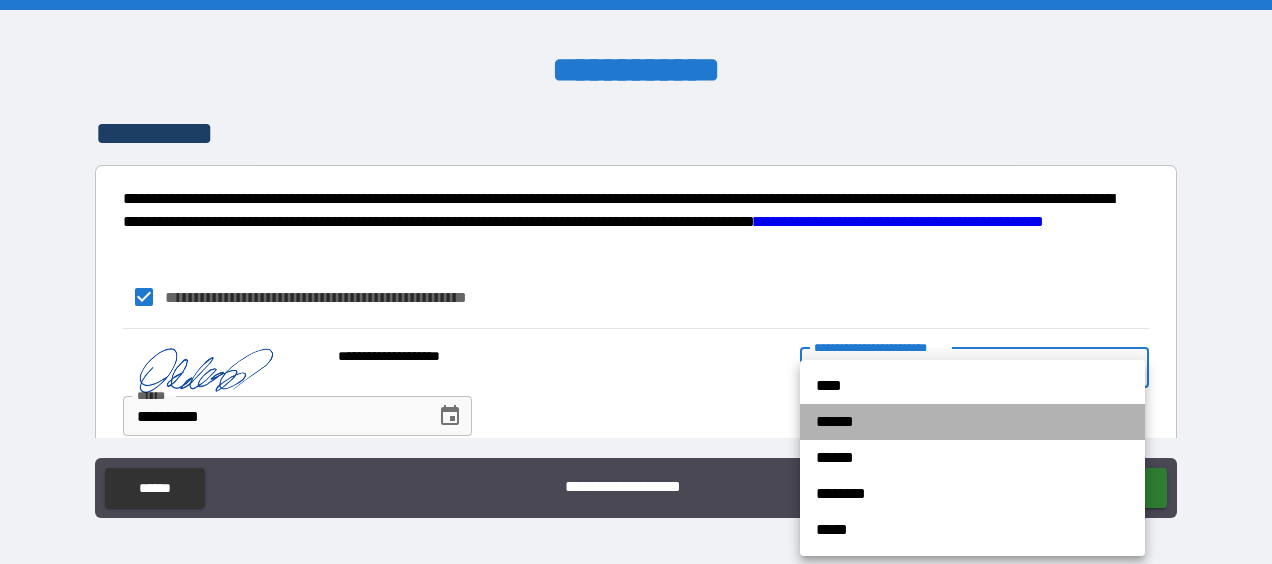 click on "******" at bounding box center [972, 422] 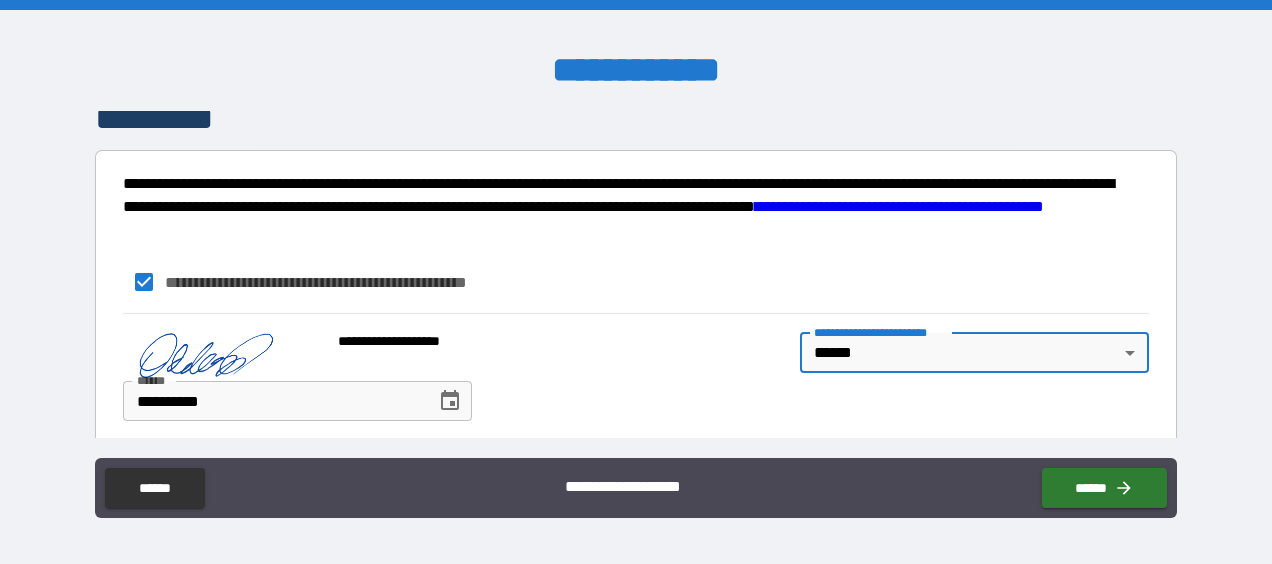 scroll, scrollTop: 2503, scrollLeft: 0, axis: vertical 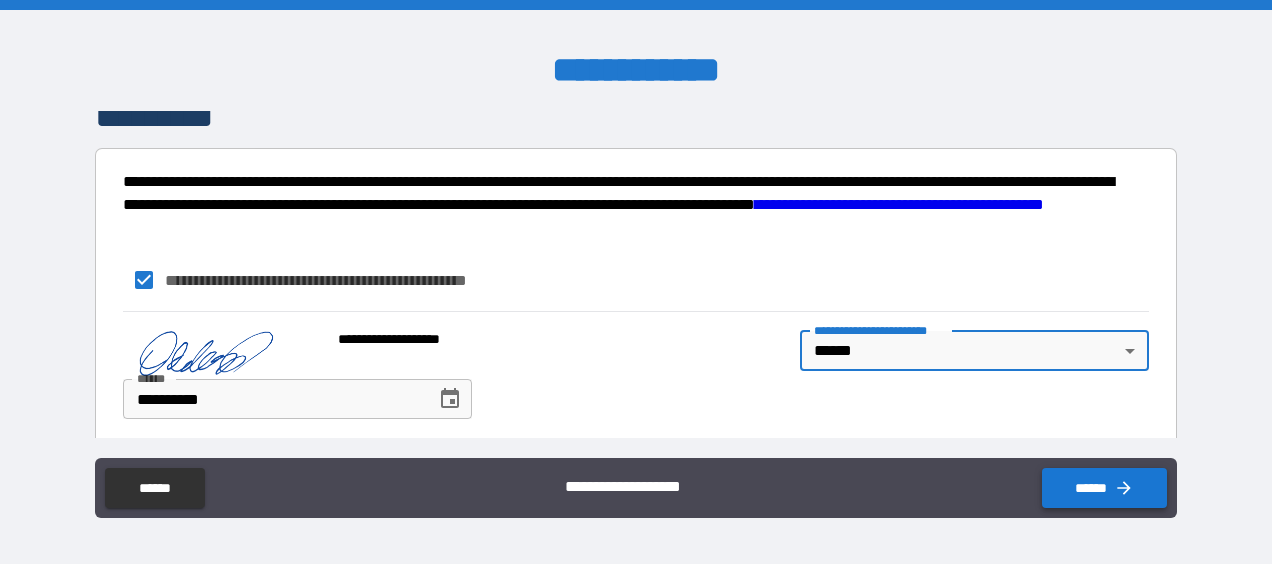 click on "******" at bounding box center (1104, 488) 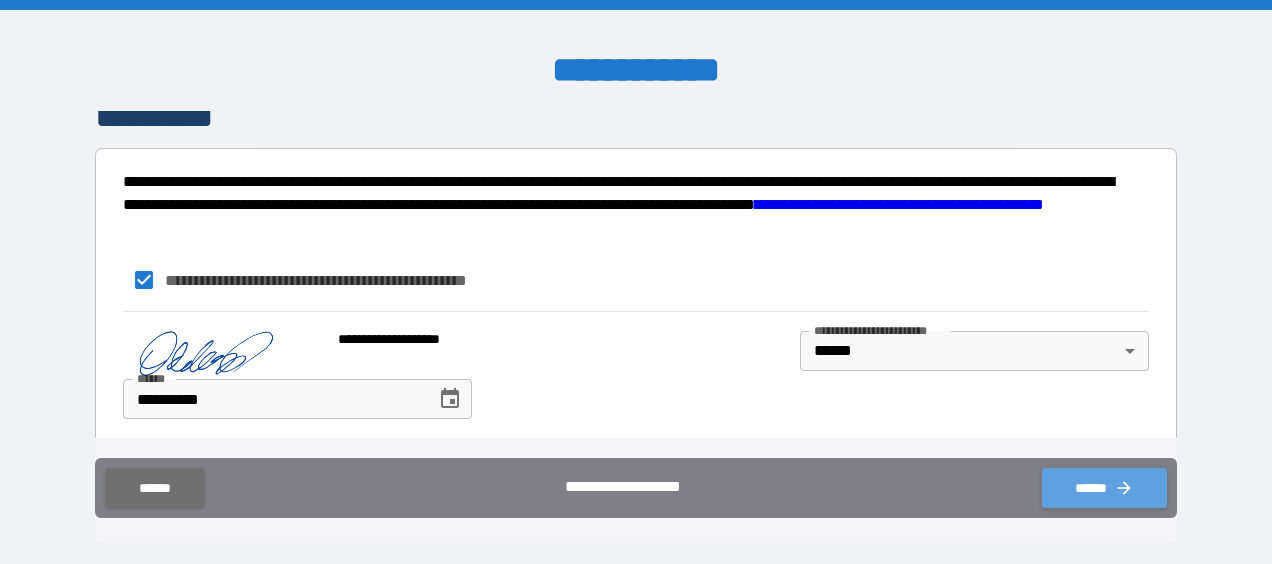 click on "******" at bounding box center [1104, 488] 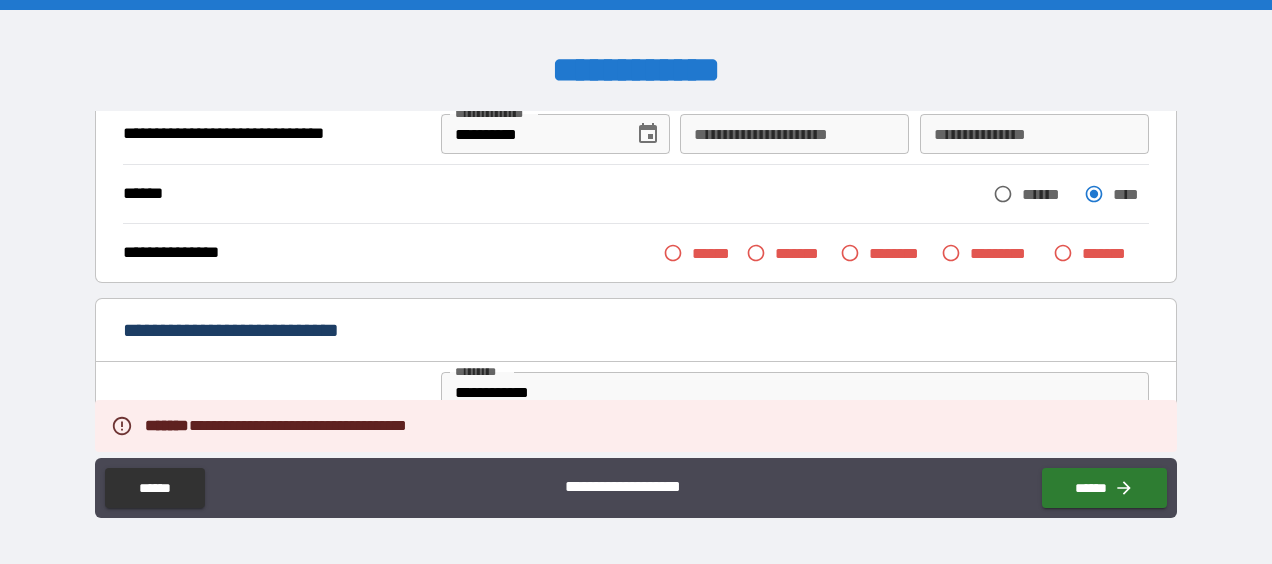 scroll, scrollTop: 203, scrollLeft: 0, axis: vertical 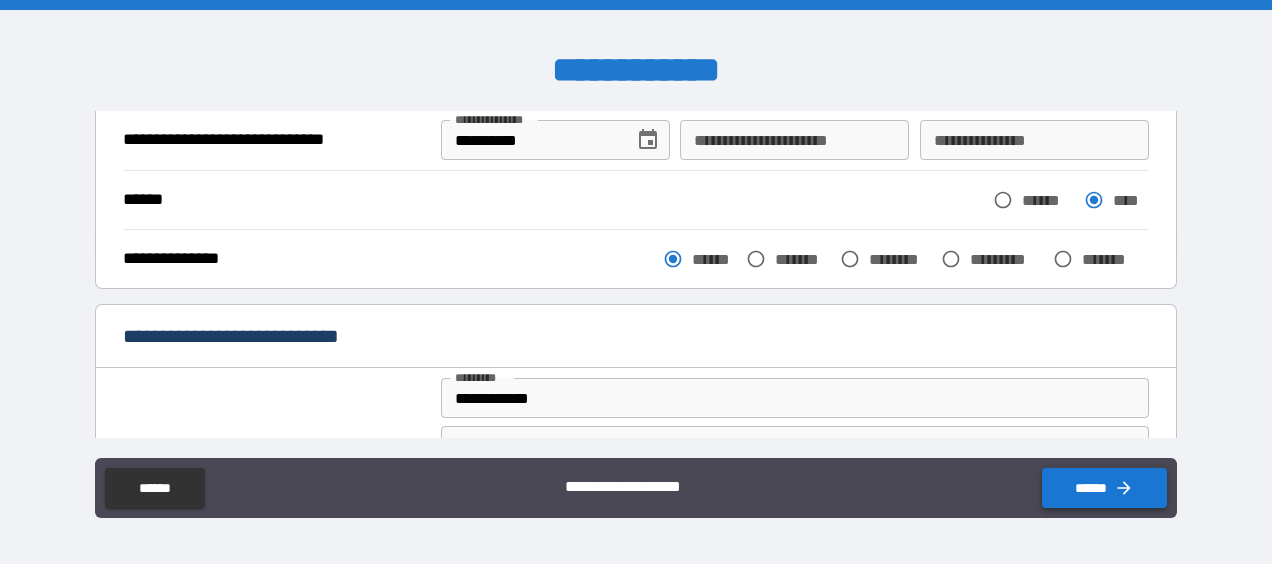 click on "******" at bounding box center [1104, 488] 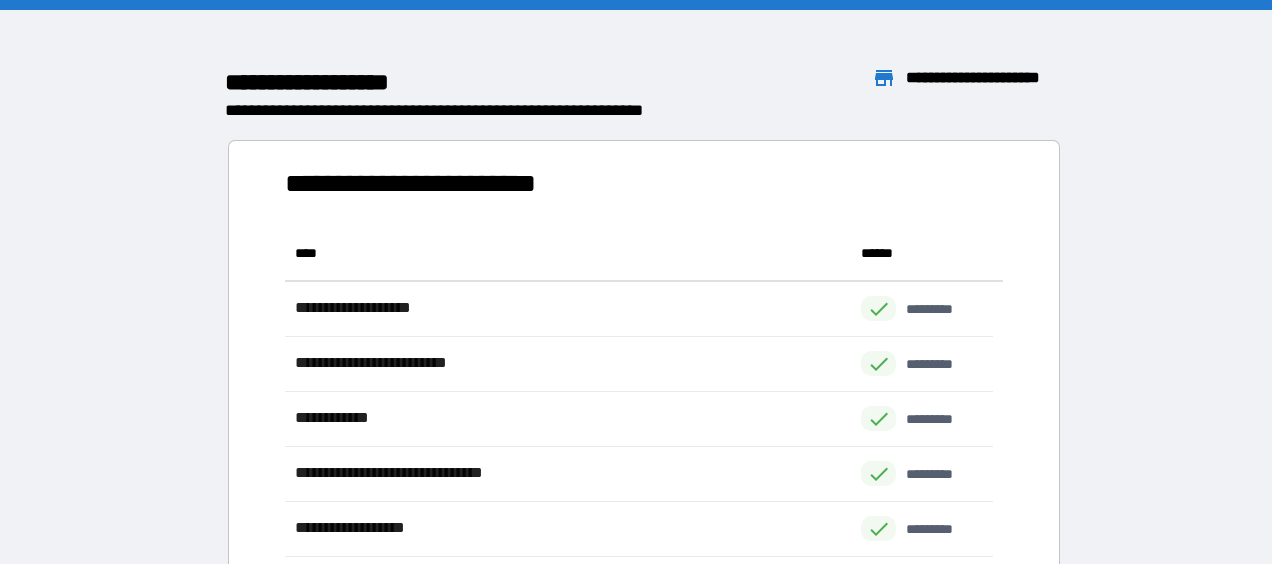 scroll, scrollTop: 16, scrollLeft: 16, axis: both 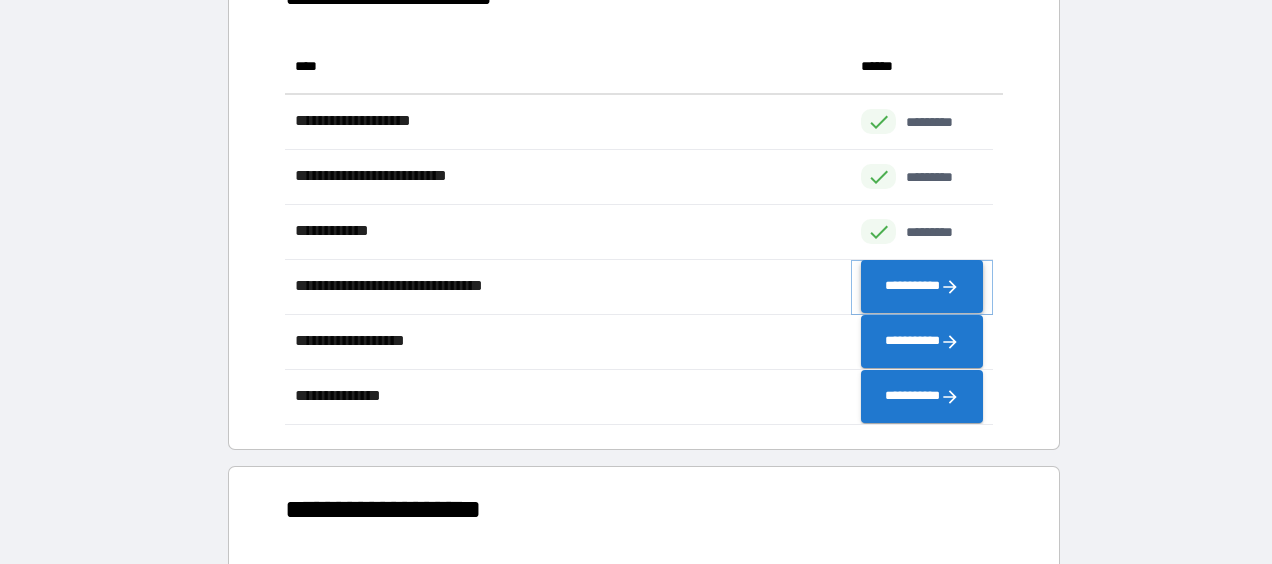 click on "**********" at bounding box center (922, 287) 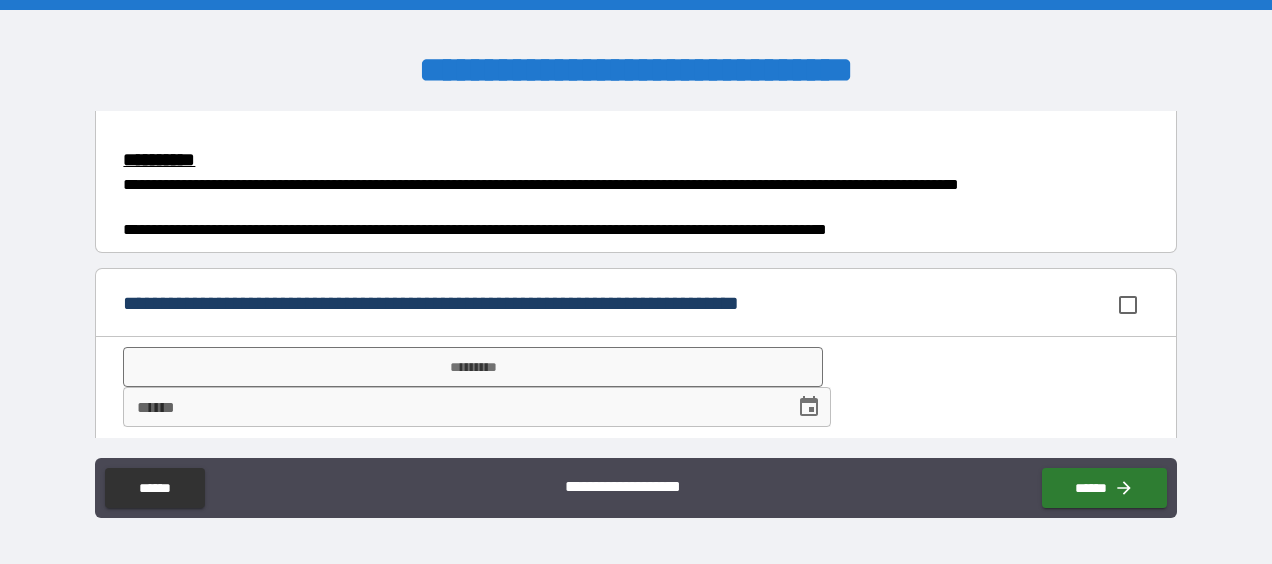 scroll, scrollTop: 1762, scrollLeft: 0, axis: vertical 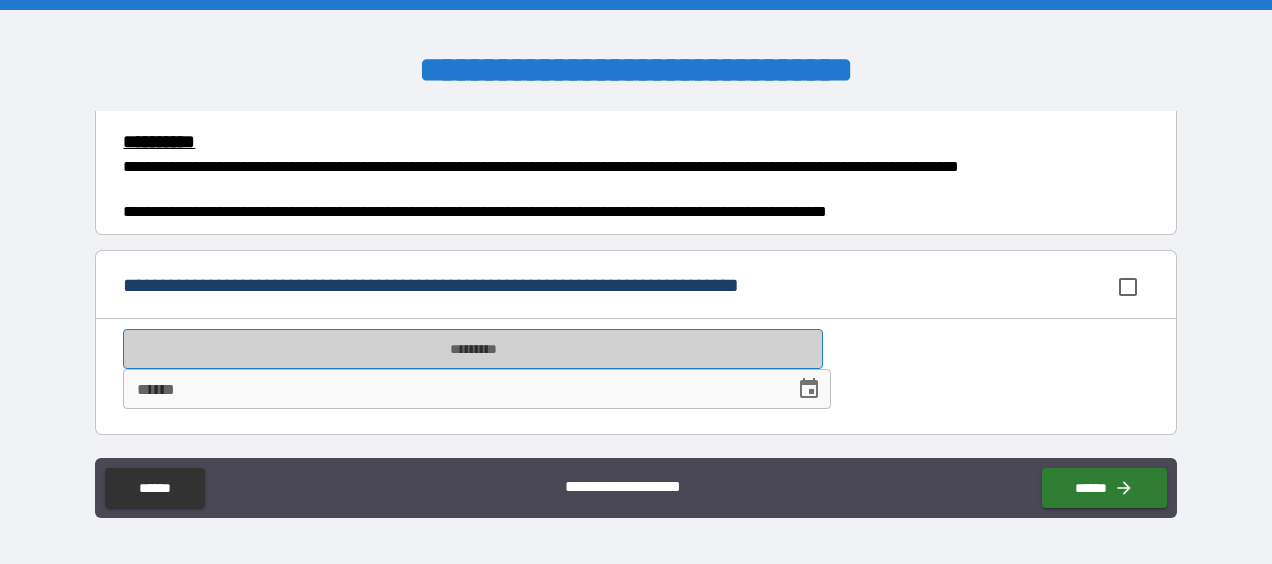 click on "*********" at bounding box center (473, 349) 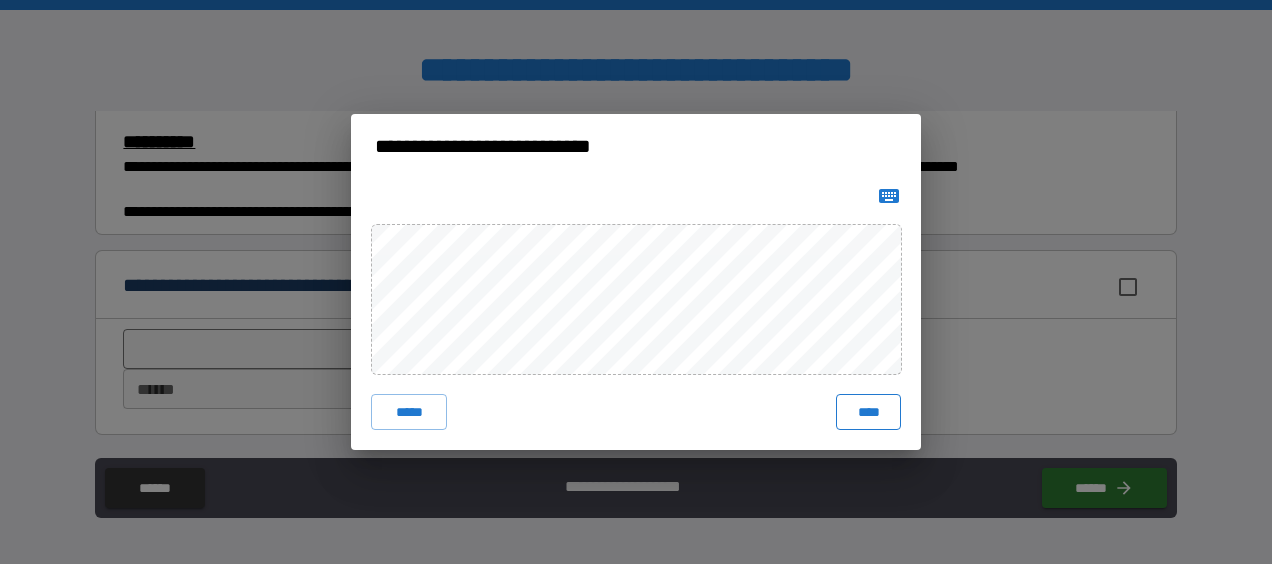 click on "****" at bounding box center [868, 412] 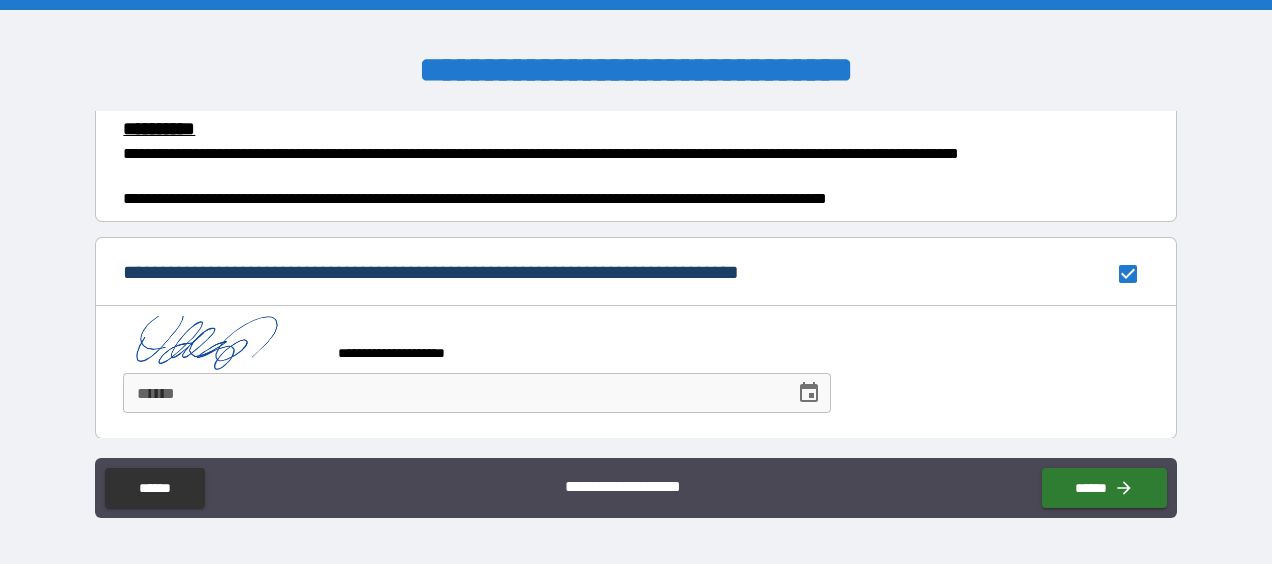 scroll, scrollTop: 1778, scrollLeft: 0, axis: vertical 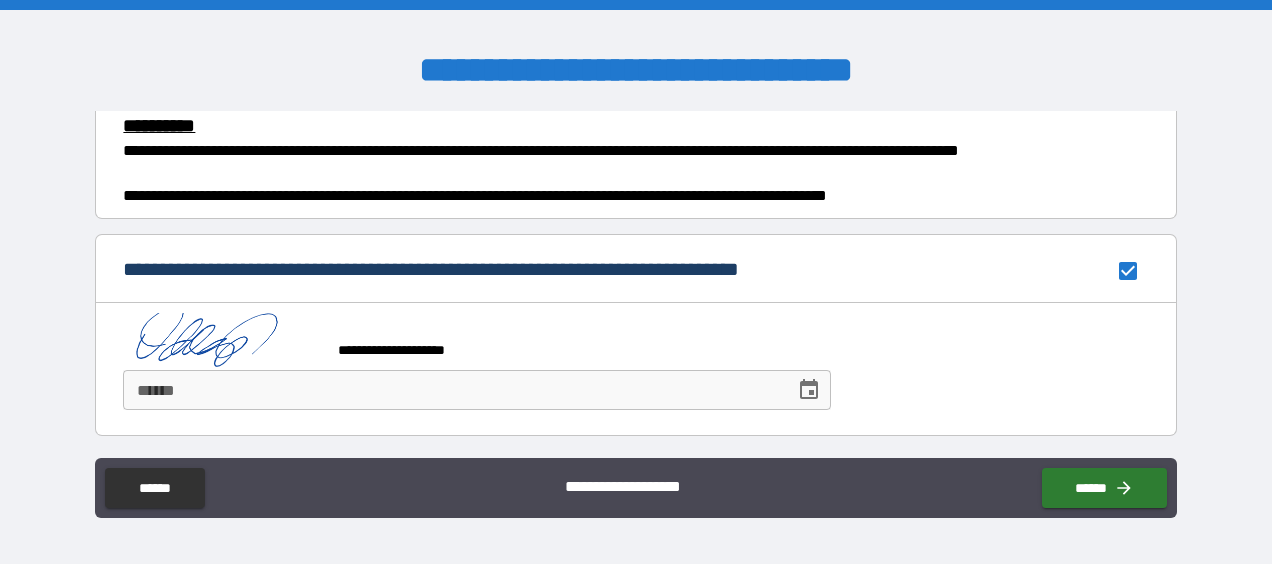 click 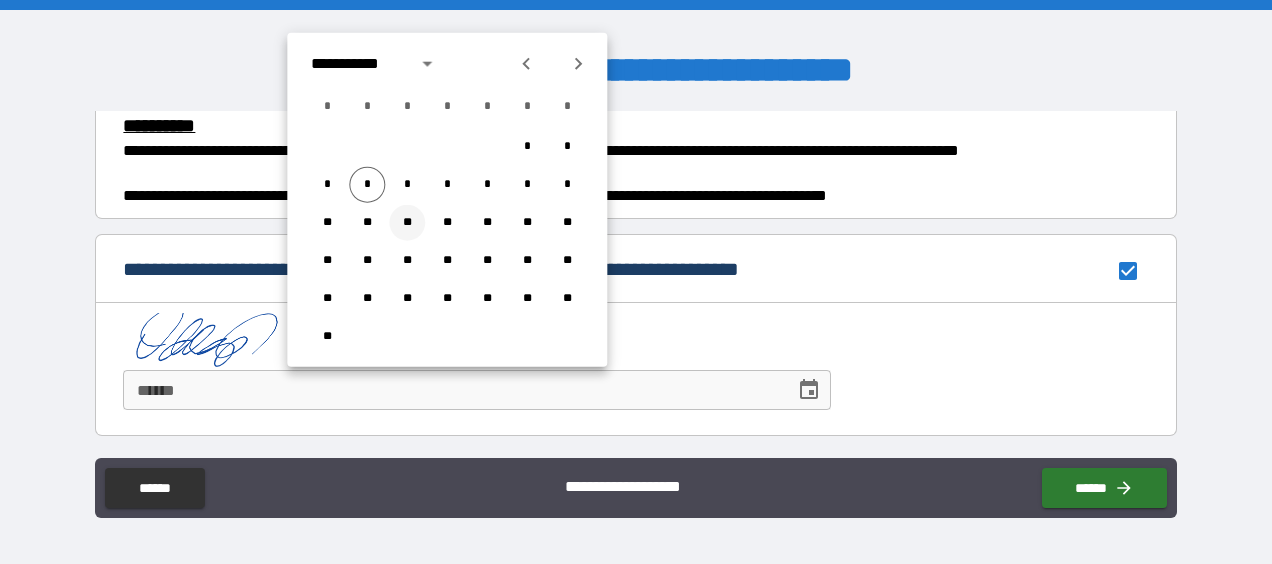 drag, startPoint x: 369, startPoint y: 189, endPoint x: 398, endPoint y: 206, distance: 33.61547 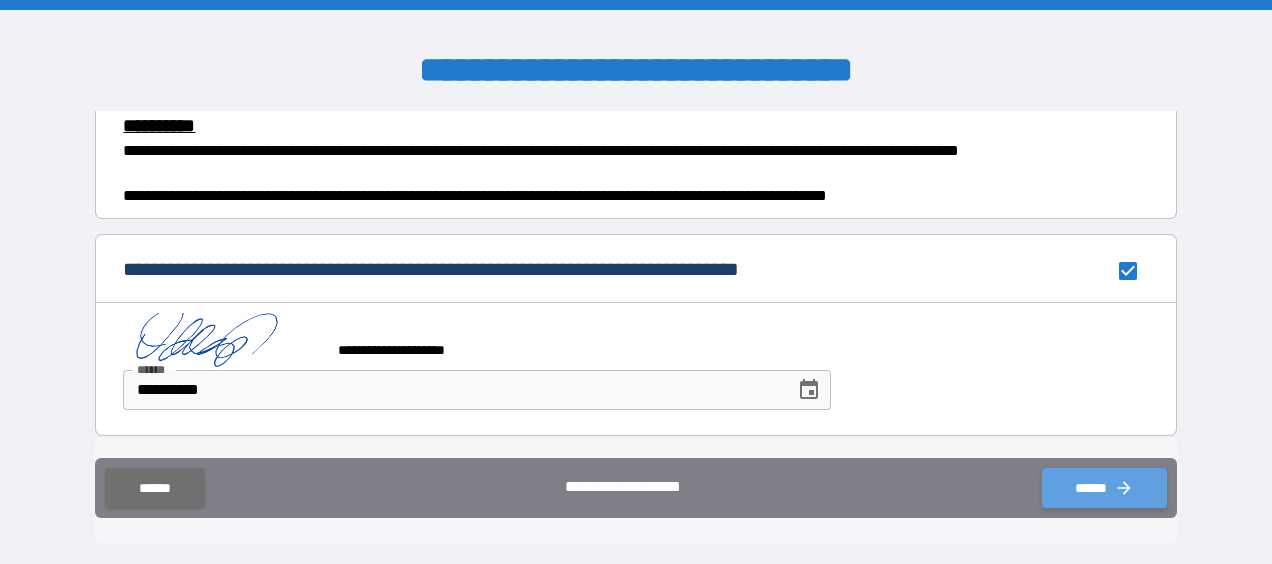 click on "******" at bounding box center (1104, 488) 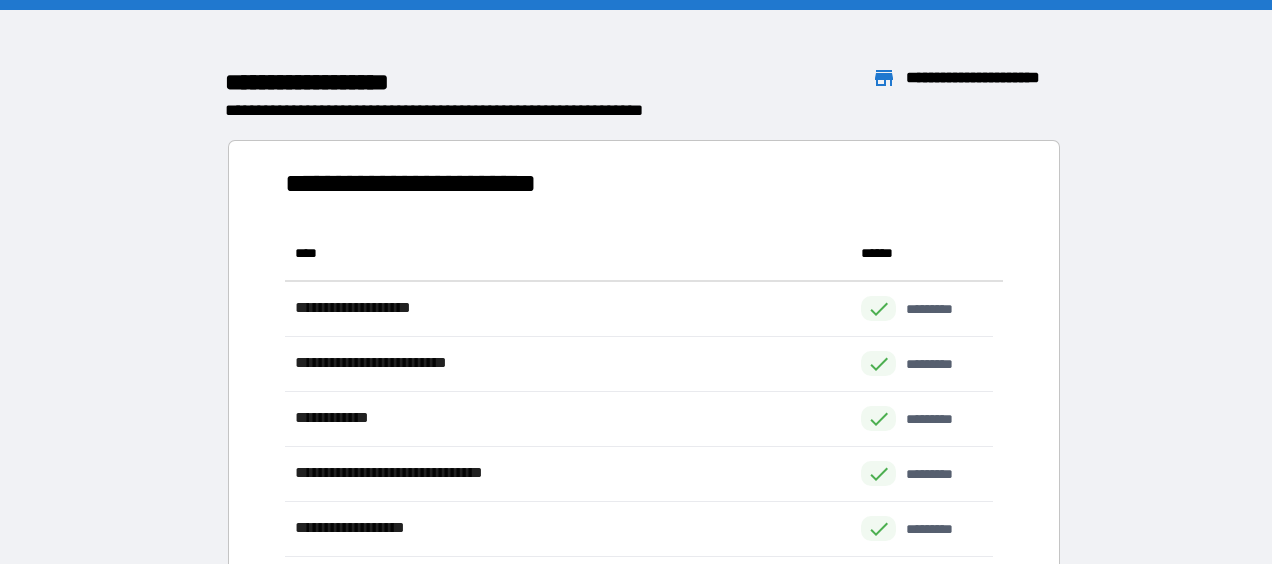 scroll, scrollTop: 16, scrollLeft: 16, axis: both 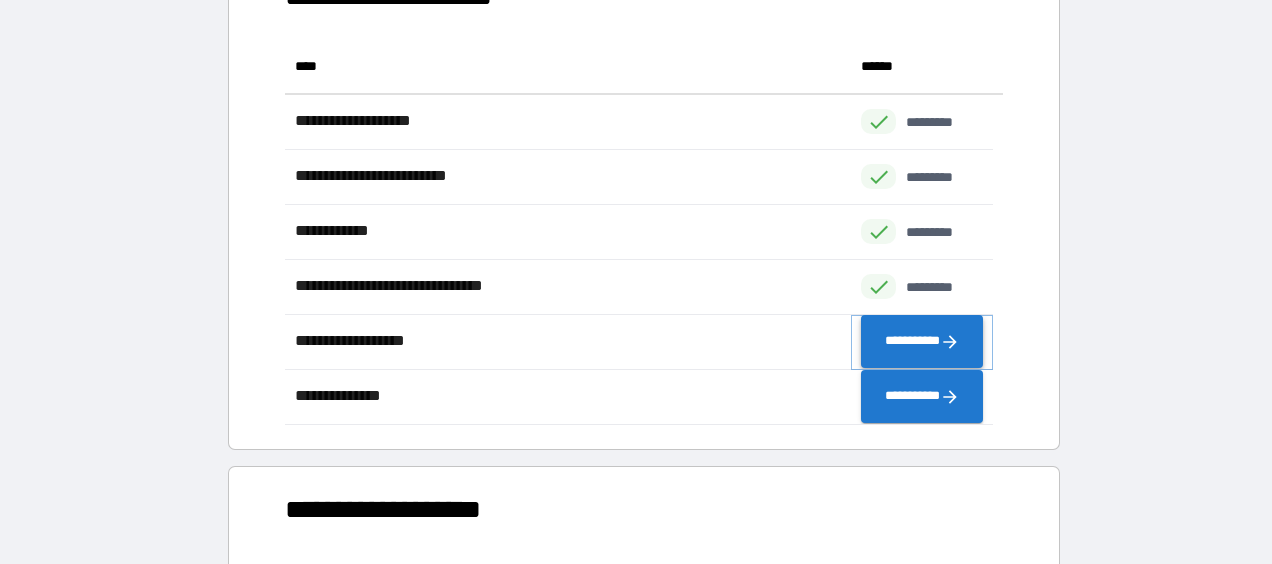 click on "**********" at bounding box center [922, 342] 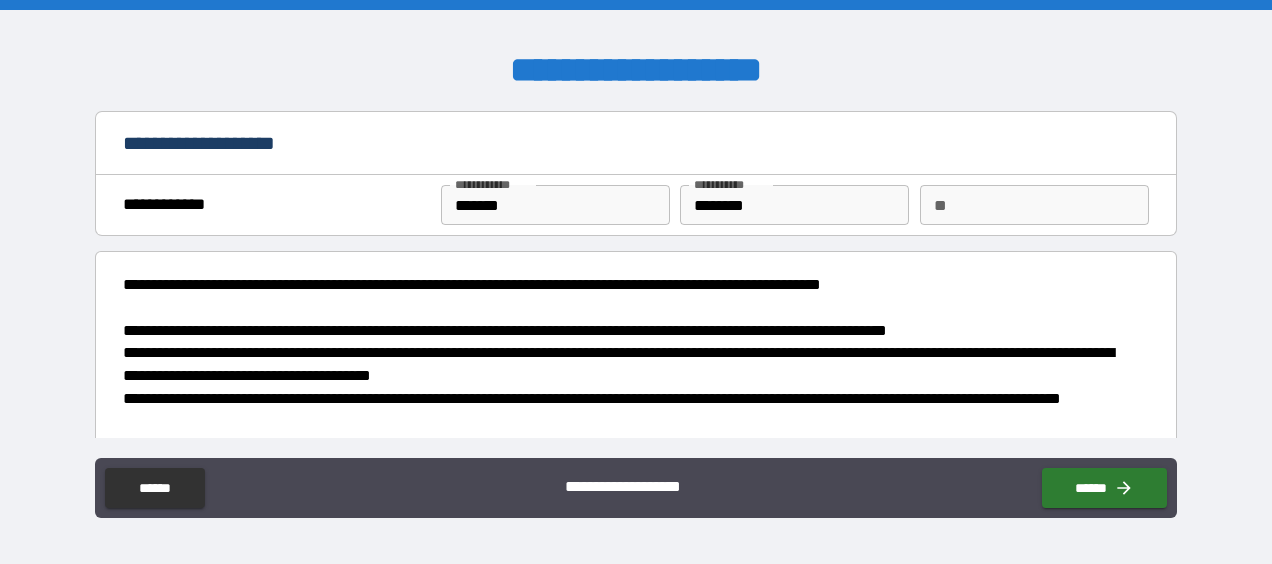 type on "*" 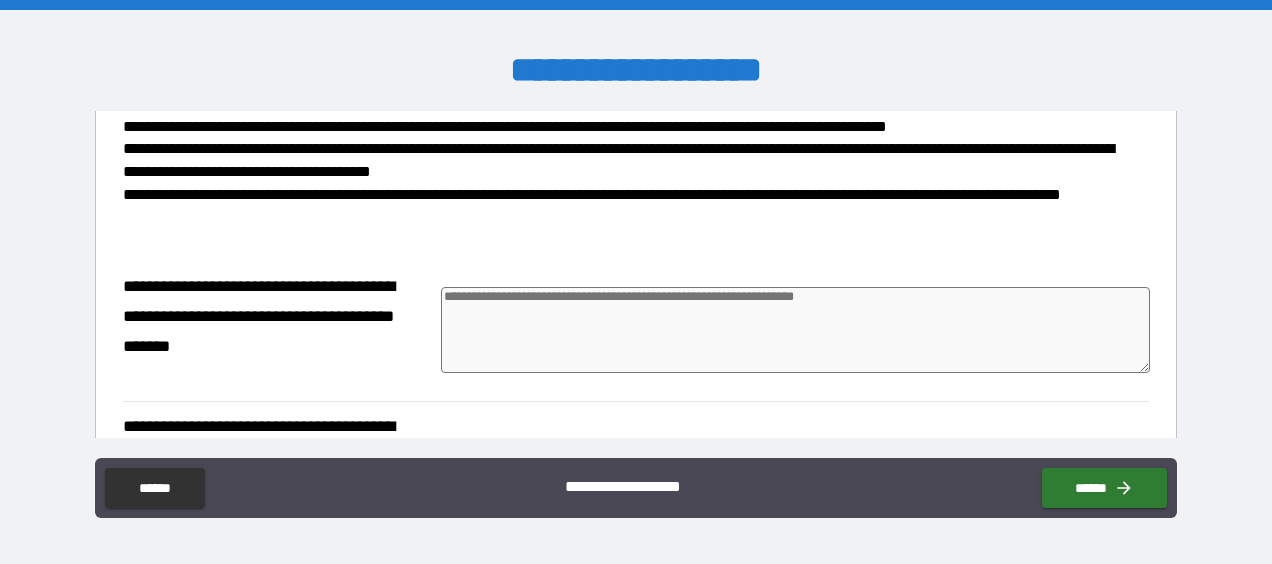 scroll, scrollTop: 200, scrollLeft: 0, axis: vertical 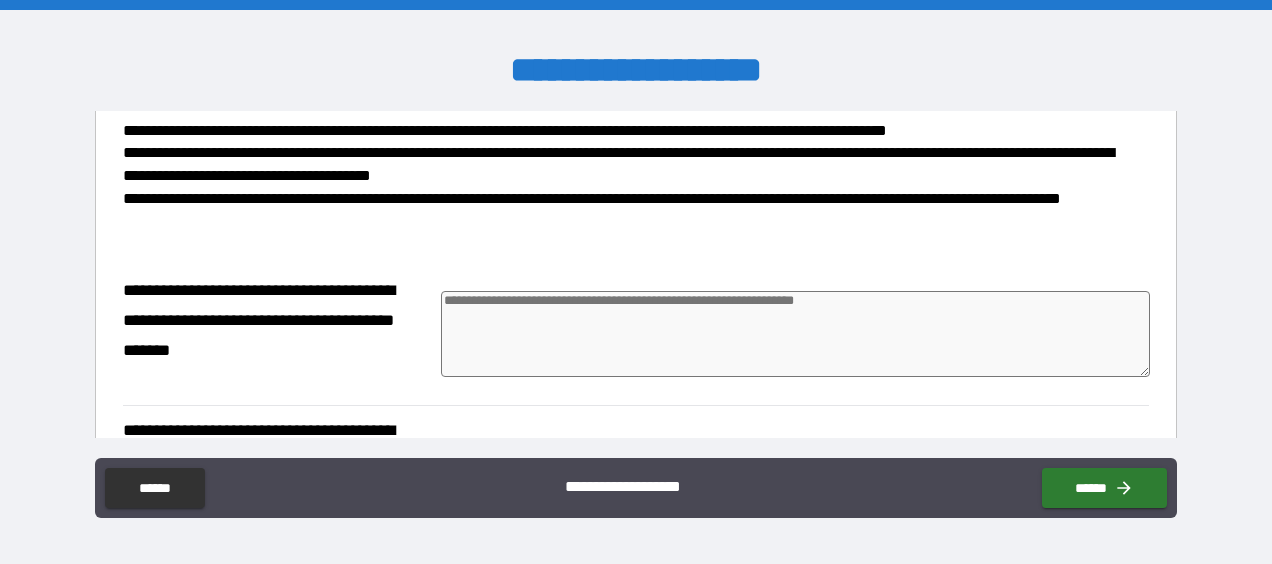 click at bounding box center (795, 334) 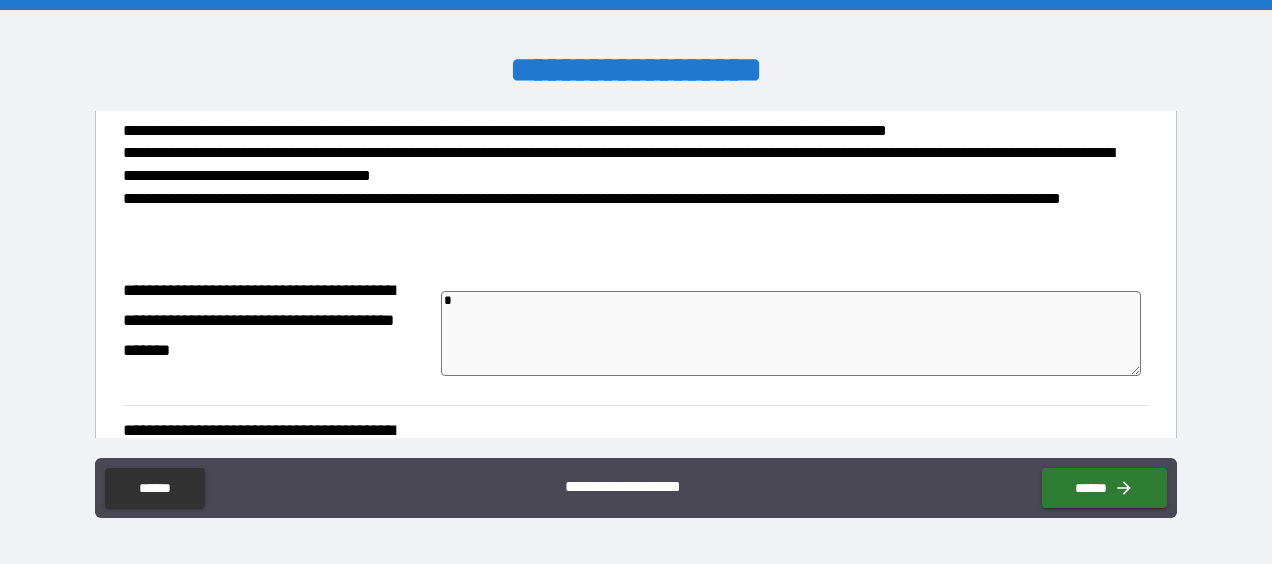 type on "*" 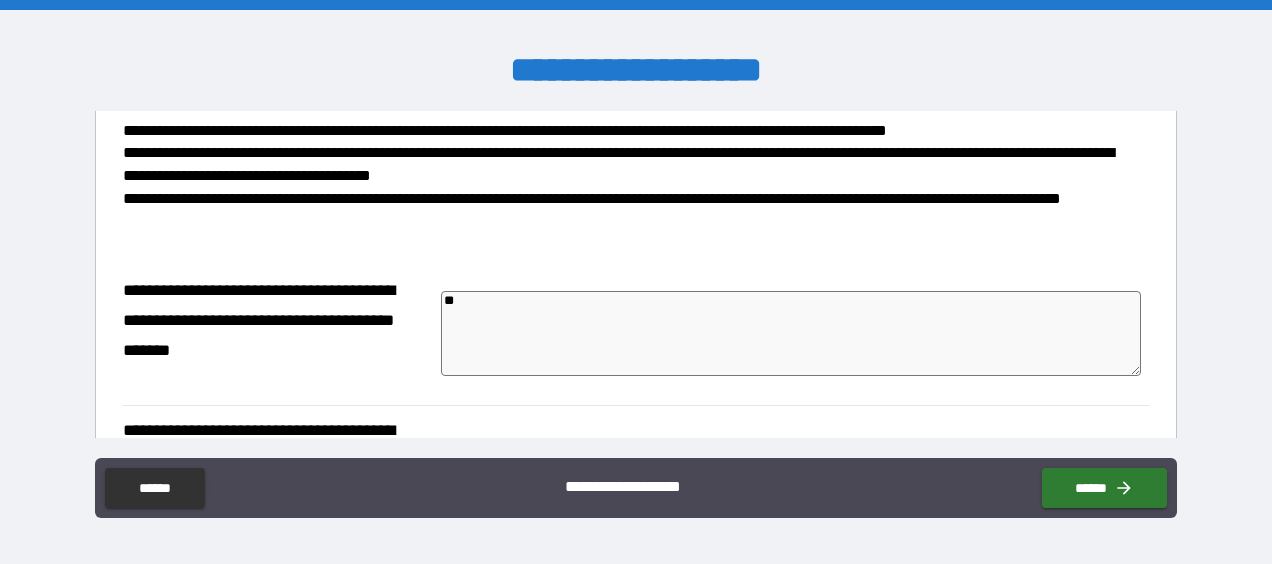 type on "***" 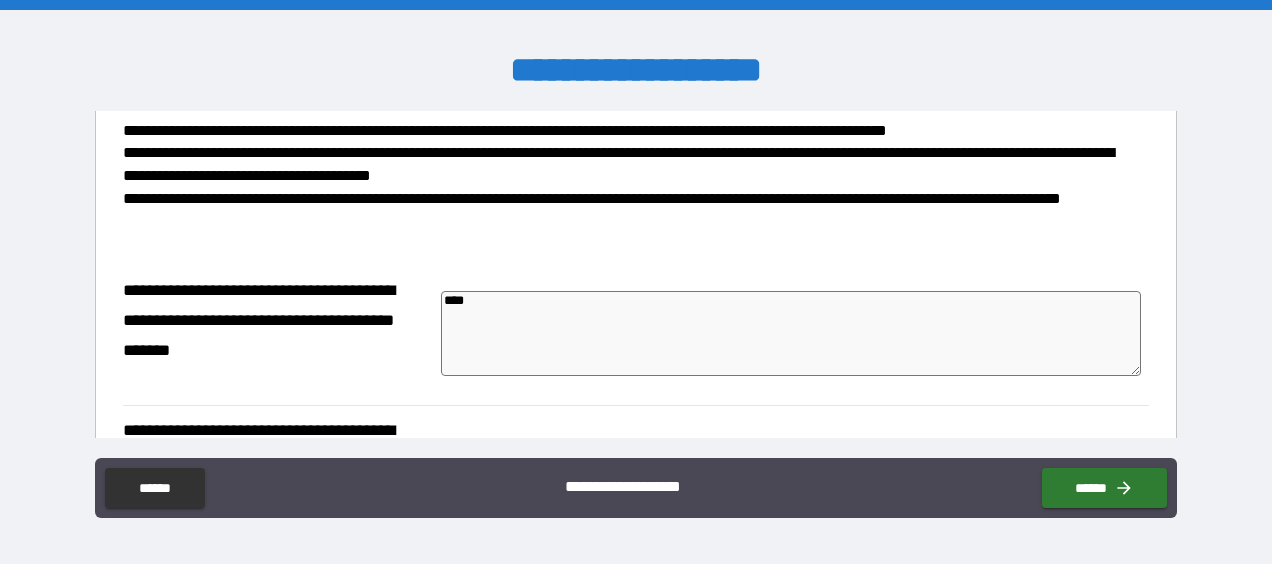 type on "*****" 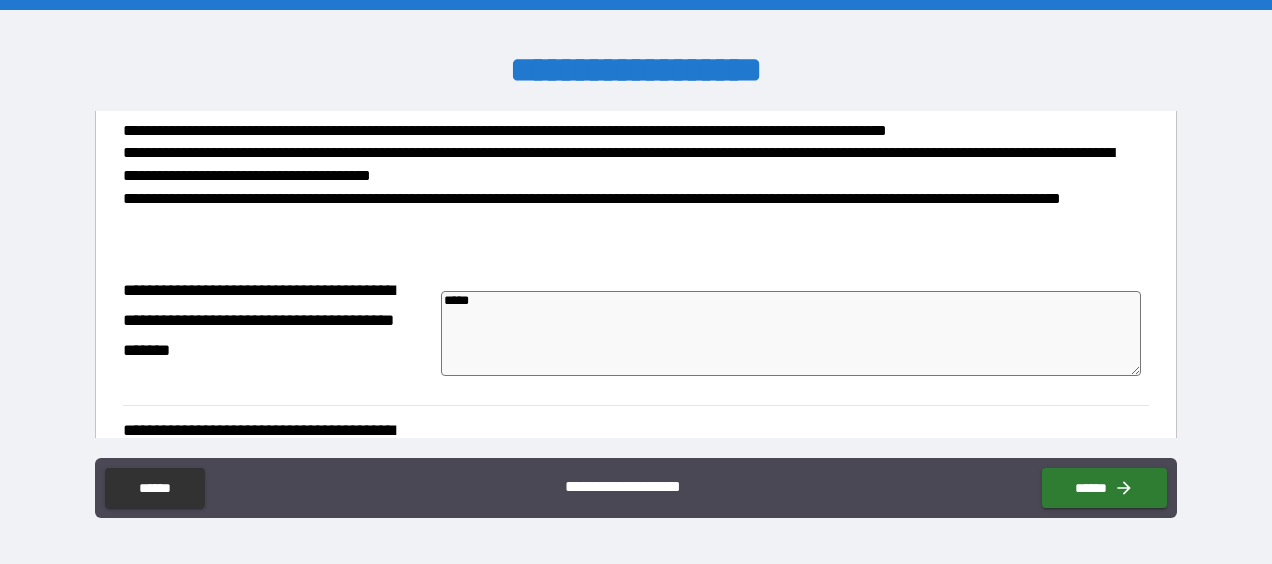 type on "*" 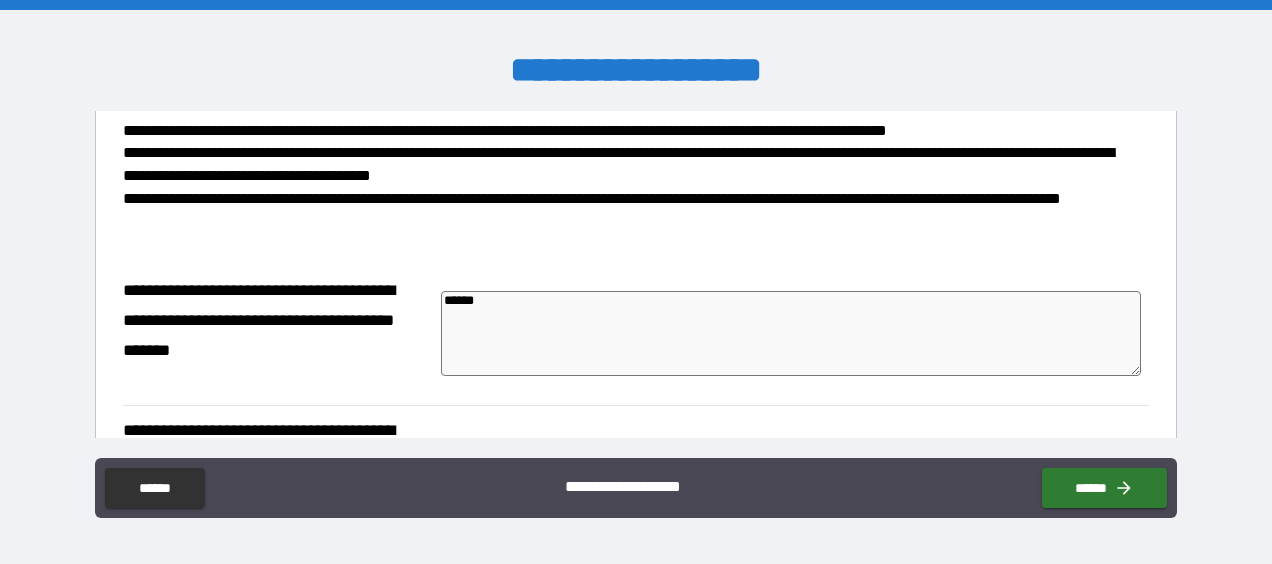 type on "*******" 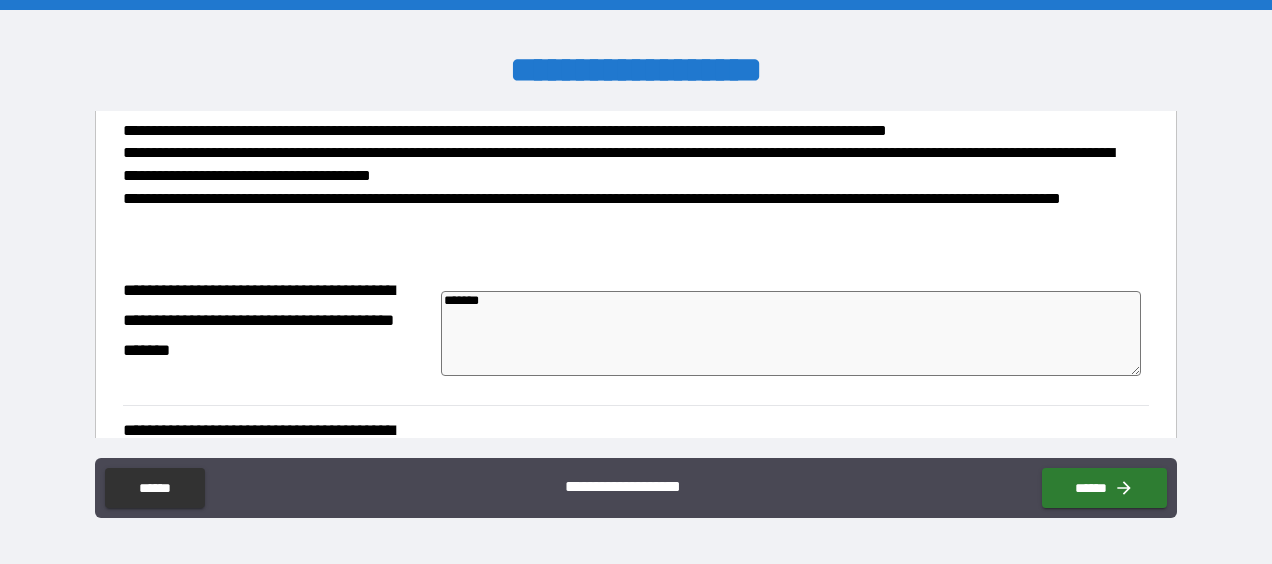 type on "*" 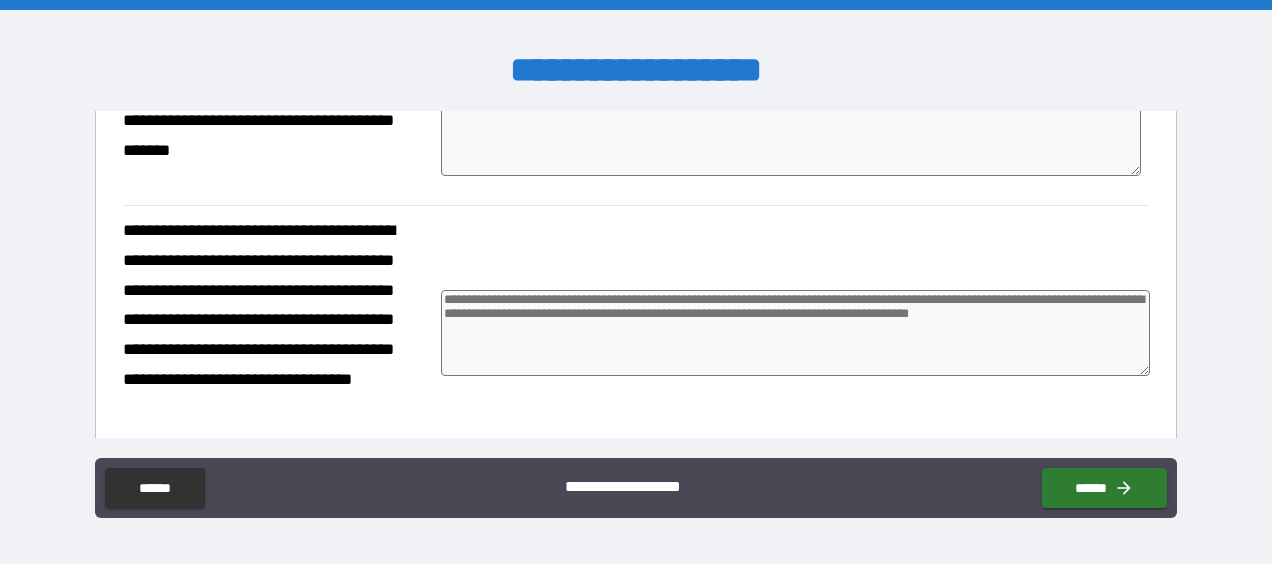 type on "*******" 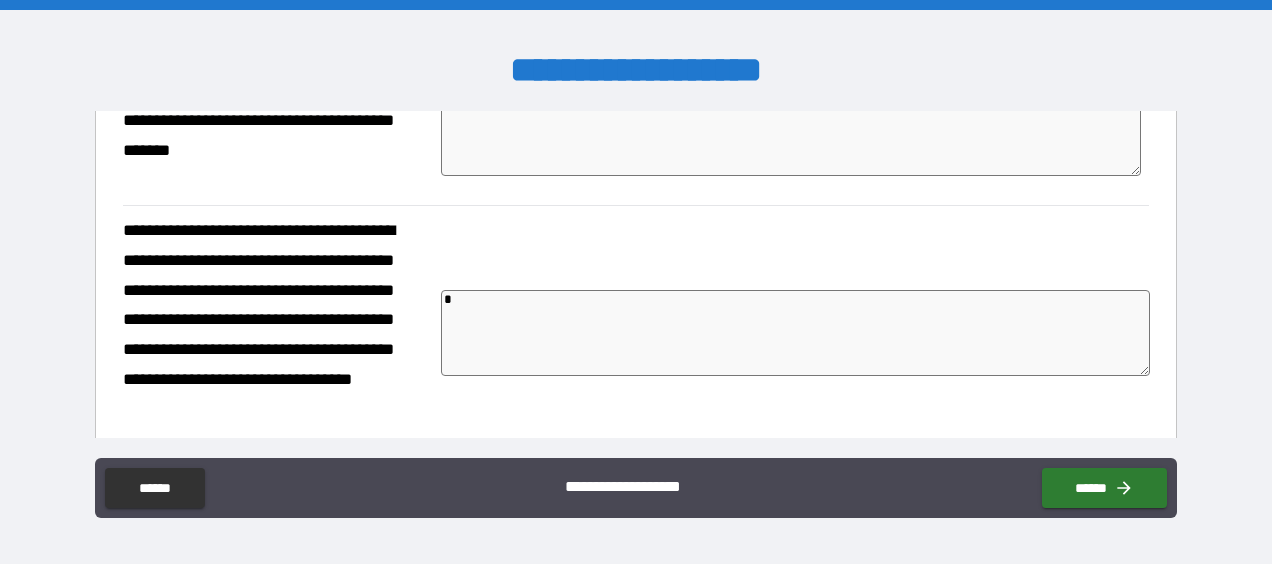 type on "*" 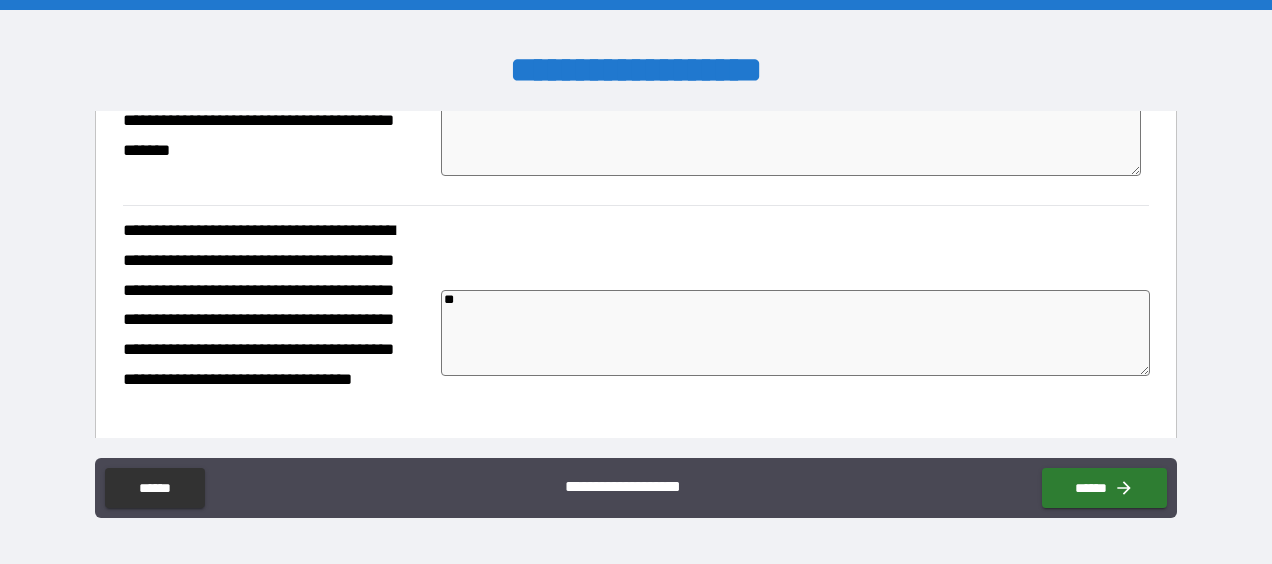 type on "***" 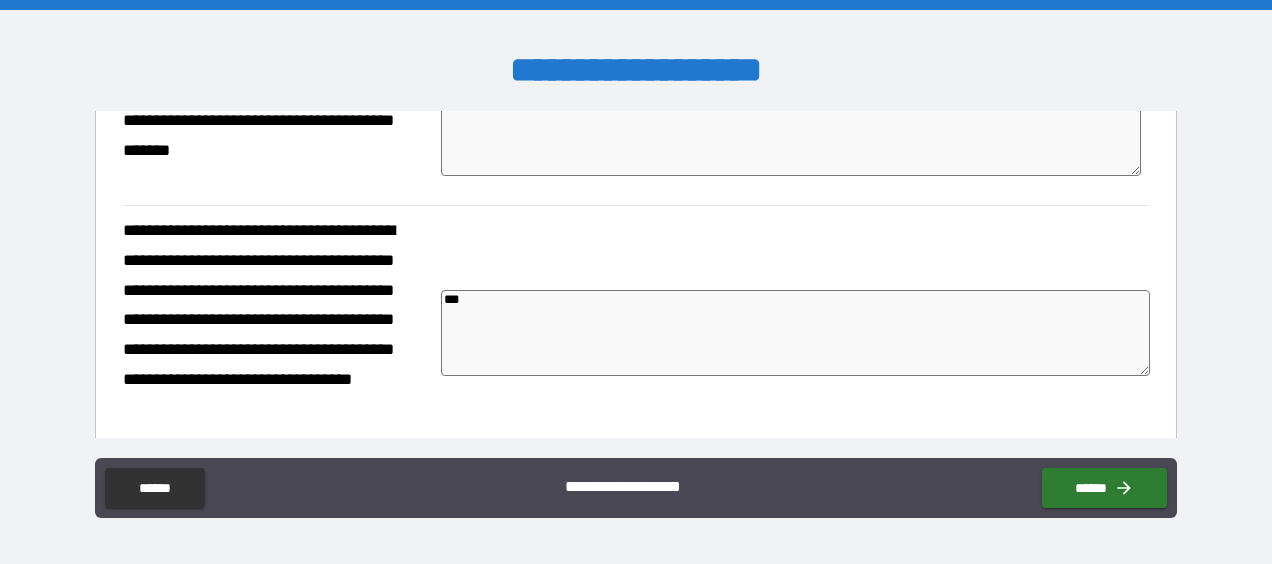 type on "*" 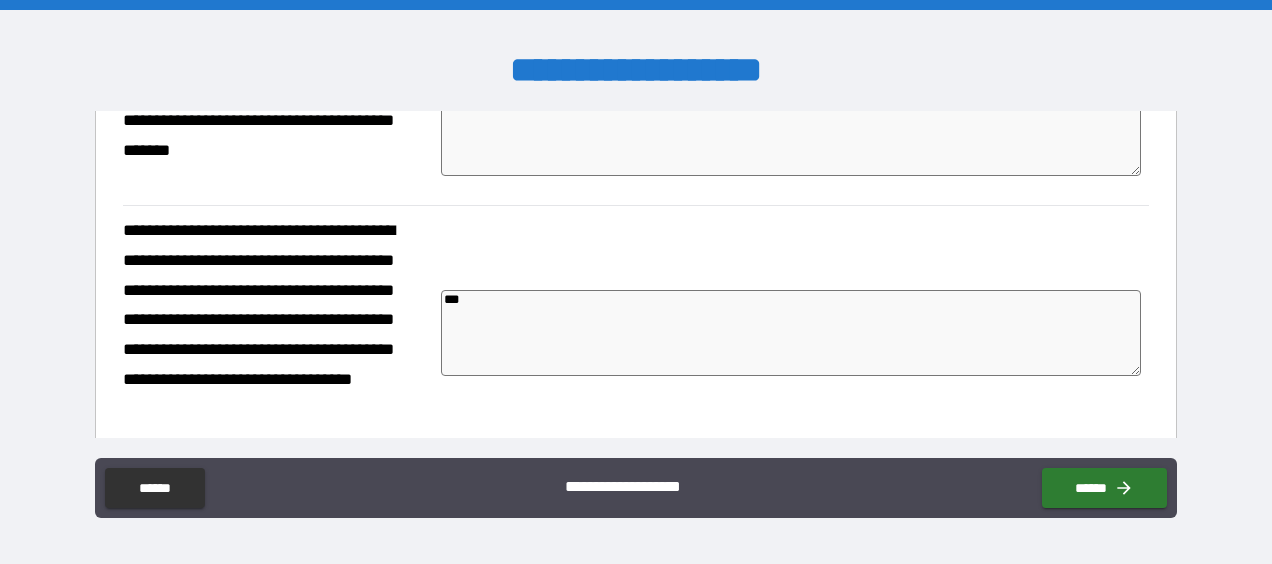 type on "*" 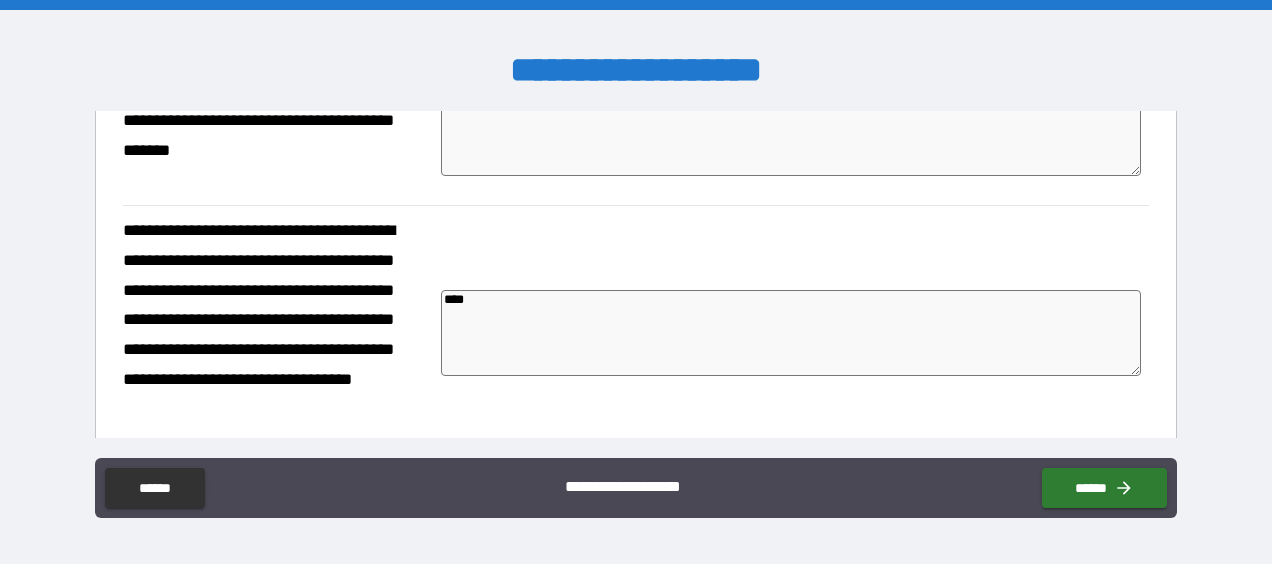 type on "*" 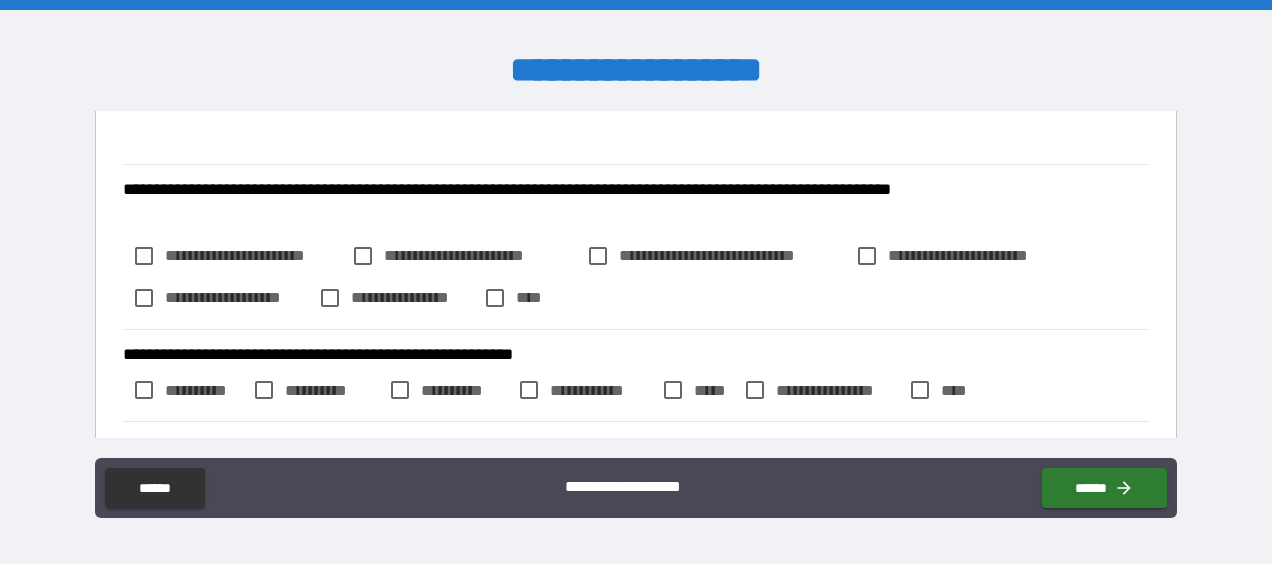 type on "****" 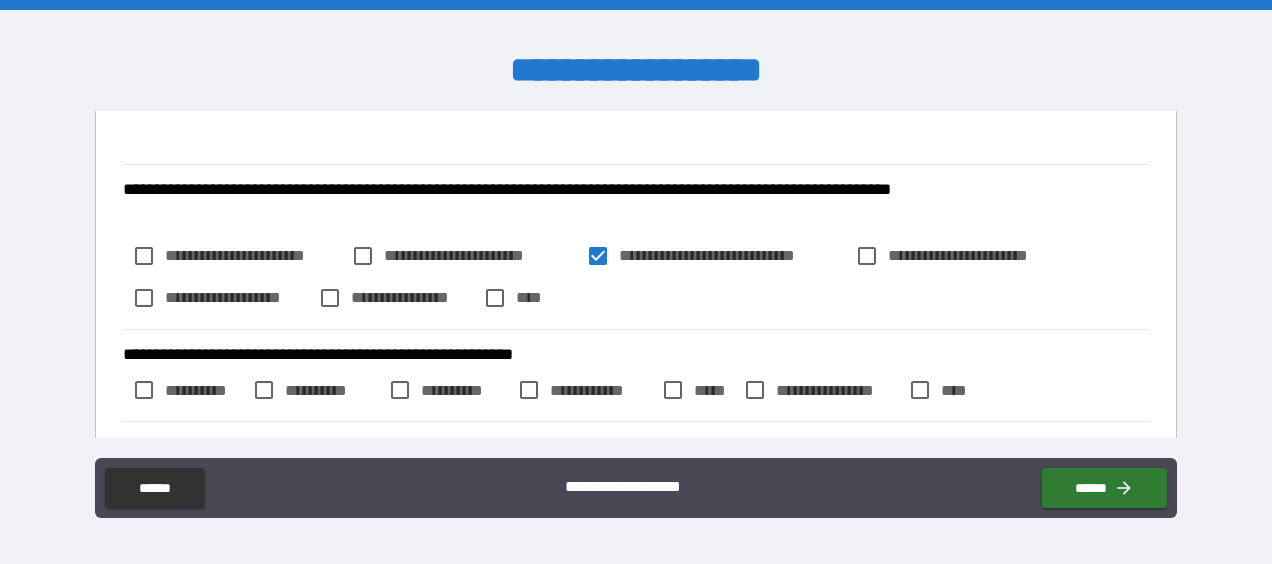 type on "*" 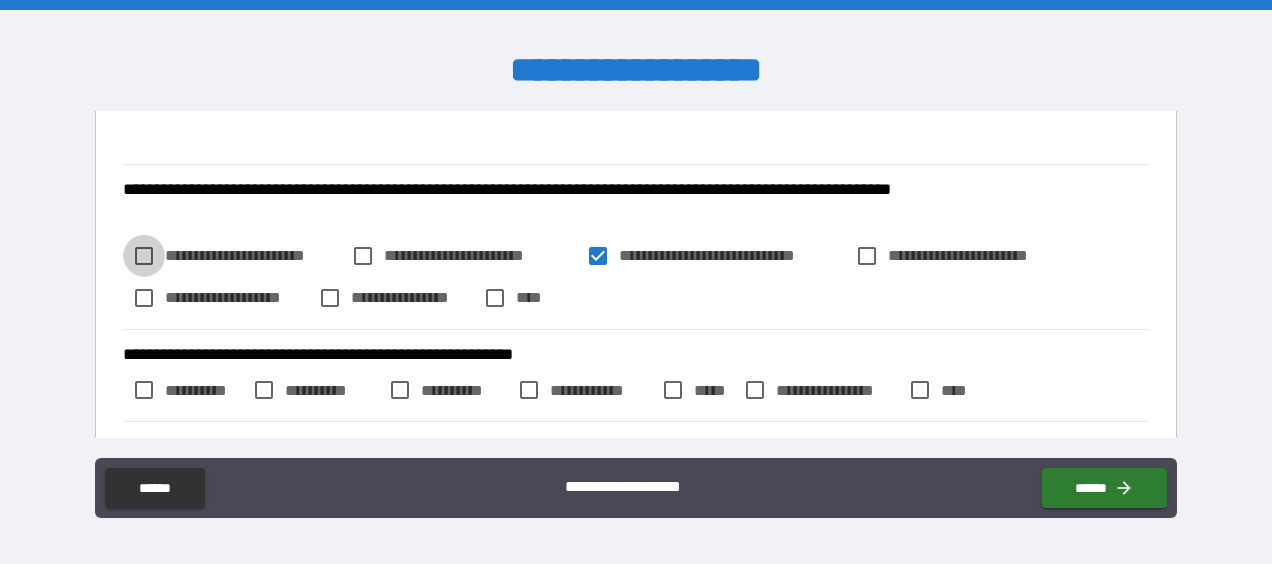 type on "*" 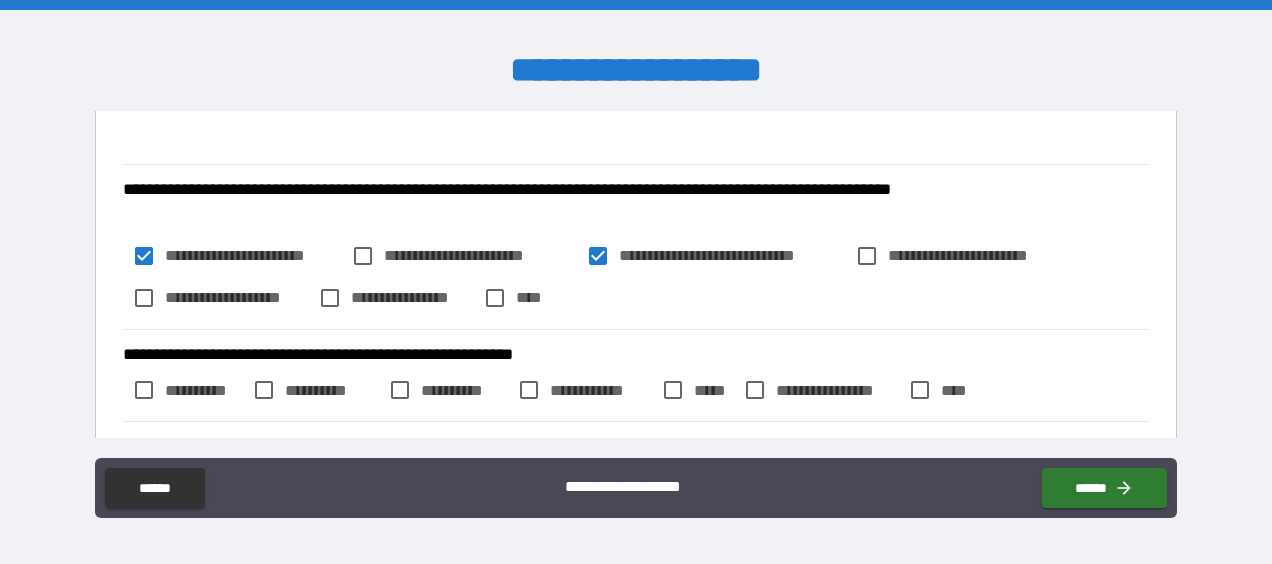 type on "*" 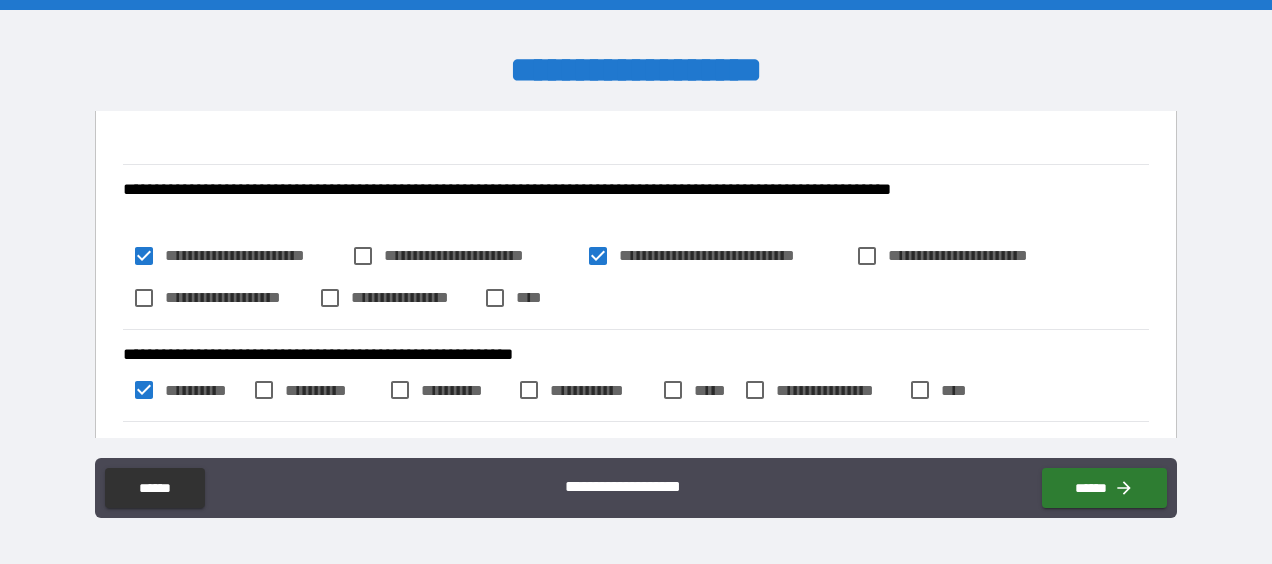 type on "*" 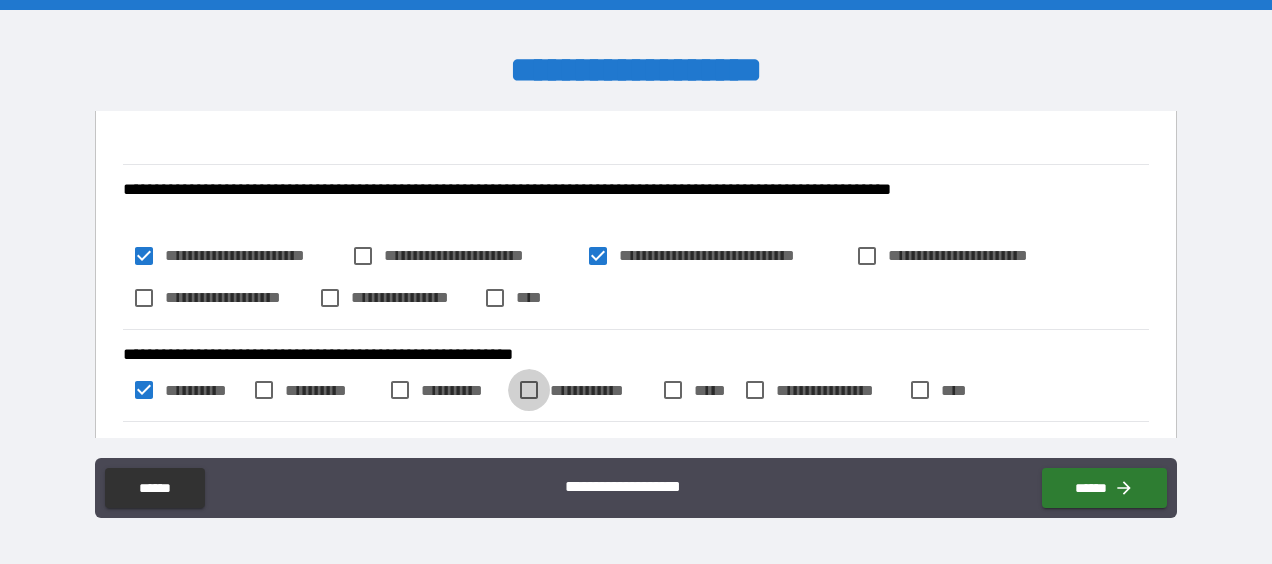 type on "*" 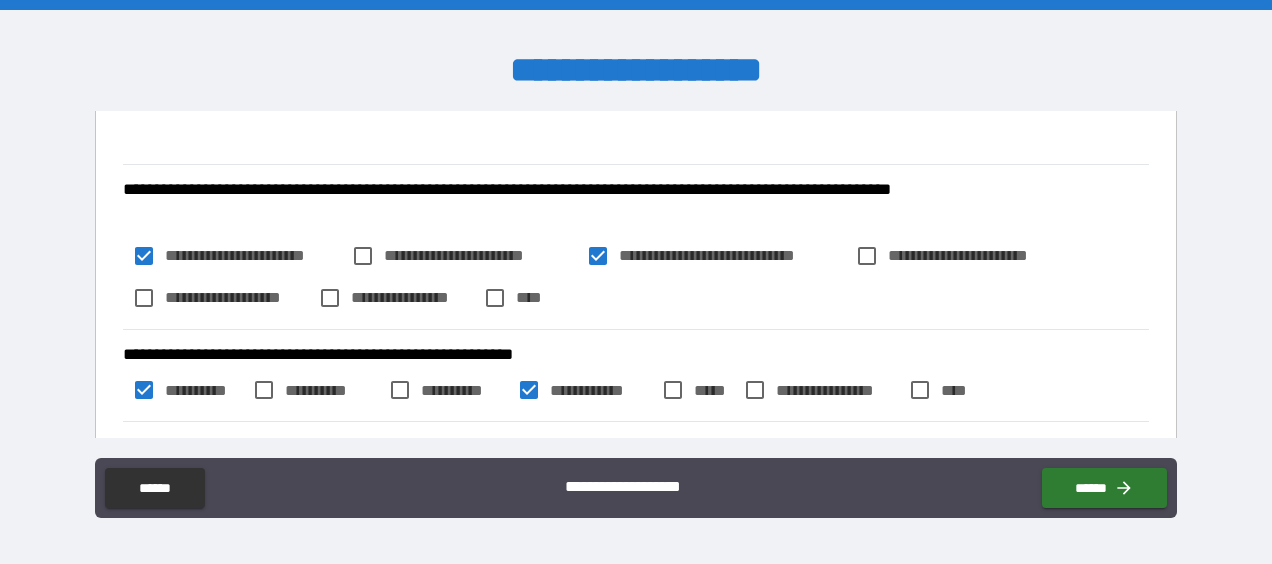 type on "*" 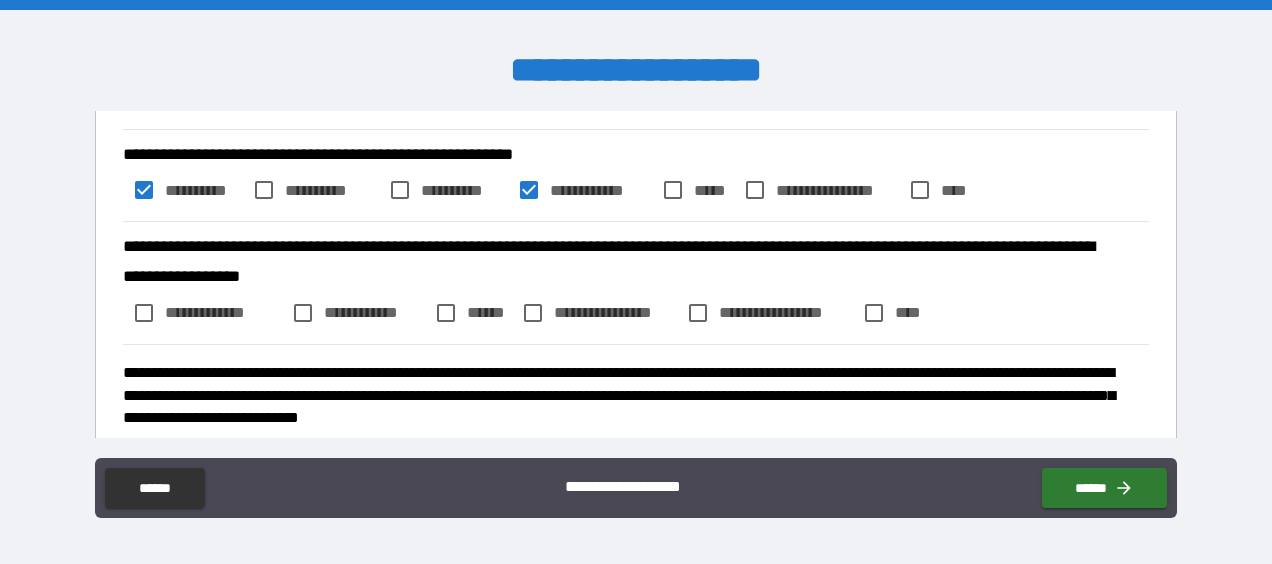 type on "*" 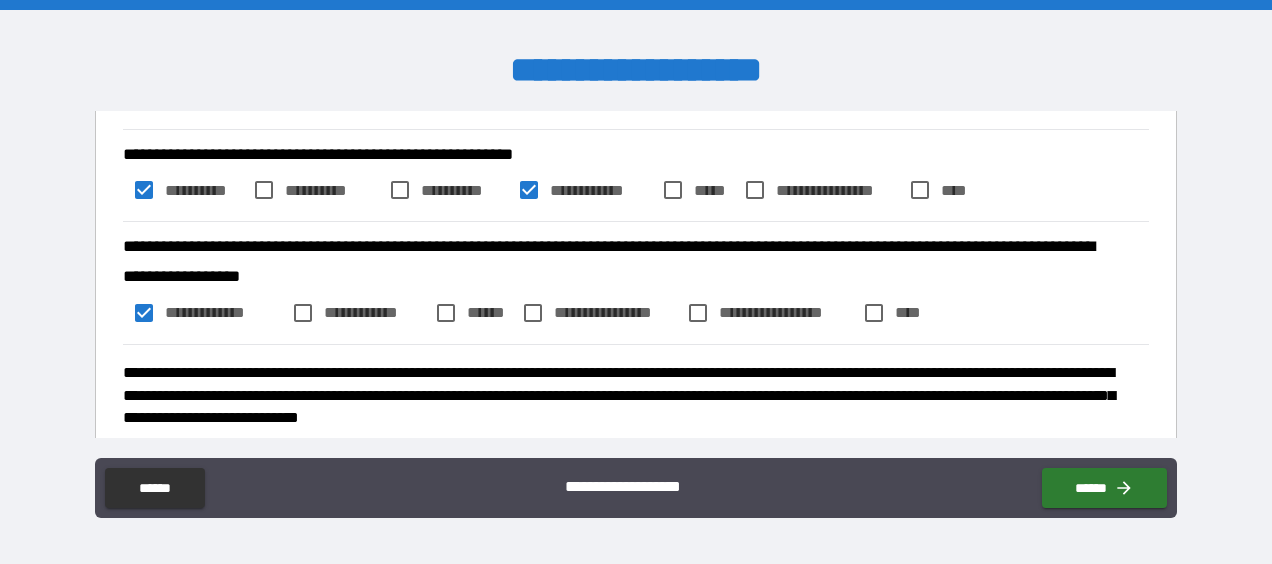 type on "*" 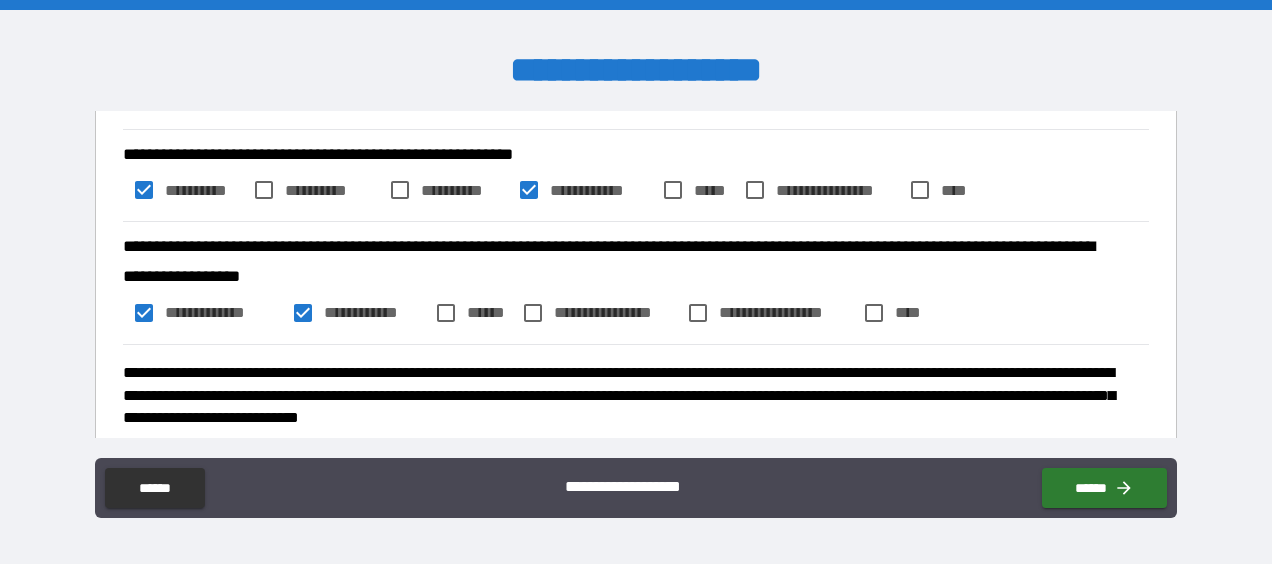 type on "*" 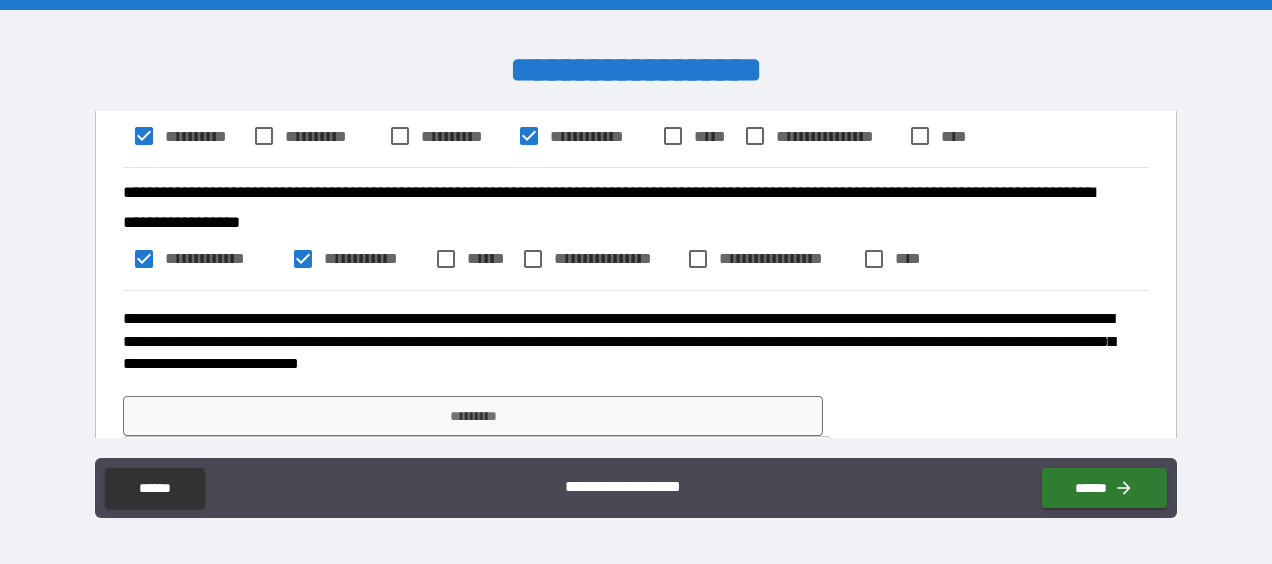 scroll, scrollTop: 1020, scrollLeft: 0, axis: vertical 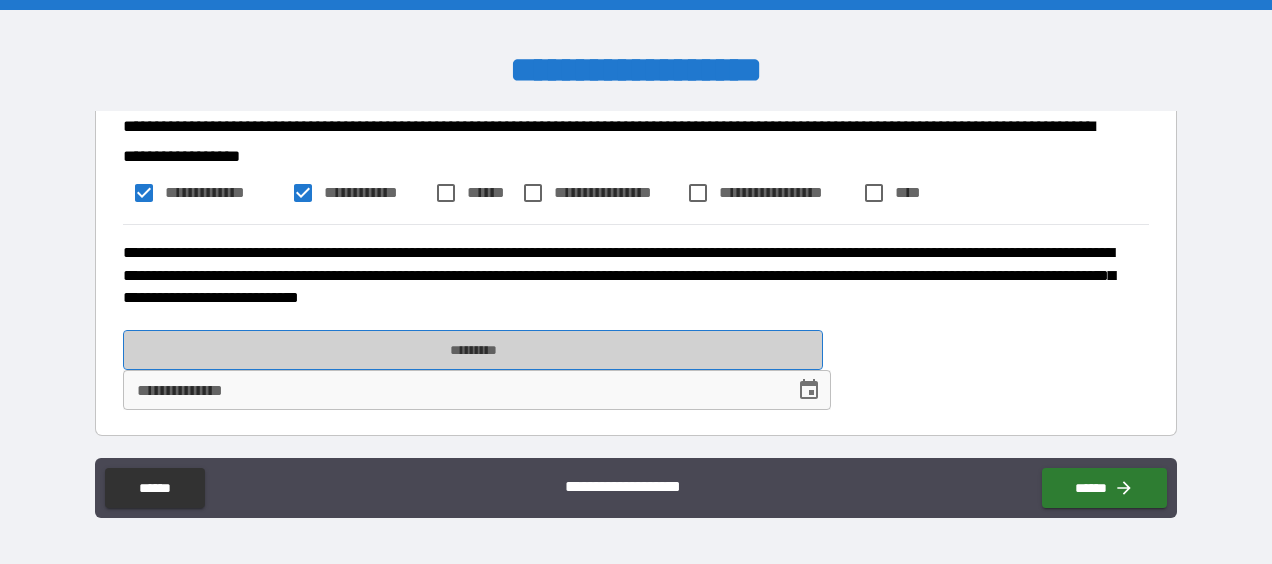click on "*********" at bounding box center (473, 350) 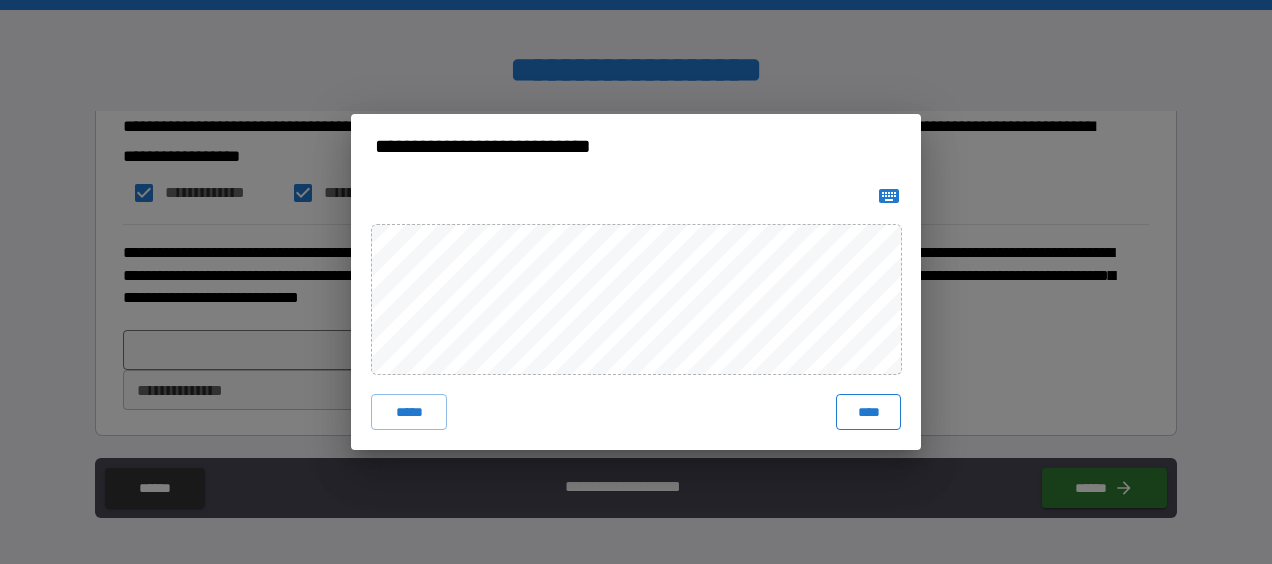 click on "****" at bounding box center (868, 412) 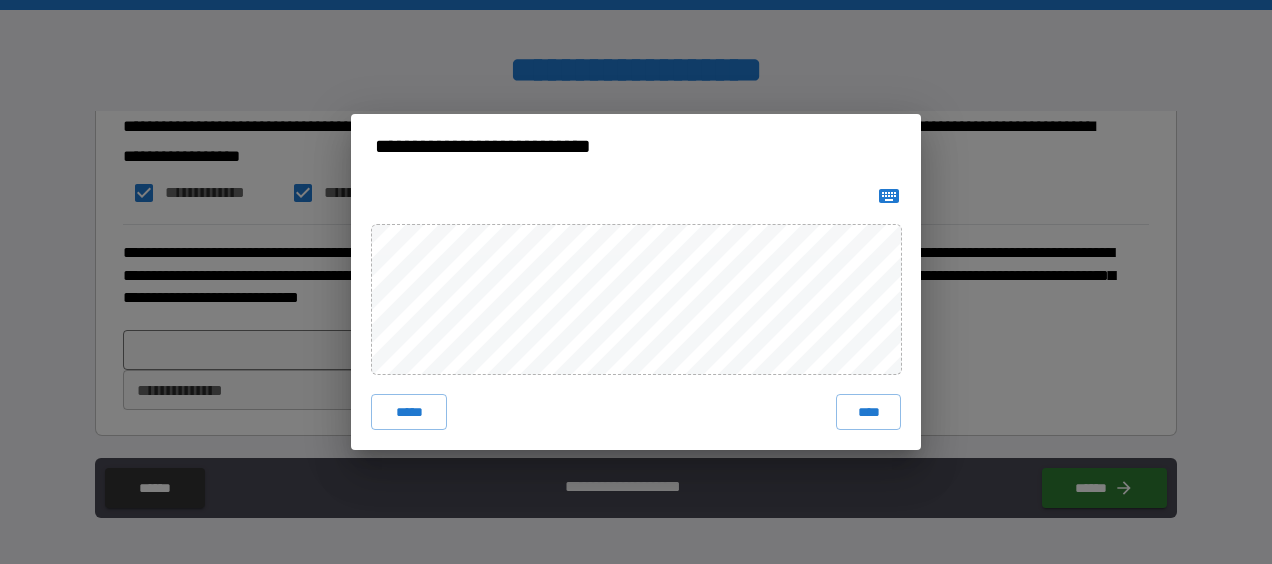 type on "*" 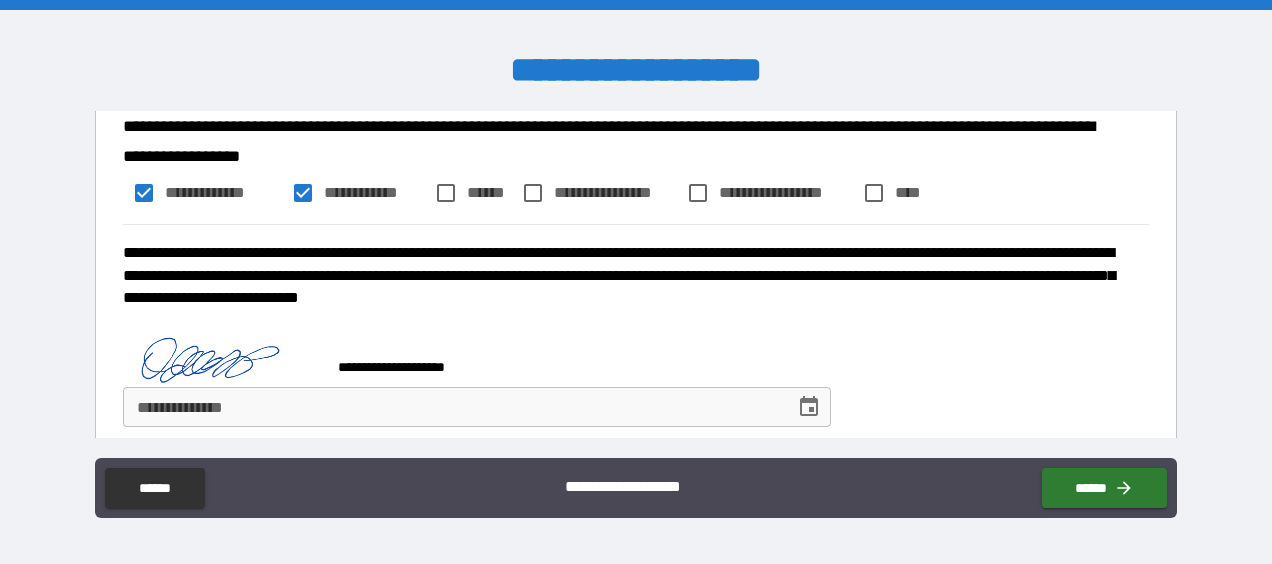 type on "*" 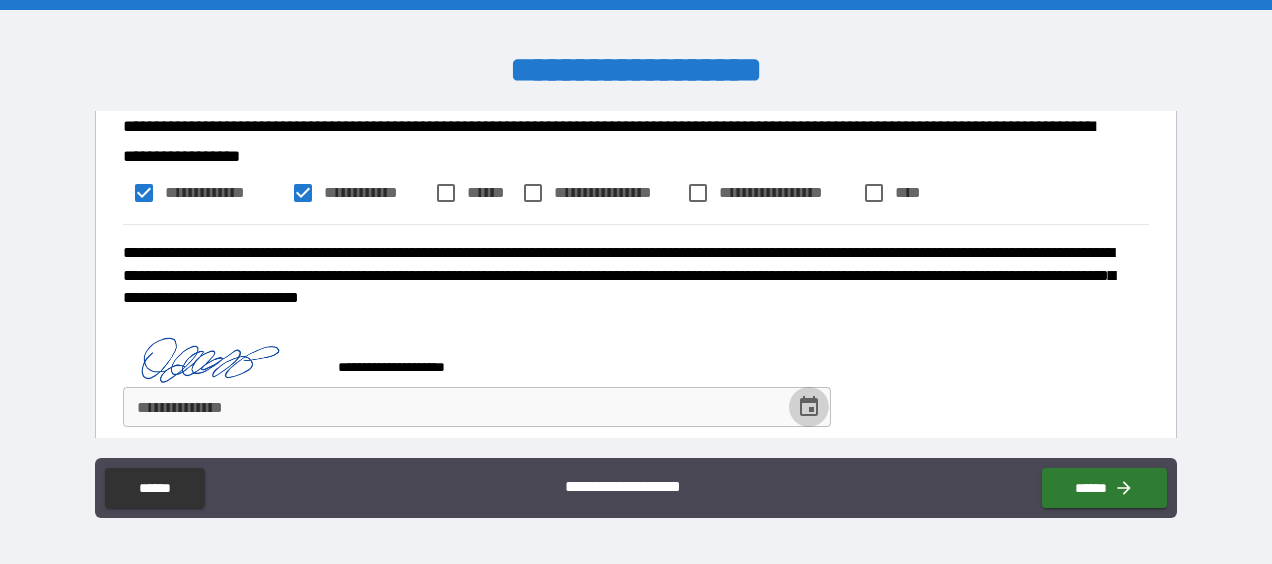 click 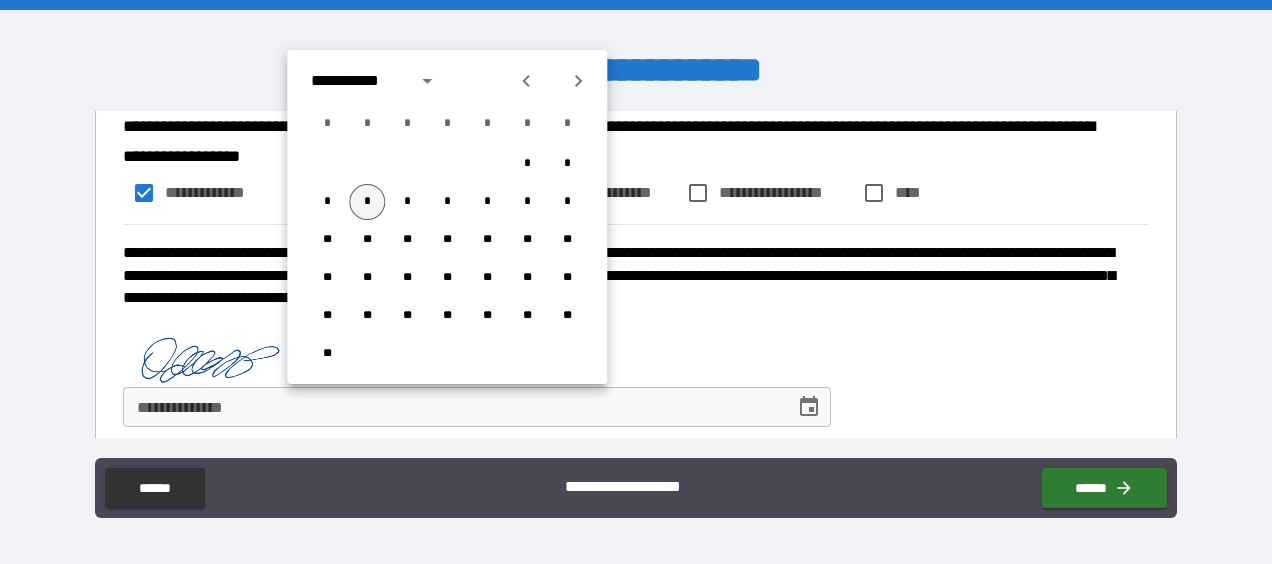 click on "*" at bounding box center (367, 202) 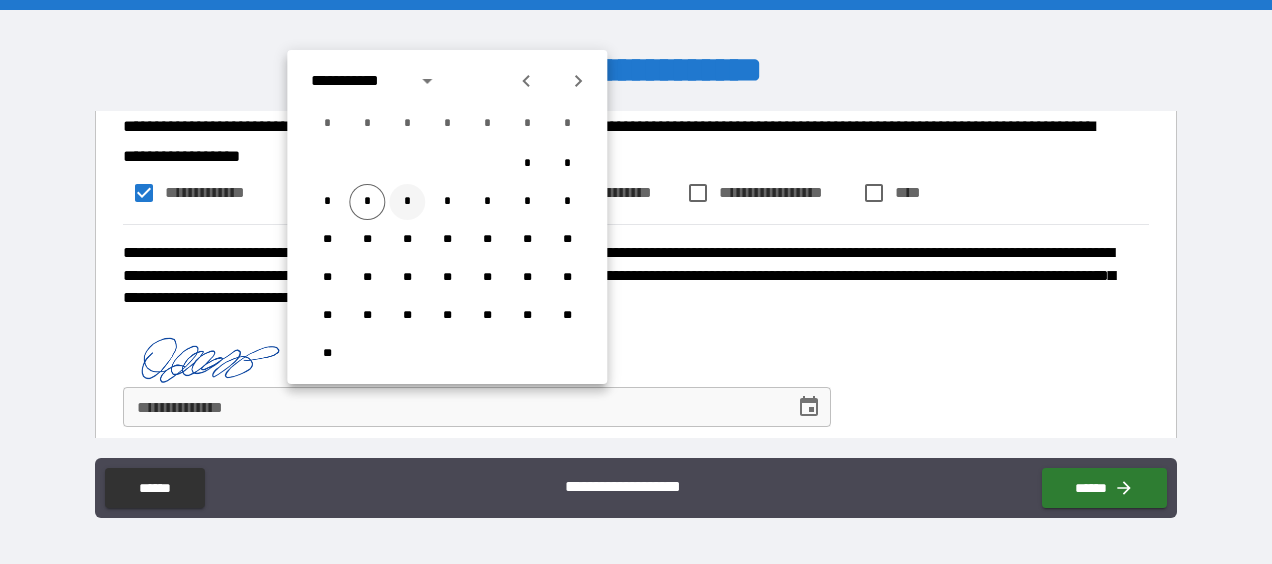 type on "*" 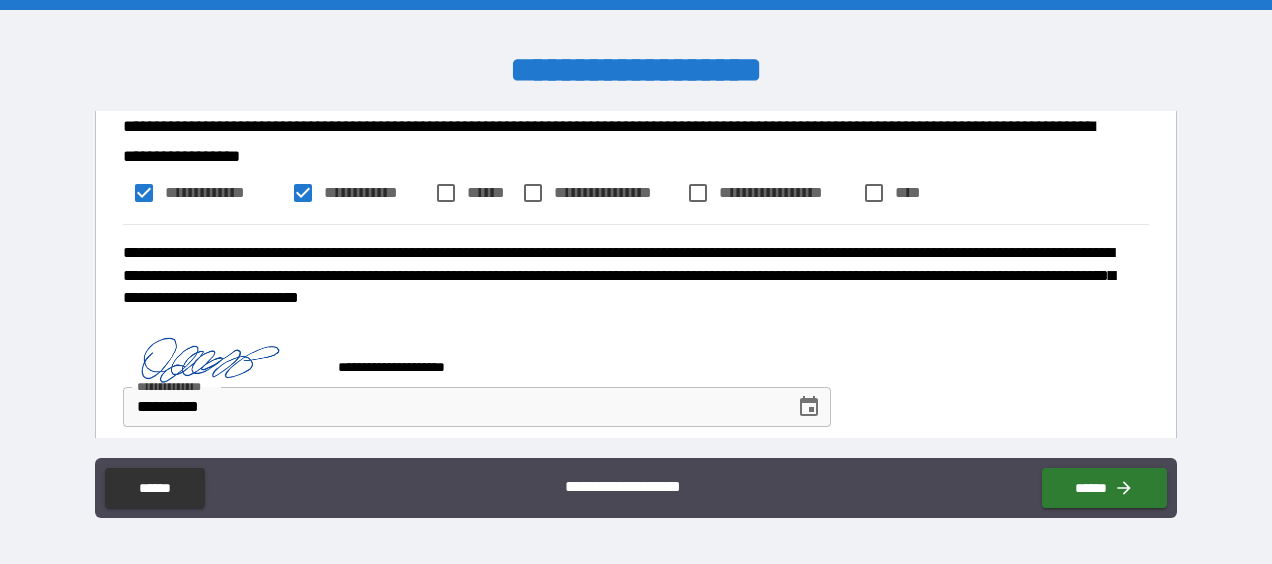type on "*" 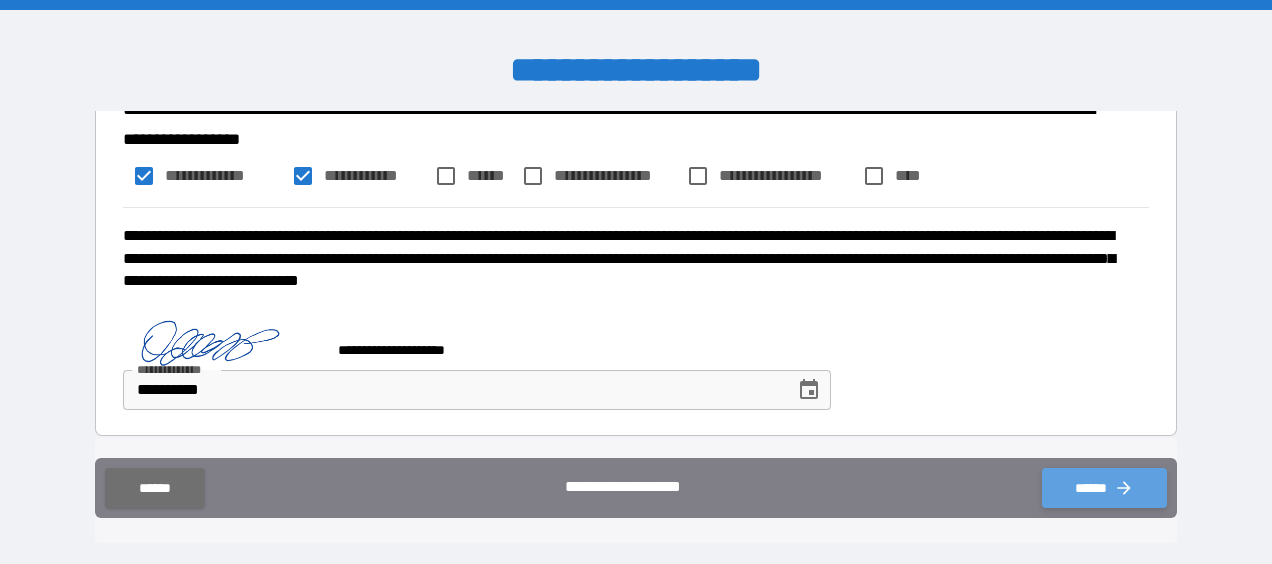 click 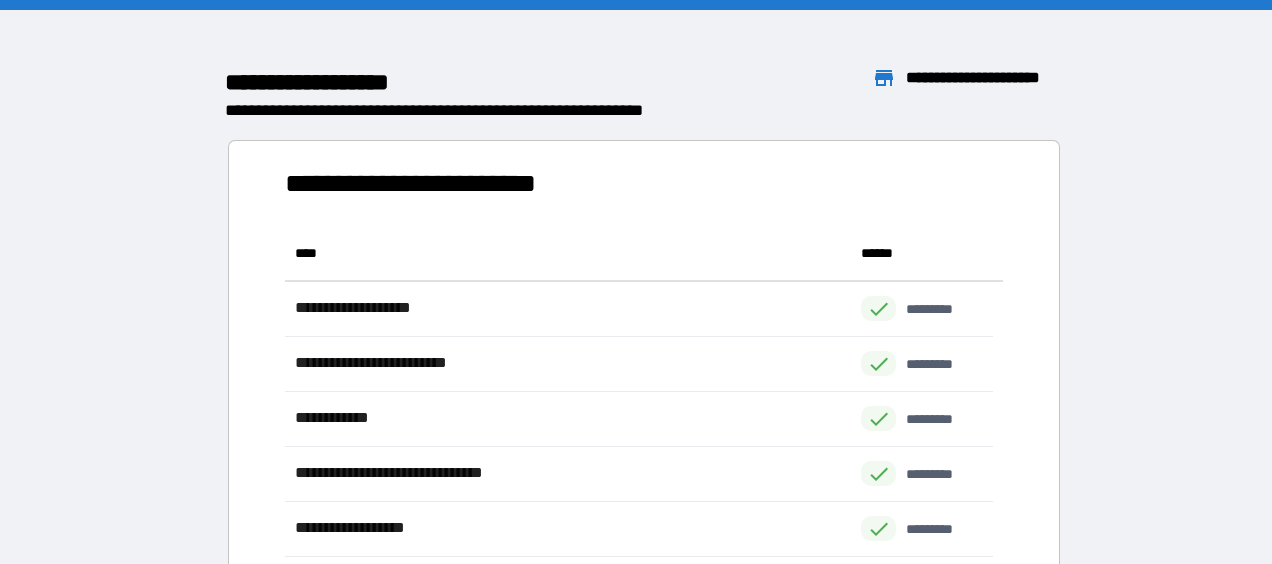scroll, scrollTop: 16, scrollLeft: 16, axis: both 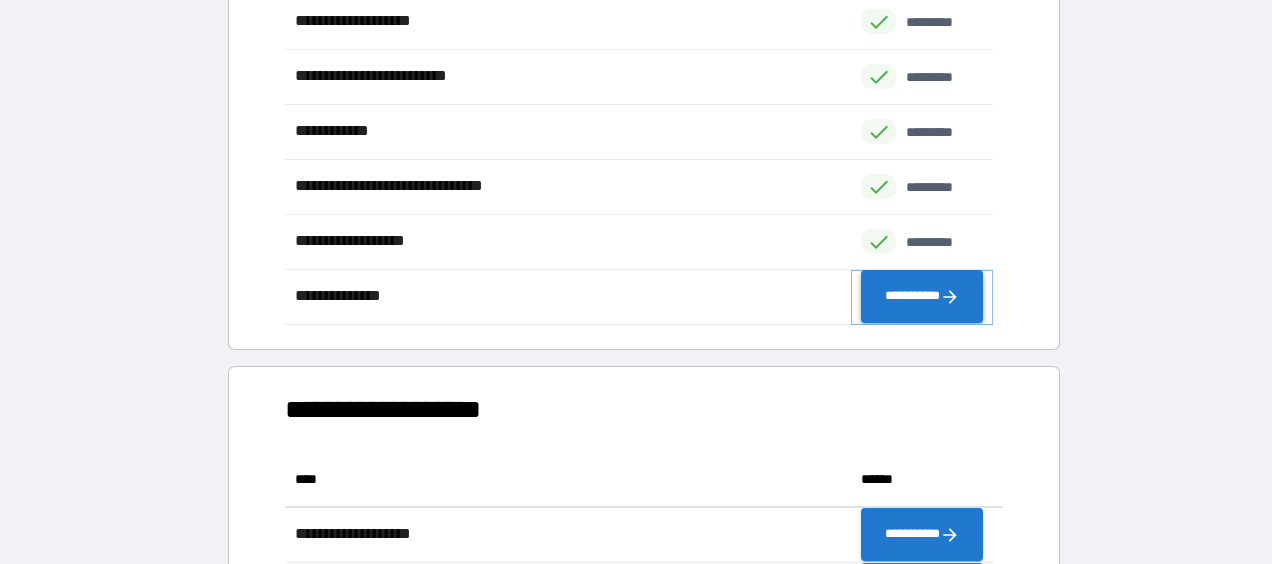 click on "**********" at bounding box center [922, 297] 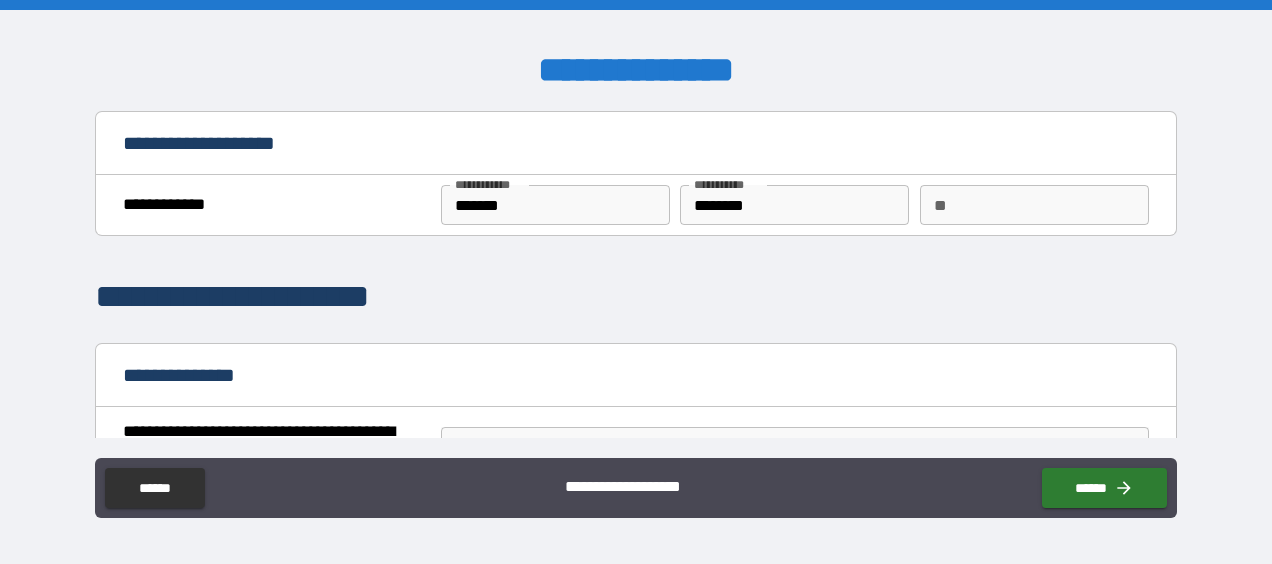 scroll, scrollTop: 200, scrollLeft: 0, axis: vertical 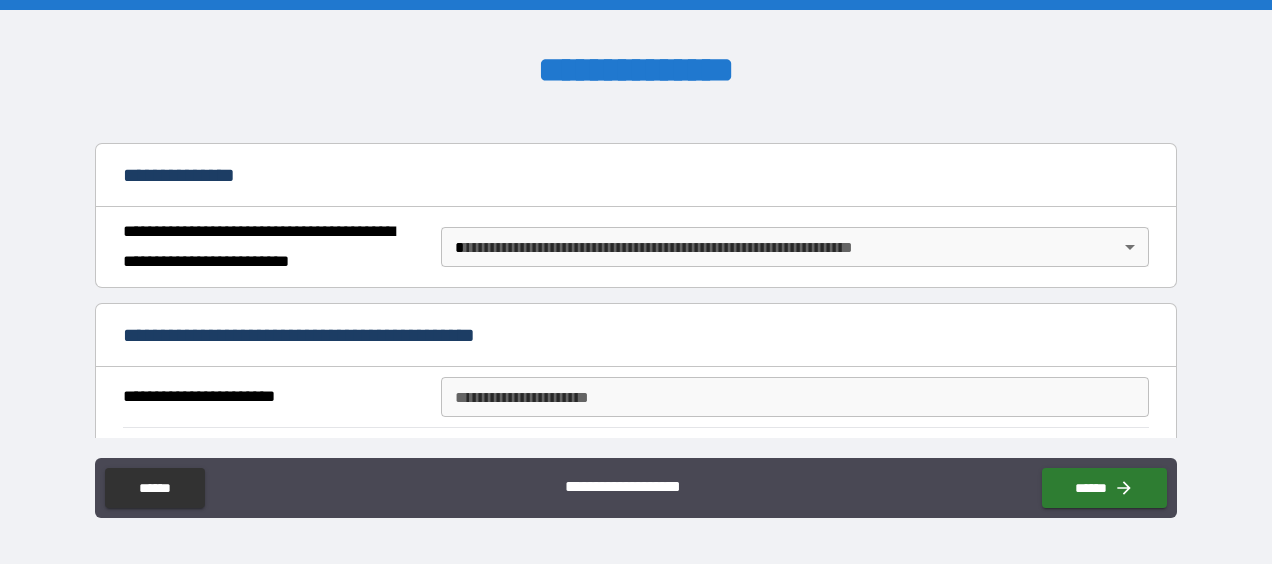 click on "**********" at bounding box center (636, 282) 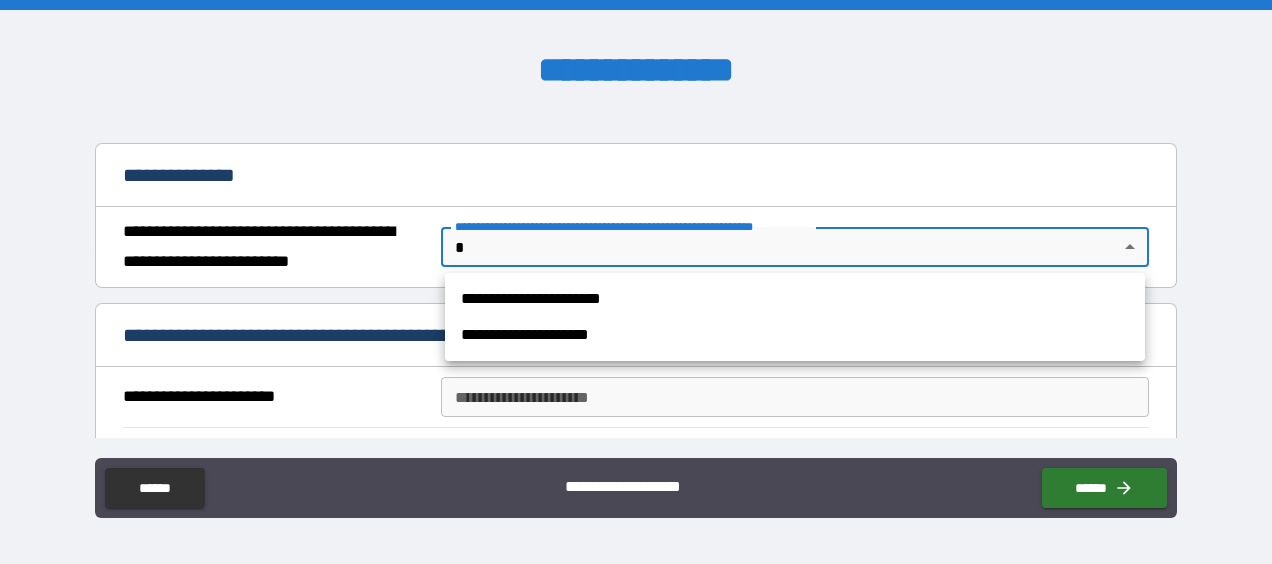 click on "**********" at bounding box center [795, 299] 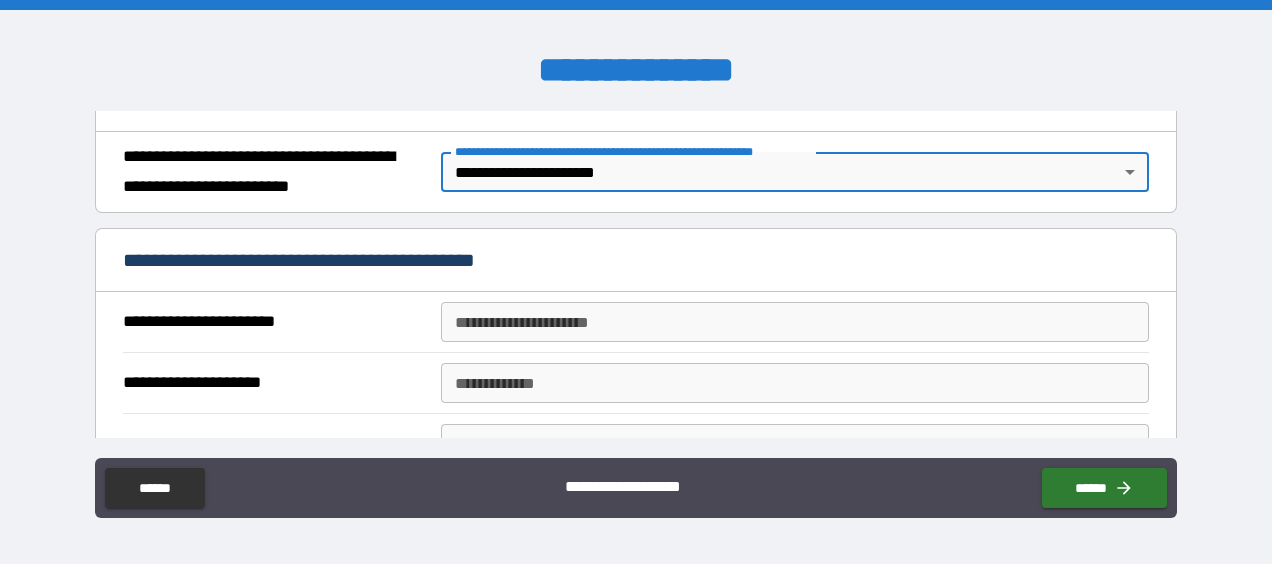 scroll, scrollTop: 300, scrollLeft: 0, axis: vertical 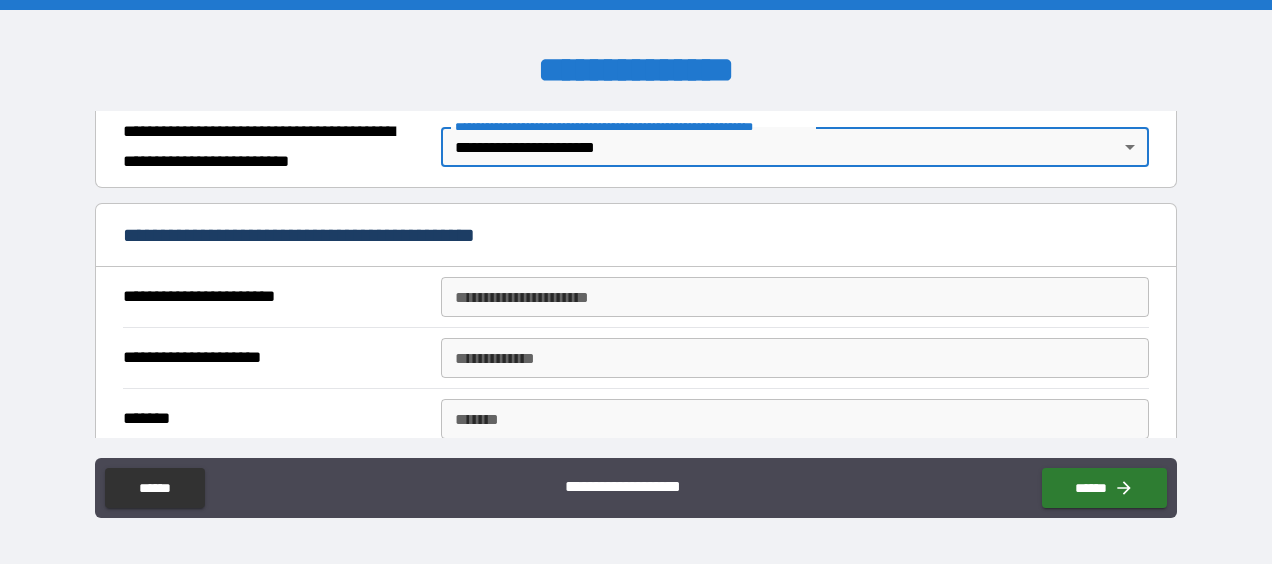 click on "**********" at bounding box center [794, 297] 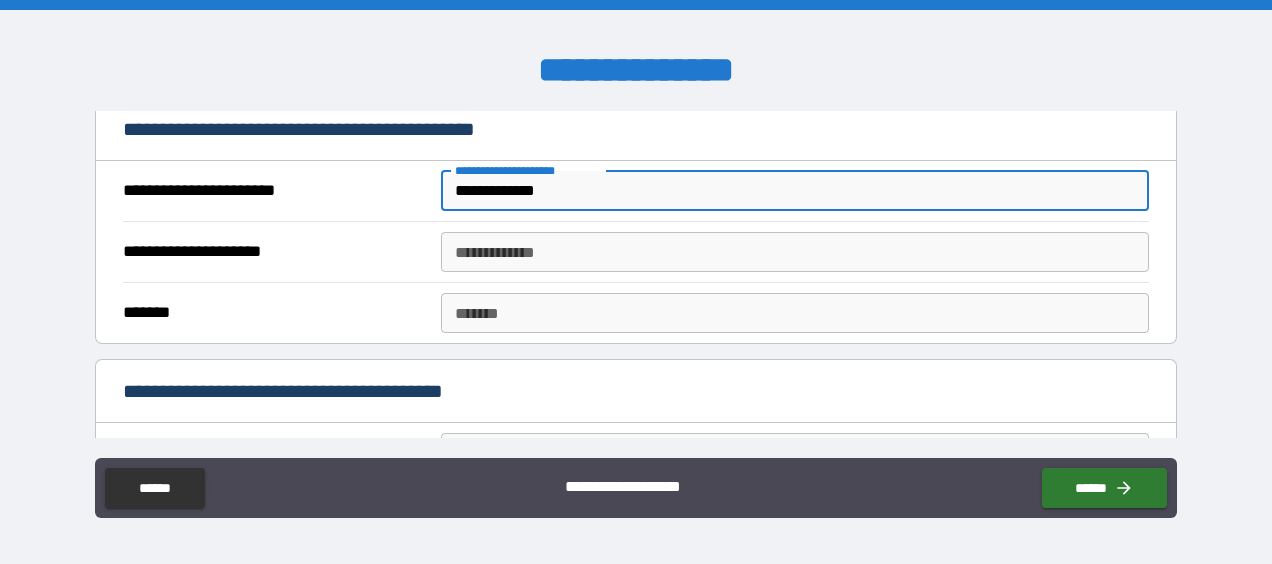 scroll, scrollTop: 600, scrollLeft: 0, axis: vertical 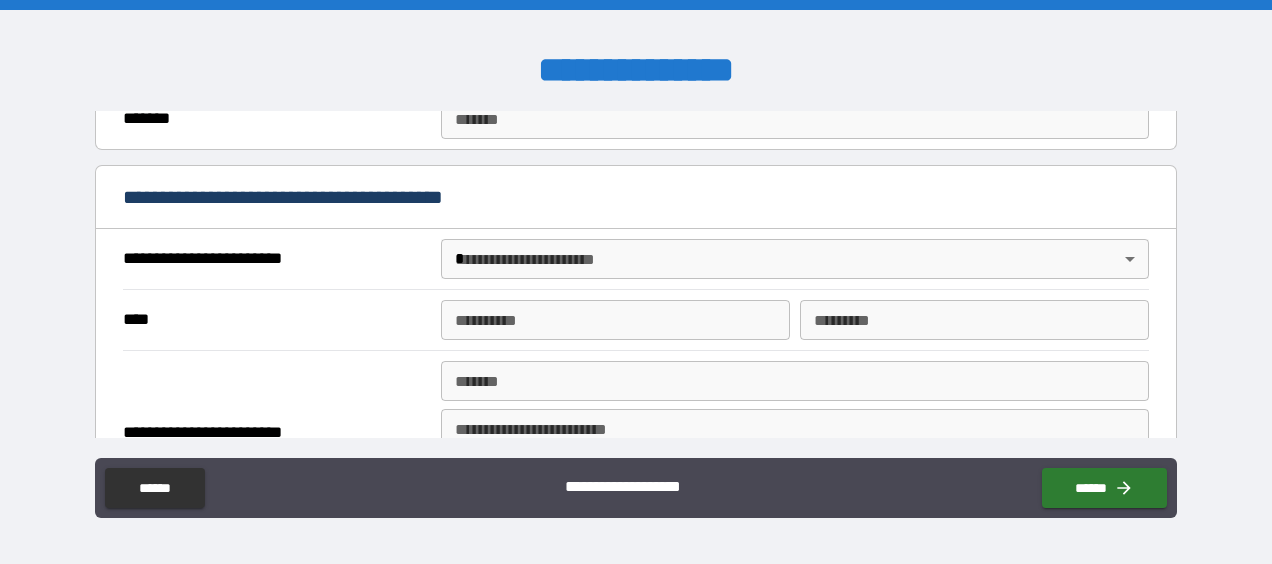 type on "**********" 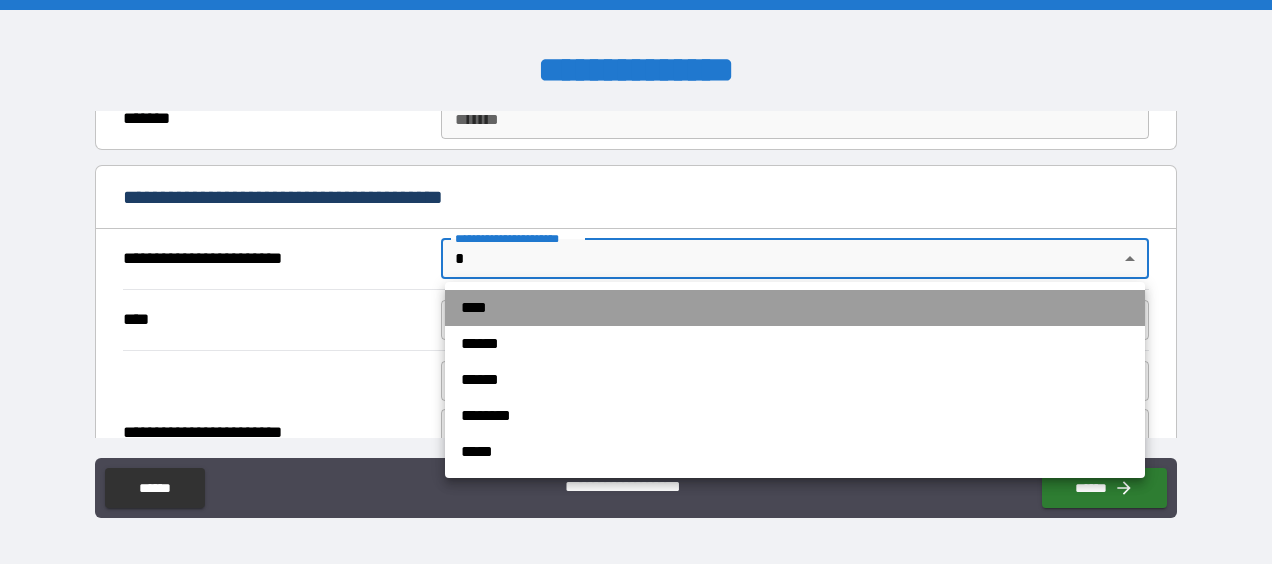 click on "****" at bounding box center (795, 308) 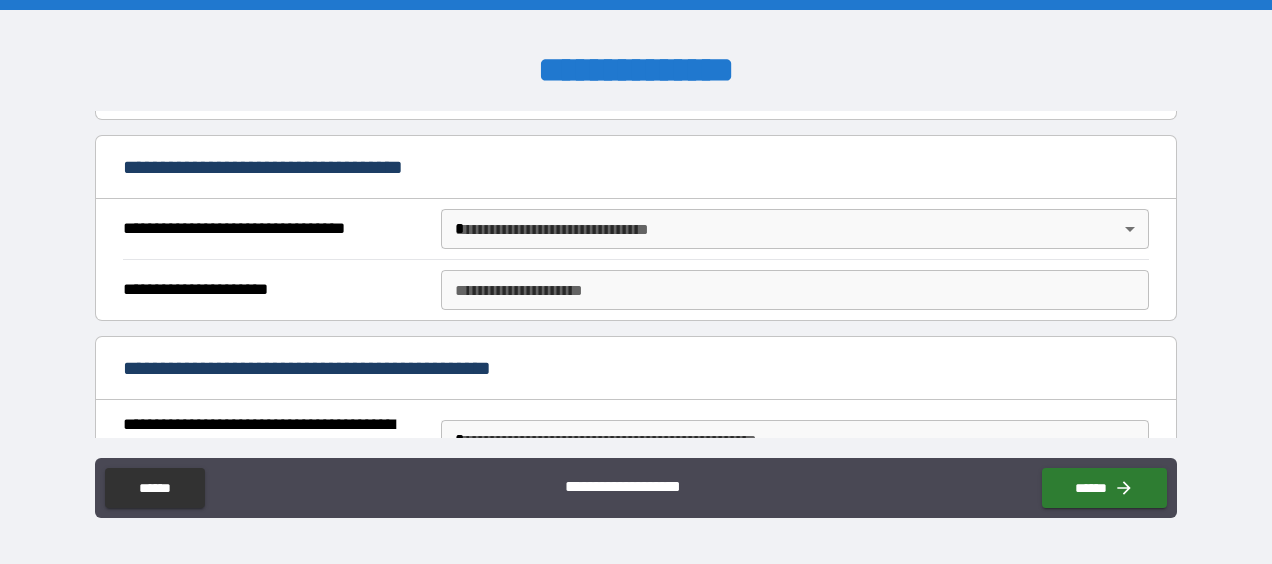 scroll, scrollTop: 1000, scrollLeft: 0, axis: vertical 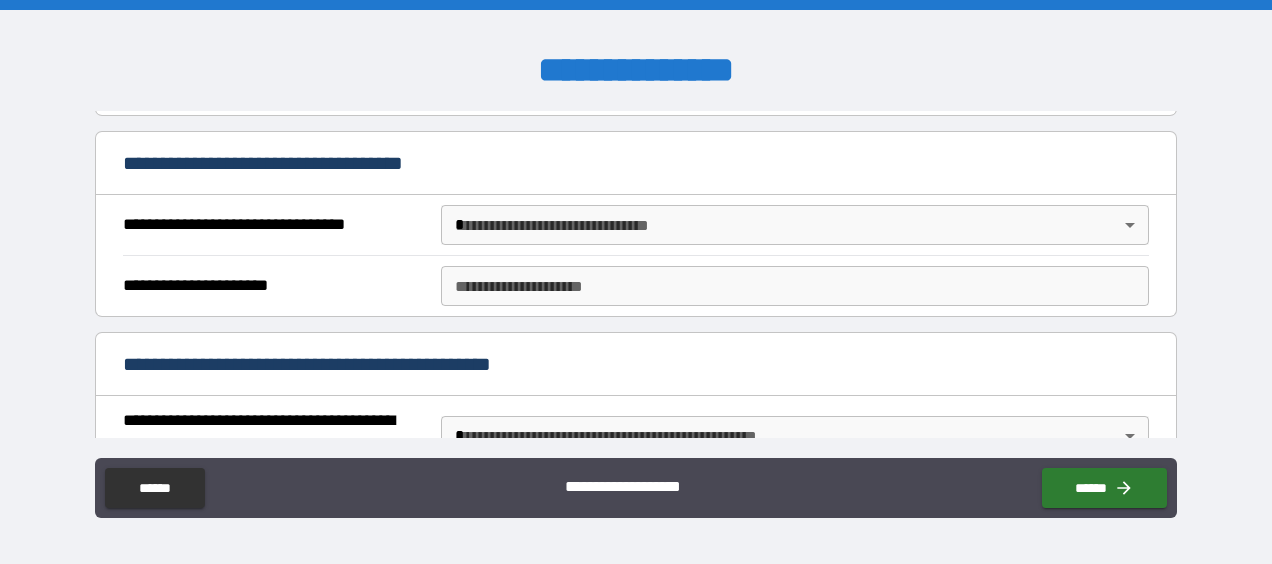 click on "[REDACTED]" at bounding box center [636, 282] 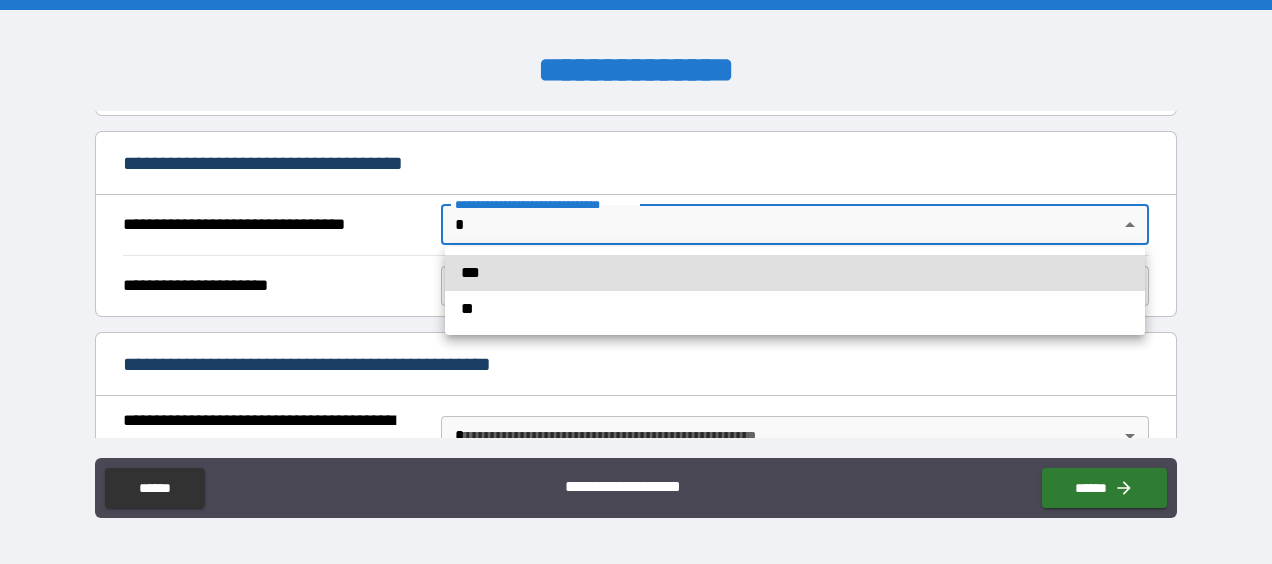 click on "**" at bounding box center (795, 309) 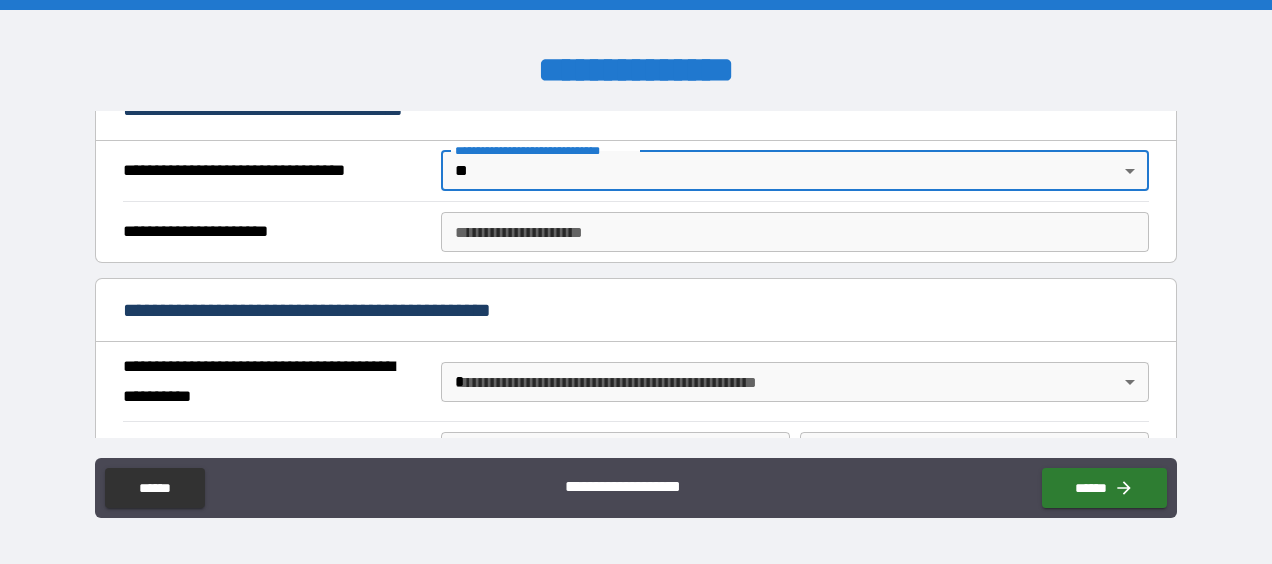 scroll, scrollTop: 1100, scrollLeft: 0, axis: vertical 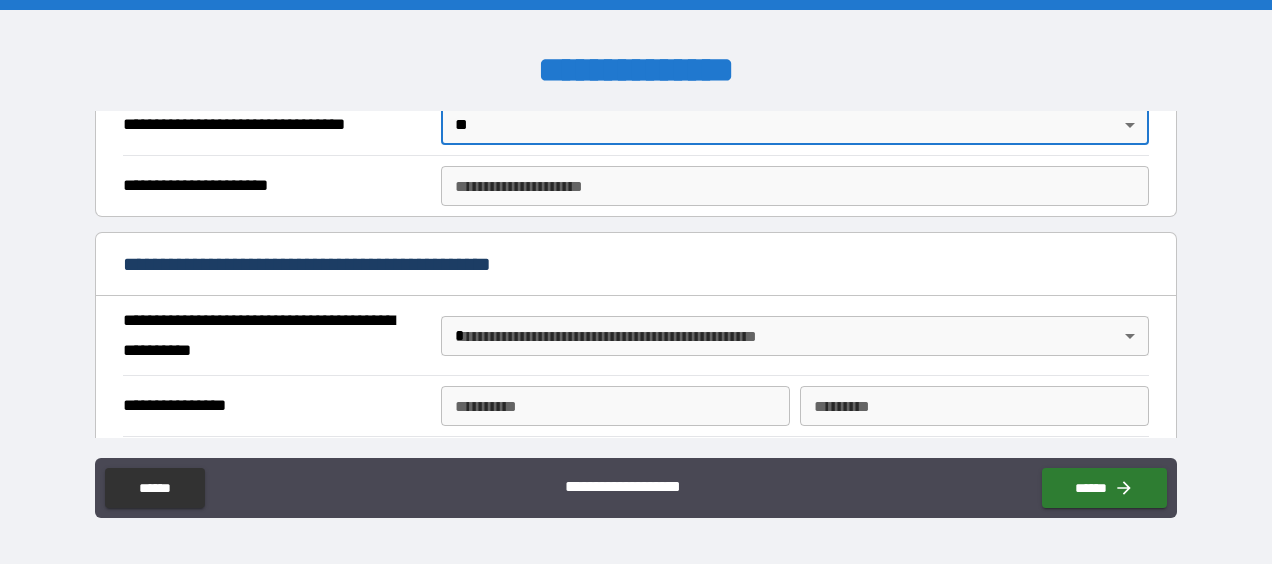 click on "[REDACTED]" at bounding box center (636, 282) 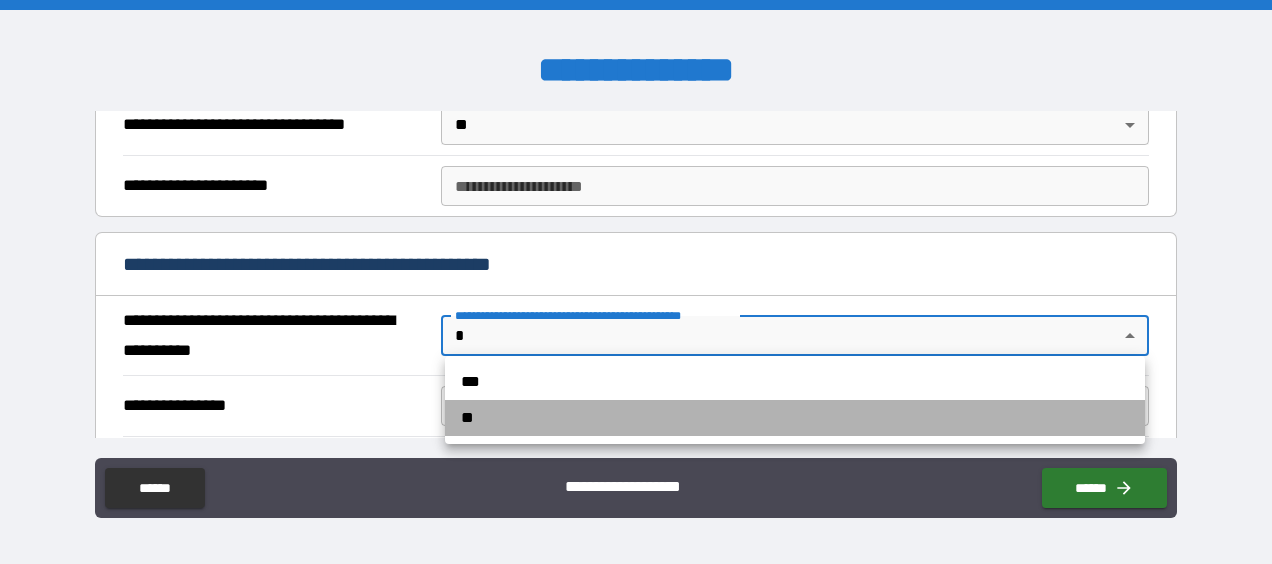 click on "**" at bounding box center [795, 418] 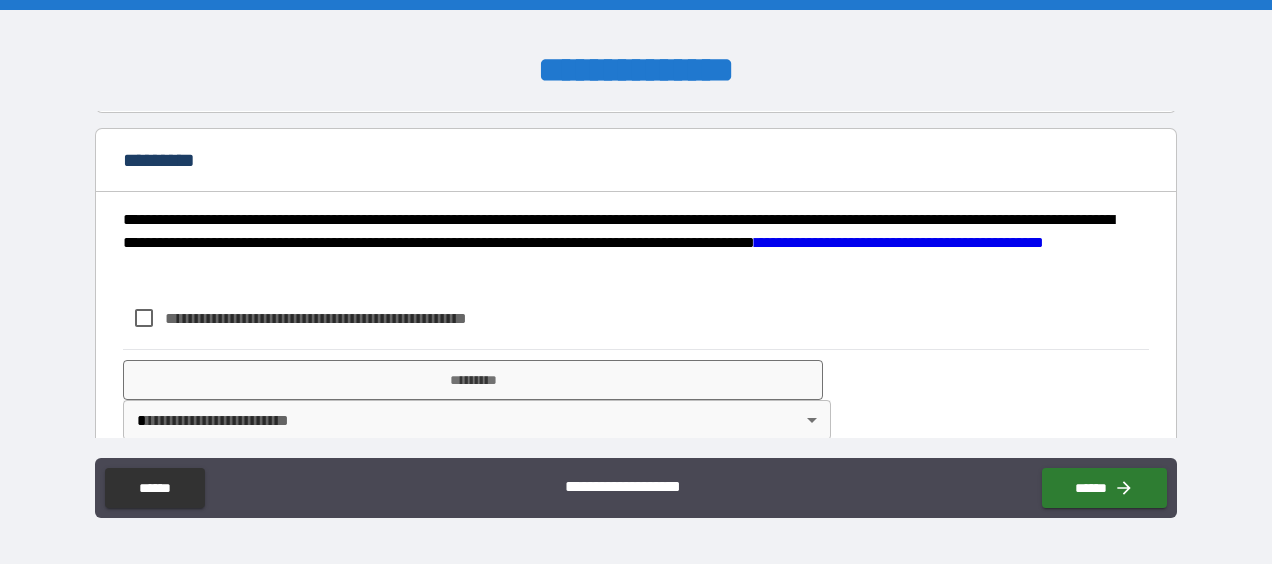 scroll, scrollTop: 1900, scrollLeft: 0, axis: vertical 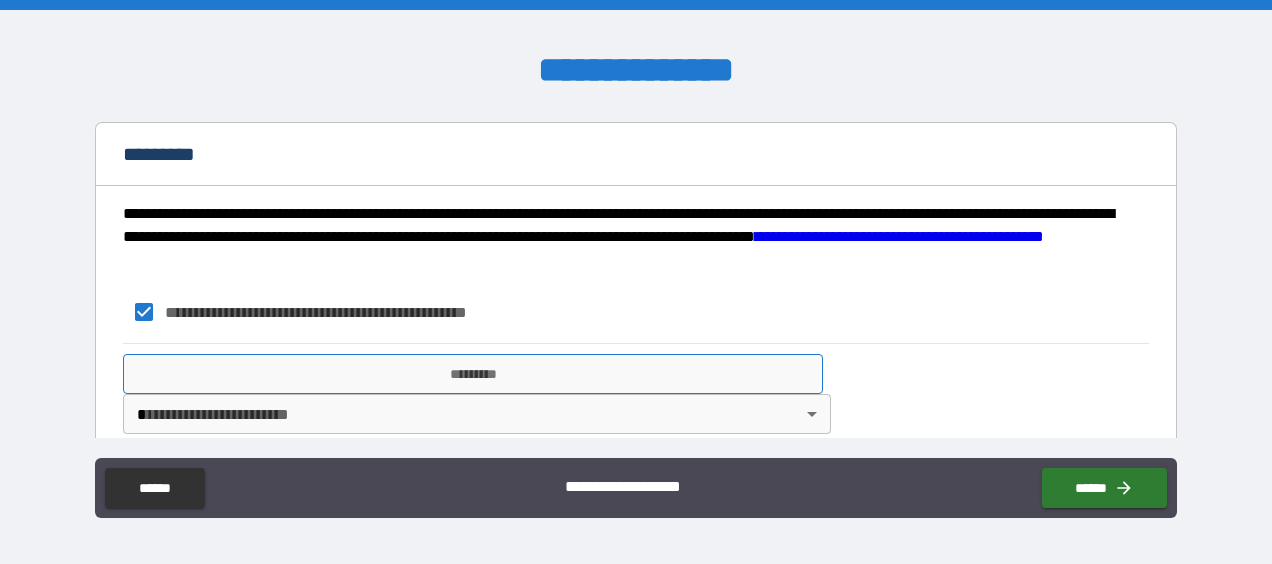 click on "*********" at bounding box center [473, 374] 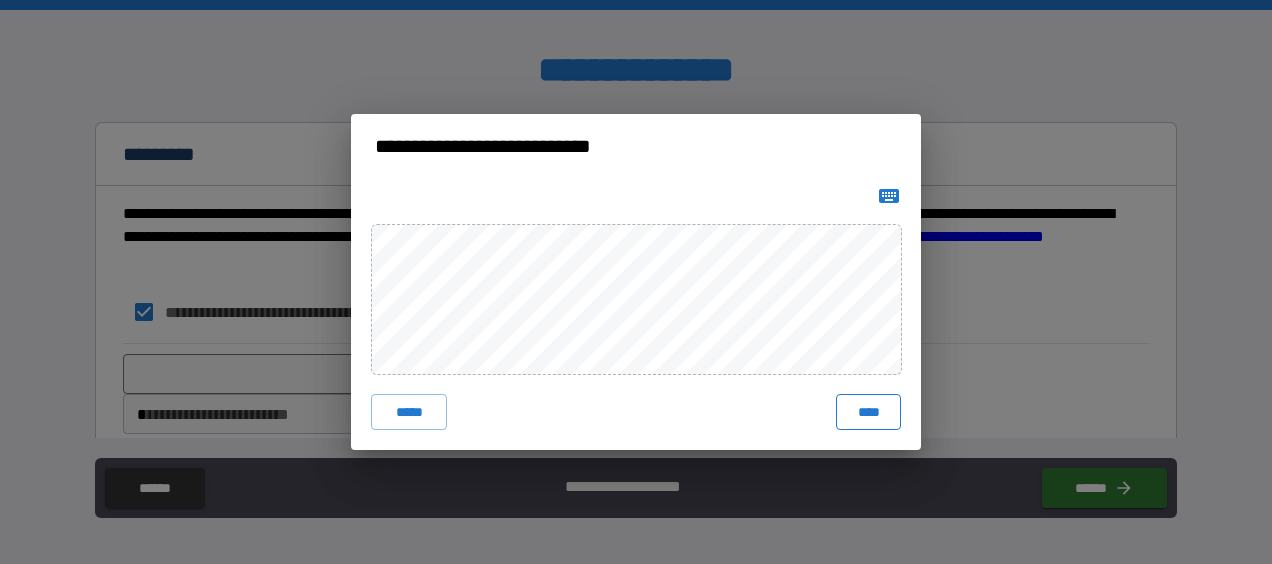 click on "****" at bounding box center (868, 412) 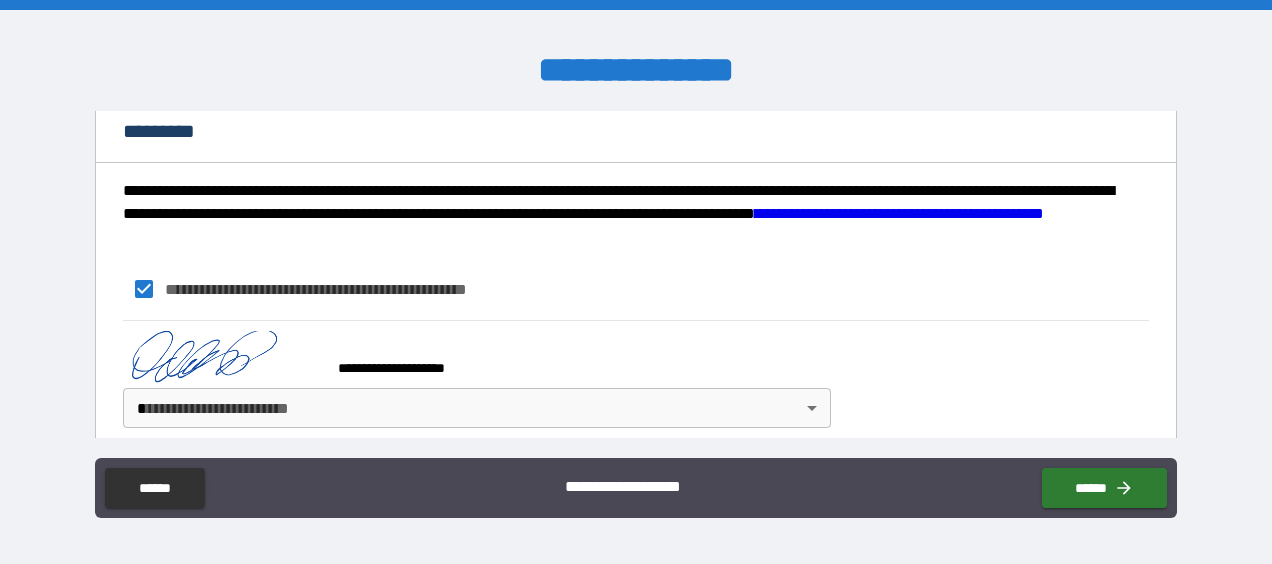 scroll, scrollTop: 1933, scrollLeft: 0, axis: vertical 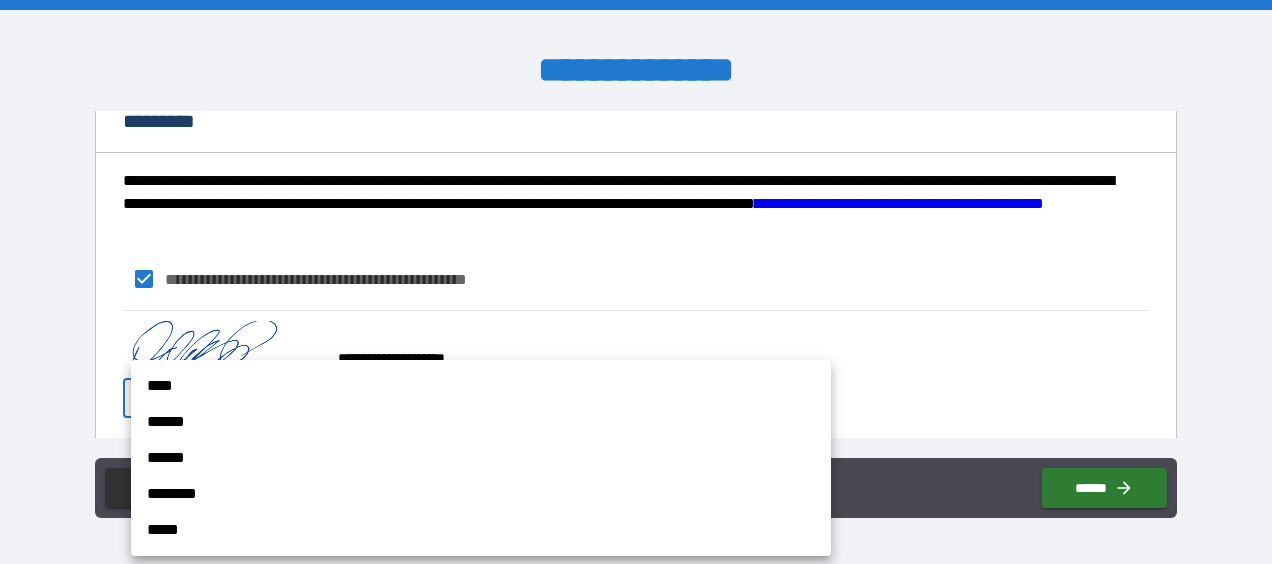 click on "[REDACTED]" at bounding box center (636, 282) 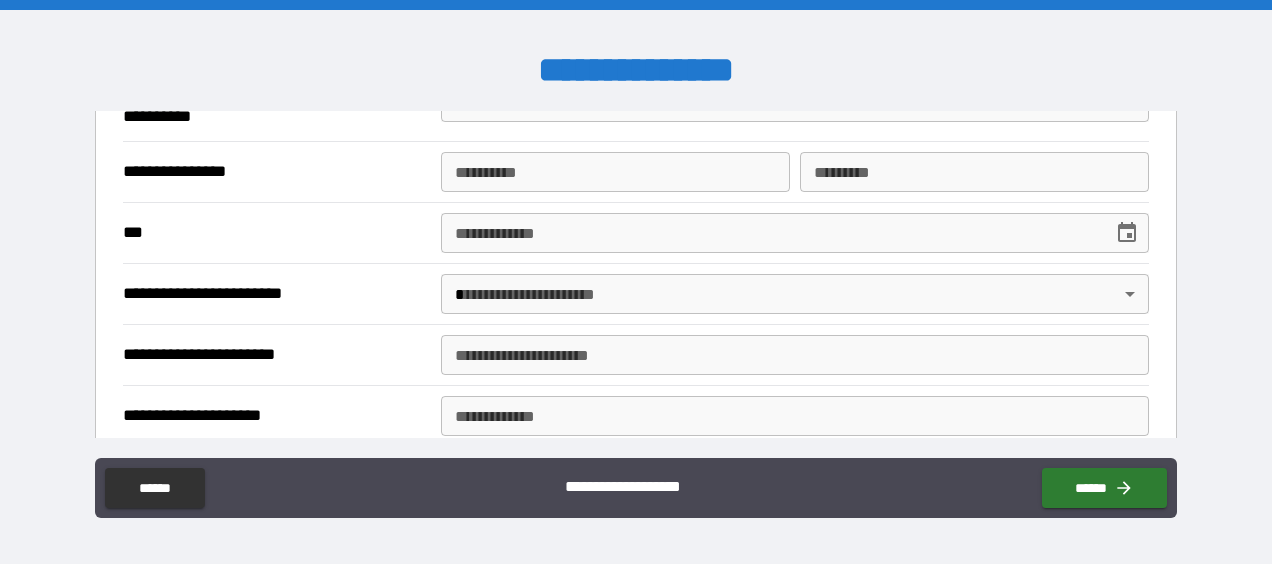 scroll, scrollTop: 1333, scrollLeft: 0, axis: vertical 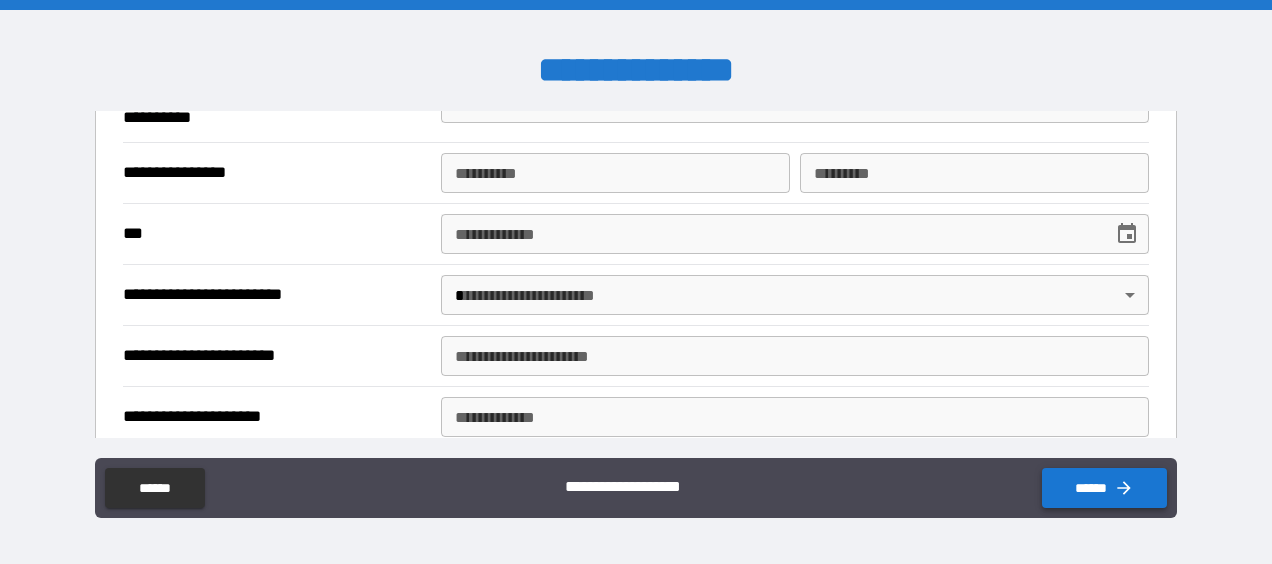 click on "******" at bounding box center (1104, 488) 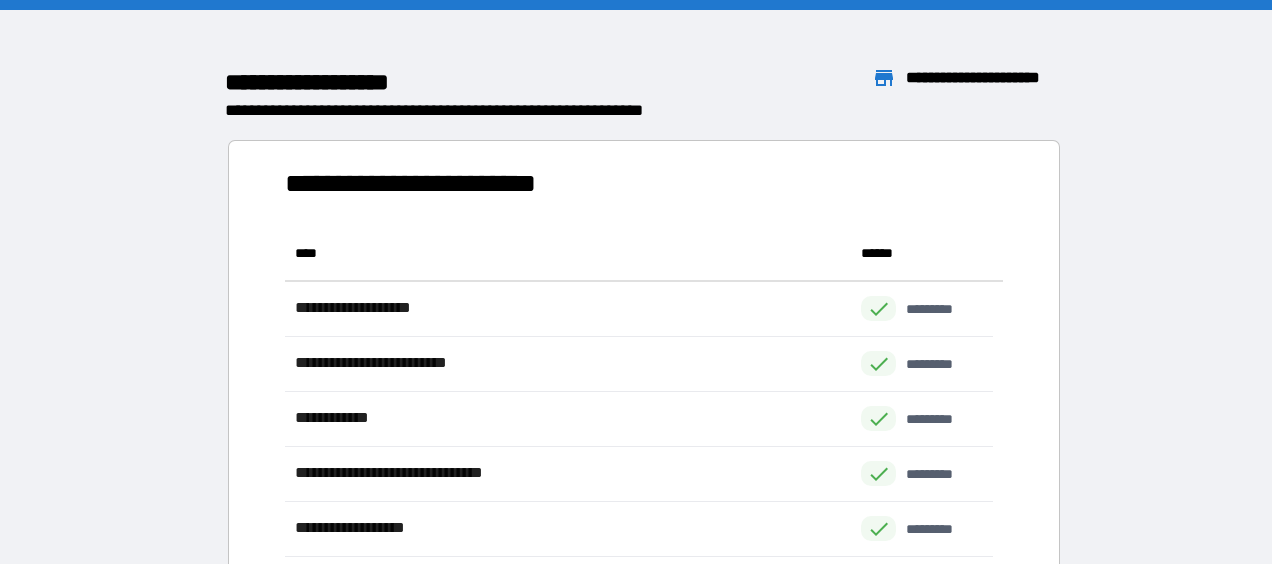 scroll, scrollTop: 16, scrollLeft: 16, axis: both 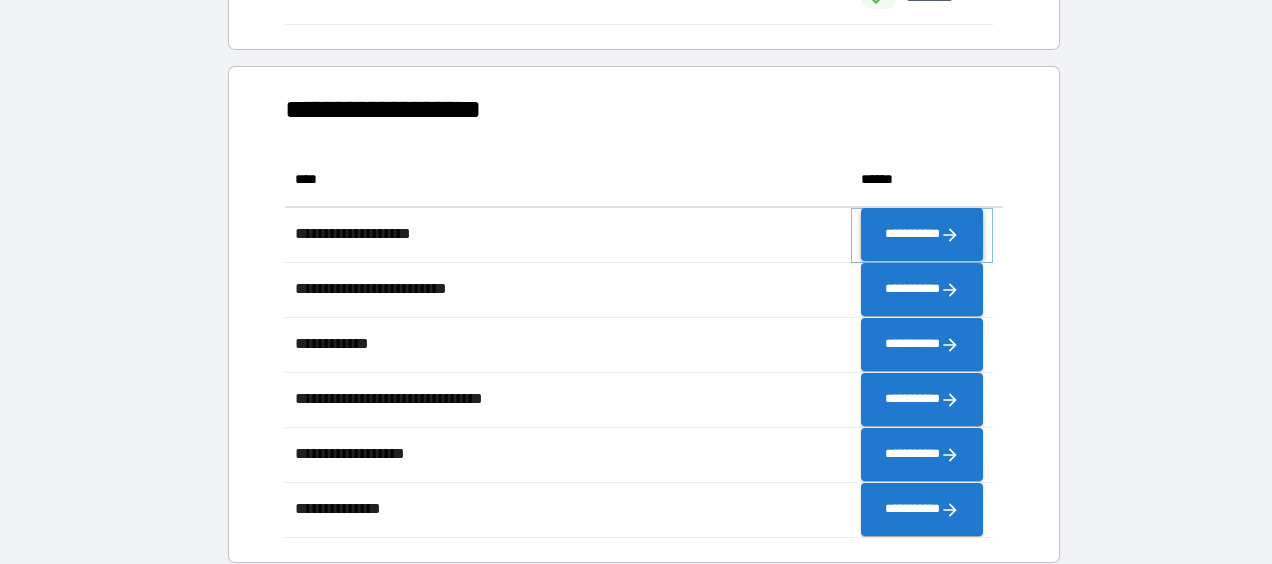 click on "**********" at bounding box center (922, 235) 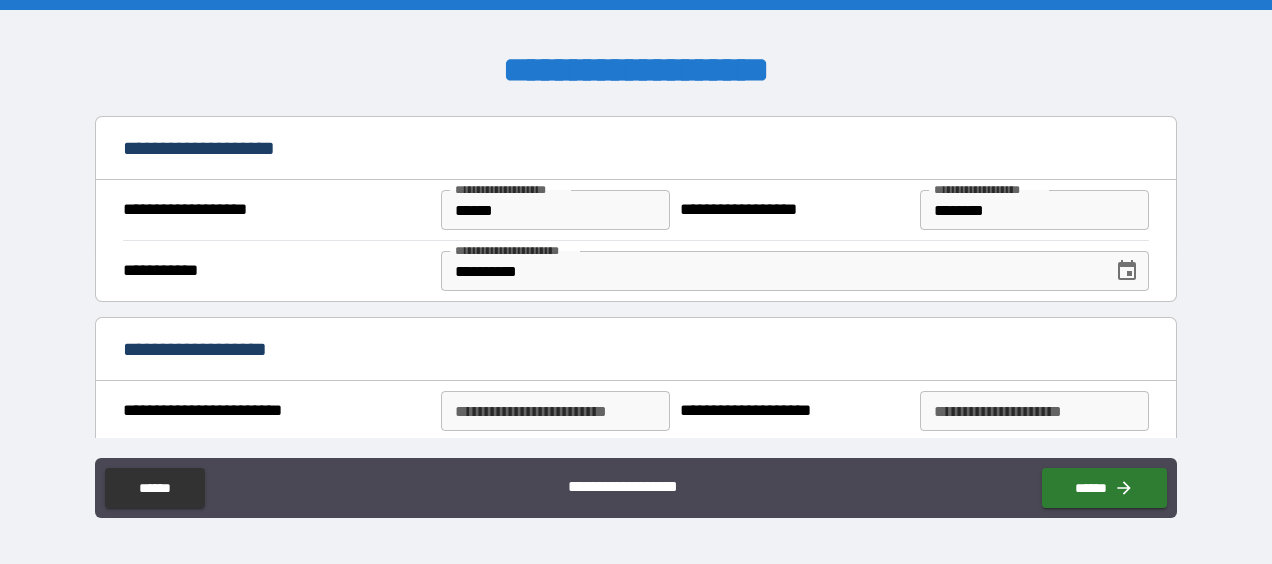scroll, scrollTop: 200, scrollLeft: 0, axis: vertical 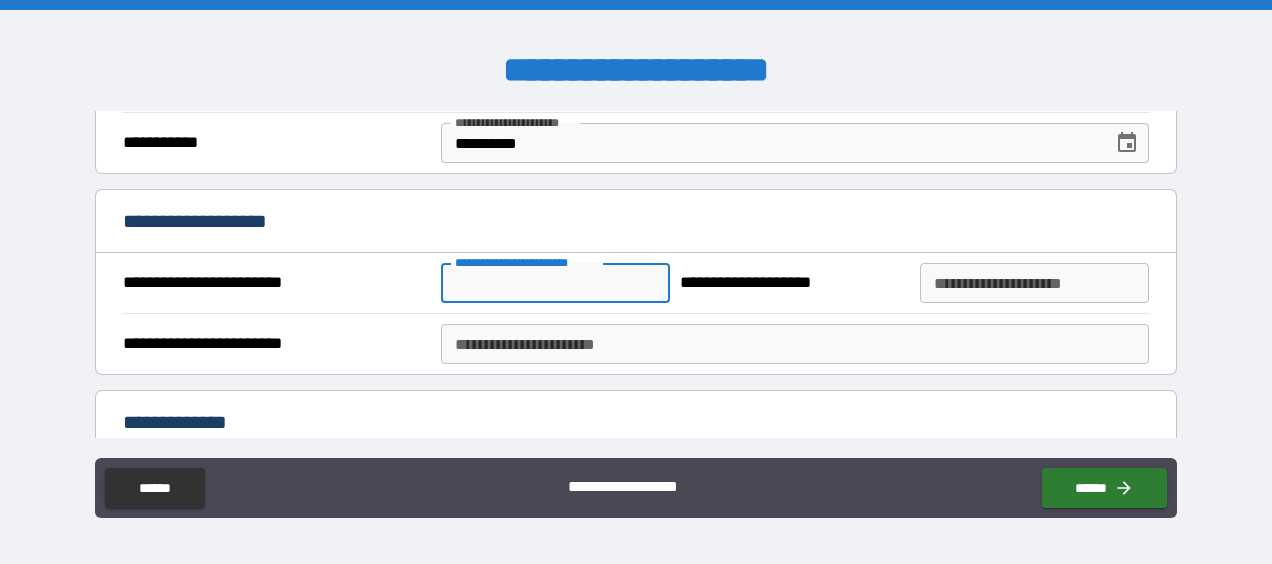 click on "**********" at bounding box center (555, 283) 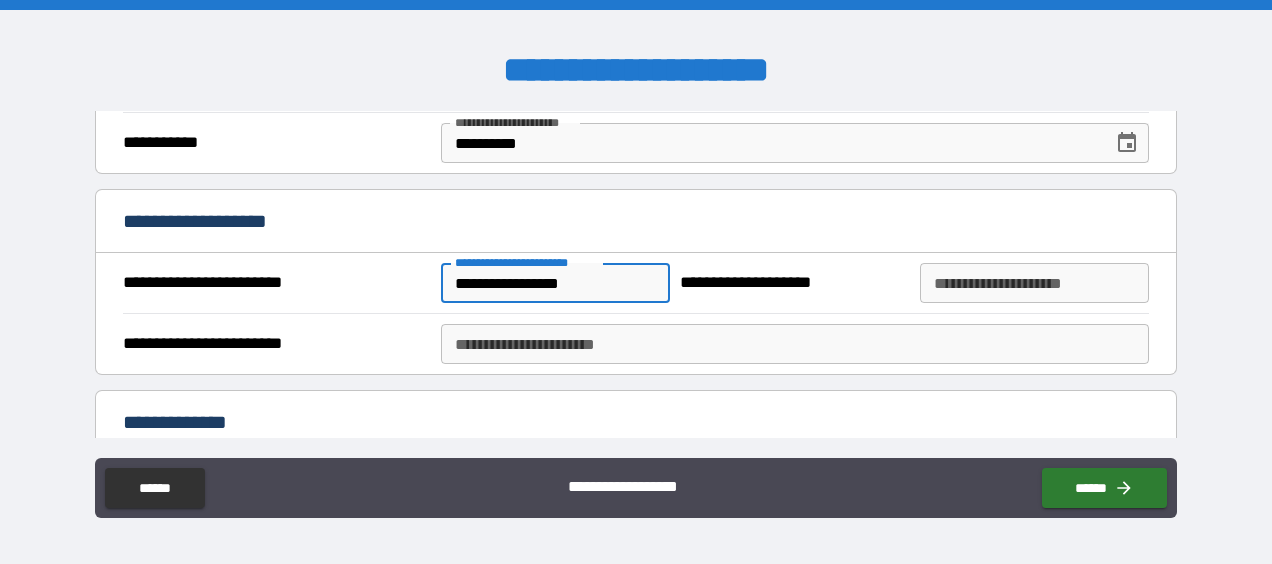 type on "**********" 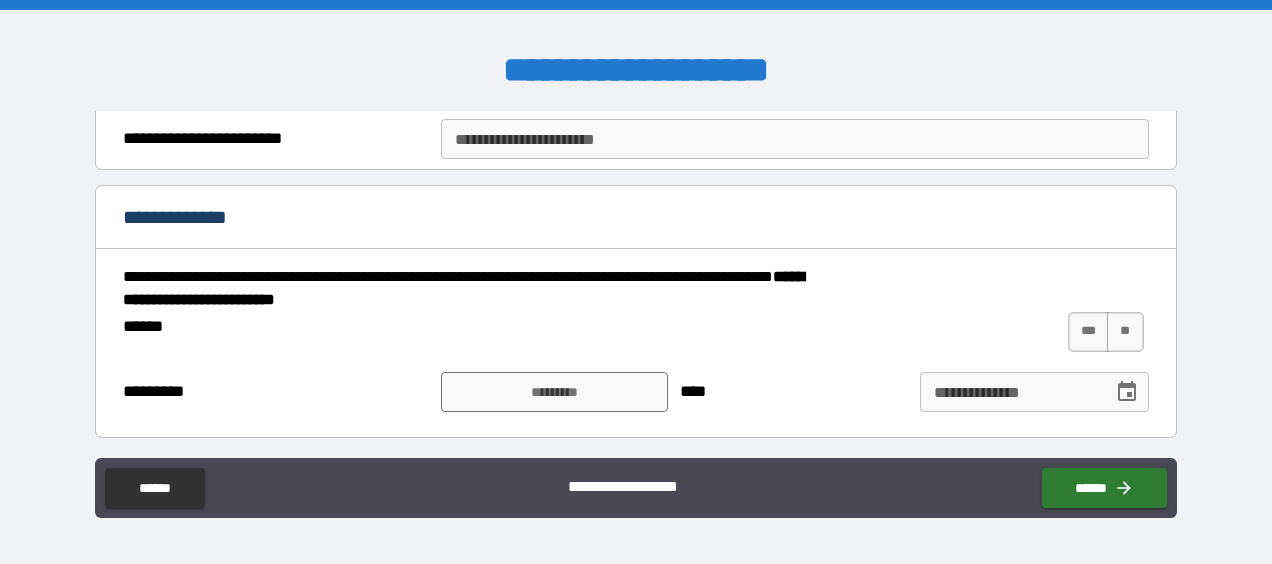 scroll, scrollTop: 406, scrollLeft: 0, axis: vertical 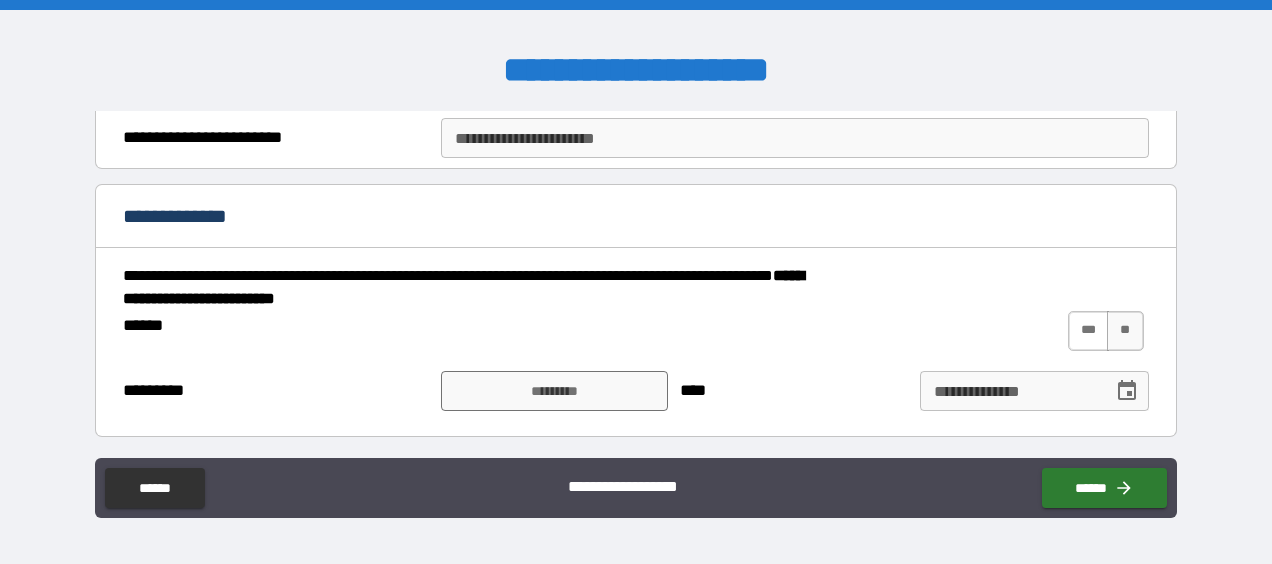 click on "***" at bounding box center [1089, 331] 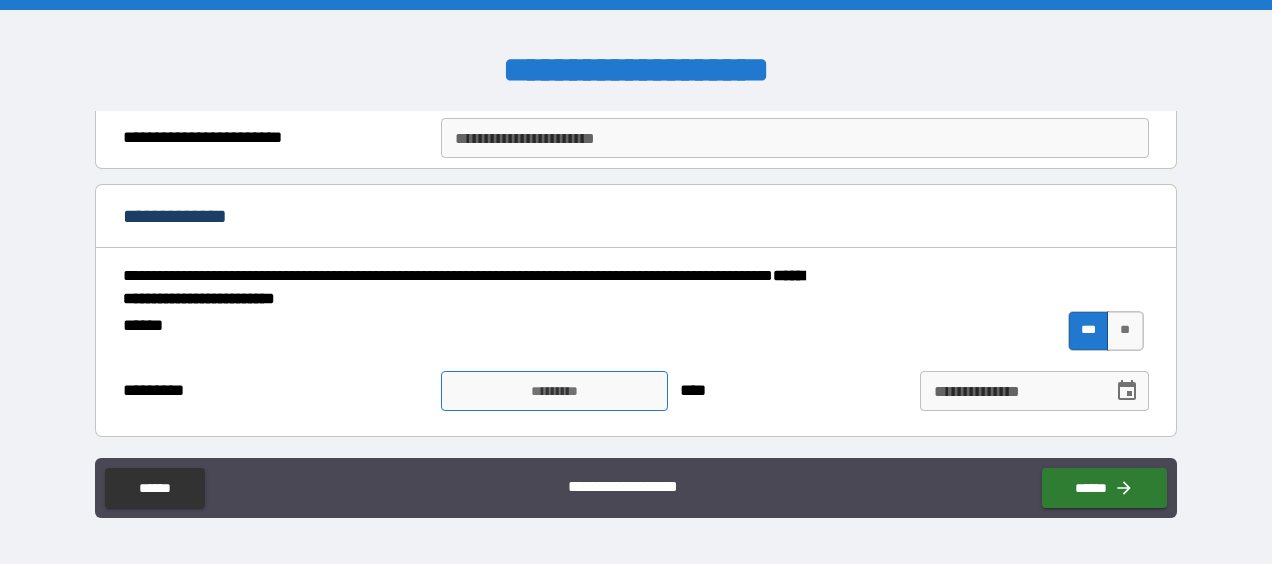 click on "*********" at bounding box center (554, 391) 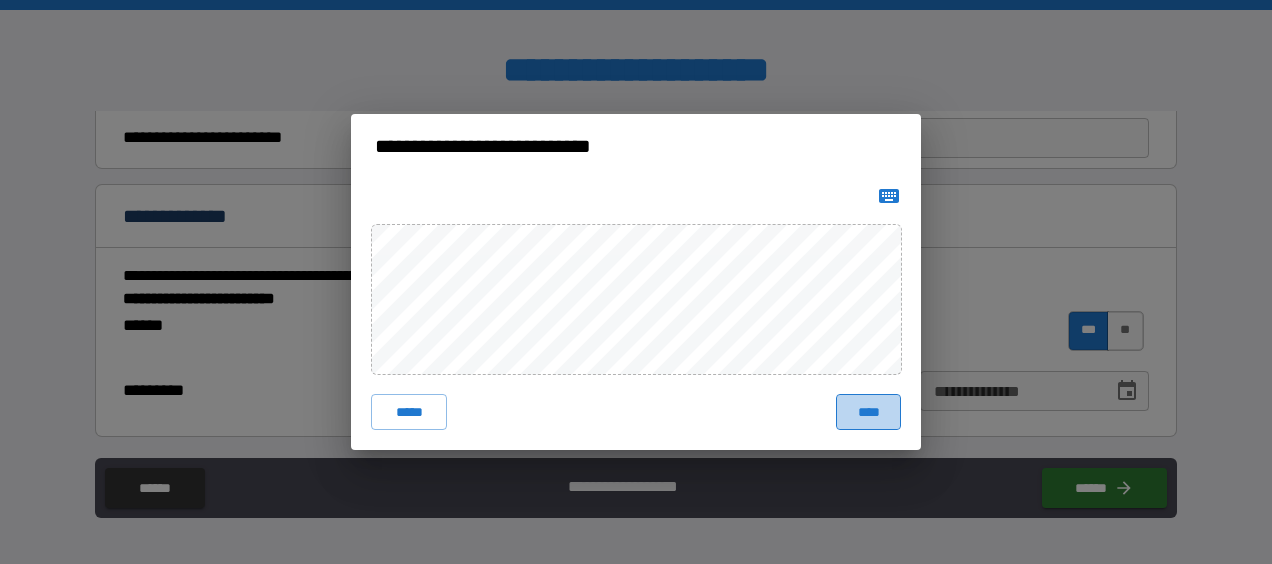click on "****" at bounding box center [868, 412] 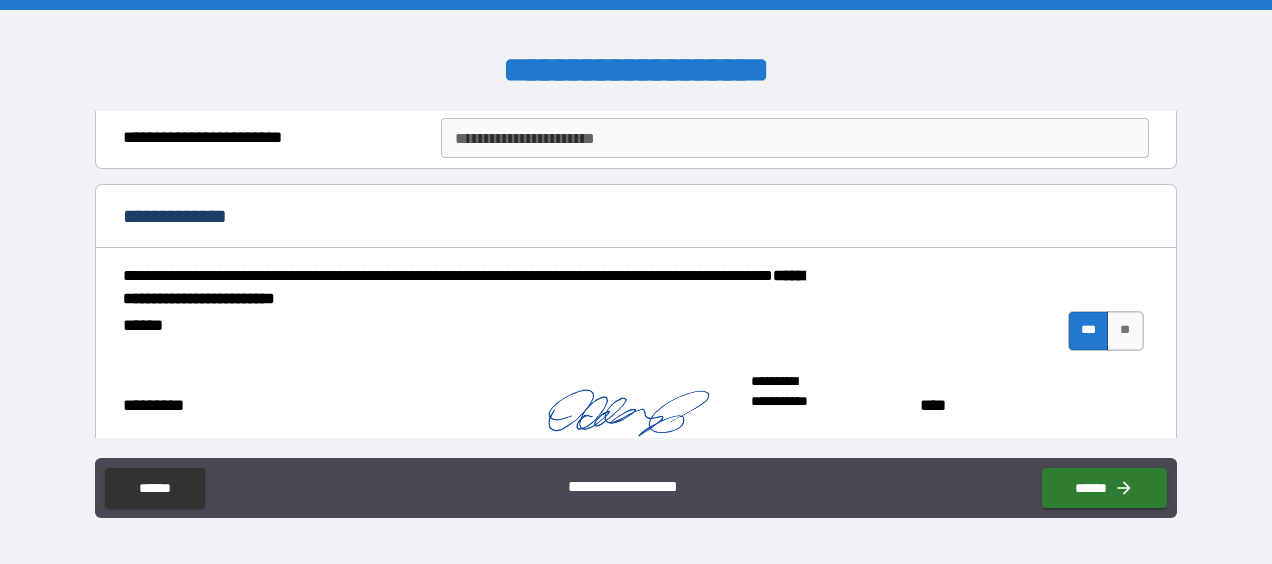 scroll, scrollTop: 476, scrollLeft: 0, axis: vertical 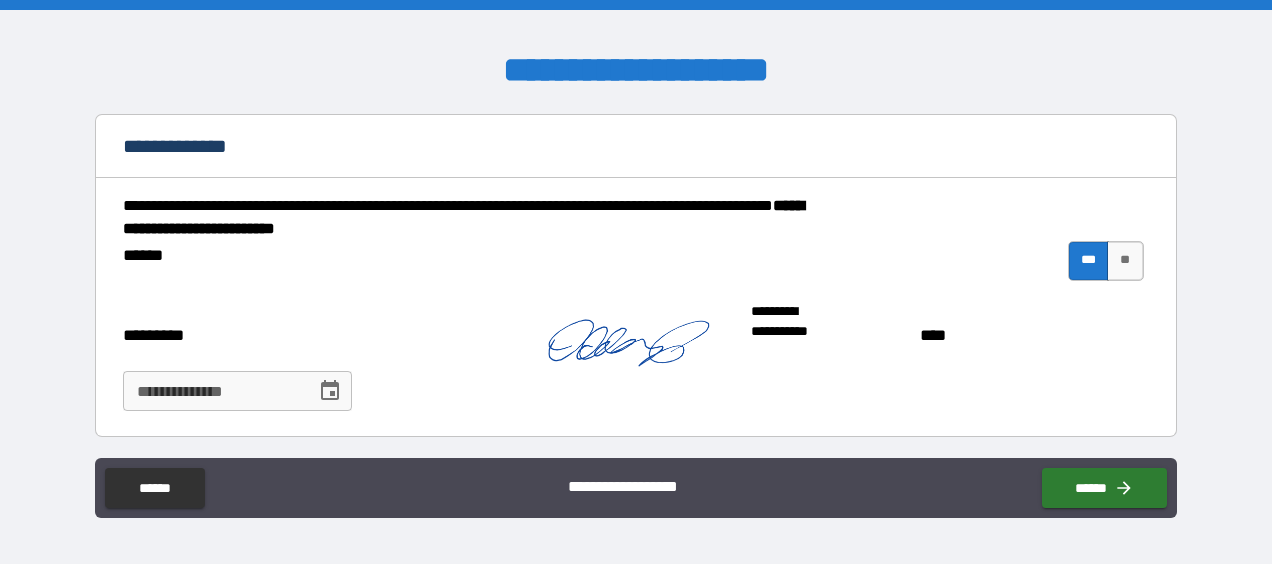 click 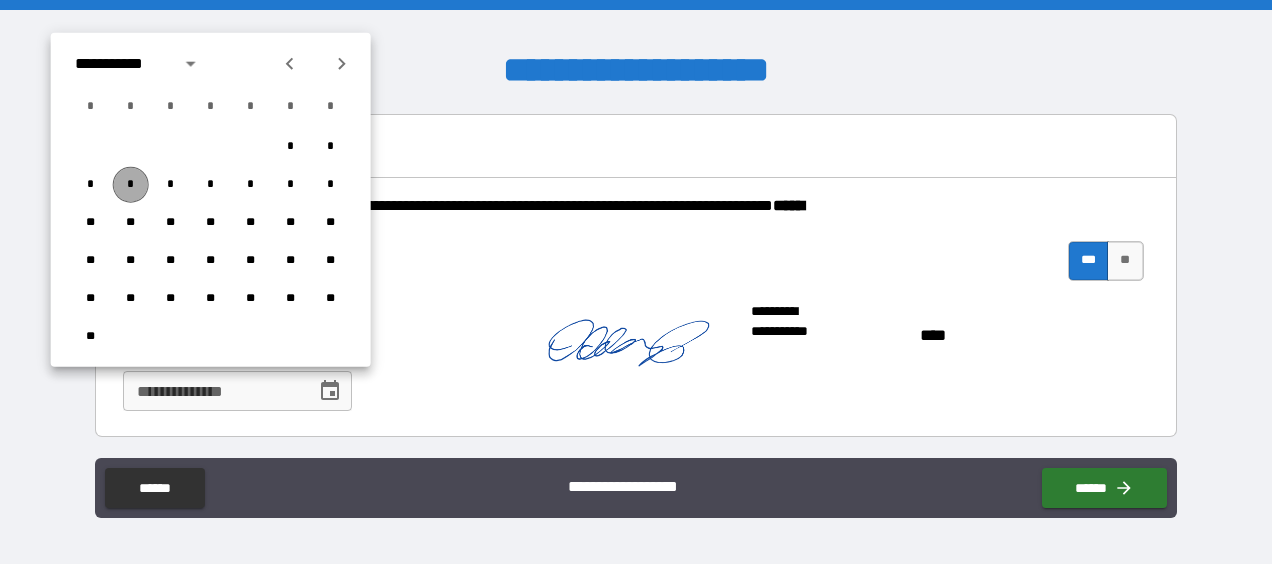 click on "*" at bounding box center (131, 185) 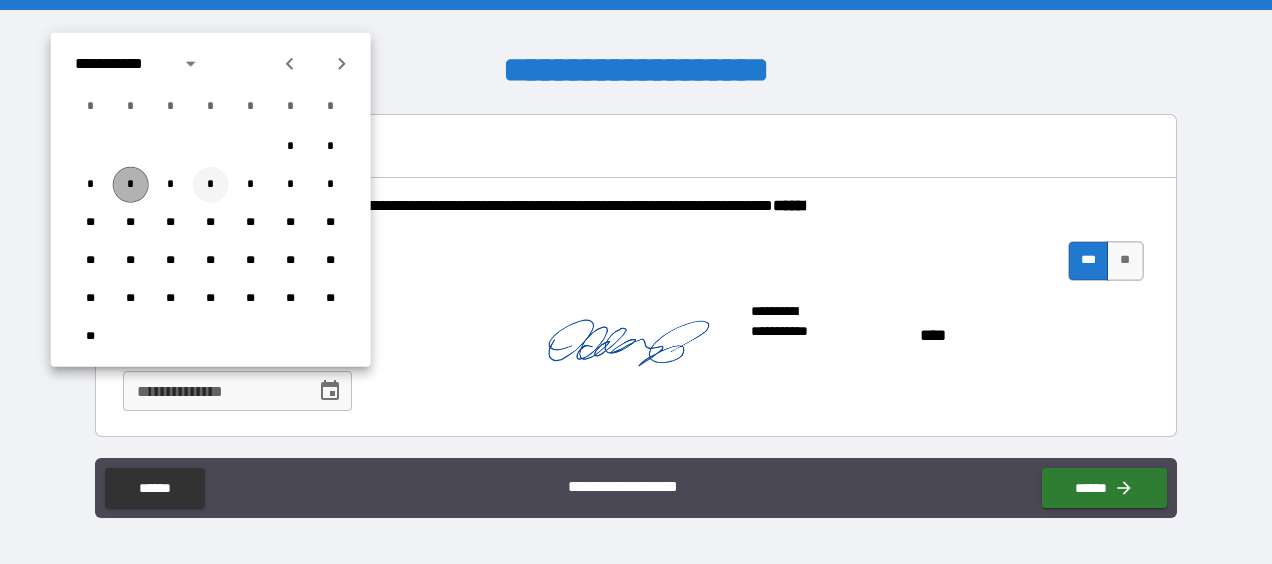 type on "**********" 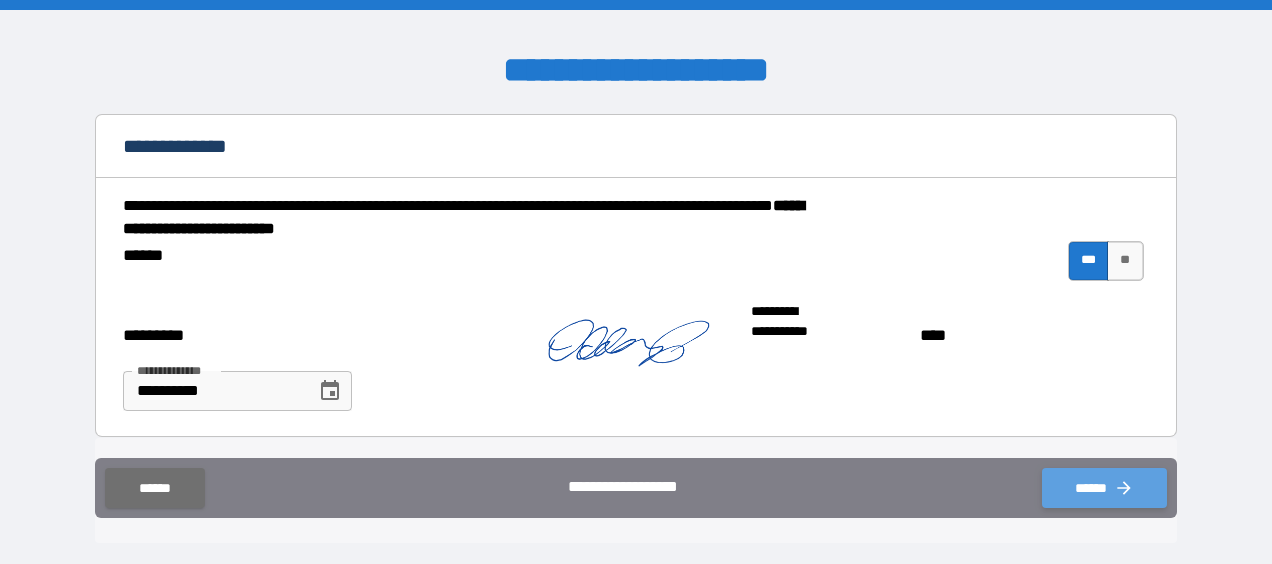 click on "******" at bounding box center (1104, 488) 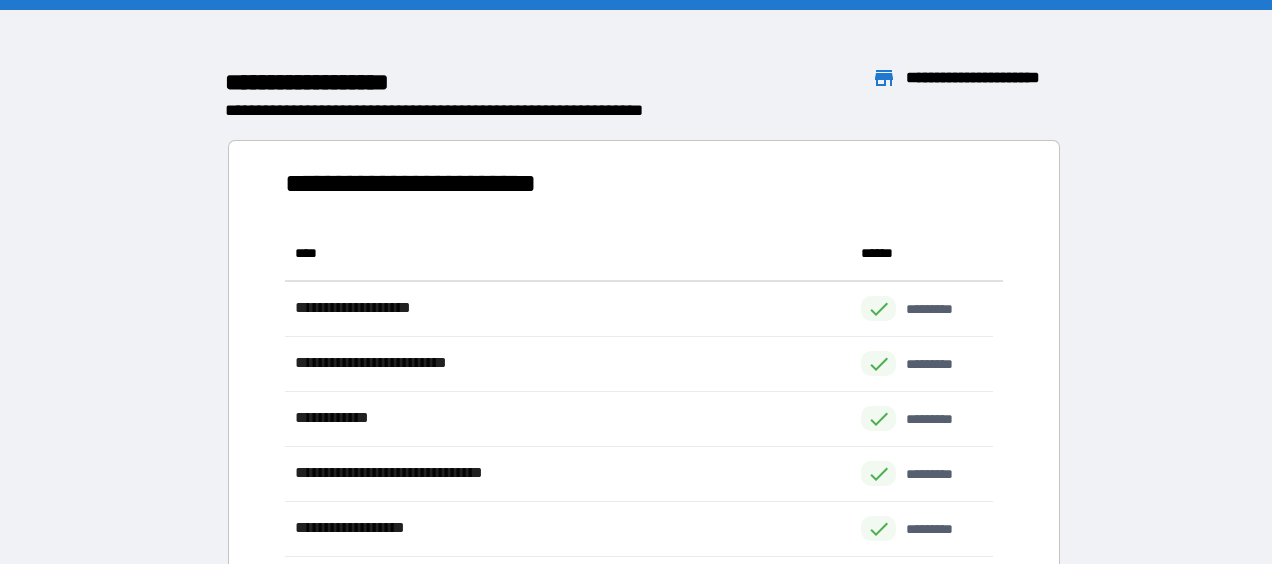 scroll, scrollTop: 16, scrollLeft: 16, axis: both 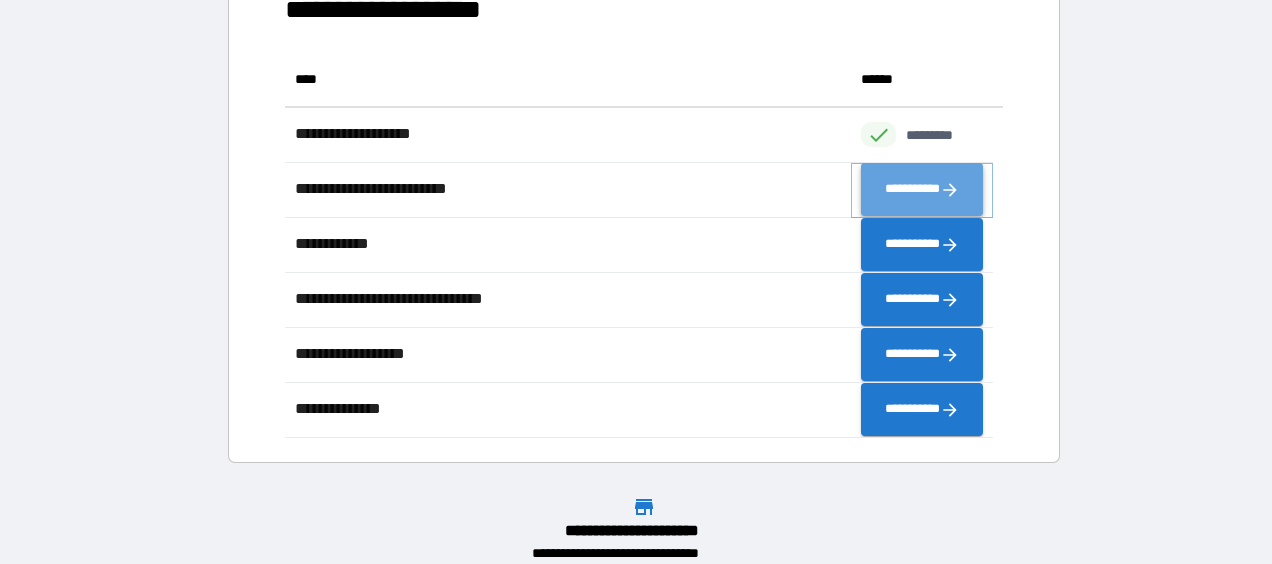 click on "**********" at bounding box center [922, 190] 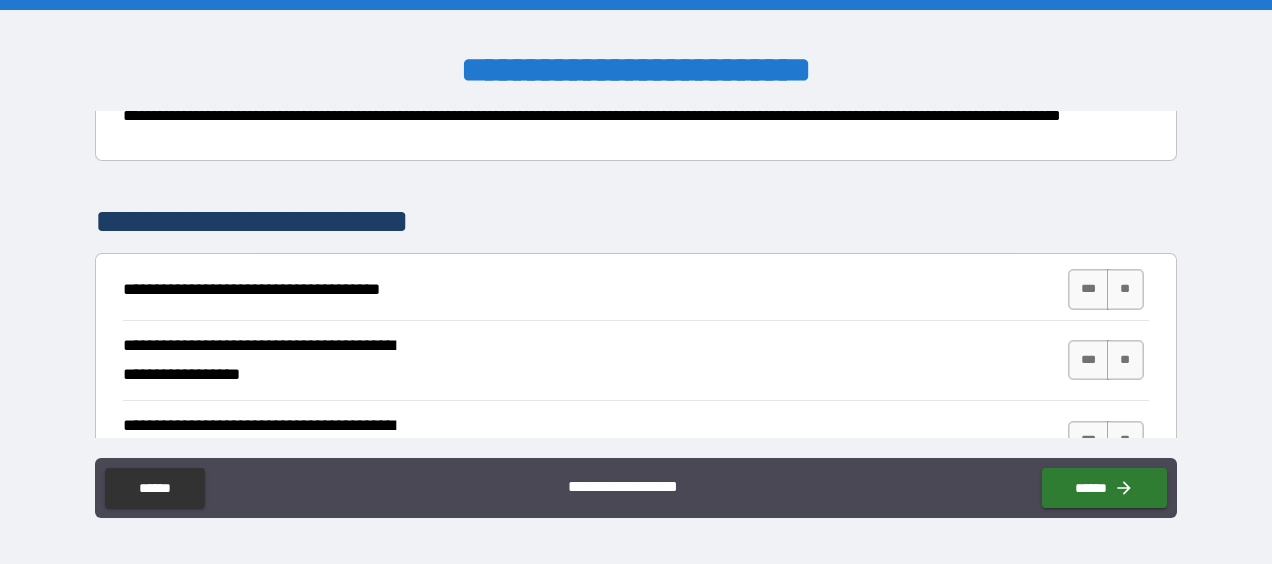 scroll, scrollTop: 300, scrollLeft: 0, axis: vertical 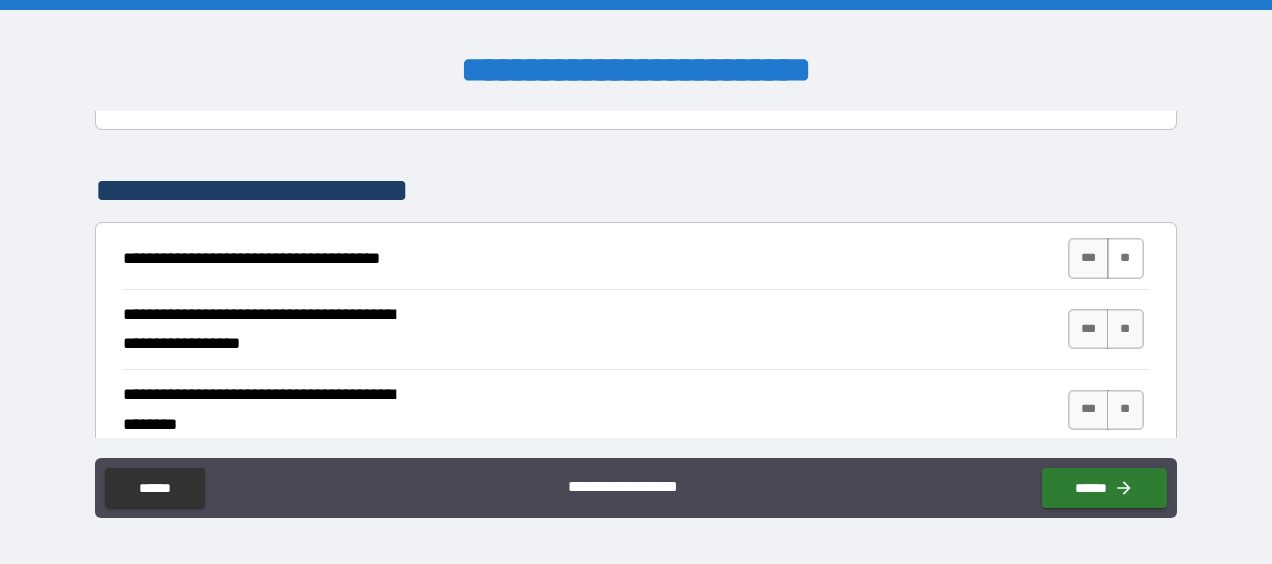 click on "**" at bounding box center (1125, 258) 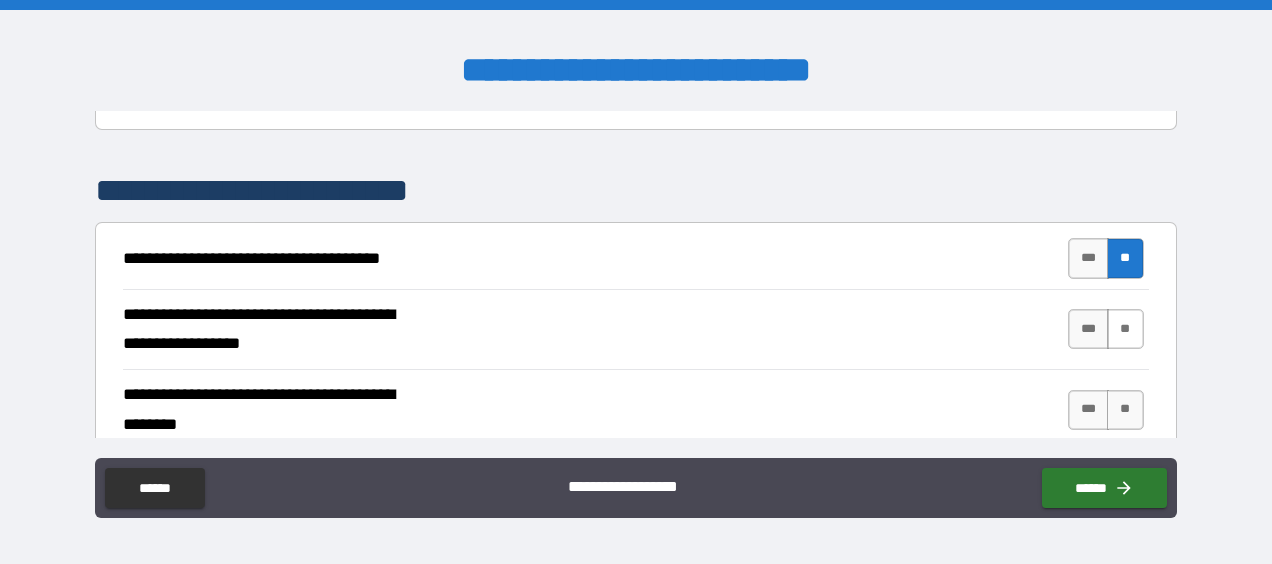 click on "**" at bounding box center (1125, 329) 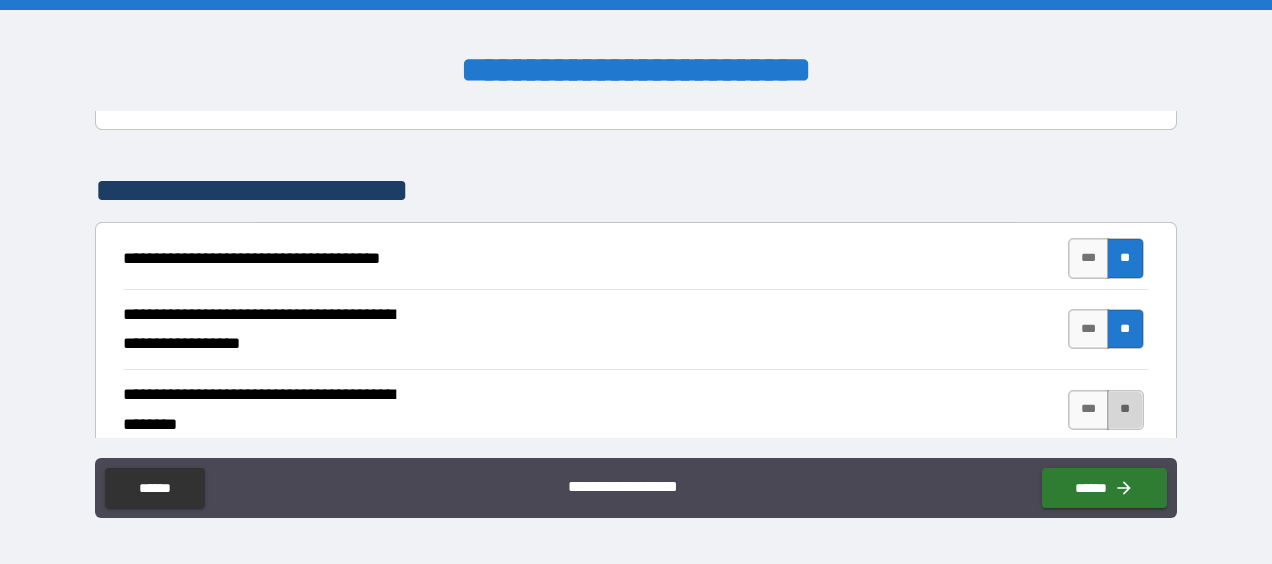 click on "**" at bounding box center [1125, 410] 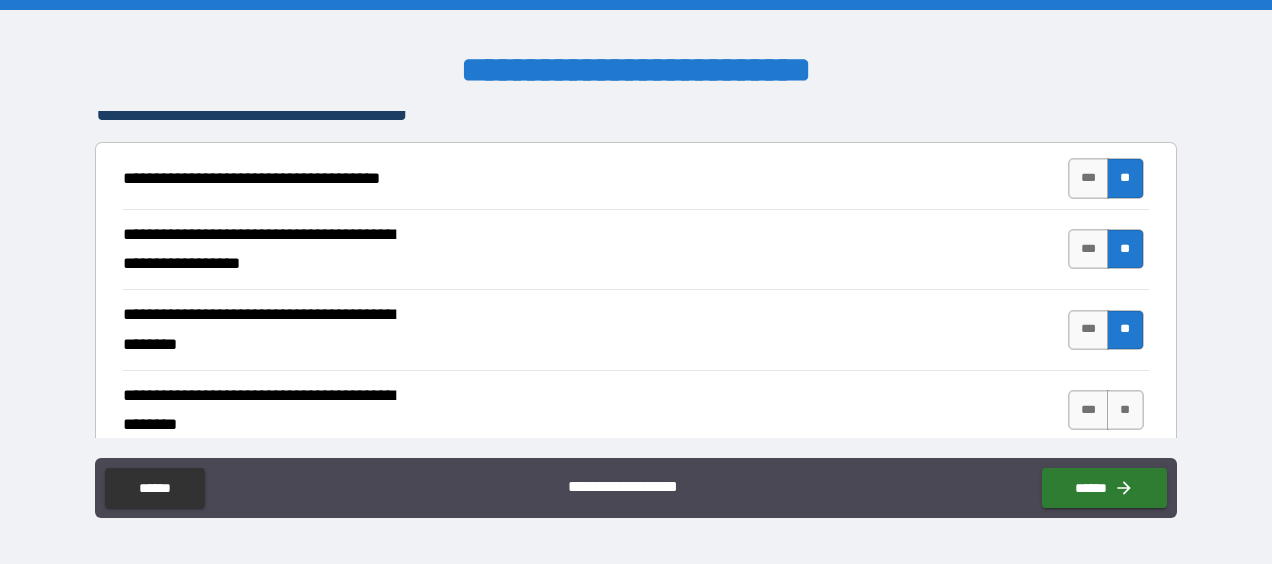 scroll, scrollTop: 500, scrollLeft: 0, axis: vertical 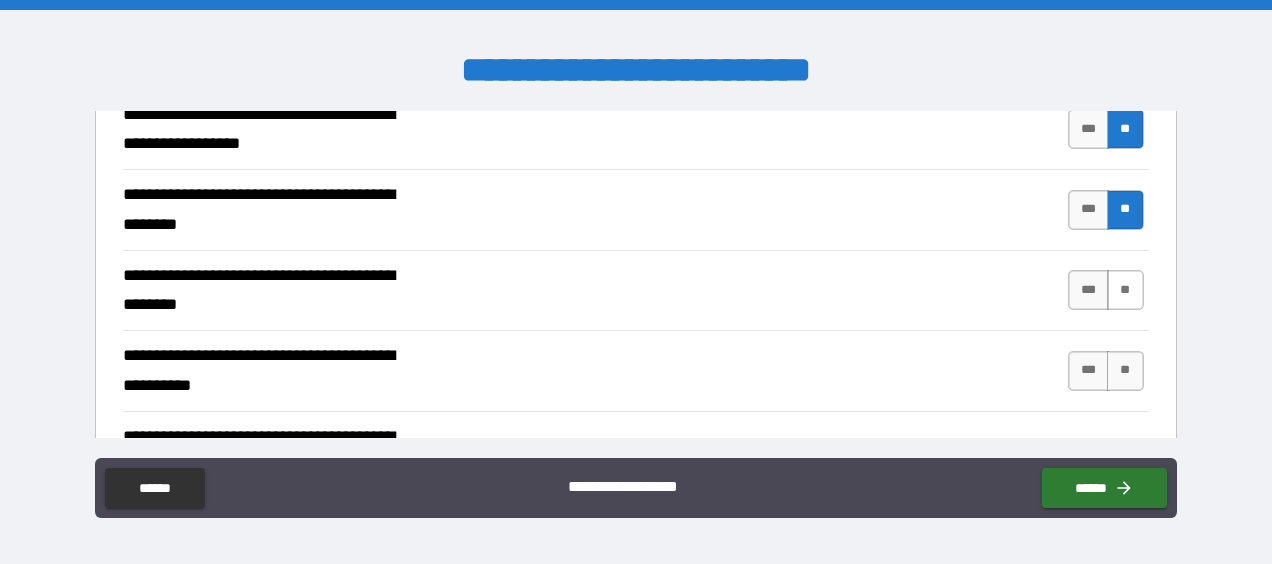 click on "**" at bounding box center [1125, 290] 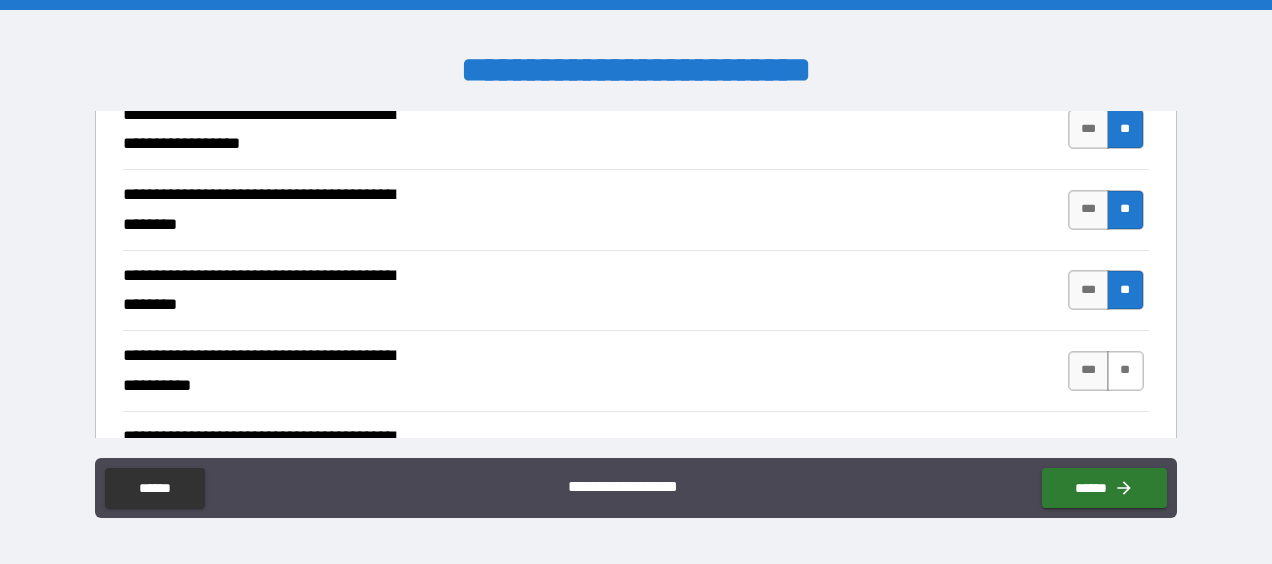 click on "**" at bounding box center [1125, 371] 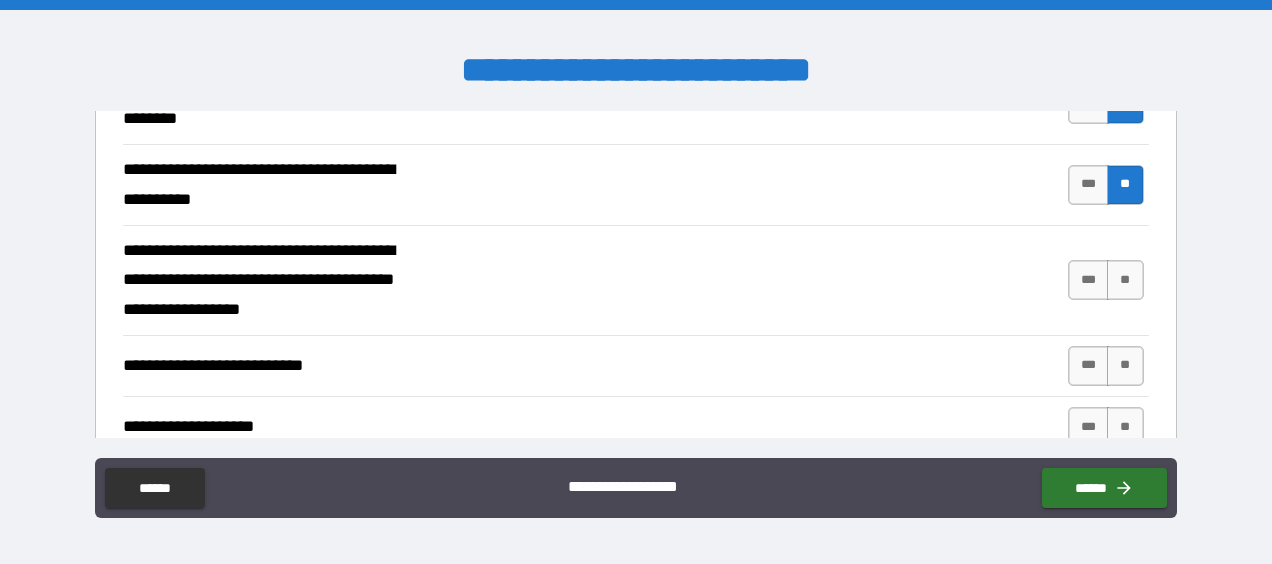 scroll, scrollTop: 700, scrollLeft: 0, axis: vertical 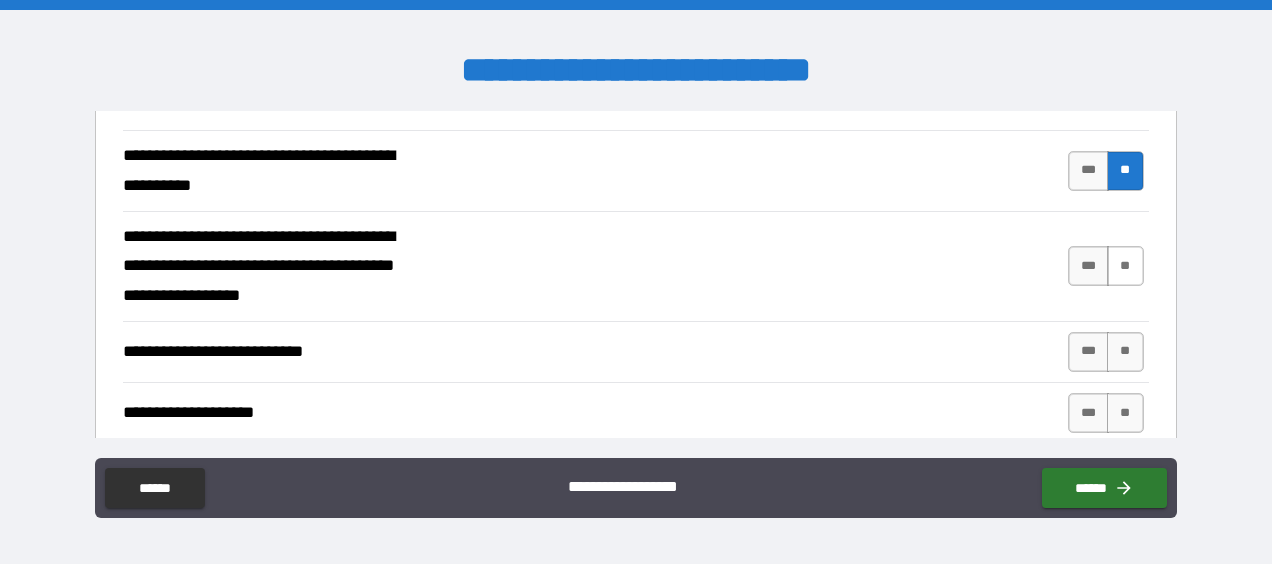 click on "**" at bounding box center (1125, 266) 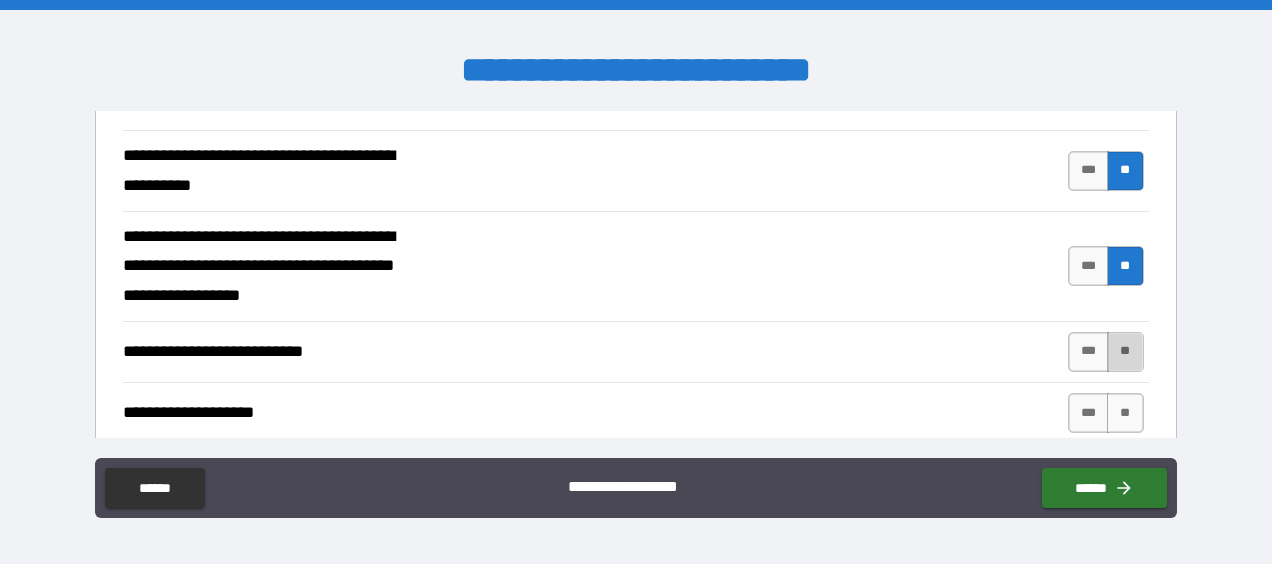 click on "**" at bounding box center [1125, 352] 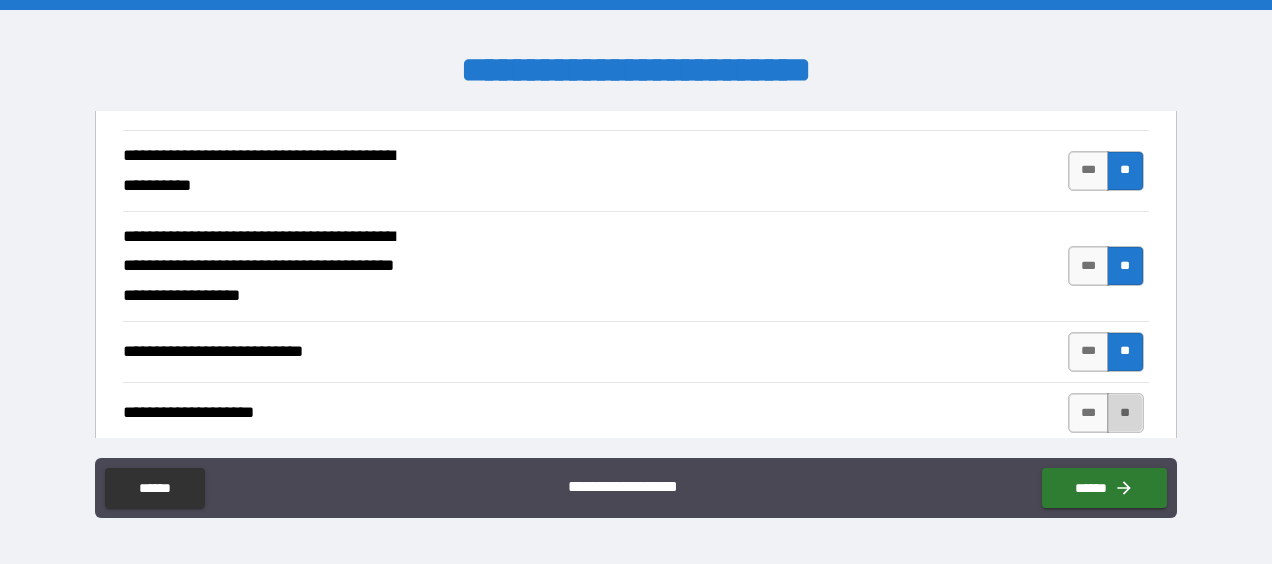 click on "**" at bounding box center (1125, 413) 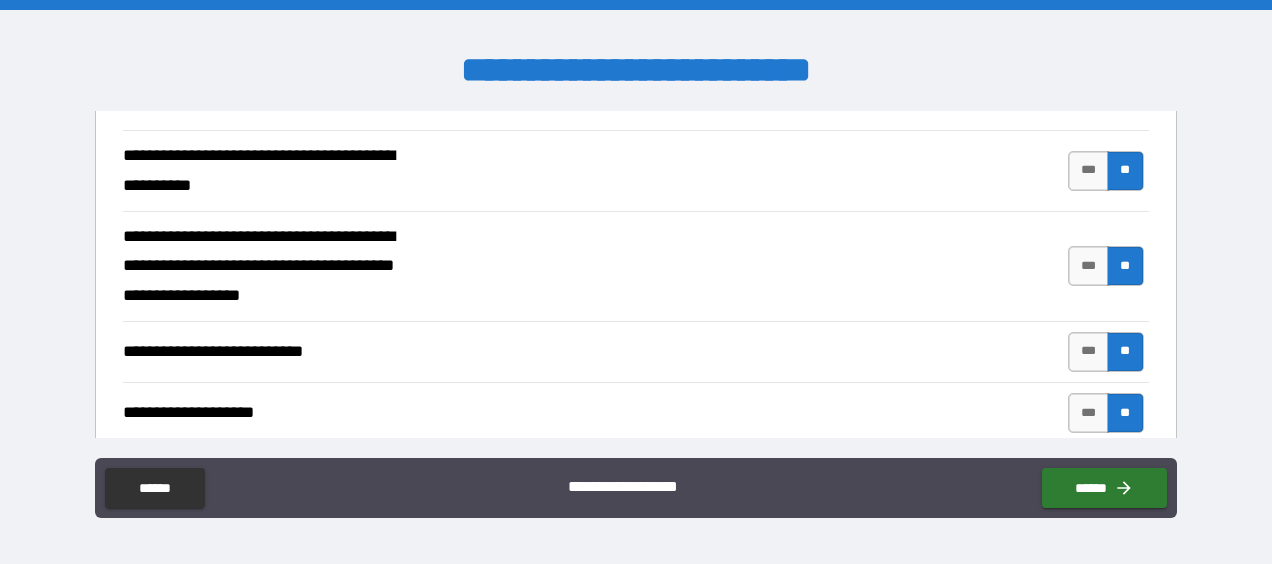 scroll, scrollTop: 900, scrollLeft: 0, axis: vertical 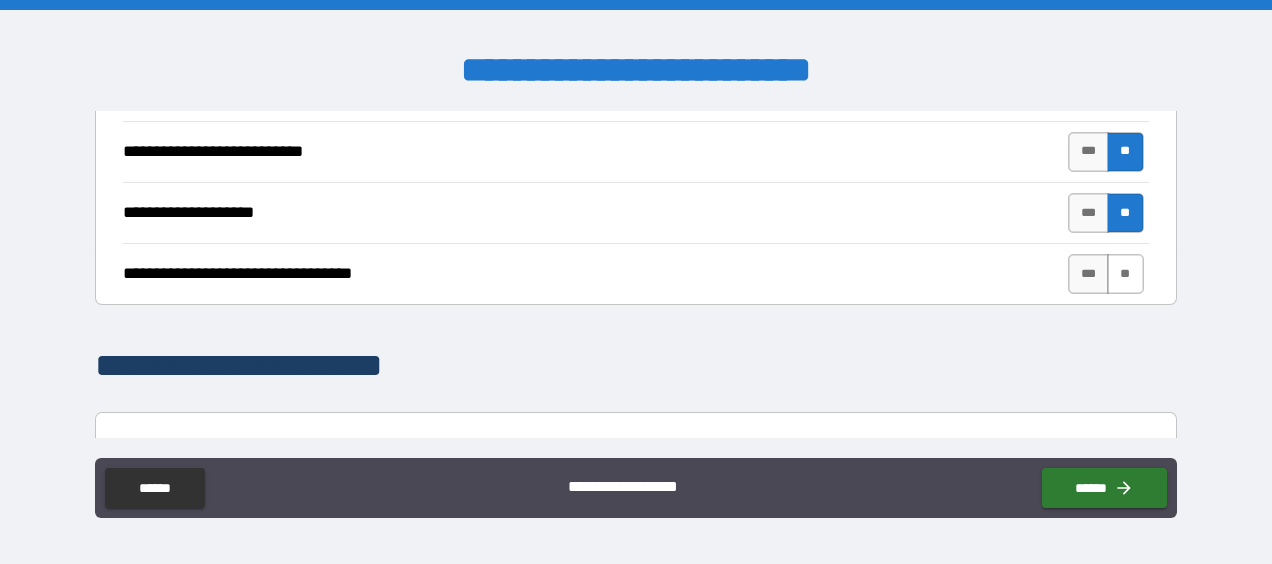 click on "**" at bounding box center [1125, 274] 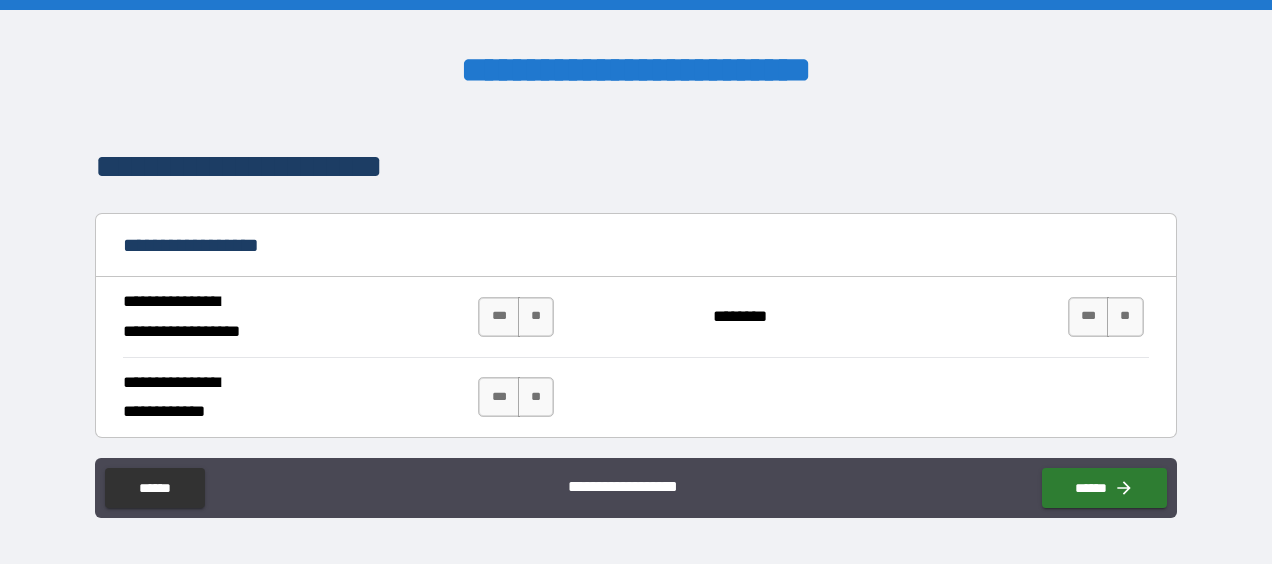 scroll, scrollTop: 1100, scrollLeft: 0, axis: vertical 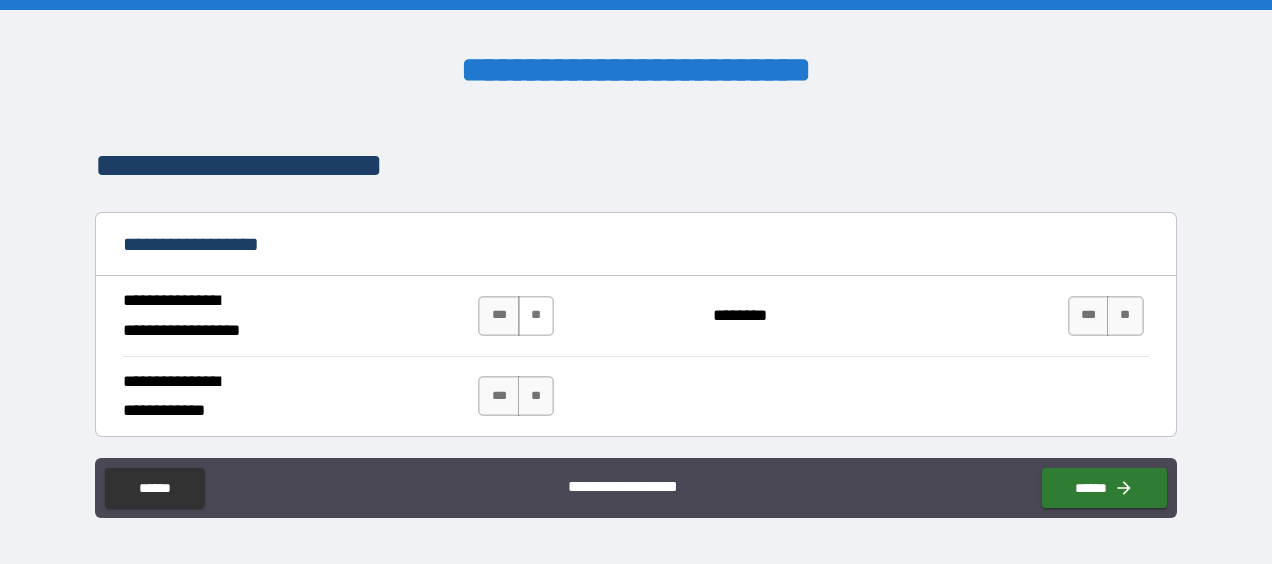 click on "**" at bounding box center [536, 316] 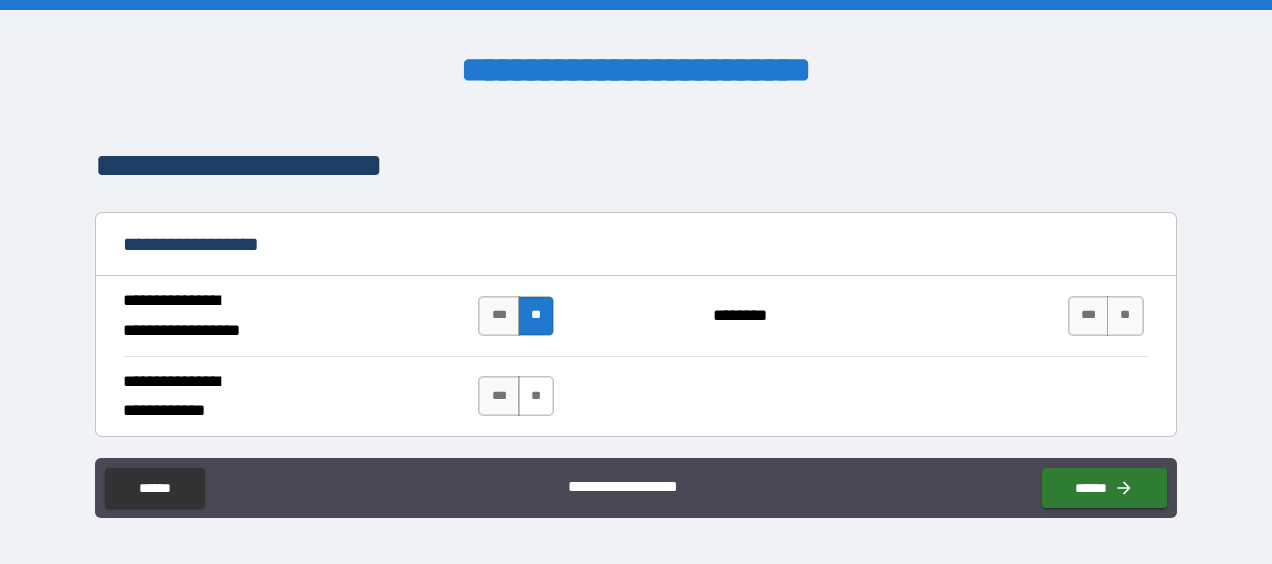 click on "**" at bounding box center (536, 396) 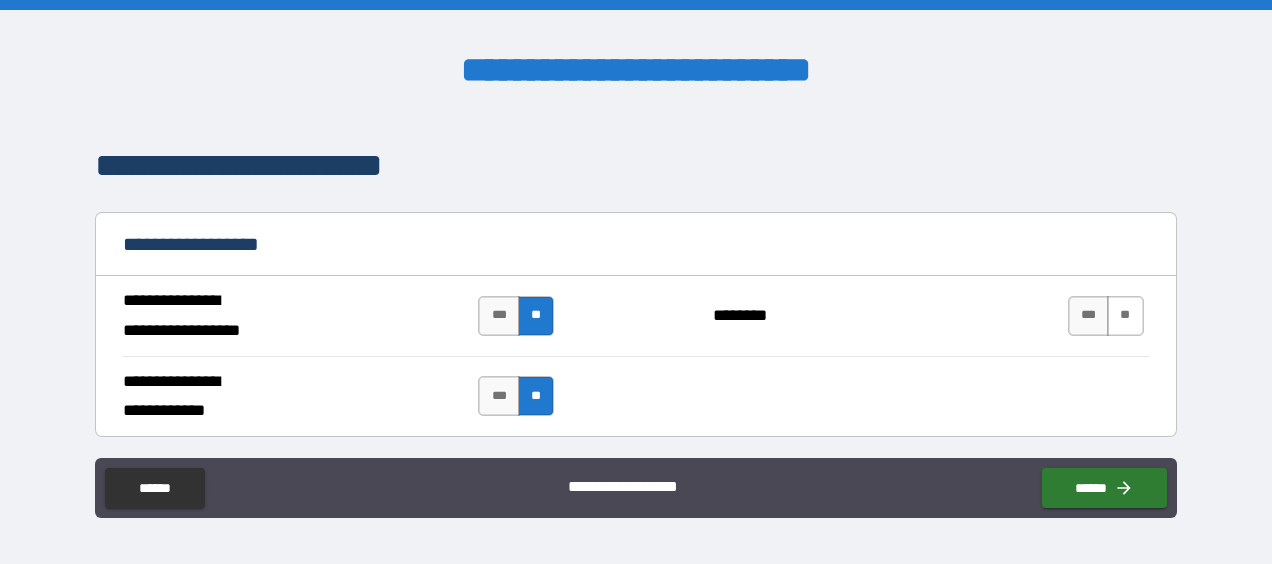 click on "**" at bounding box center [1125, 316] 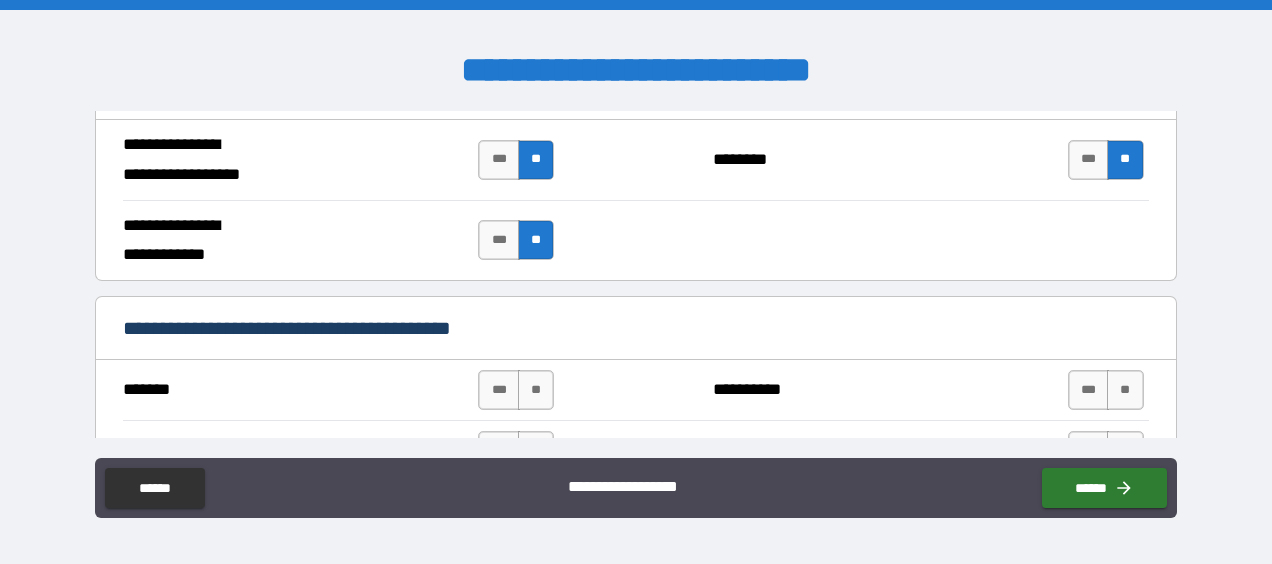 scroll, scrollTop: 1400, scrollLeft: 0, axis: vertical 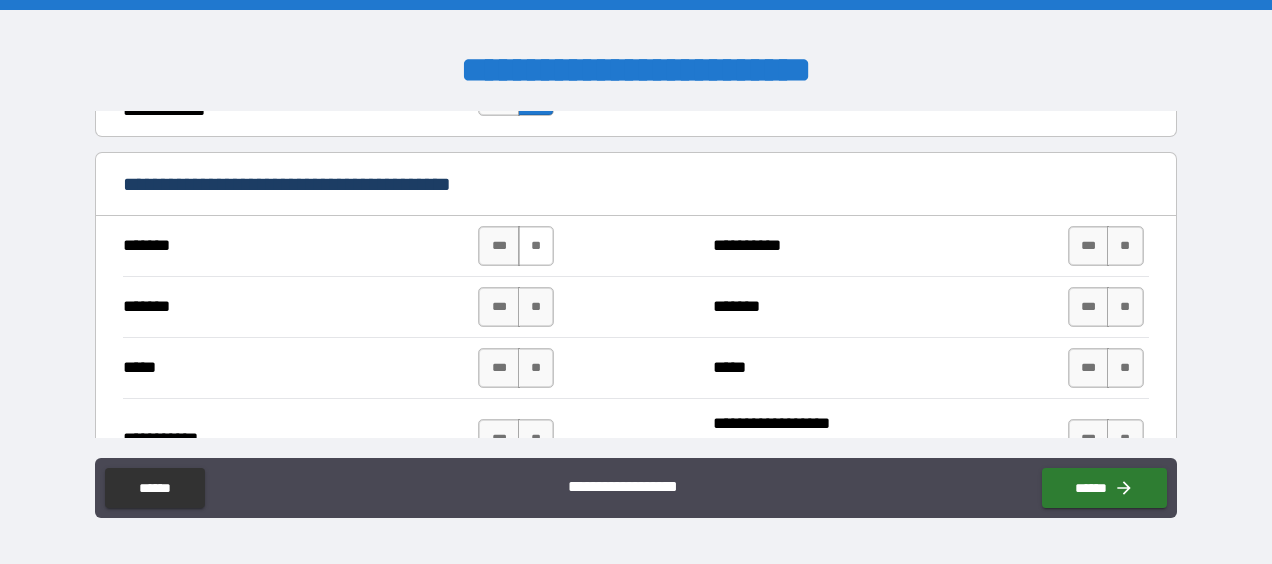 click on "**" at bounding box center [536, 246] 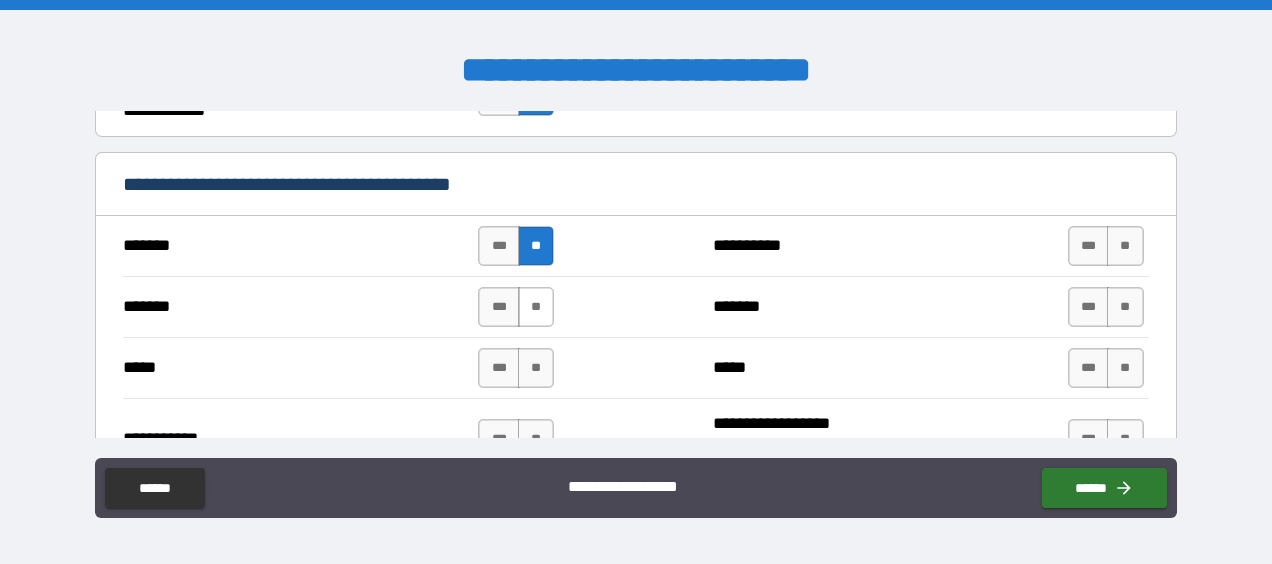 click on "**" at bounding box center (536, 307) 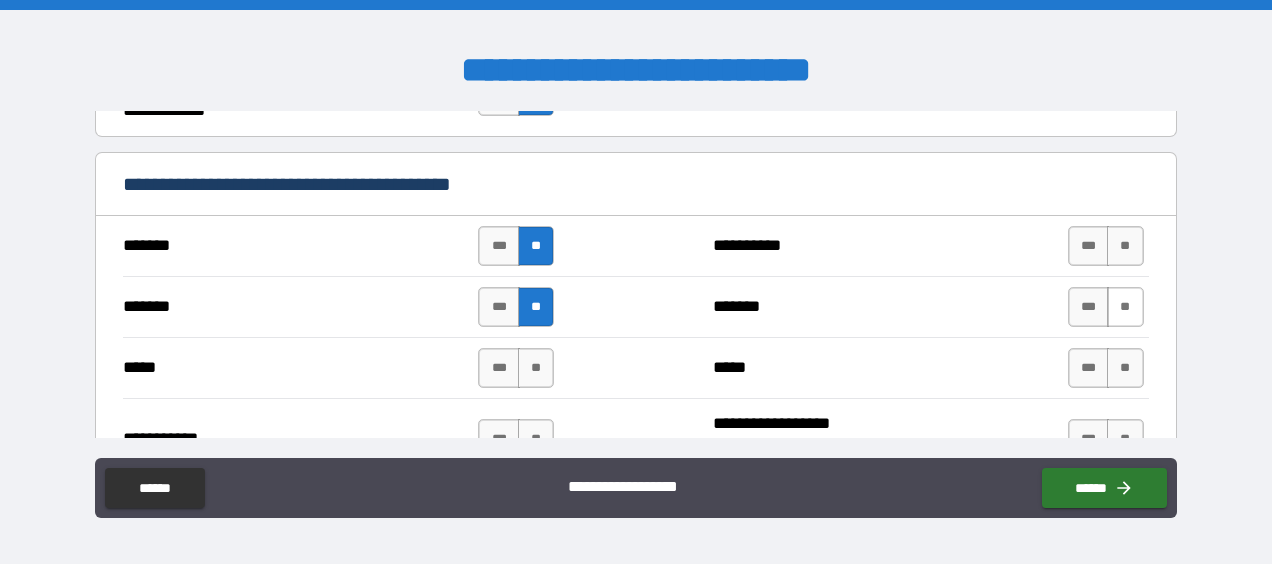 click on "**" at bounding box center [1125, 246] 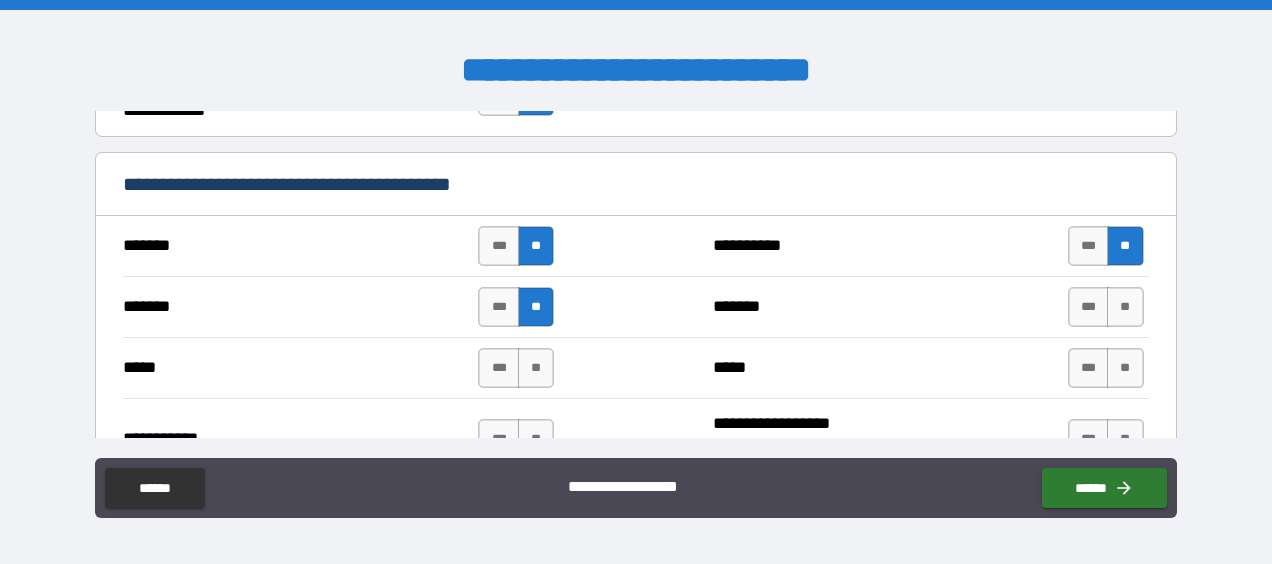 click on "**" at bounding box center (1125, 307) 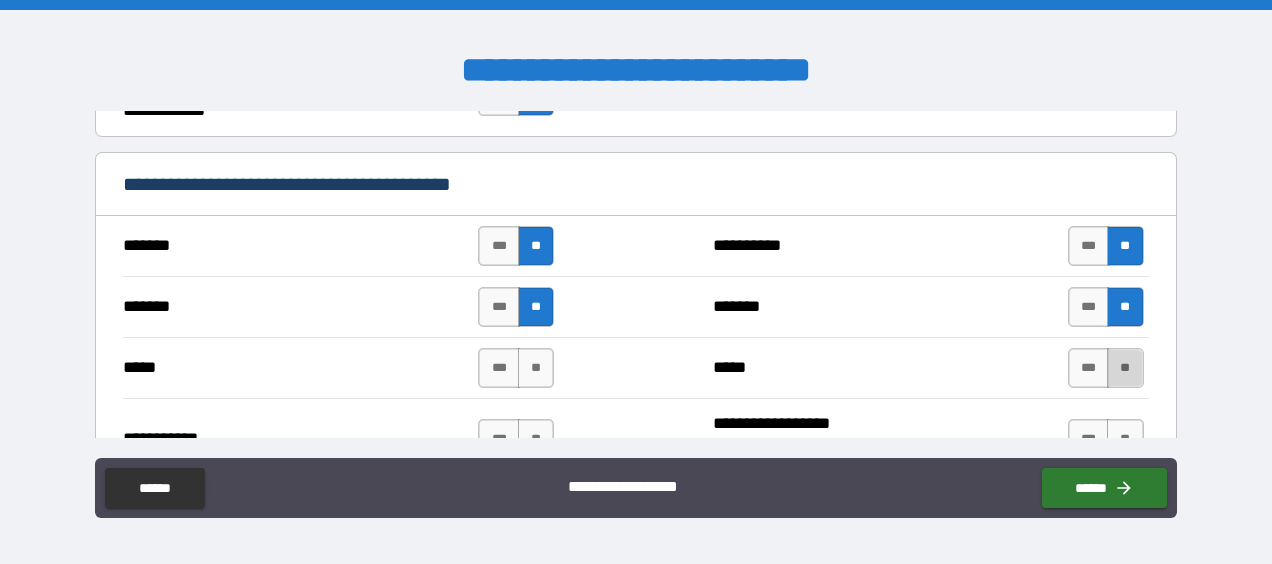 click on "**" at bounding box center [1125, 368] 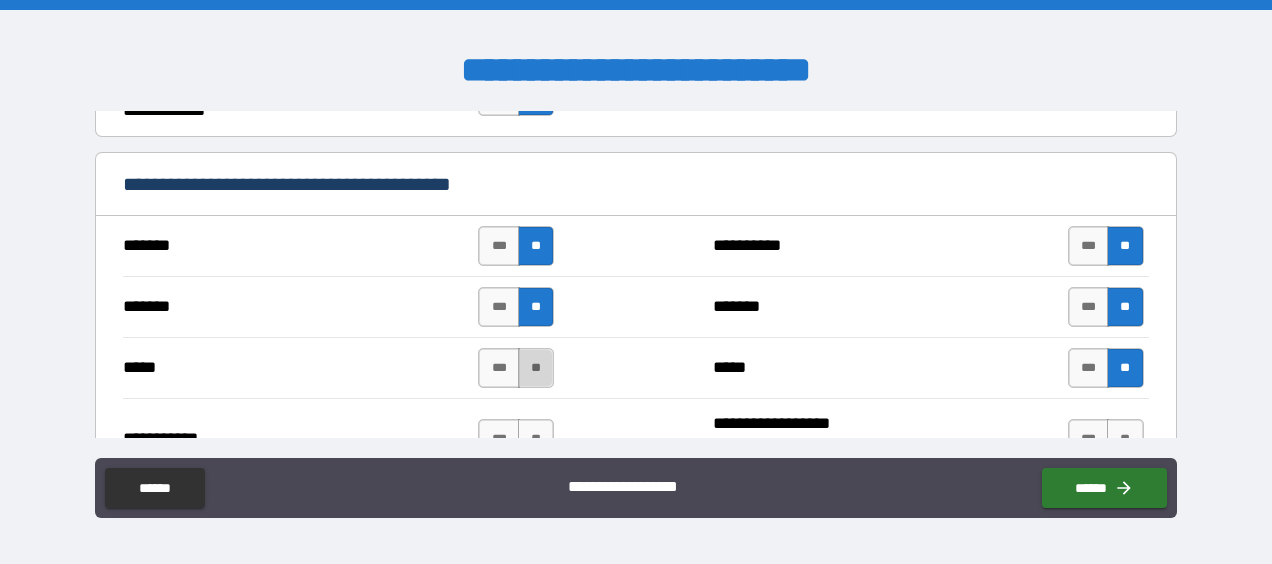 click on "**" at bounding box center [536, 368] 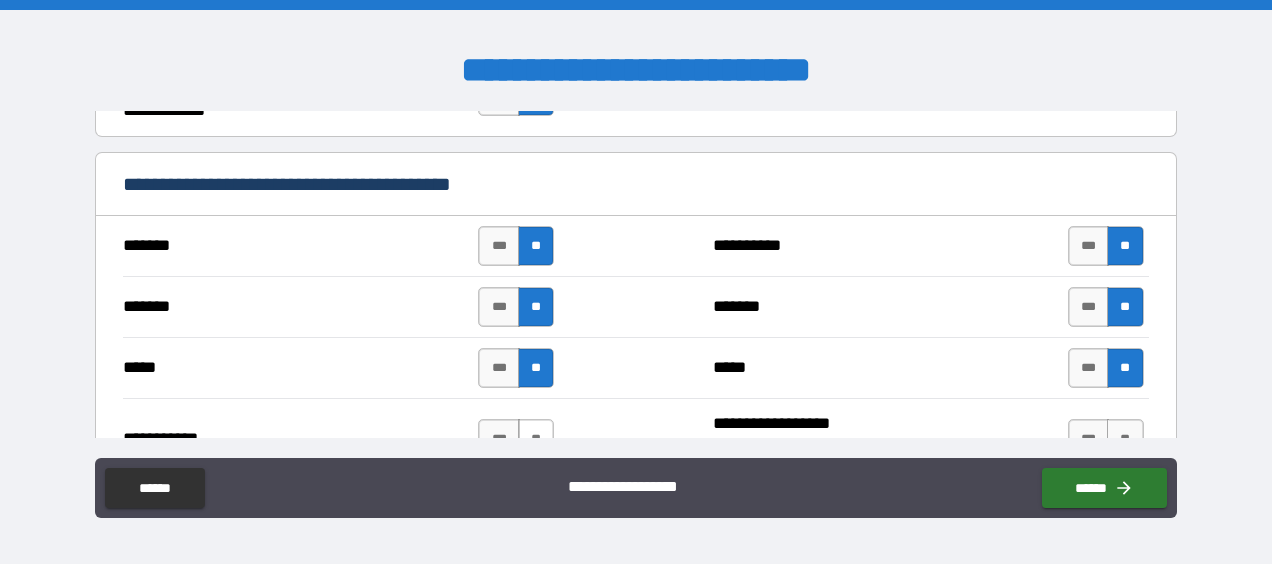 click on "**" at bounding box center [536, 439] 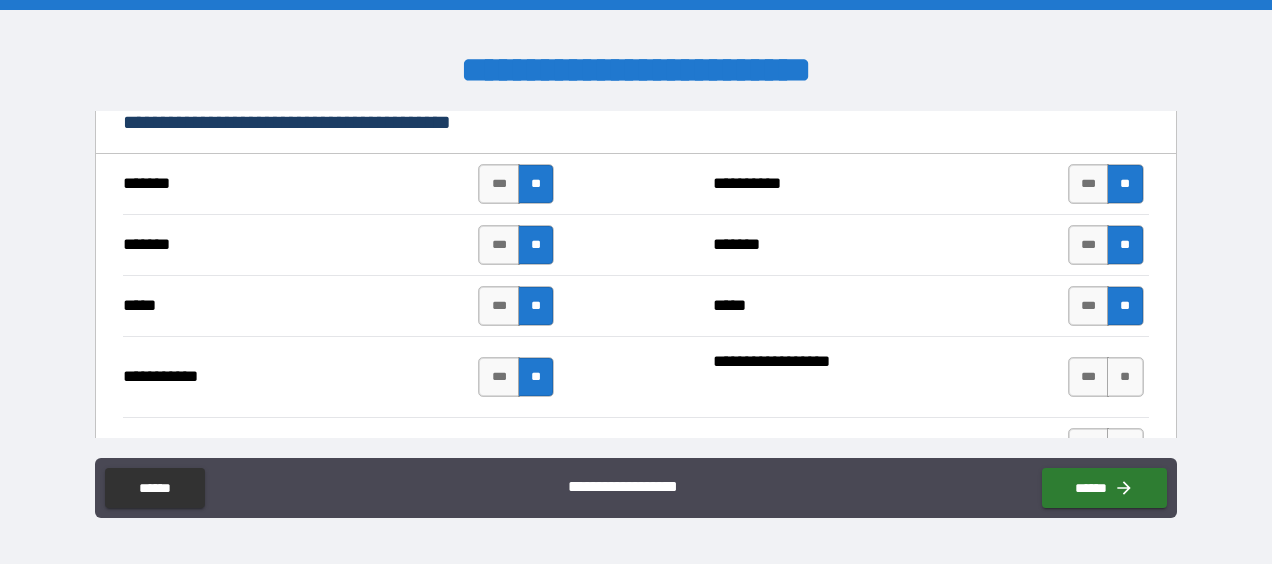 scroll, scrollTop: 1600, scrollLeft: 0, axis: vertical 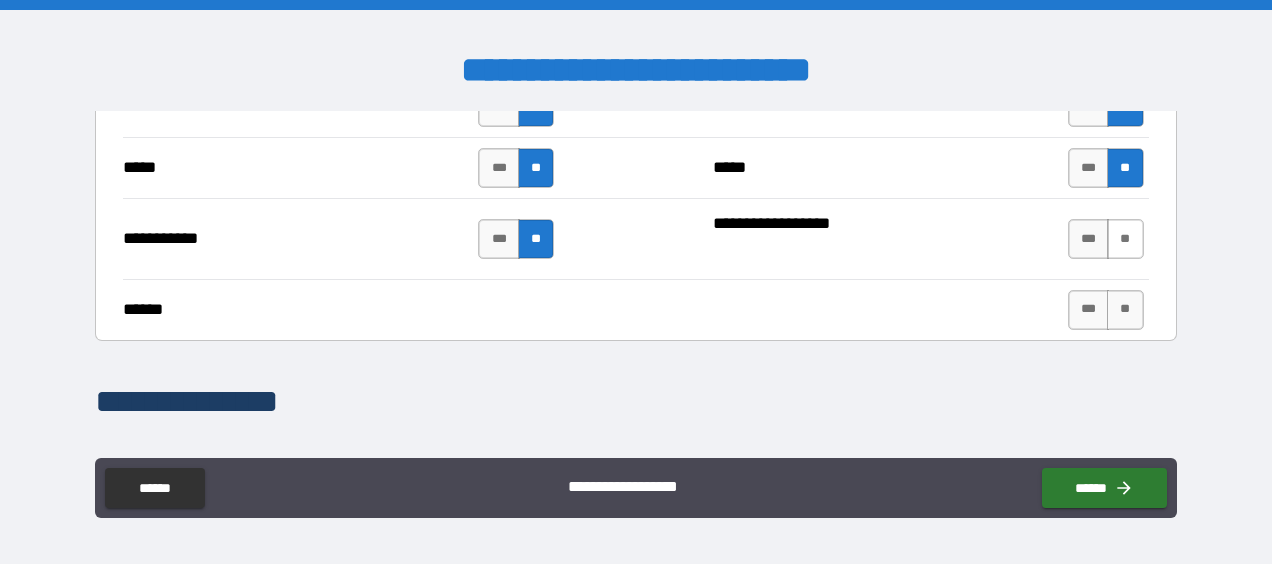 click on "**" at bounding box center [1125, 239] 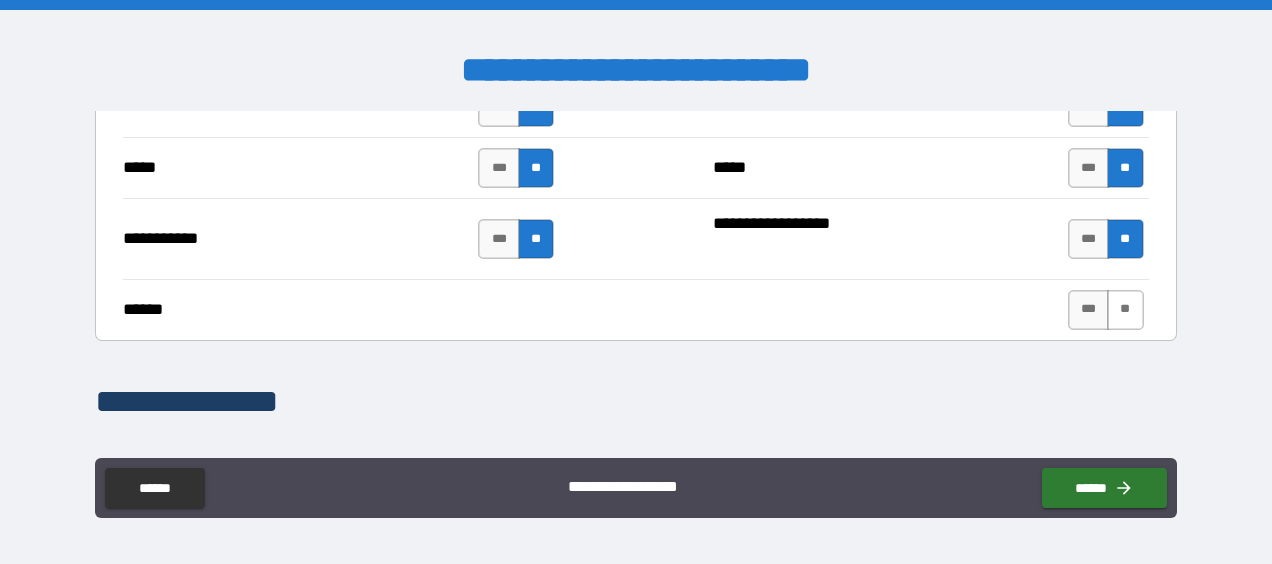 click on "**" at bounding box center (1125, 310) 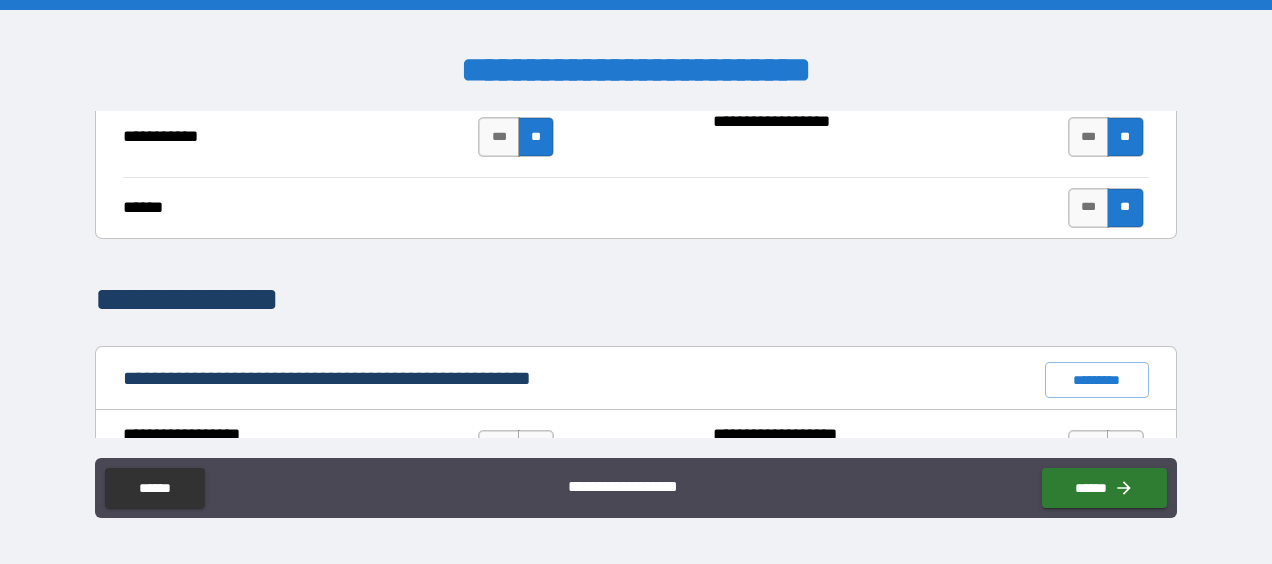 scroll, scrollTop: 1800, scrollLeft: 0, axis: vertical 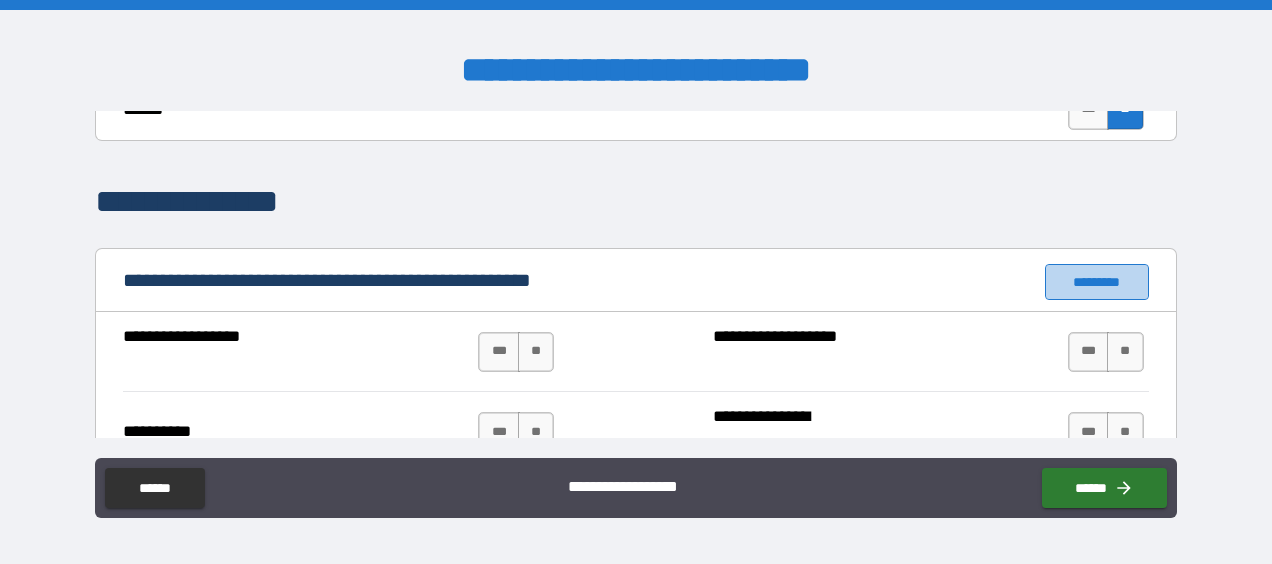 click on "*********" at bounding box center [1097, 282] 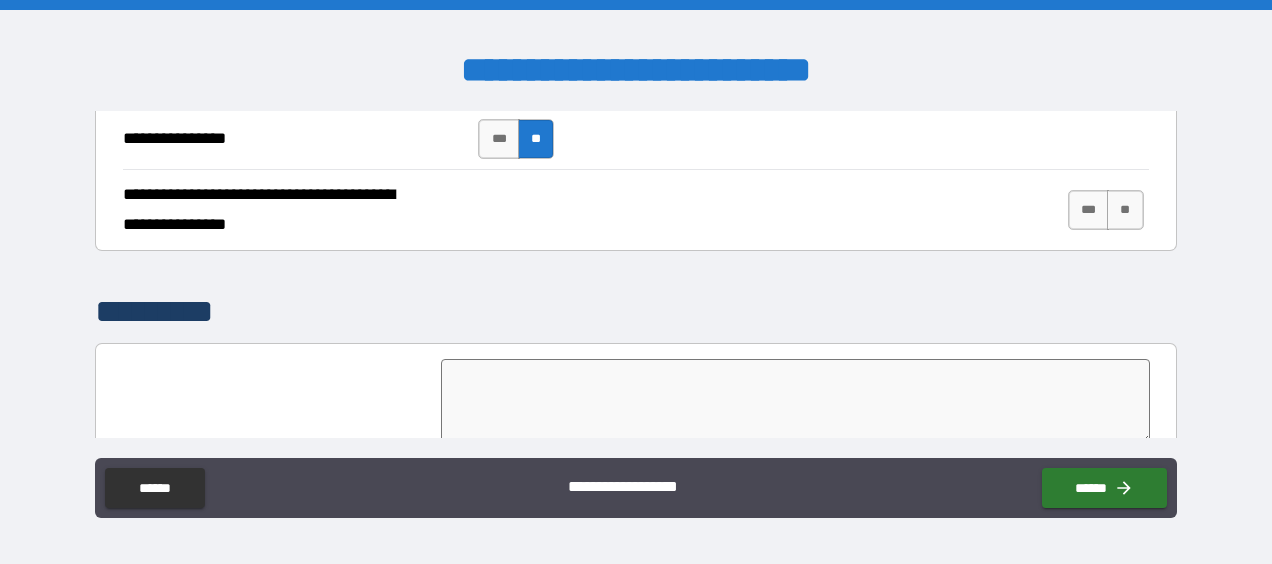 scroll, scrollTop: 4700, scrollLeft: 0, axis: vertical 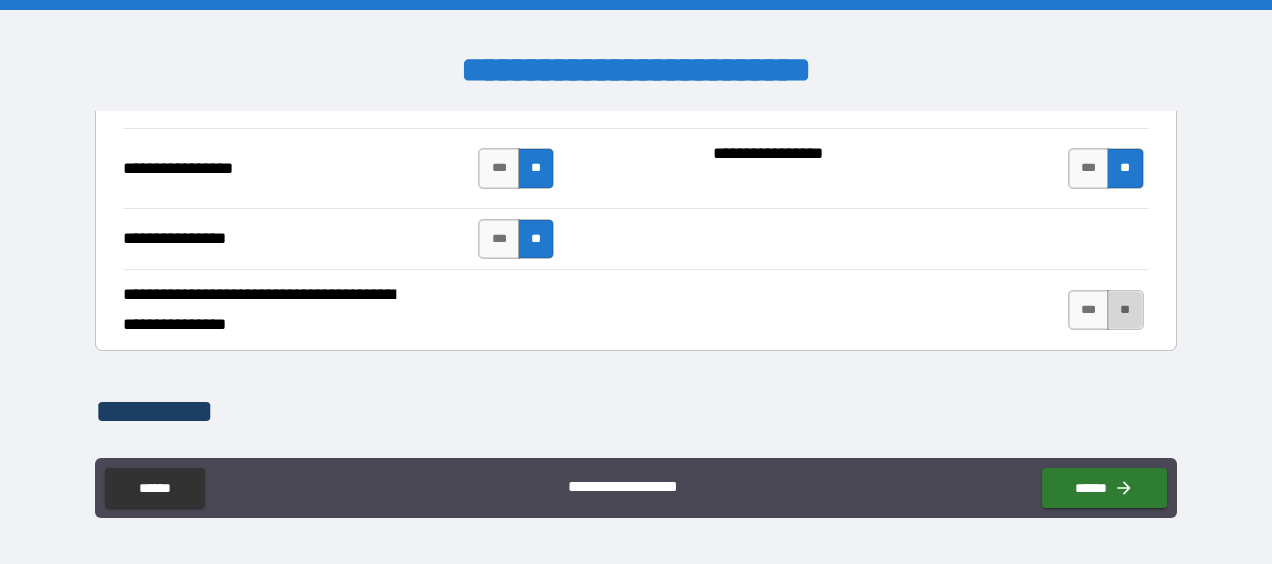 click on "**" at bounding box center (1125, 310) 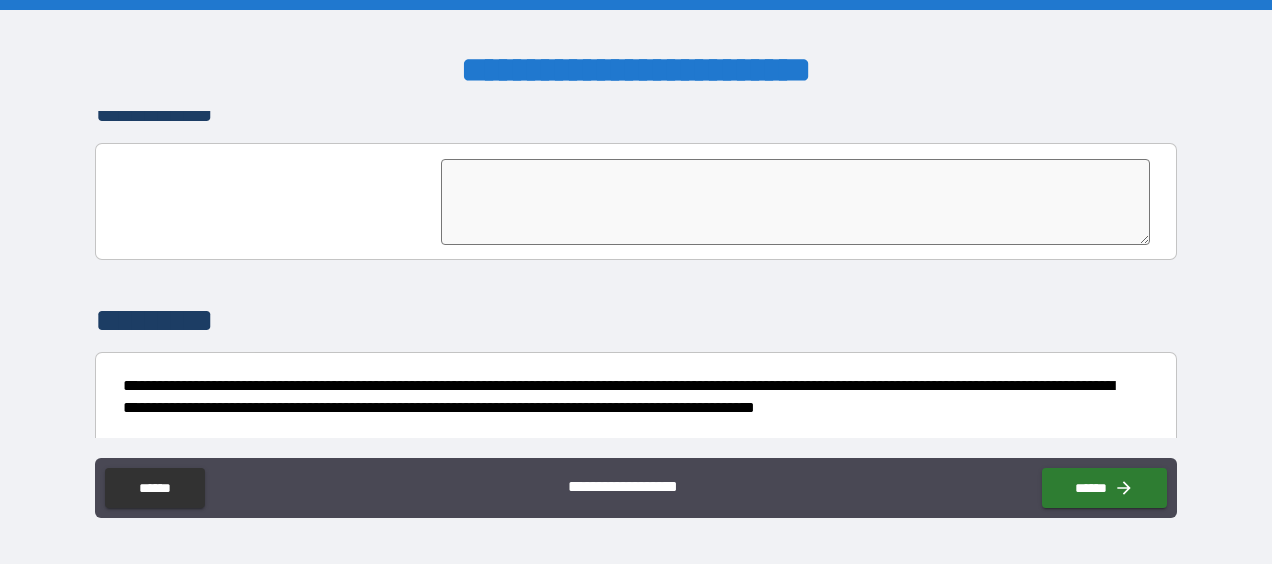 scroll, scrollTop: 5049, scrollLeft: 0, axis: vertical 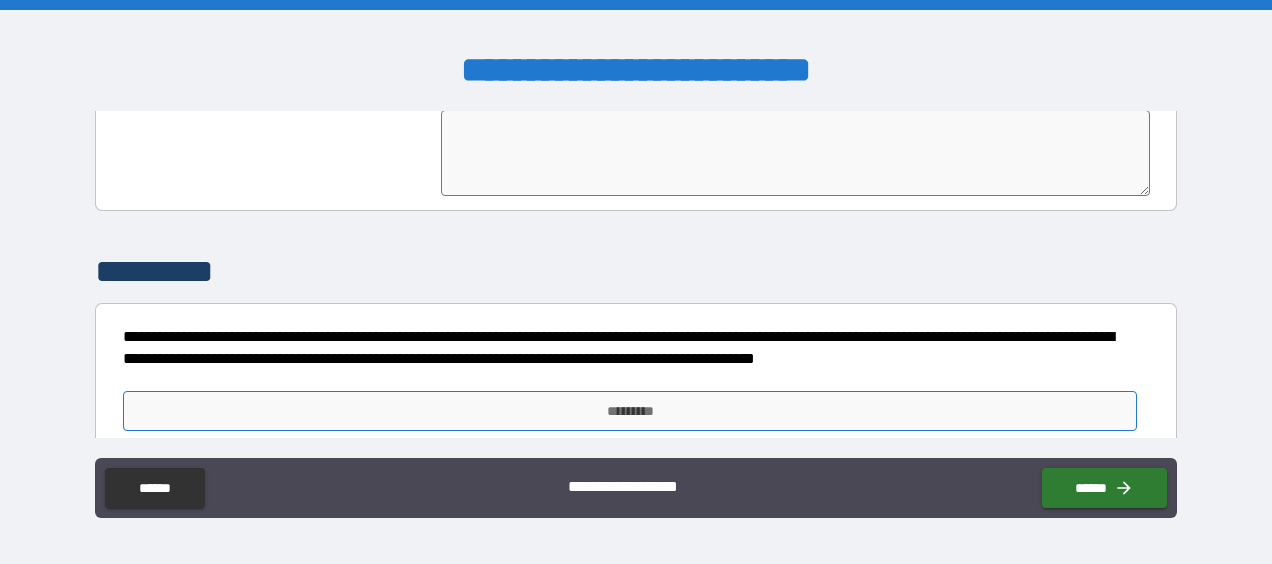 click on "*********" at bounding box center [630, 411] 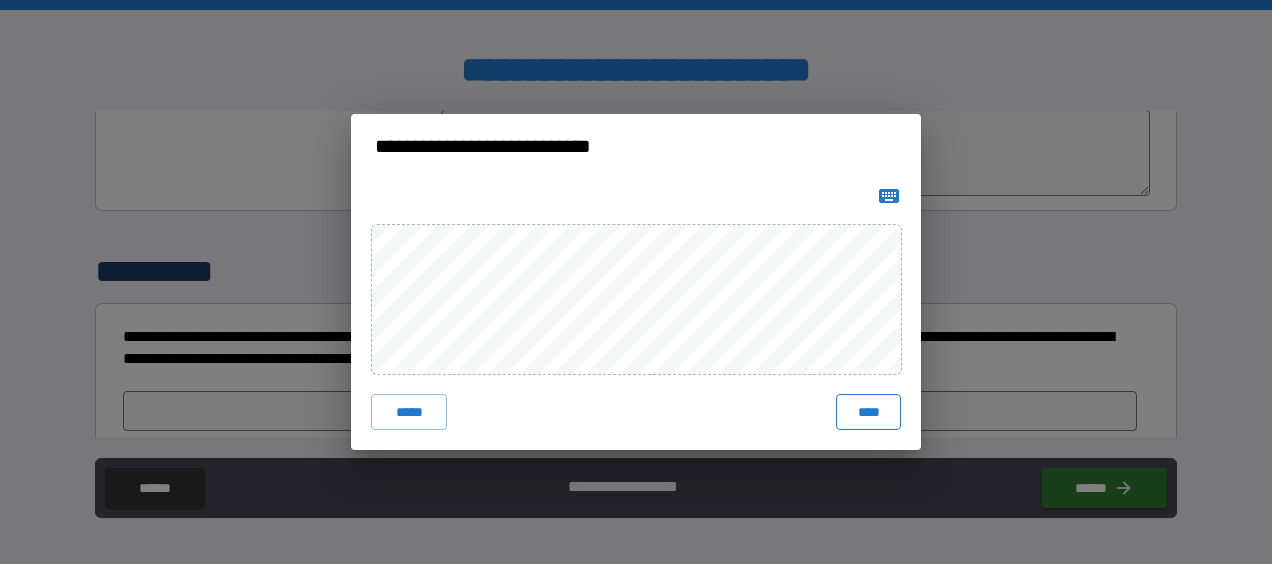 click on "****" at bounding box center [868, 412] 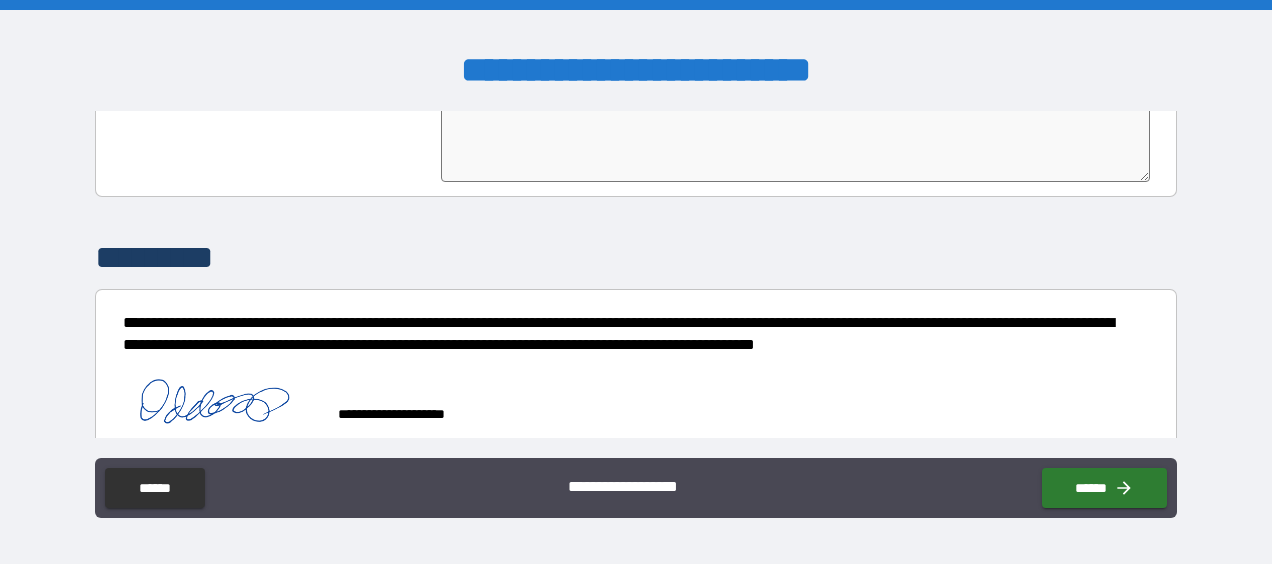scroll, scrollTop: 5066, scrollLeft: 0, axis: vertical 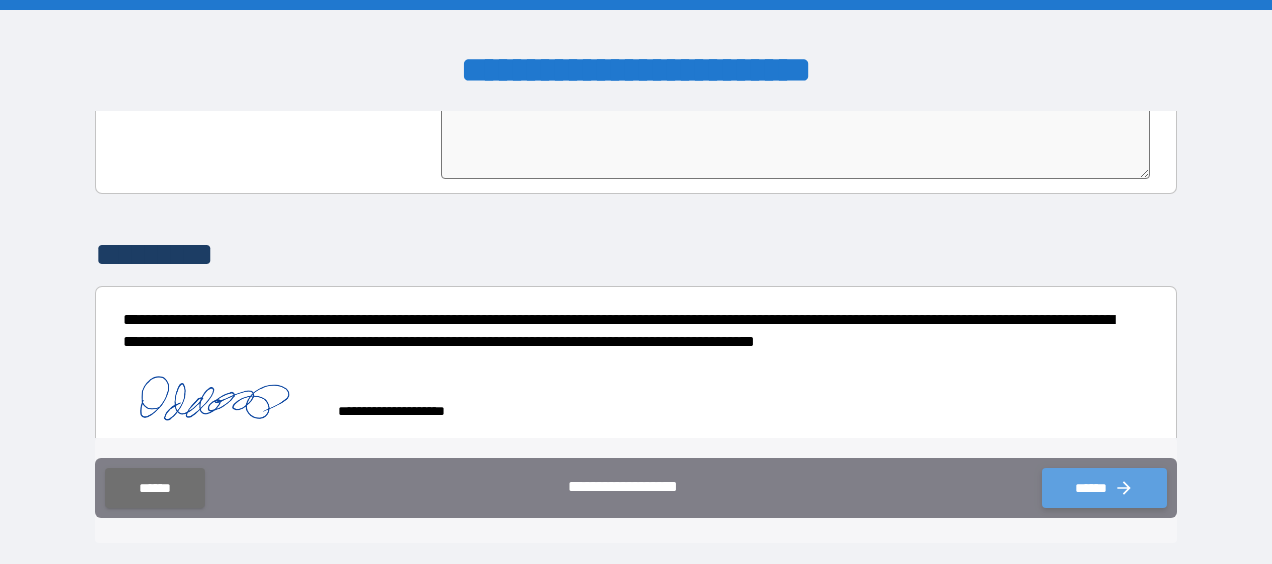 click on "******" at bounding box center [1104, 488] 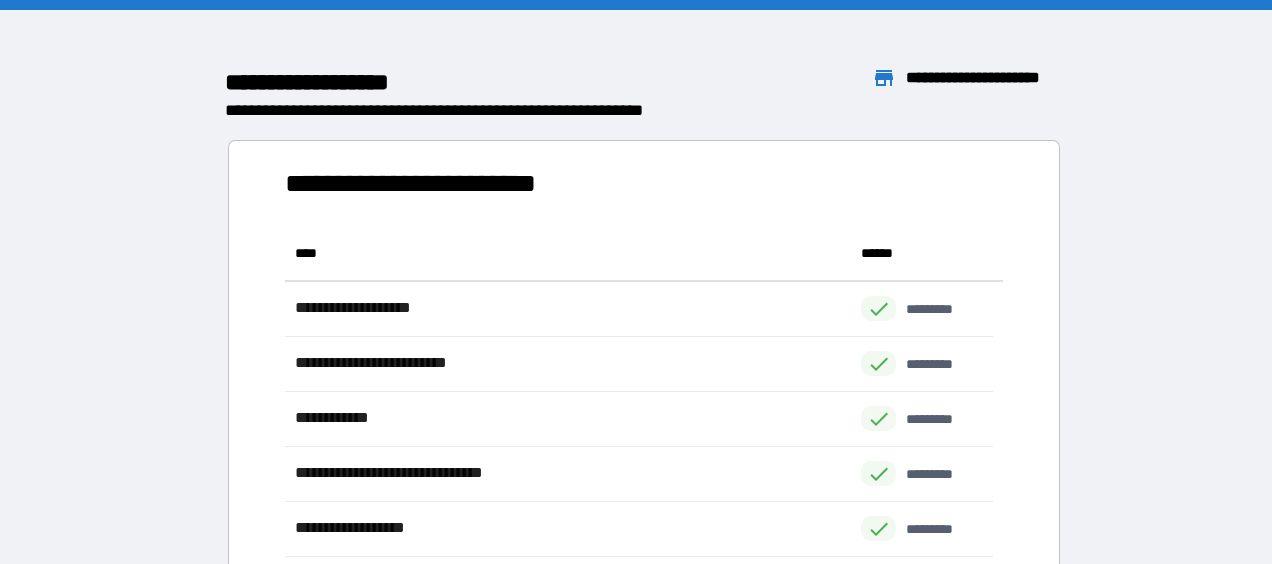 scroll, scrollTop: 16, scrollLeft: 16, axis: both 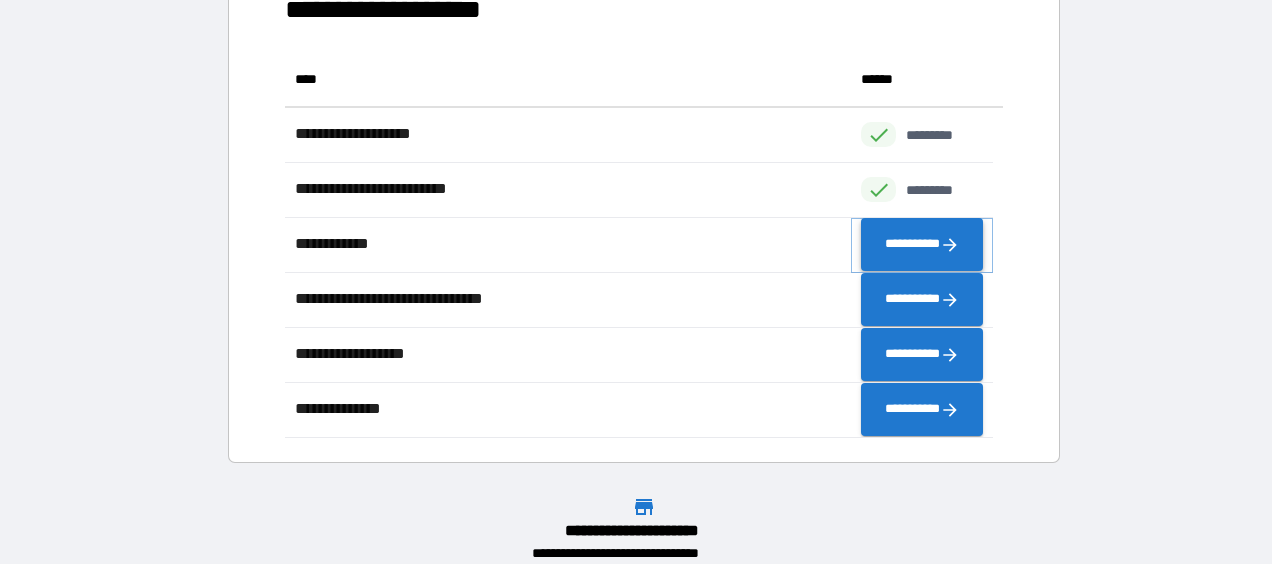 click on "**********" at bounding box center (922, 245) 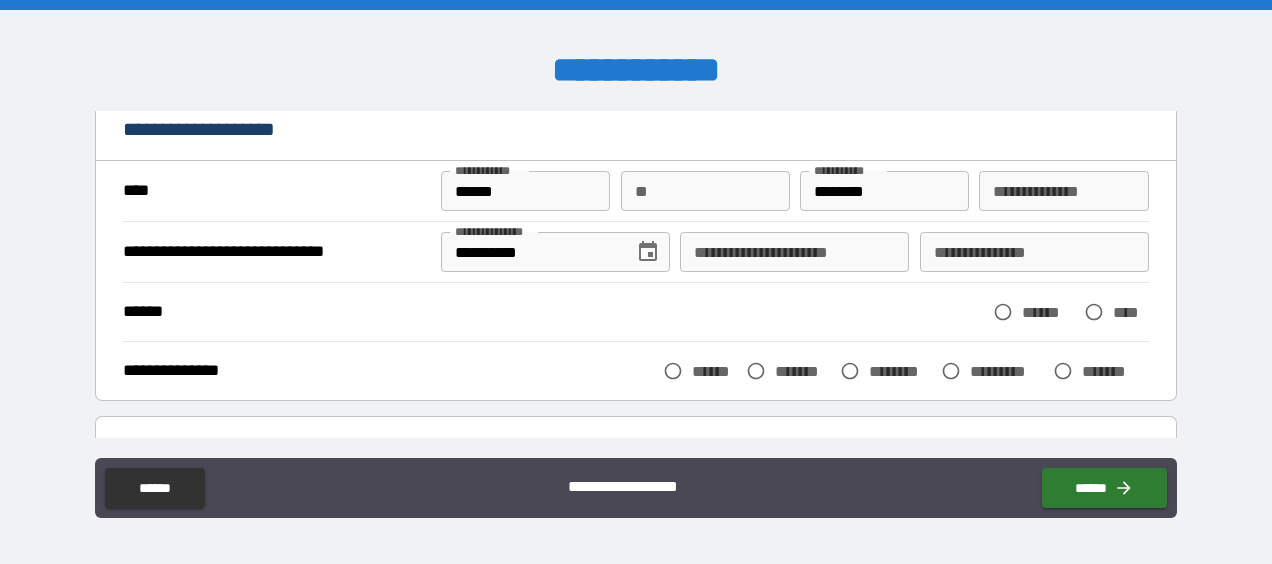scroll, scrollTop: 200, scrollLeft: 0, axis: vertical 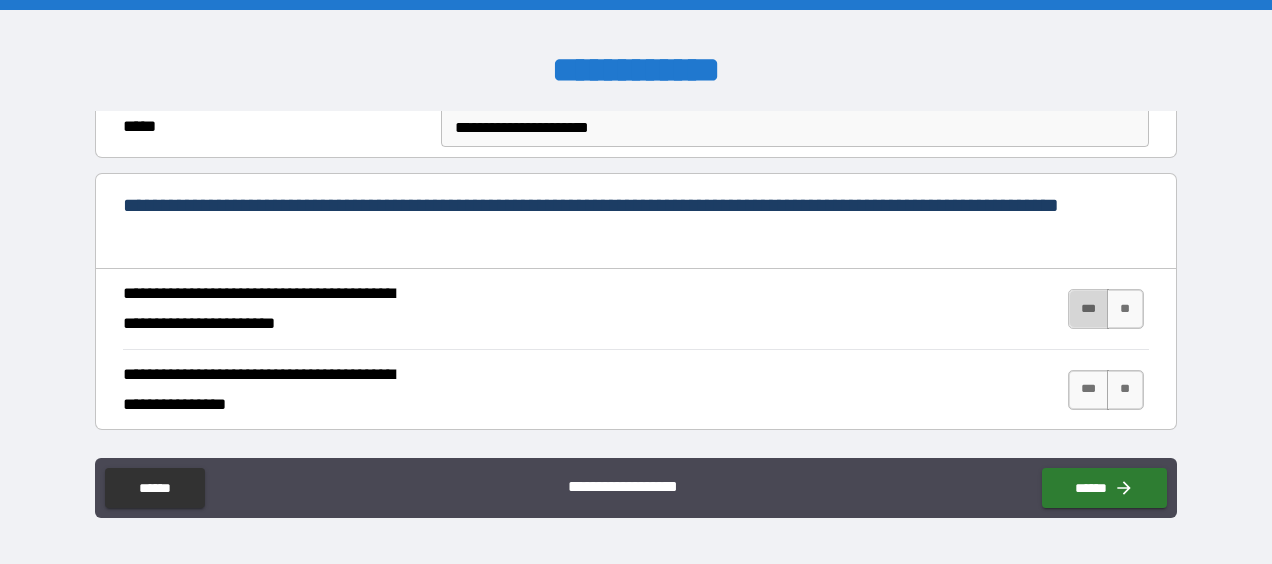 click on "***" at bounding box center (1089, 309) 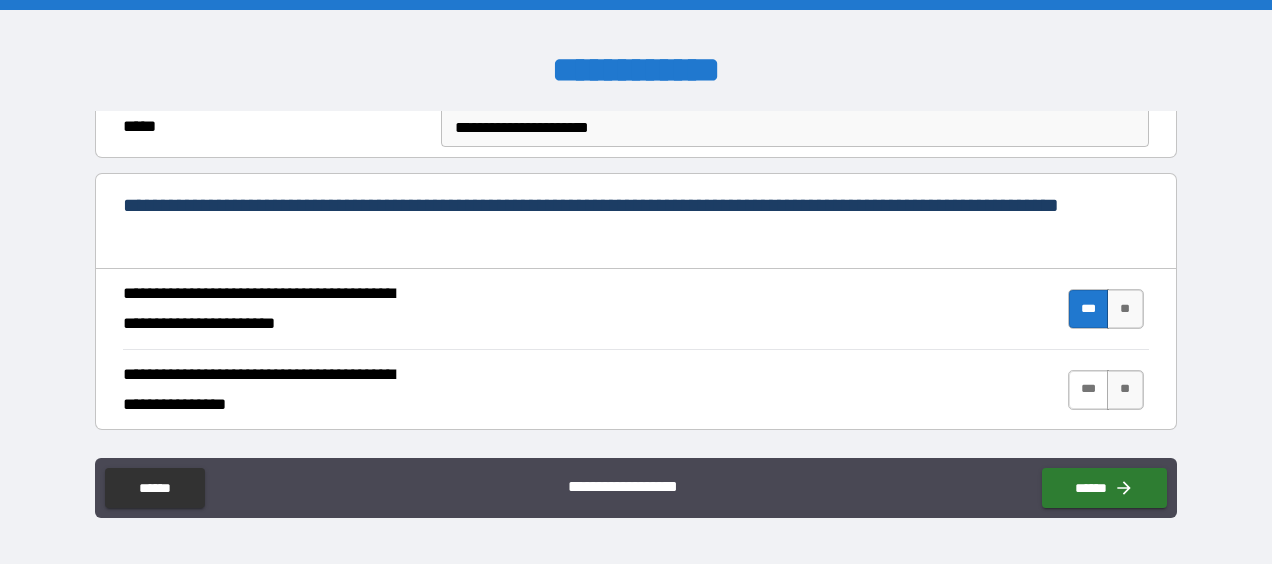click on "***" at bounding box center (1089, 390) 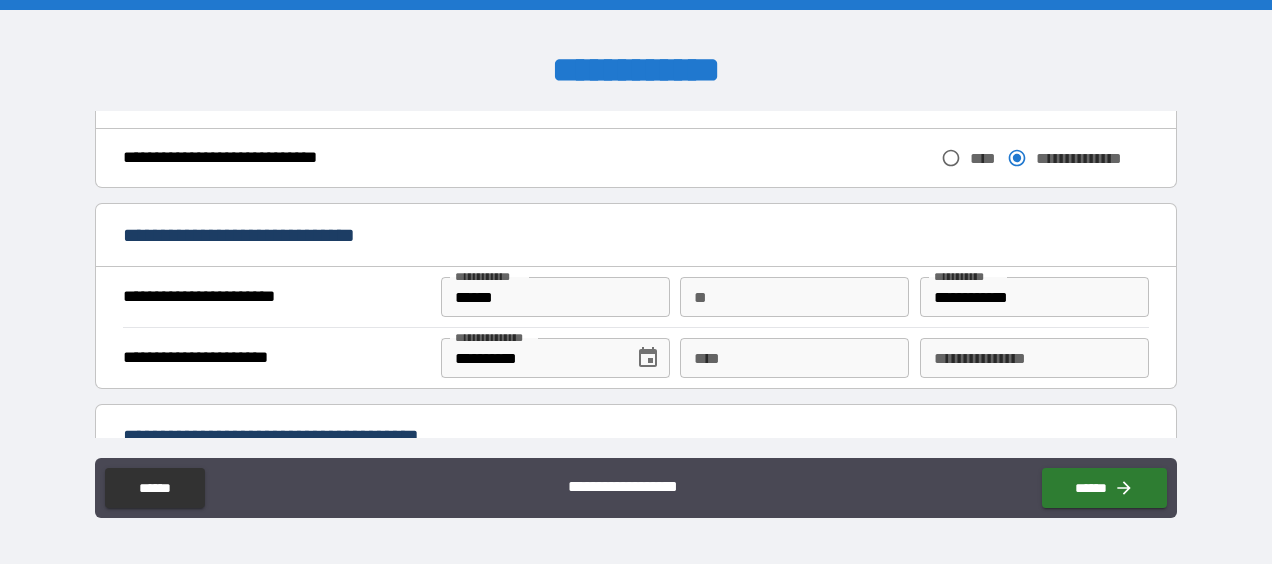 scroll, scrollTop: 1100, scrollLeft: 0, axis: vertical 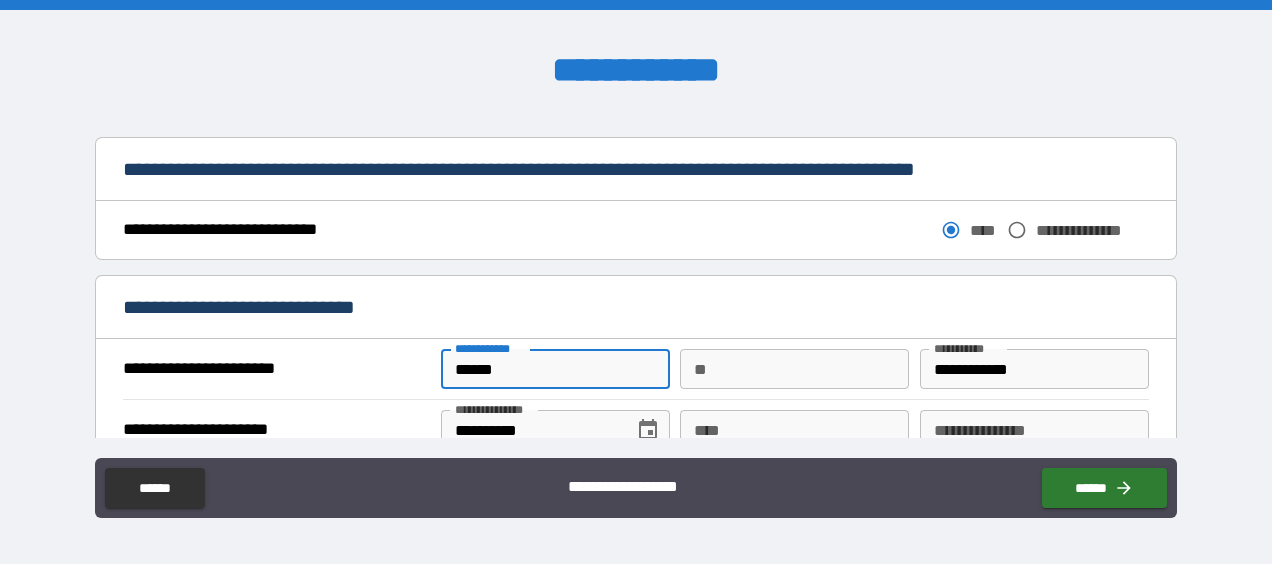 drag, startPoint x: 537, startPoint y: 360, endPoint x: 421, endPoint y: 369, distance: 116.34862 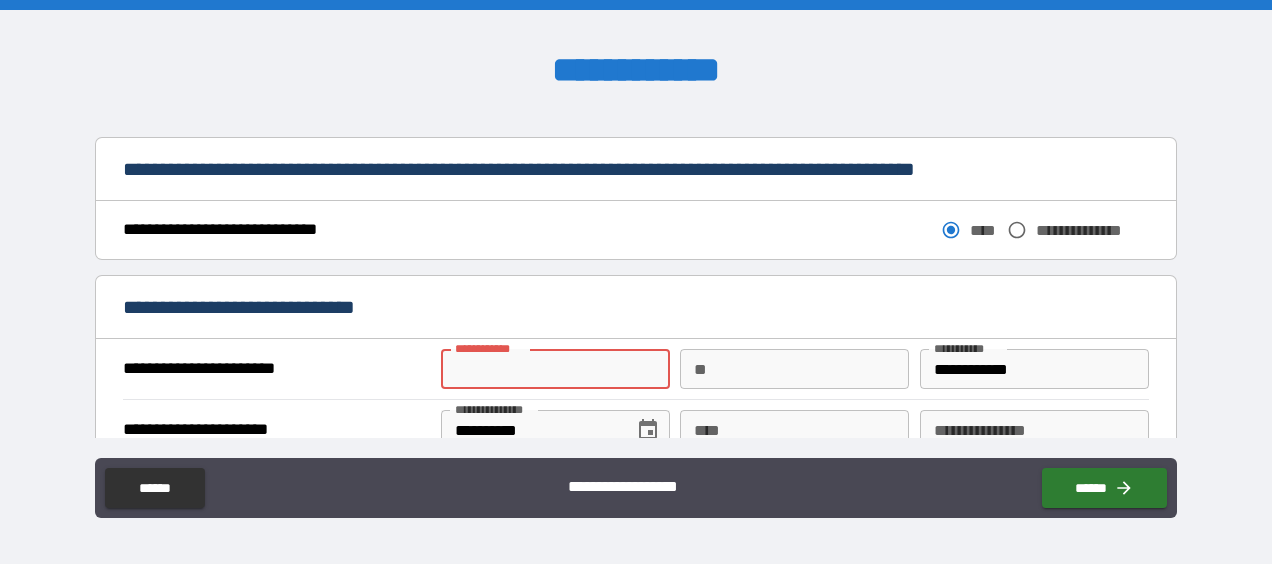 type 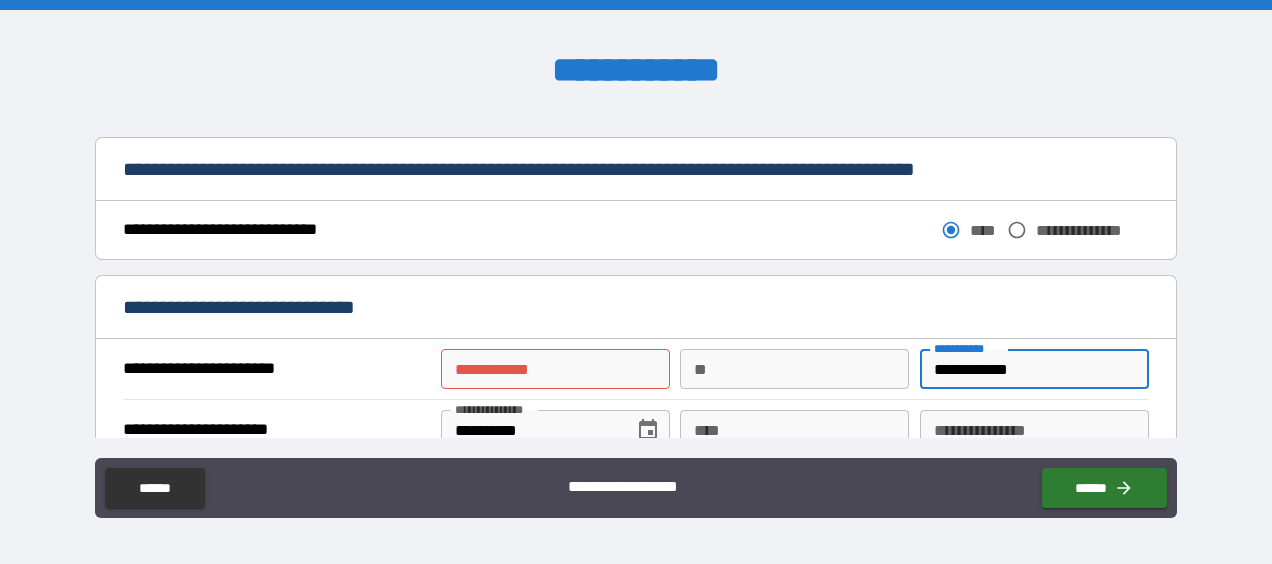 drag, startPoint x: 1031, startPoint y: 362, endPoint x: 917, endPoint y: 380, distance: 115.41231 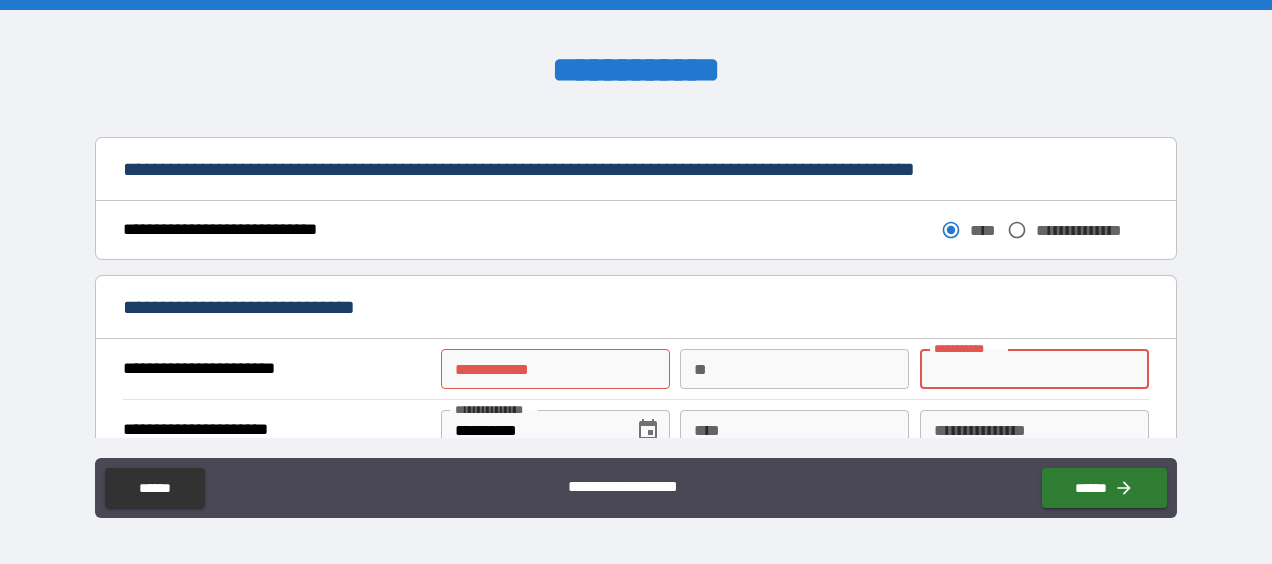 type 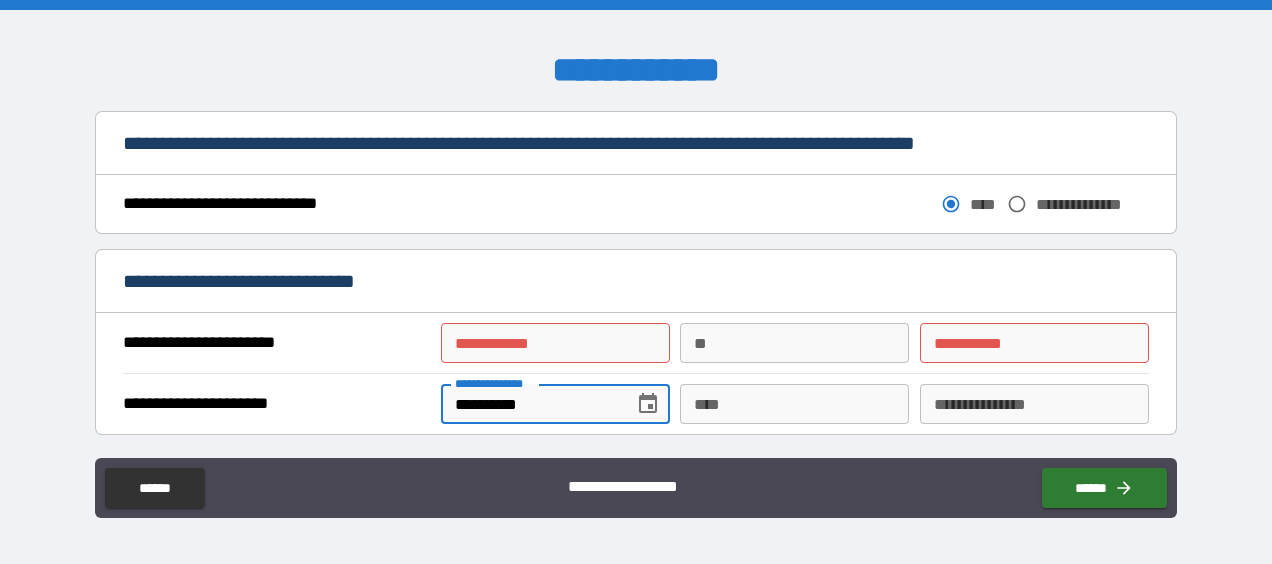 scroll, scrollTop: 1164, scrollLeft: 0, axis: vertical 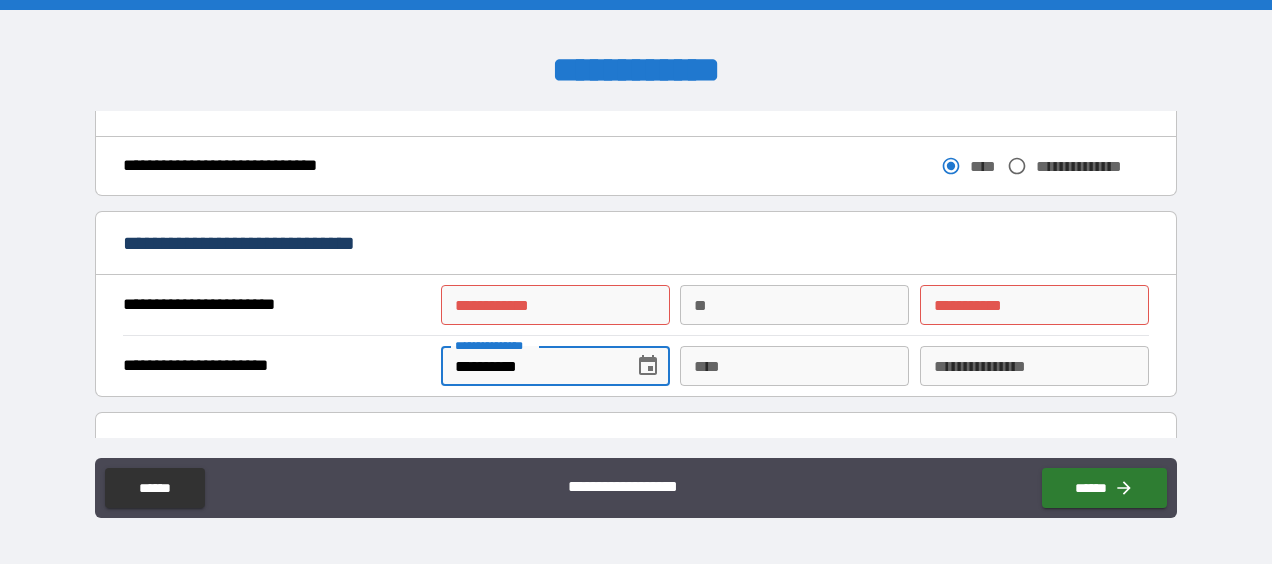 drag, startPoint x: 566, startPoint y: 411, endPoint x: 424, endPoint y: 392, distance: 143.26549 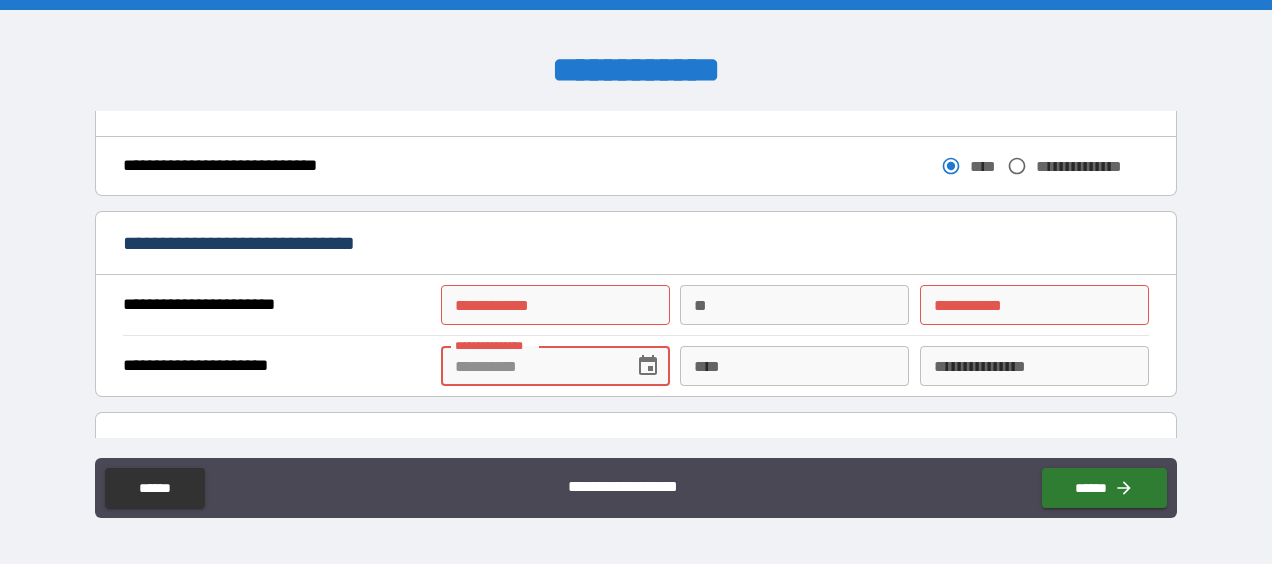 type 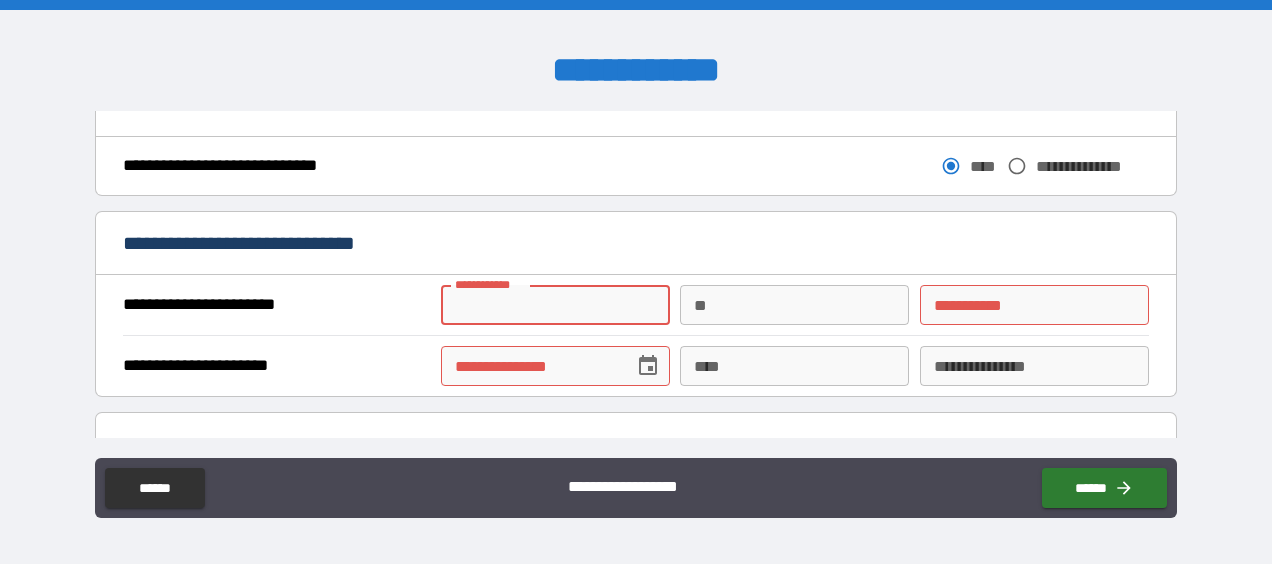 click on "**********" at bounding box center (555, 305) 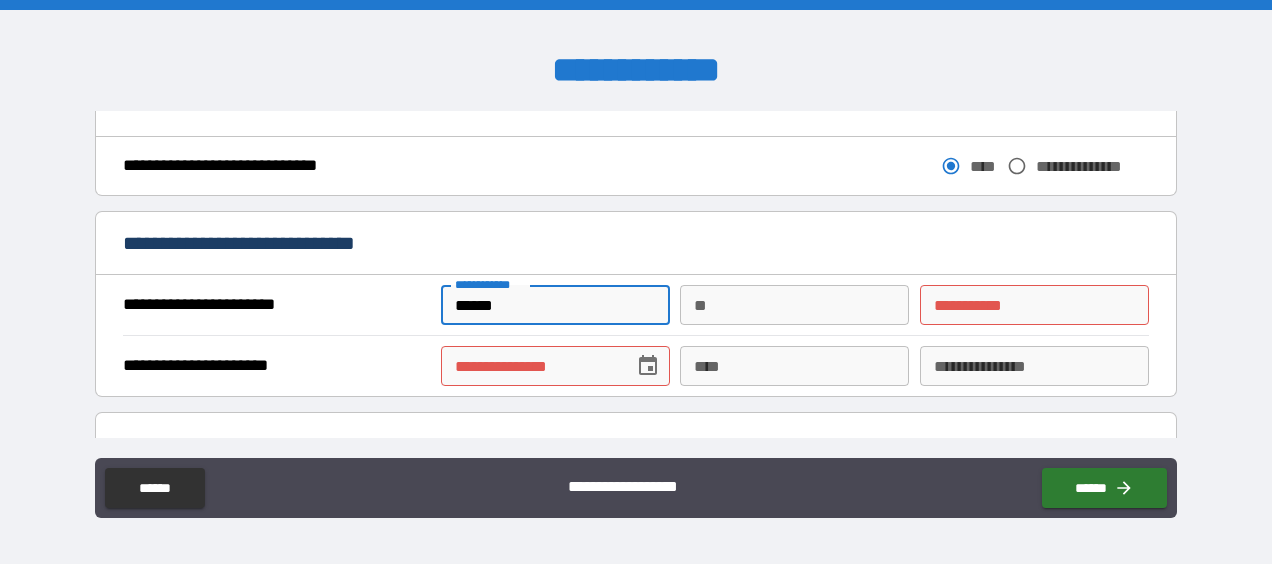 type on "******" 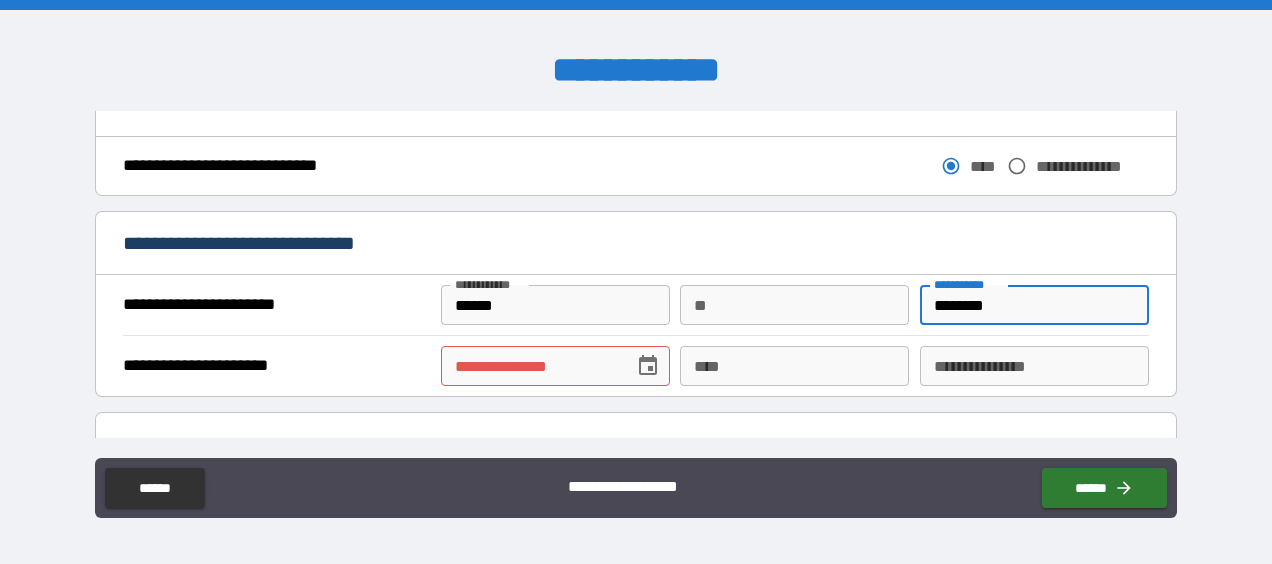 type on "********" 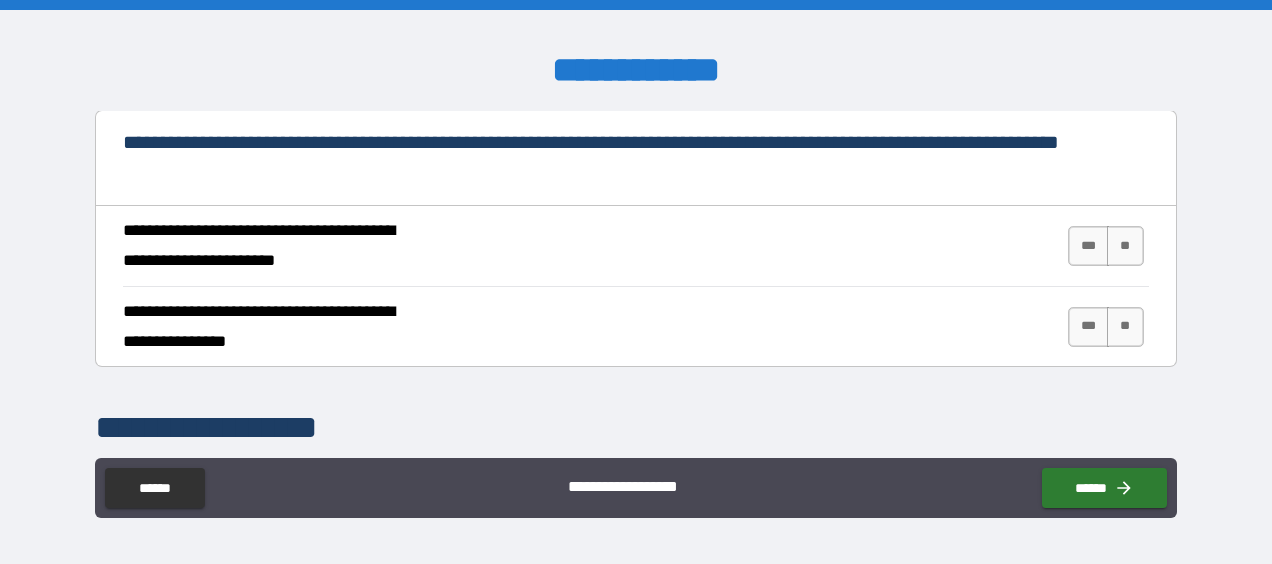 scroll, scrollTop: 1864, scrollLeft: 0, axis: vertical 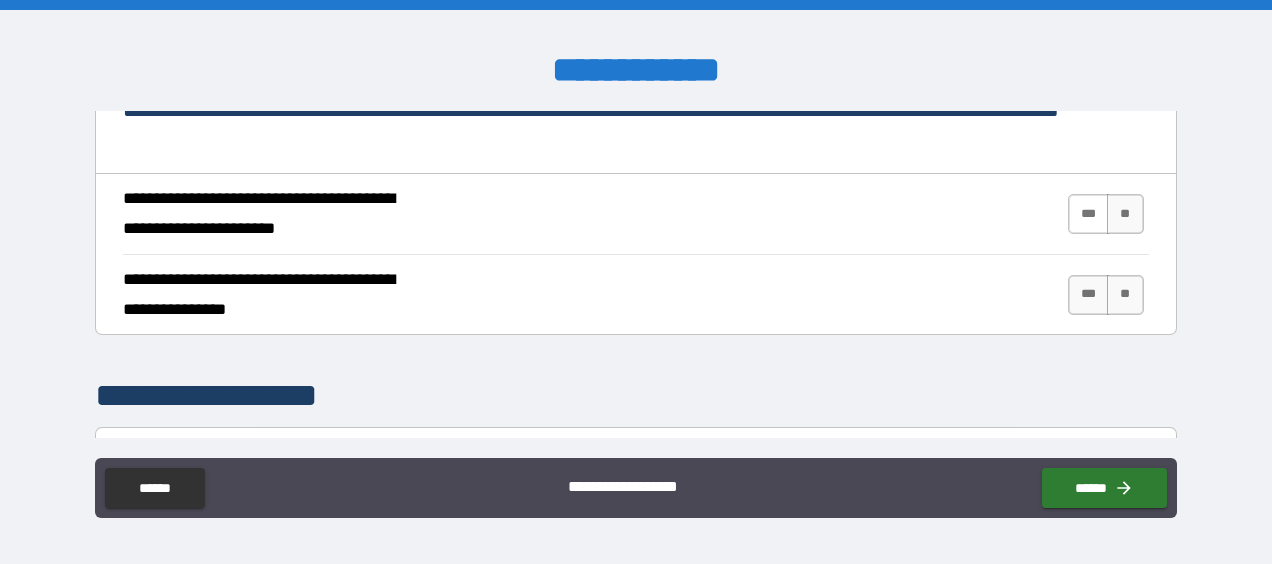 type on "**********" 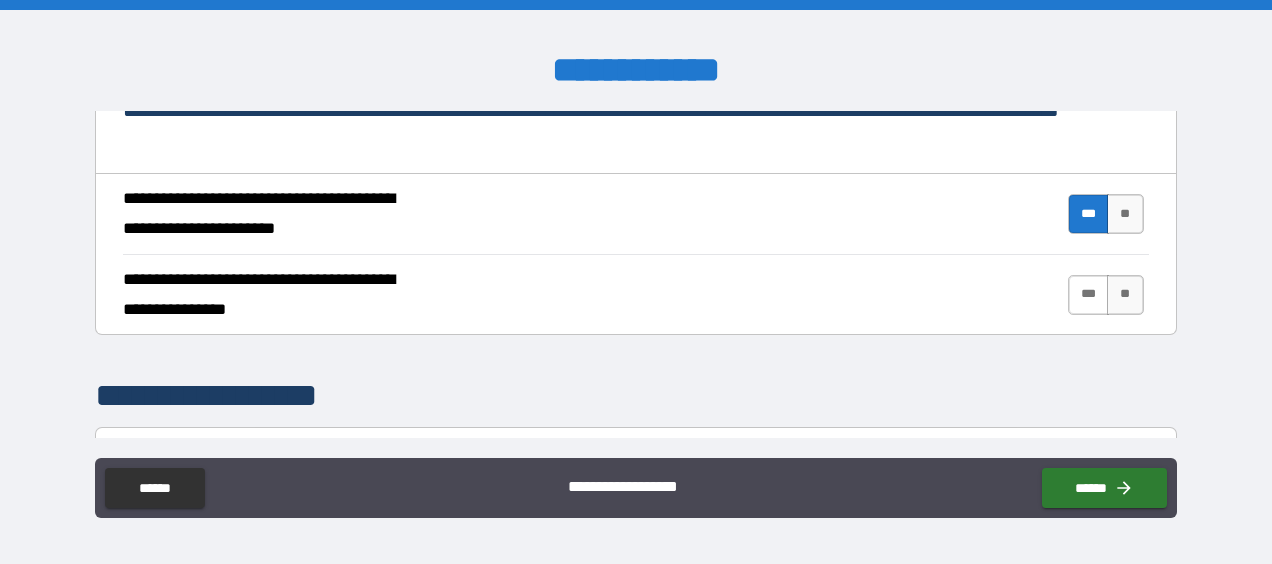 click on "***" at bounding box center [1089, 295] 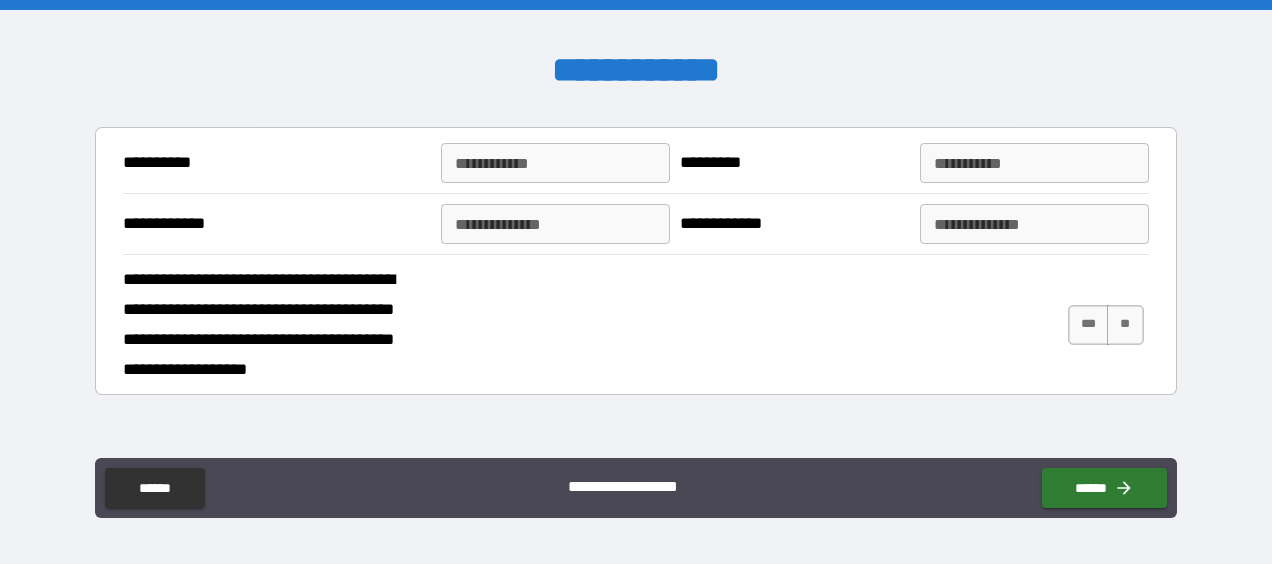 scroll, scrollTop: 2064, scrollLeft: 0, axis: vertical 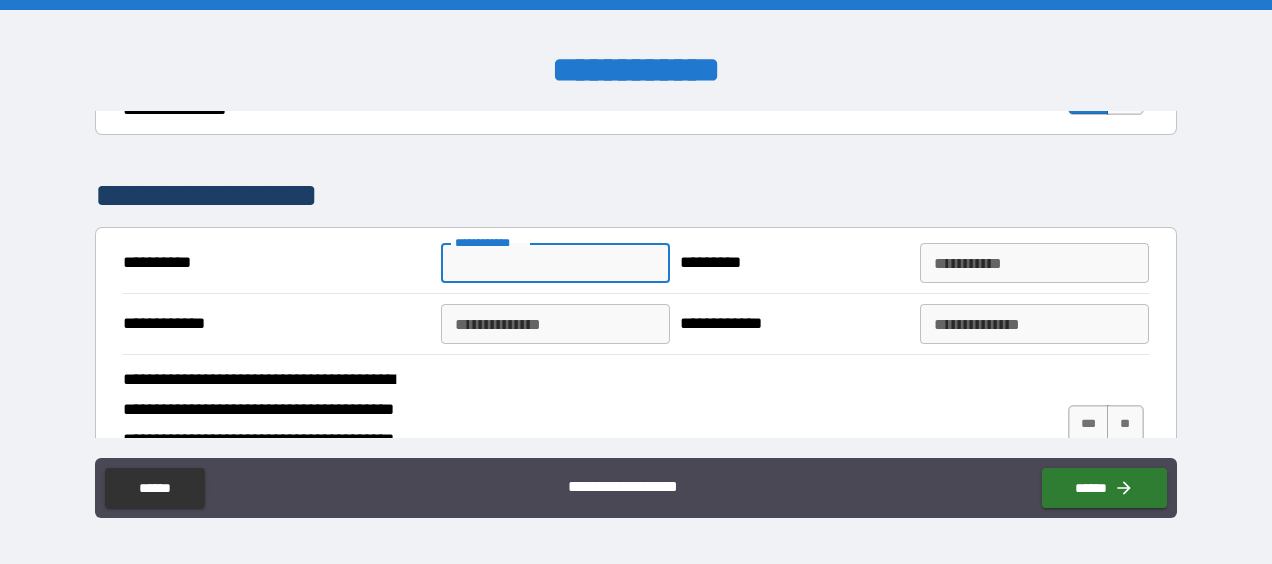 click on "**********" at bounding box center (555, 263) 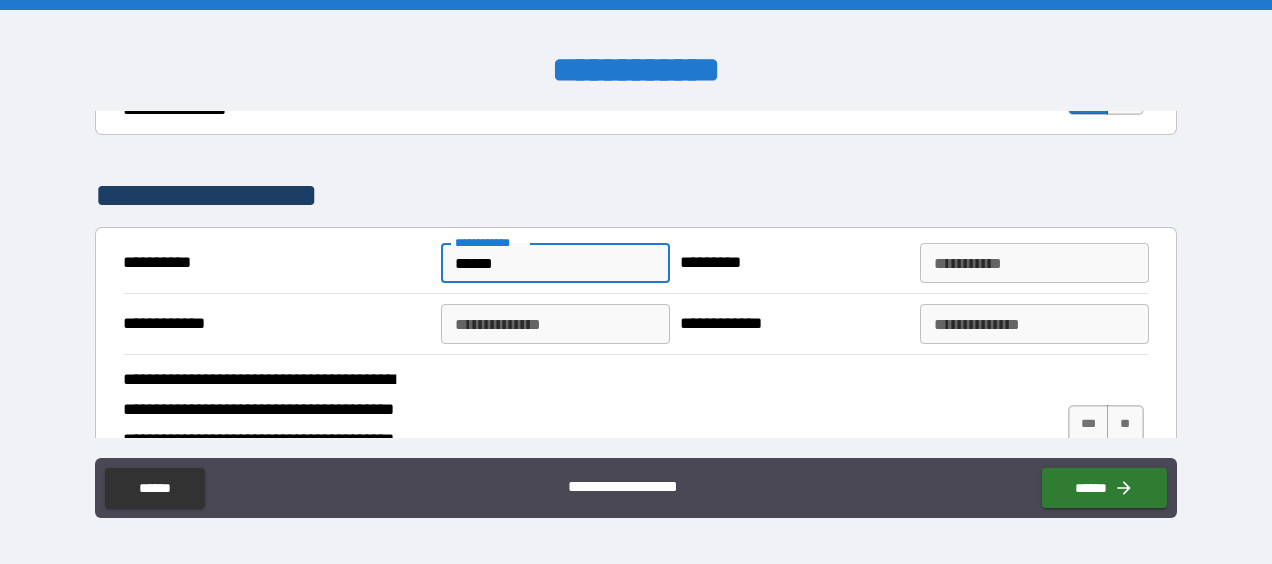 type on "*" 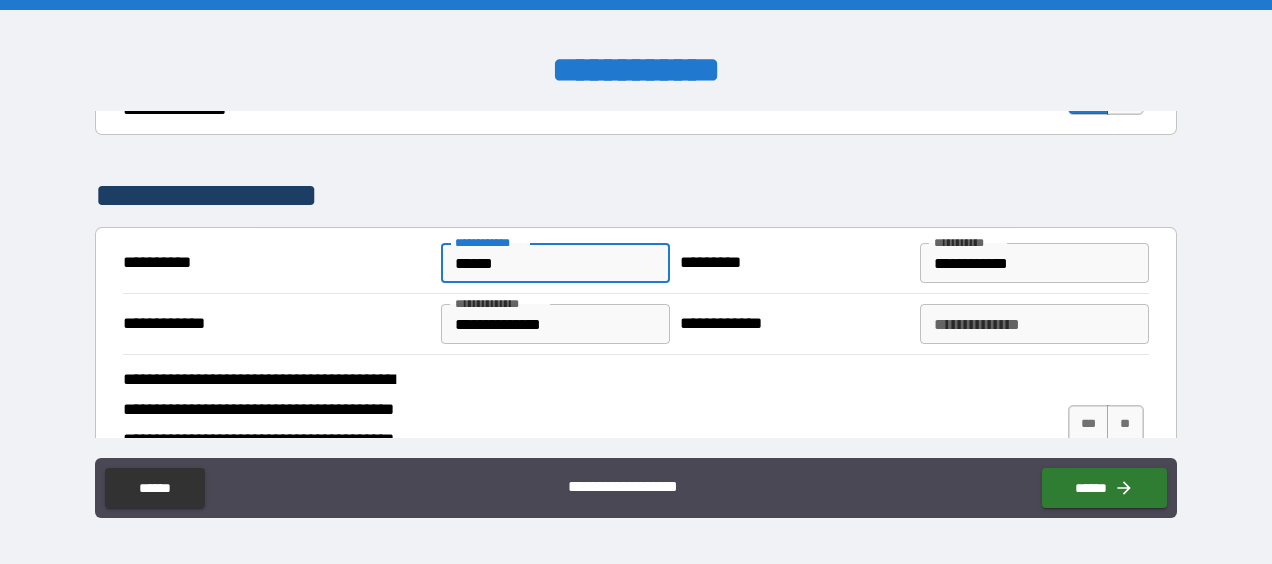 scroll, scrollTop: 2164, scrollLeft: 0, axis: vertical 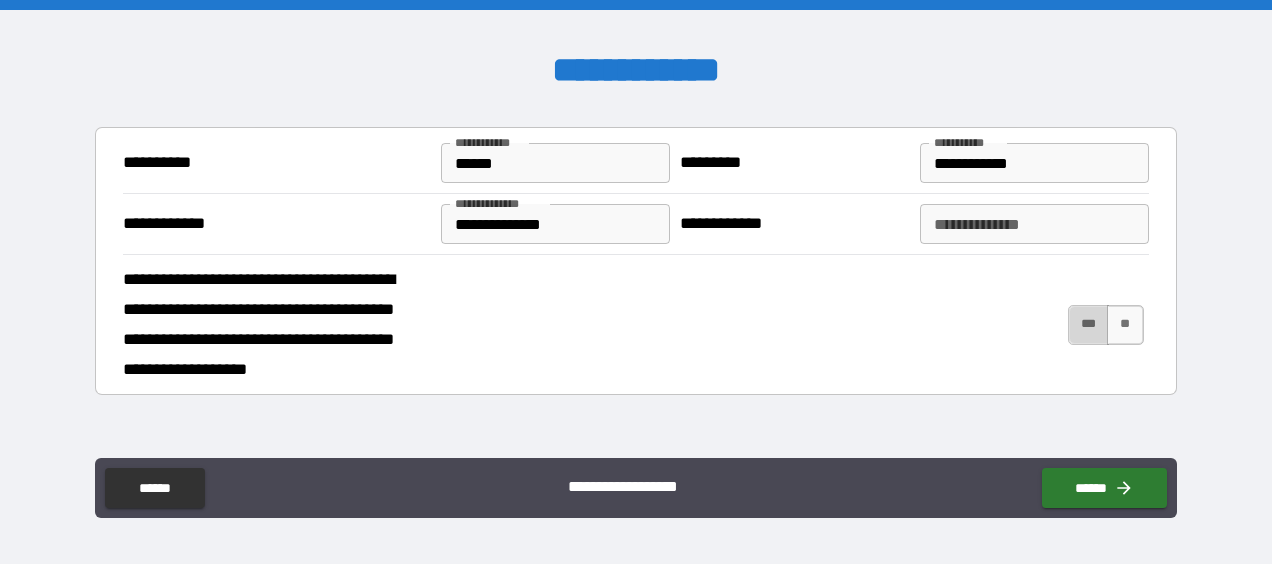 click on "***" at bounding box center [1089, 325] 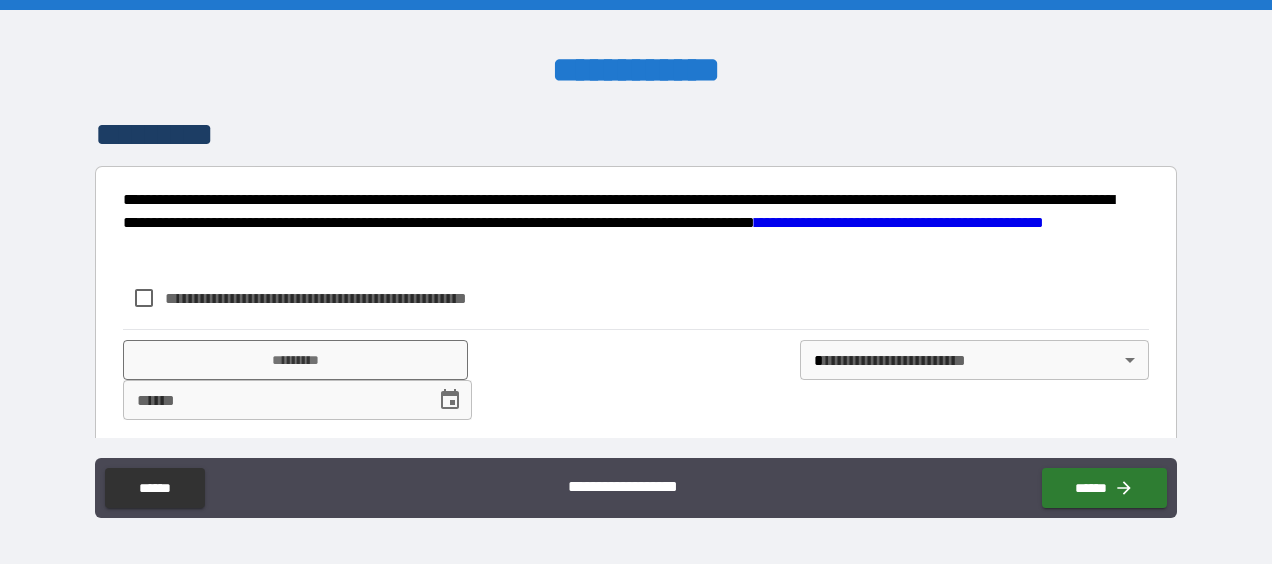 scroll, scrollTop: 2486, scrollLeft: 0, axis: vertical 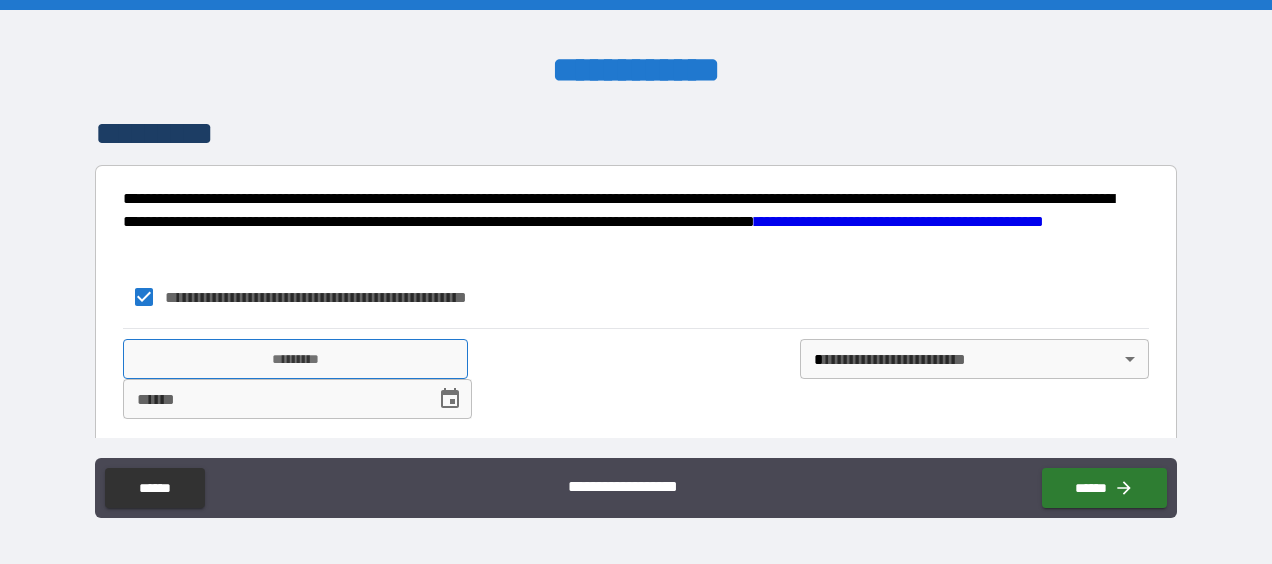 click on "*********" at bounding box center (295, 359) 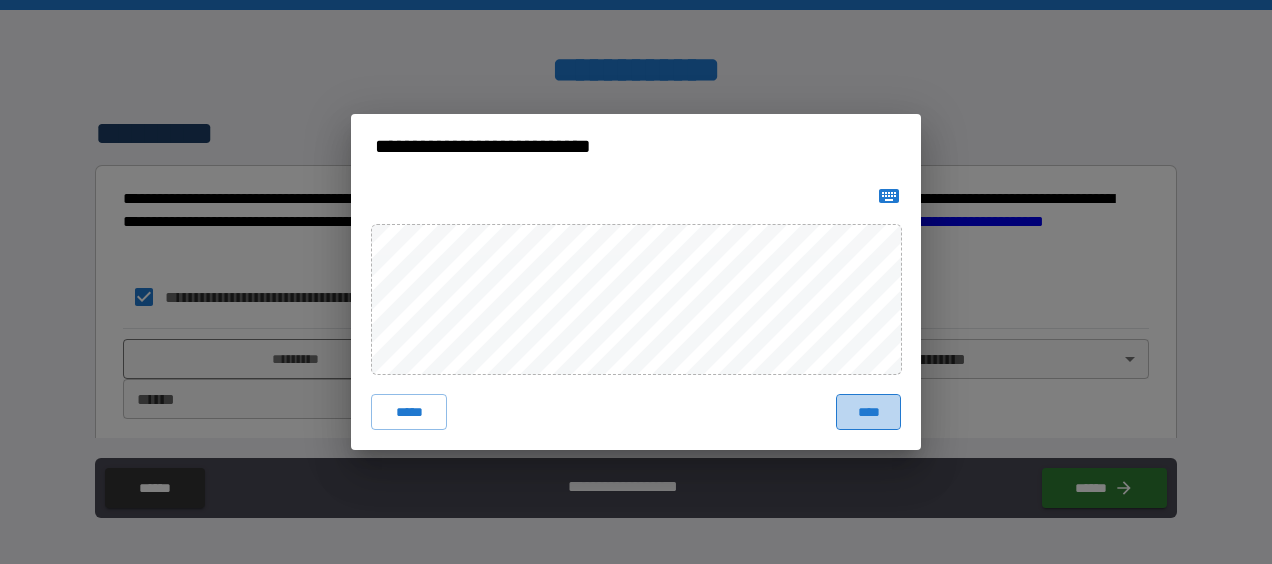 click on "****" at bounding box center [868, 412] 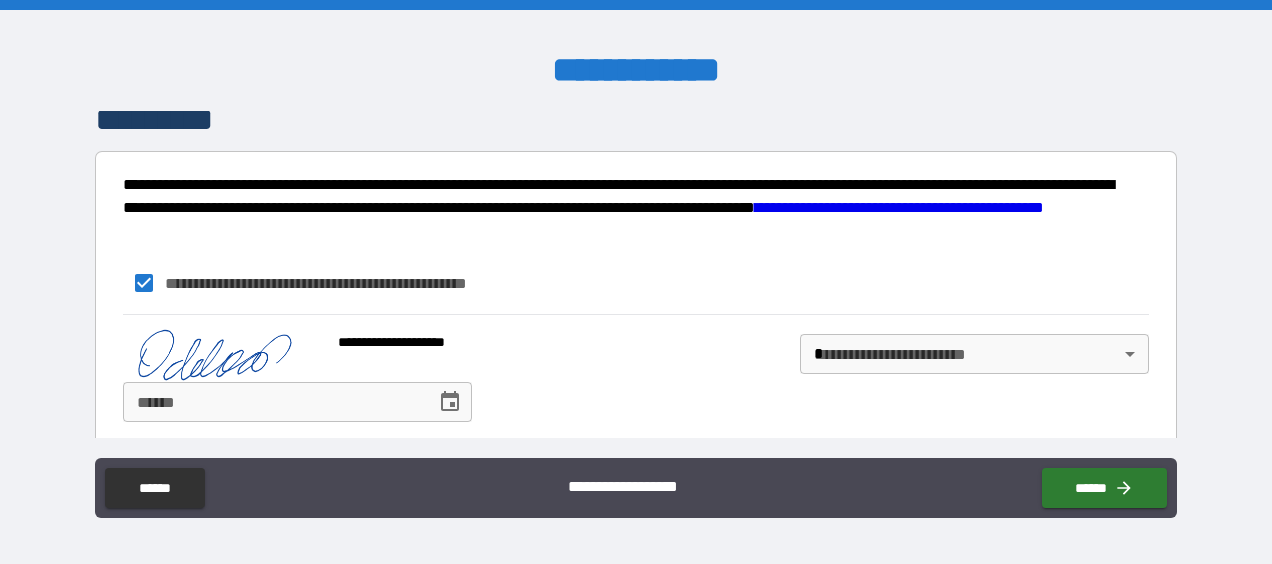 scroll, scrollTop: 2503, scrollLeft: 0, axis: vertical 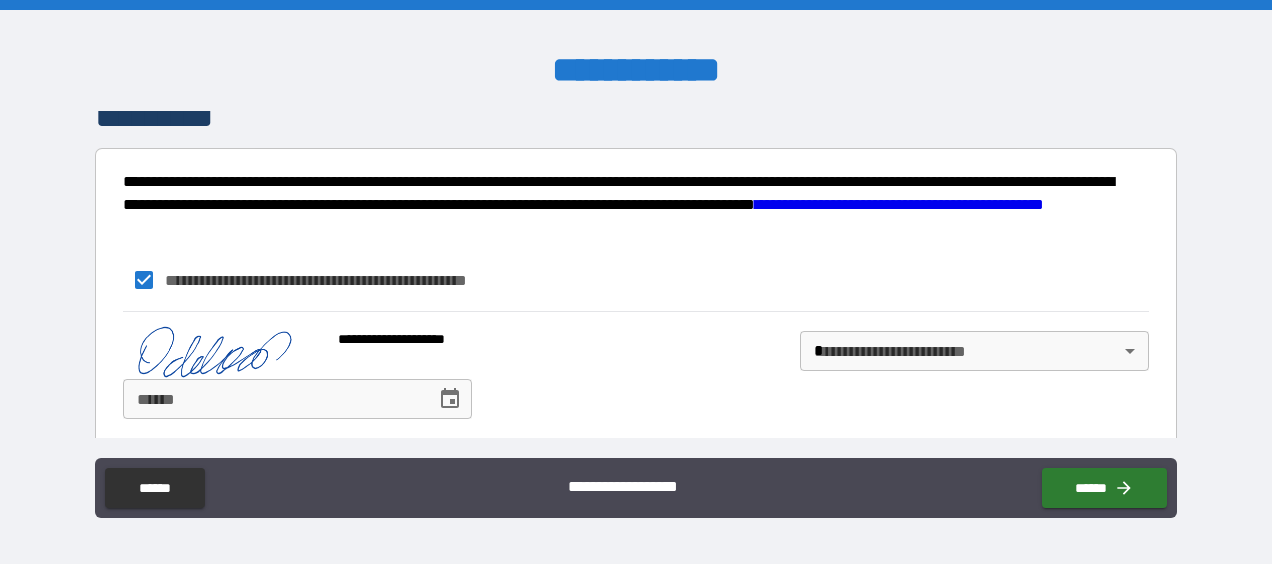 click 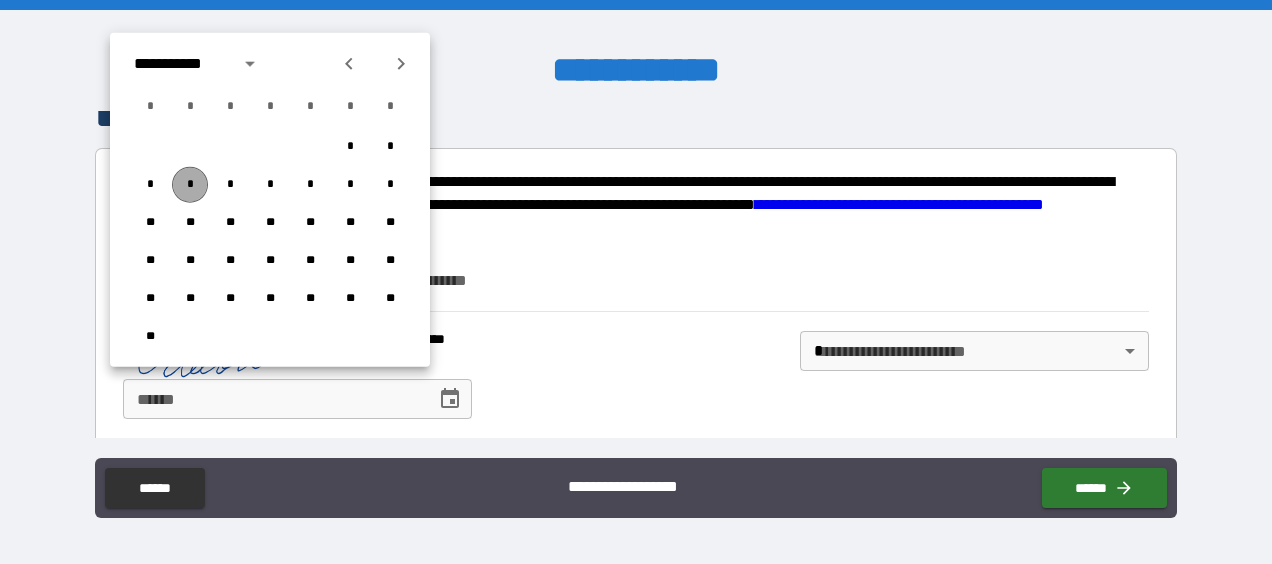 click on "*" at bounding box center (190, 185) 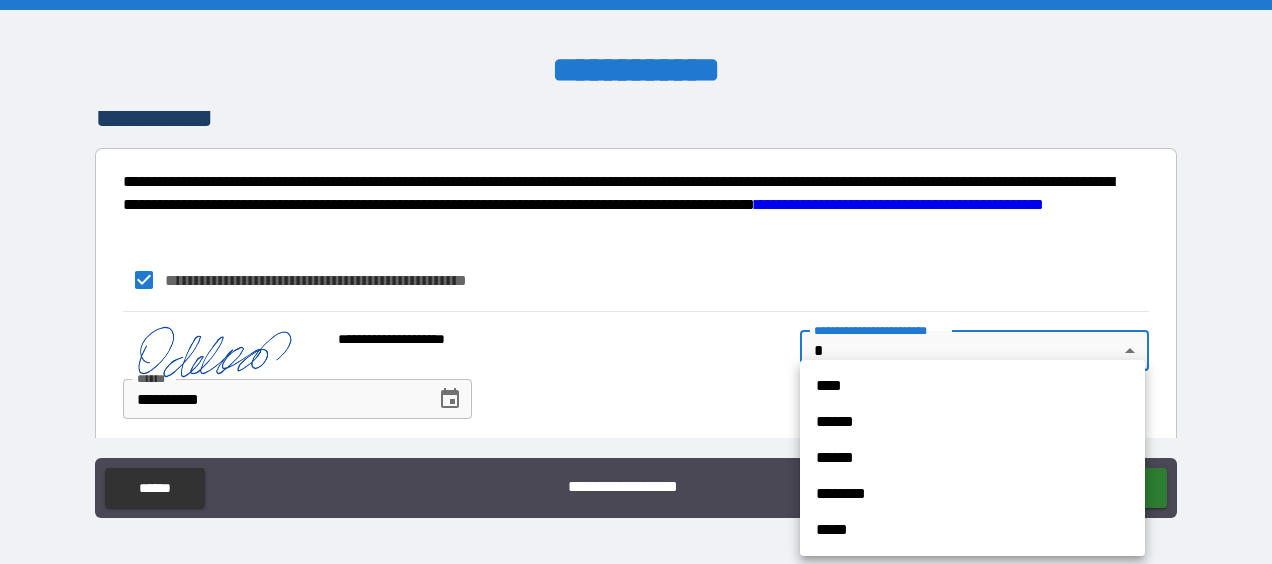 click on "[REDACTED]" at bounding box center (636, 282) 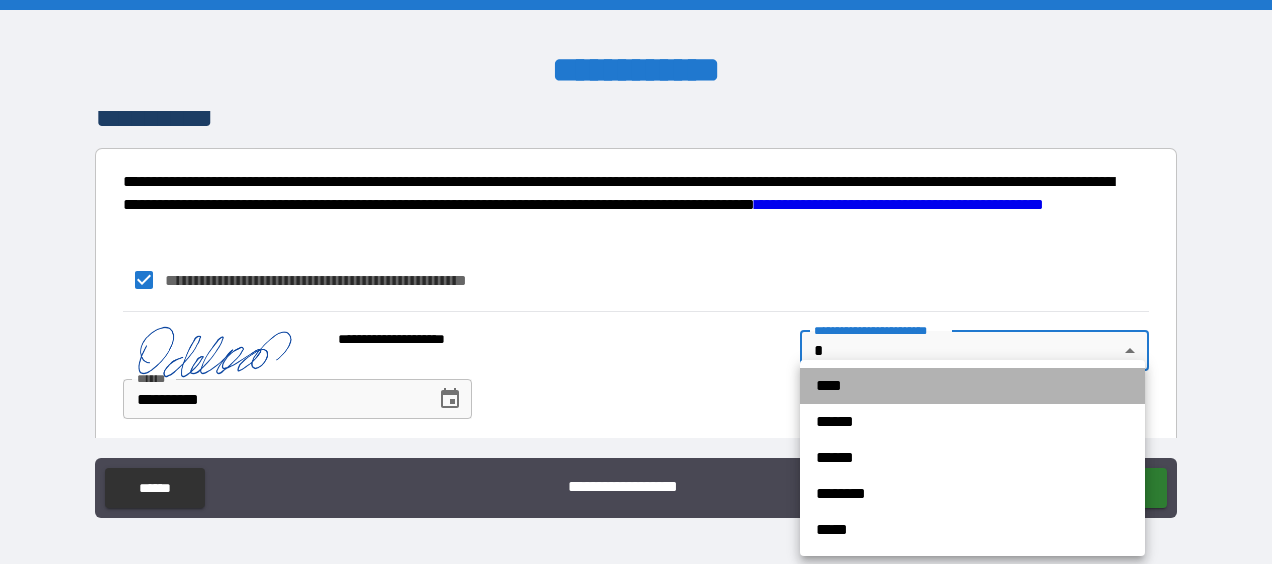 click on "****" at bounding box center (972, 386) 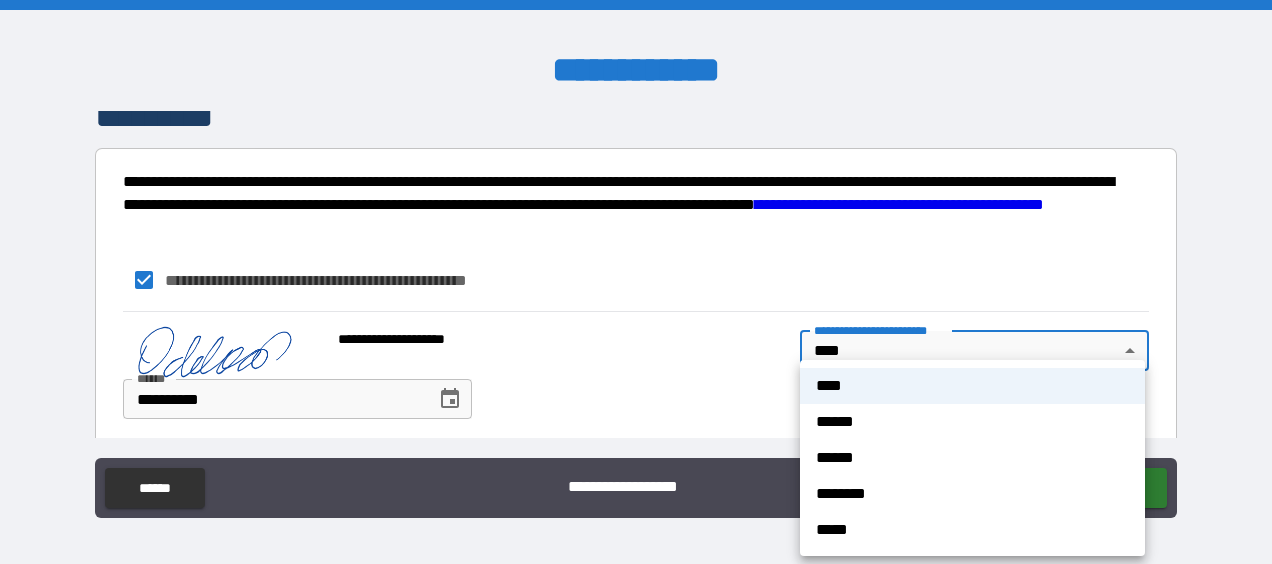 click on "[REDACTED]" at bounding box center (636, 282) 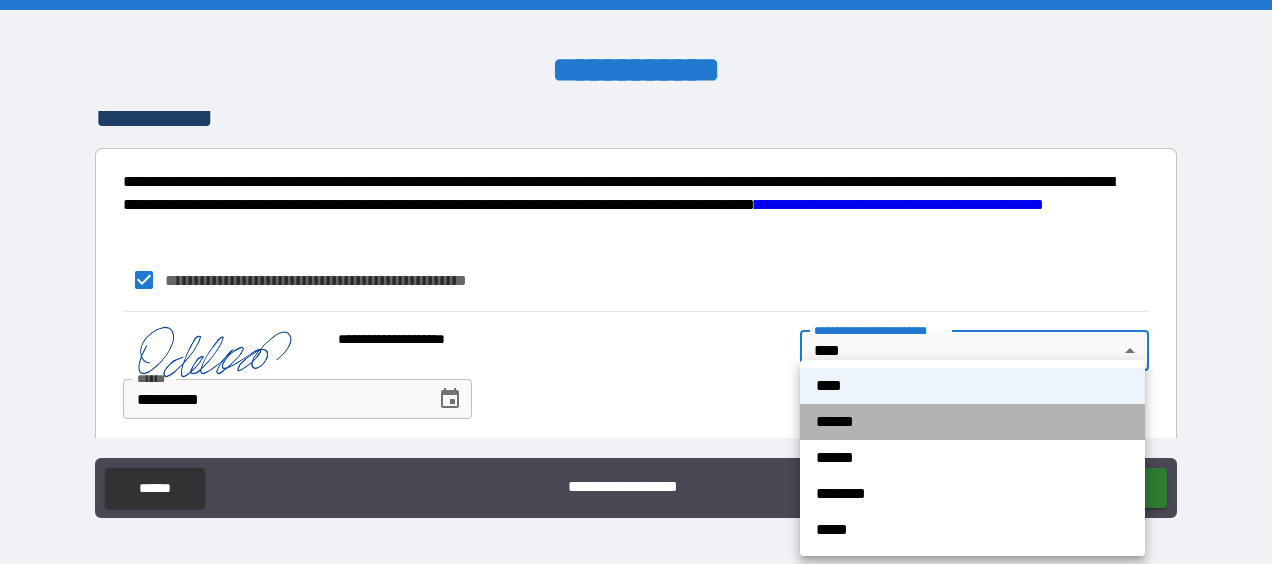 click on "******" at bounding box center [972, 422] 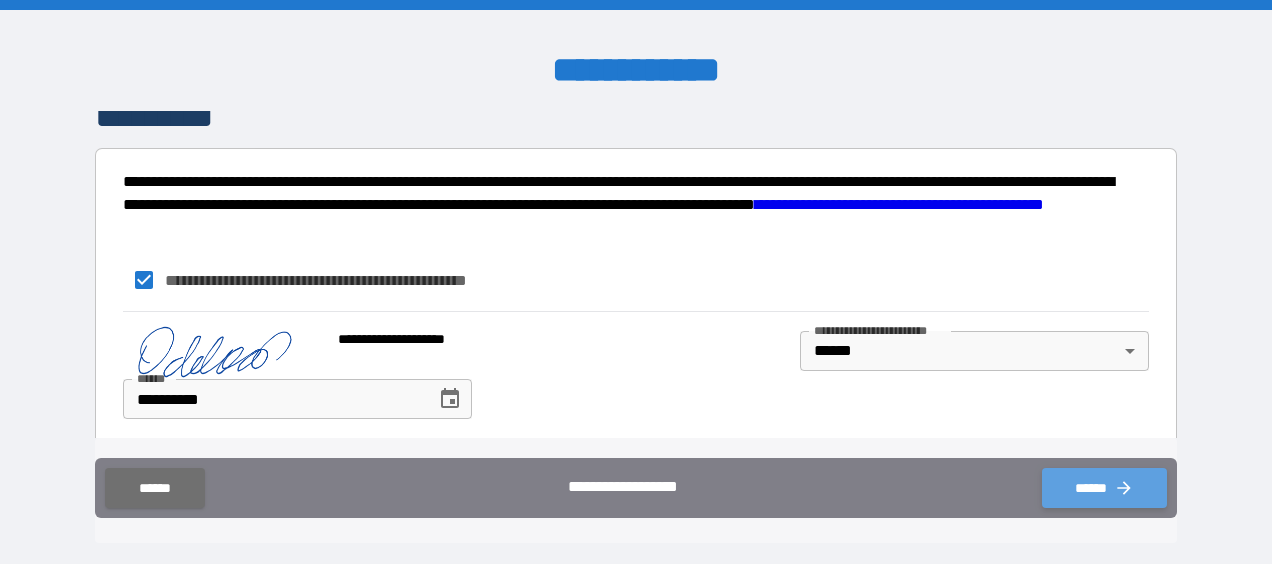 click on "******" at bounding box center [1104, 488] 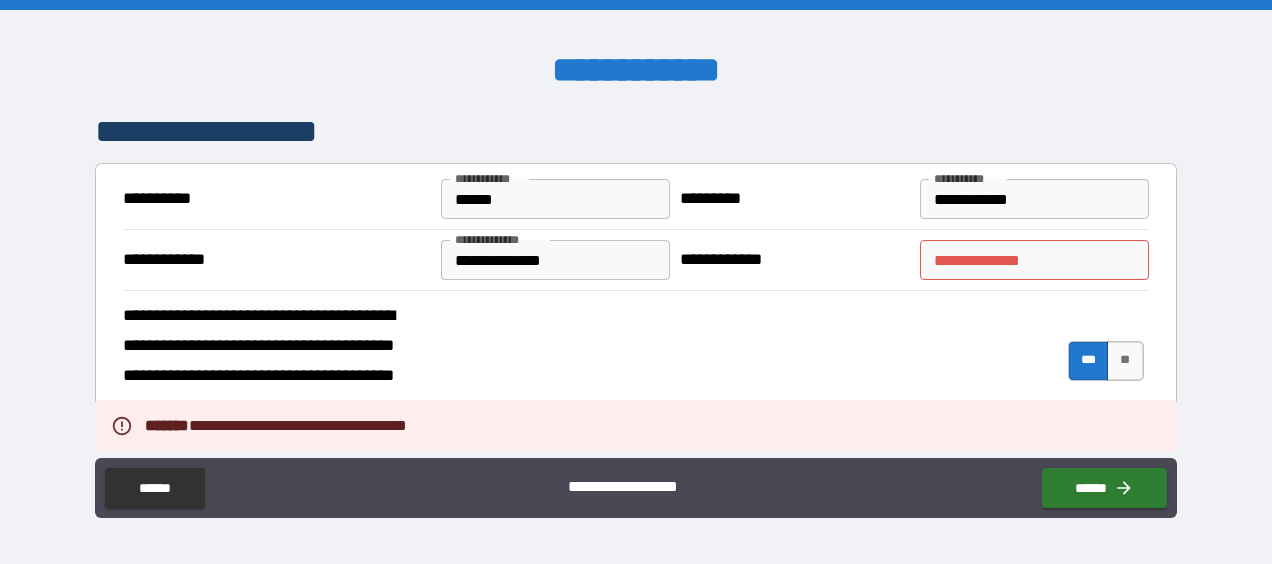 scroll, scrollTop: 2103, scrollLeft: 0, axis: vertical 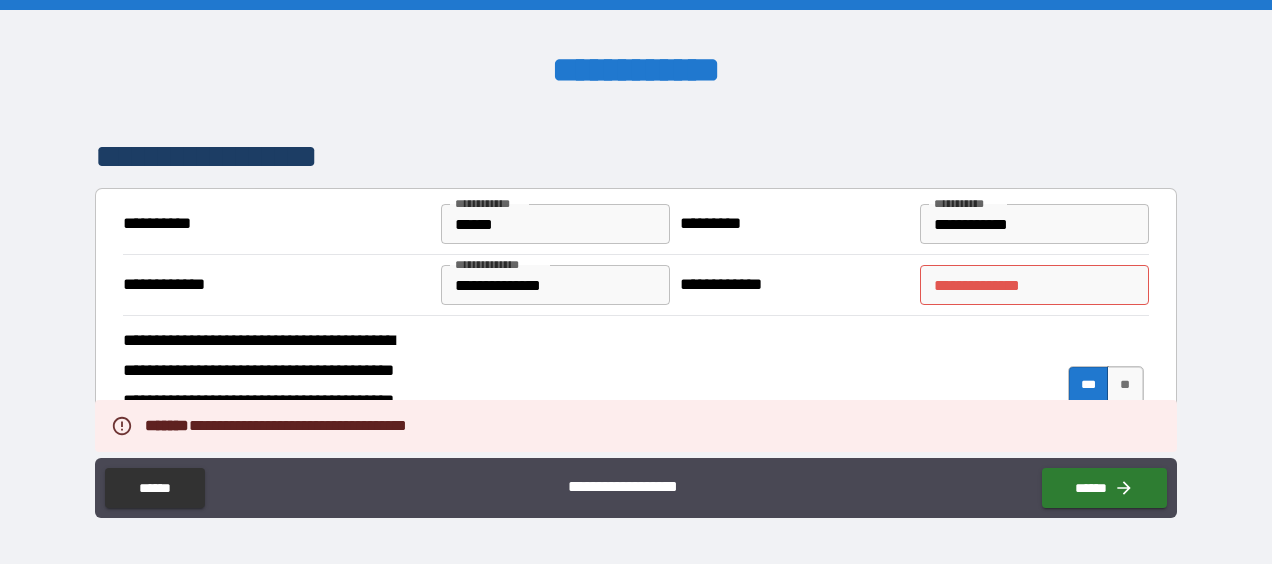 click on "**********" at bounding box center (635, 284) 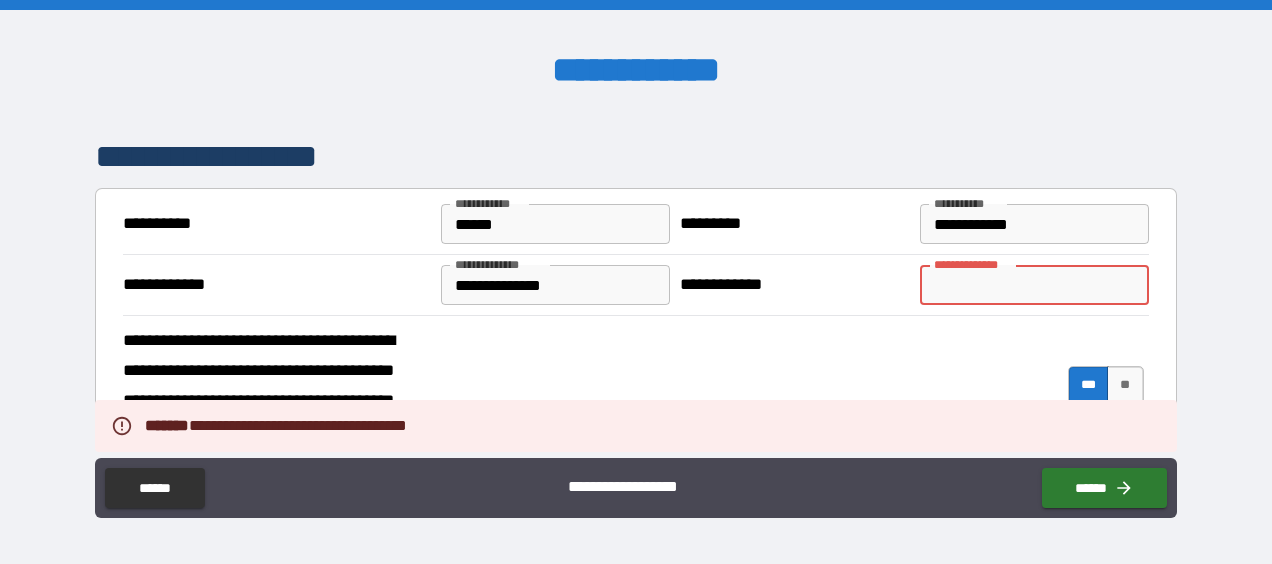 click on "**********" at bounding box center [1034, 285] 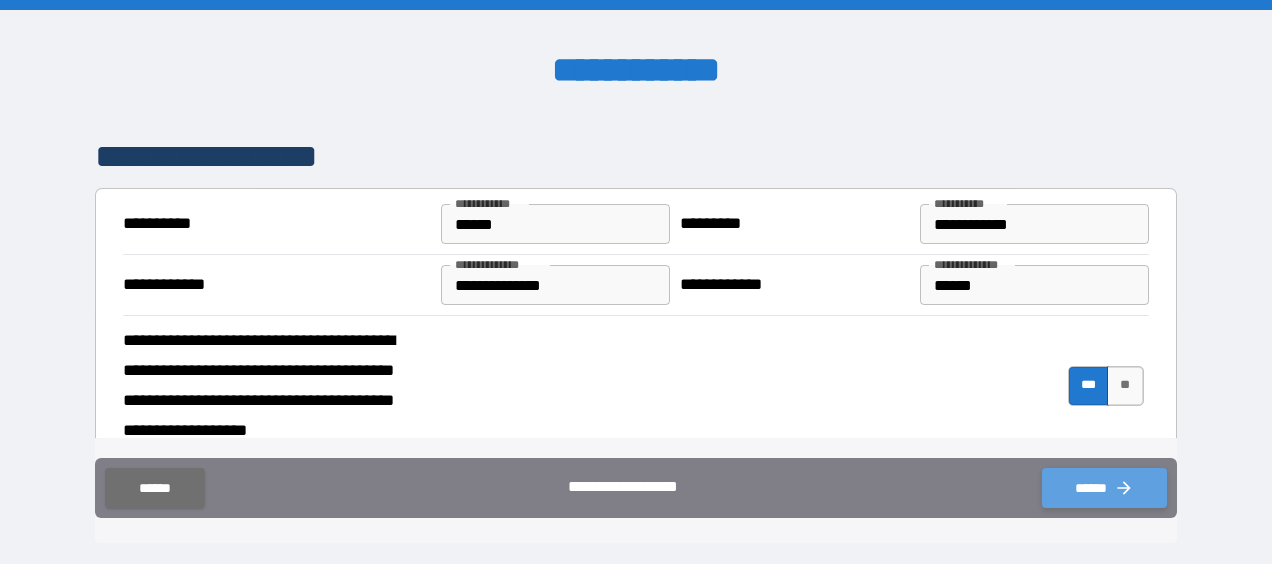click on "******" at bounding box center [1104, 488] 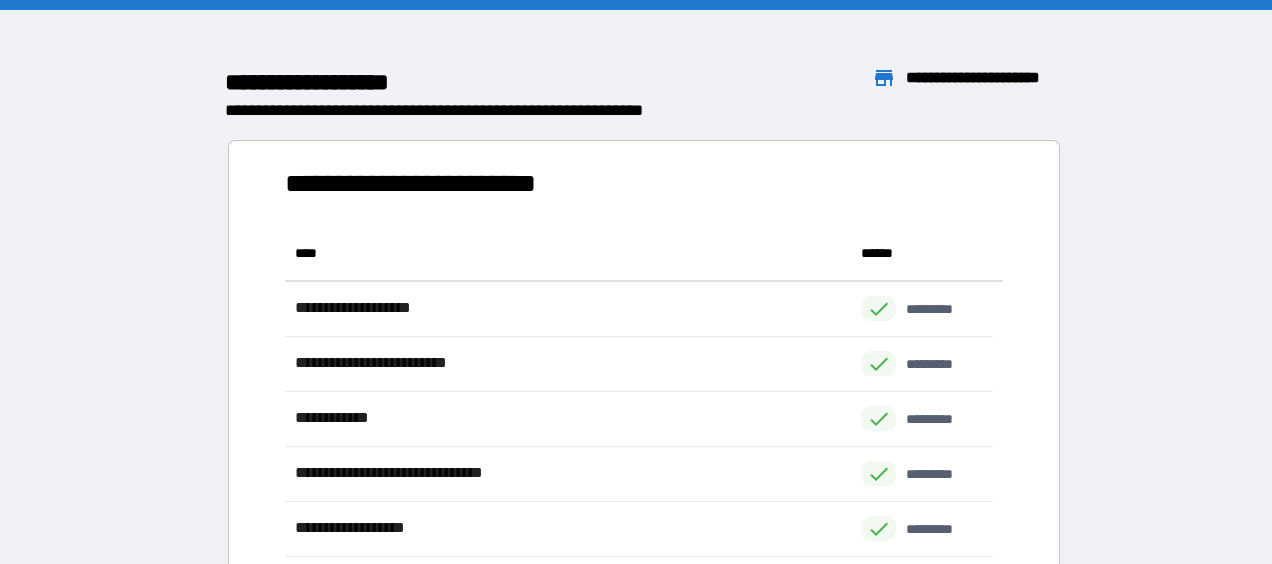 scroll, scrollTop: 16, scrollLeft: 16, axis: both 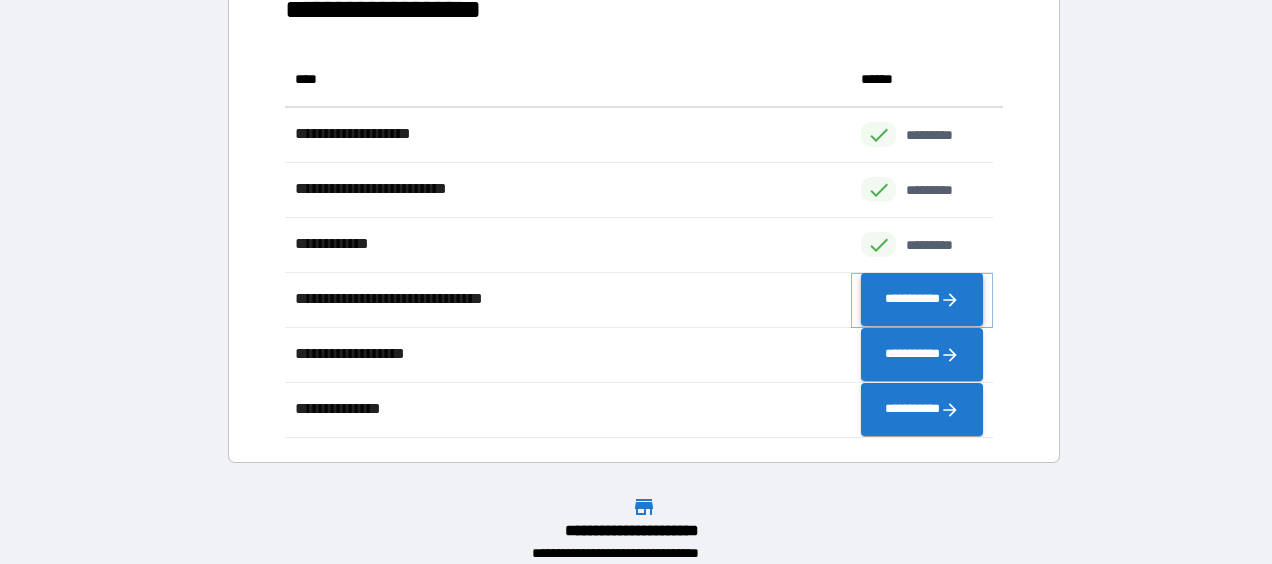 click on "**********" at bounding box center [922, 300] 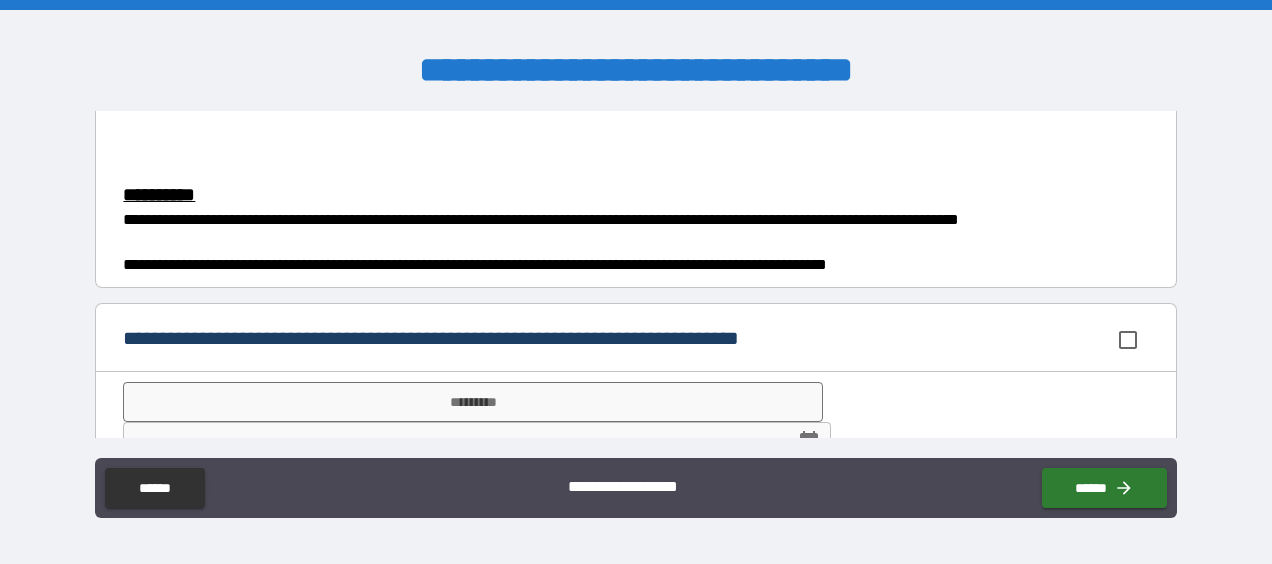 scroll, scrollTop: 1762, scrollLeft: 0, axis: vertical 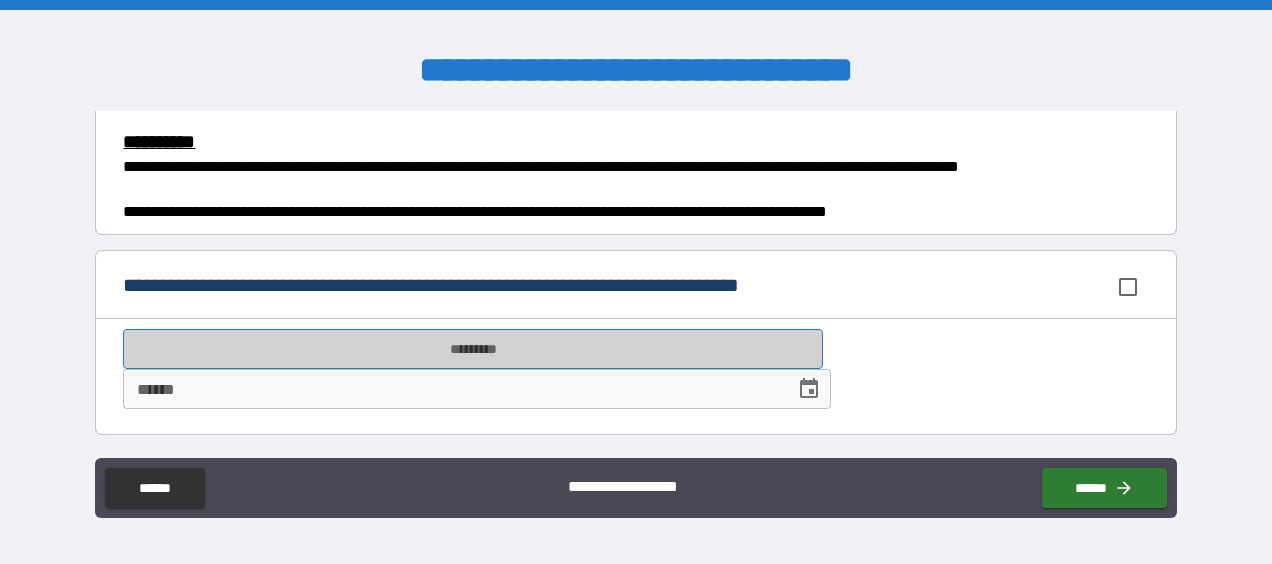 click on "*********" at bounding box center [473, 349] 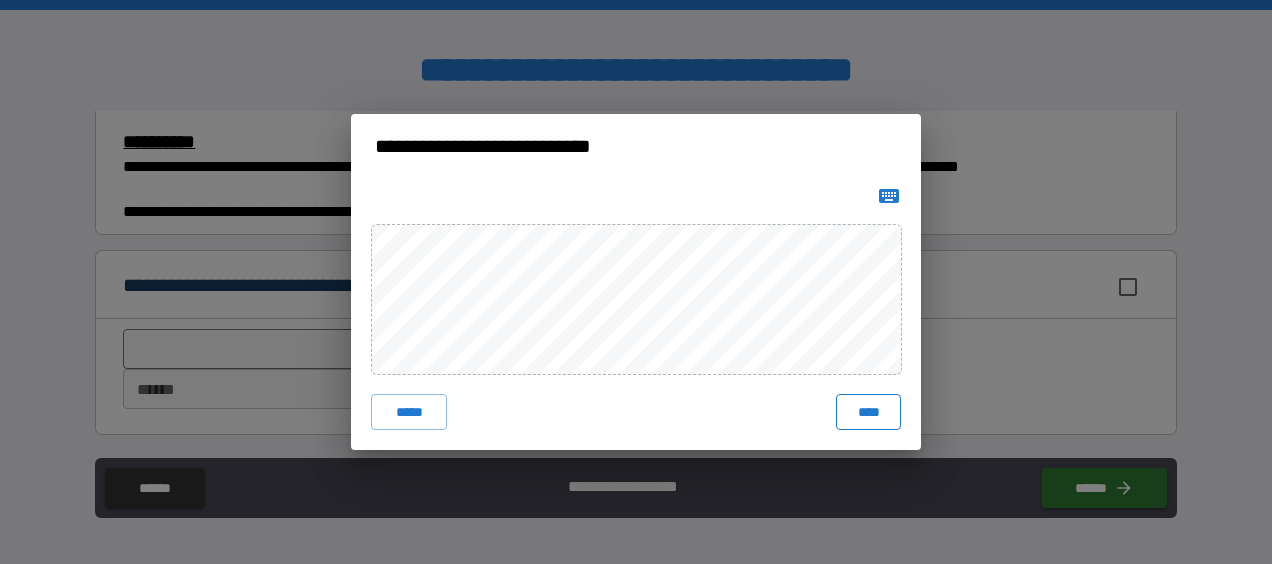 click on "****" at bounding box center [868, 412] 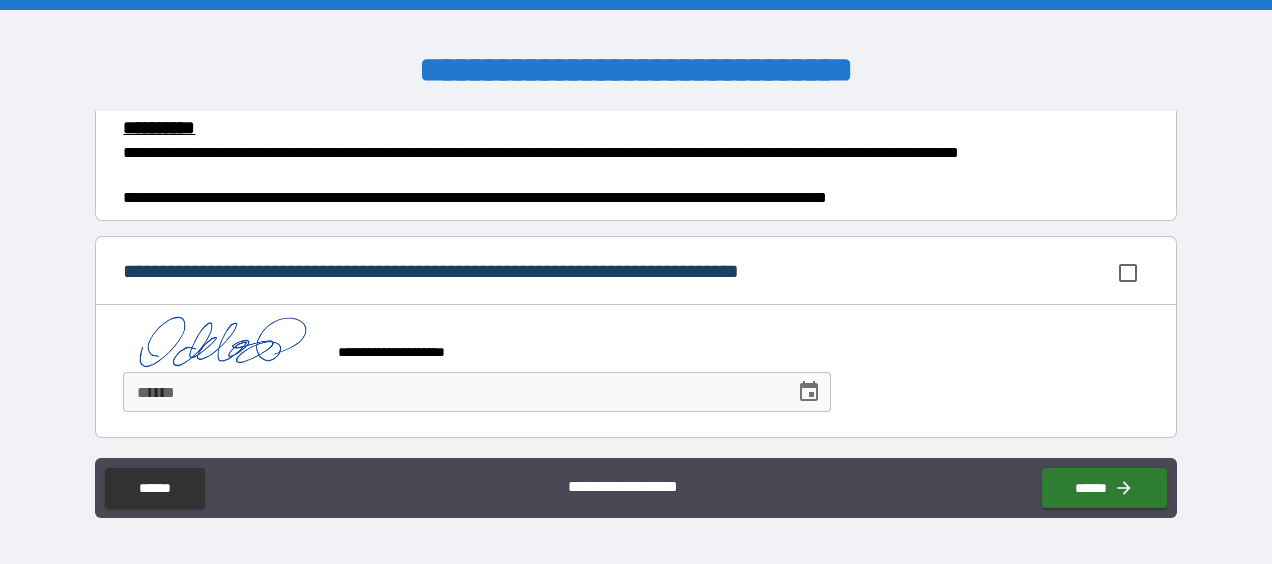 scroll, scrollTop: 1778, scrollLeft: 0, axis: vertical 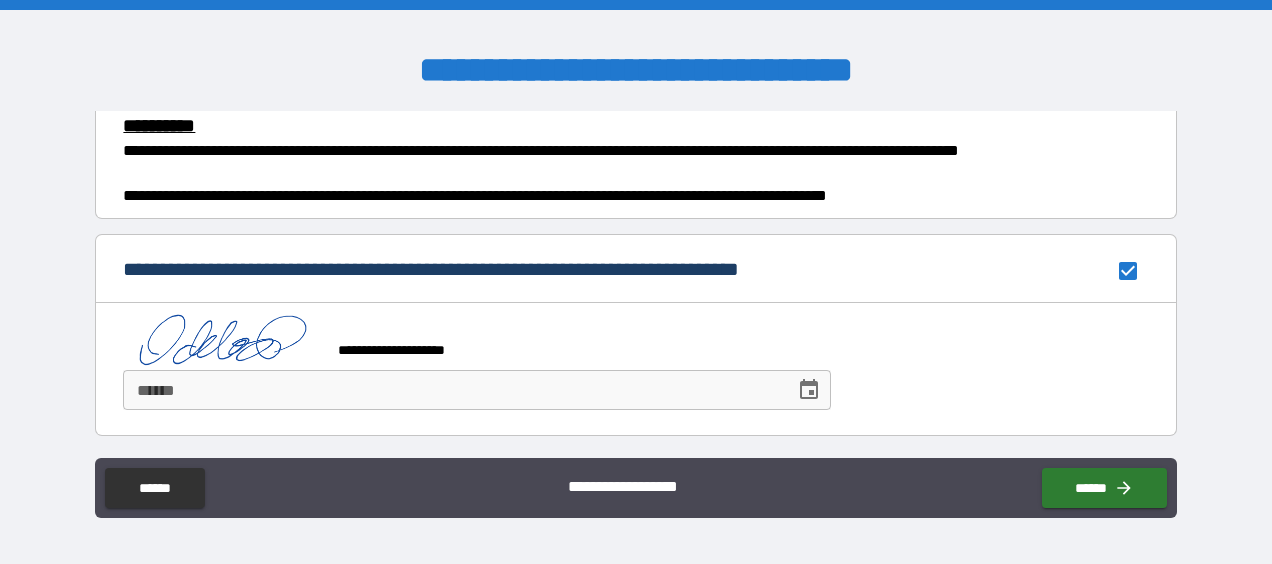 click 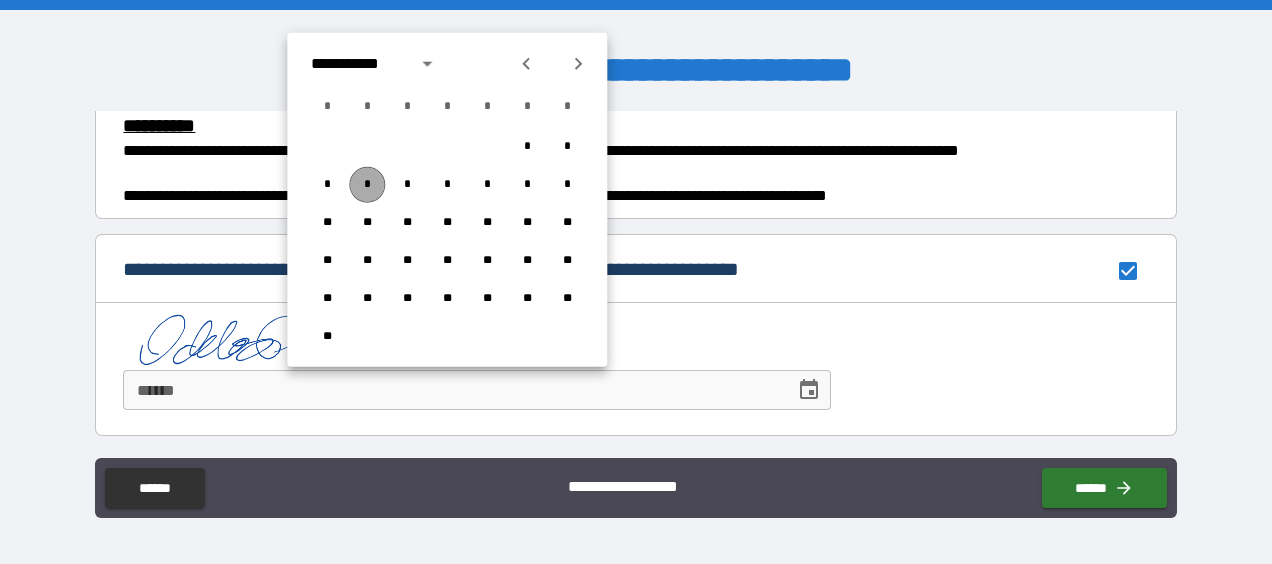 click on "*" at bounding box center [367, 185] 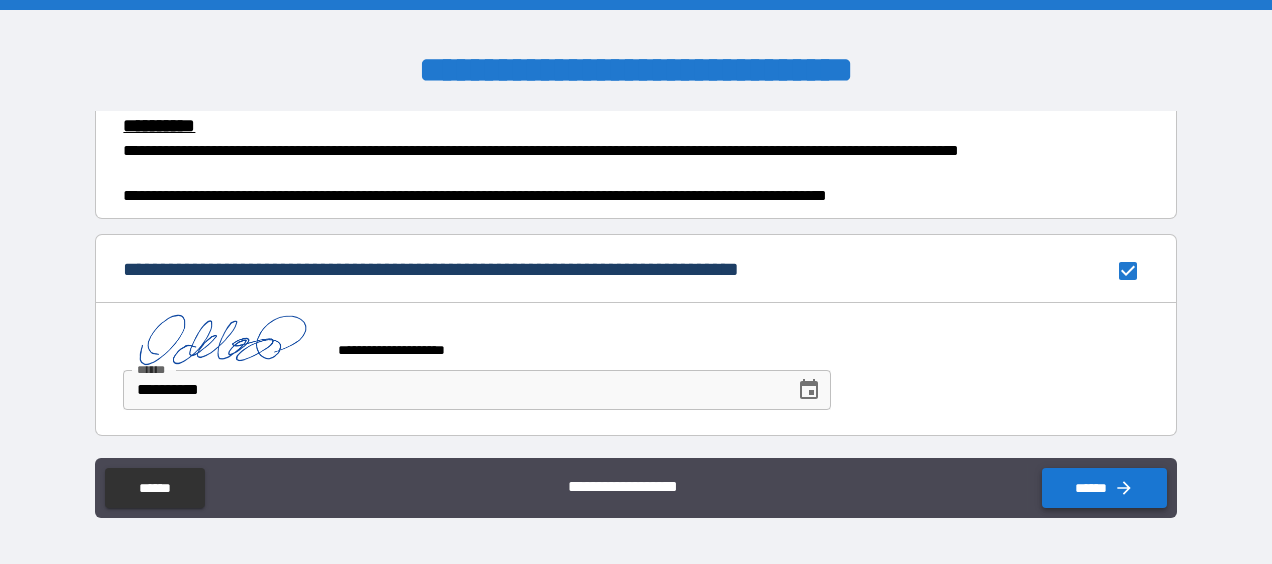 click on "******" at bounding box center (1104, 488) 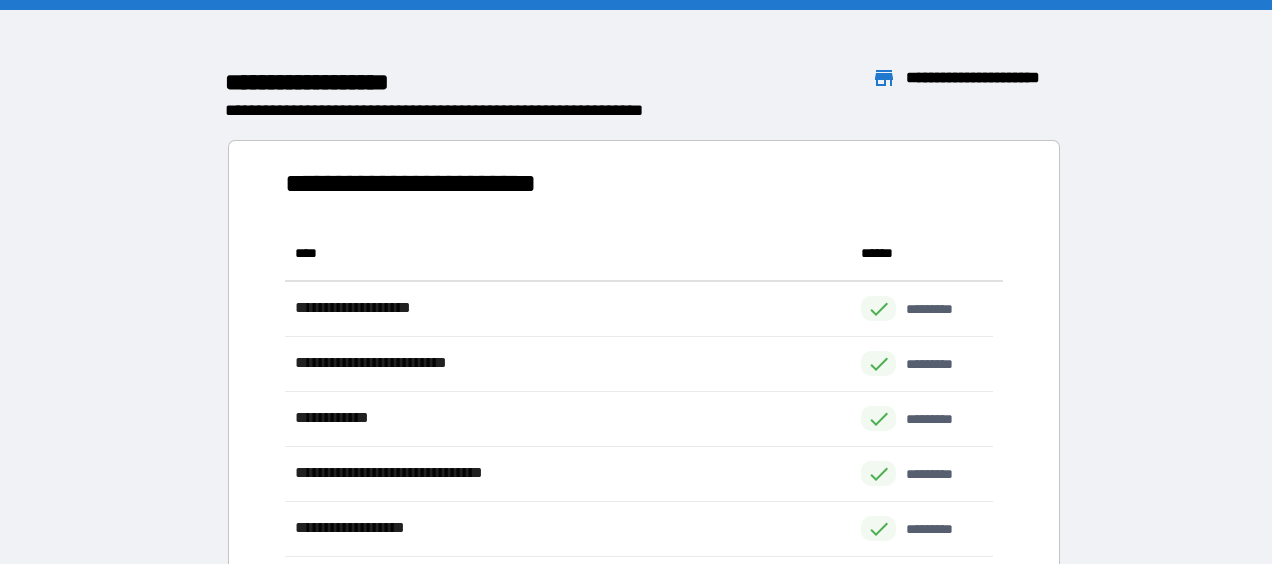 scroll, scrollTop: 16, scrollLeft: 16, axis: both 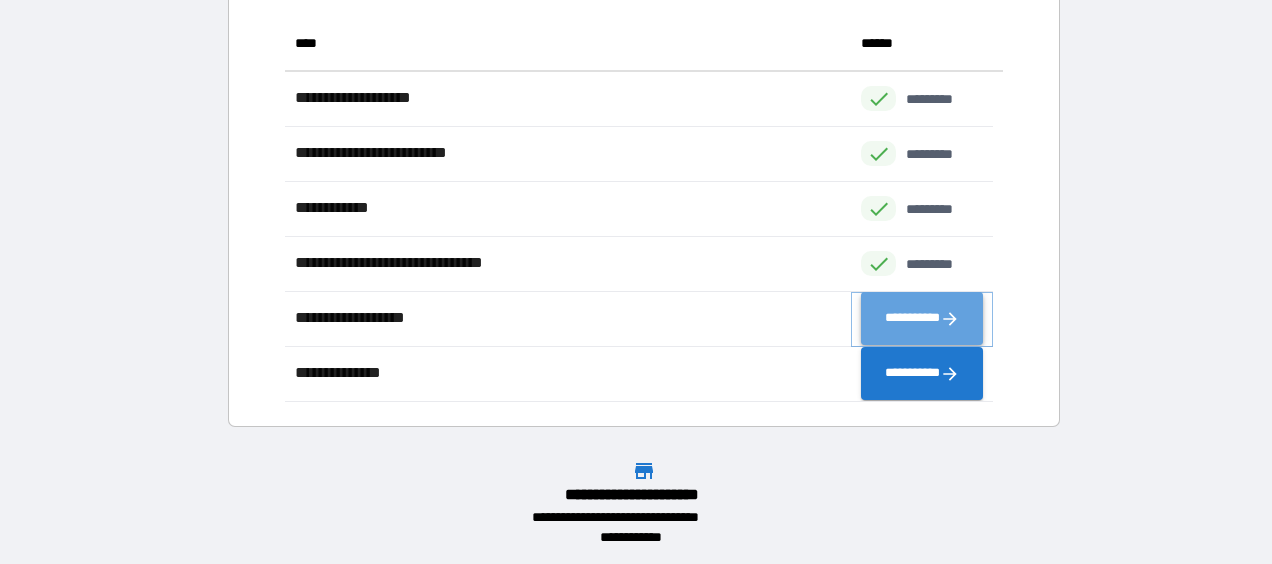 click on "**********" at bounding box center [922, 319] 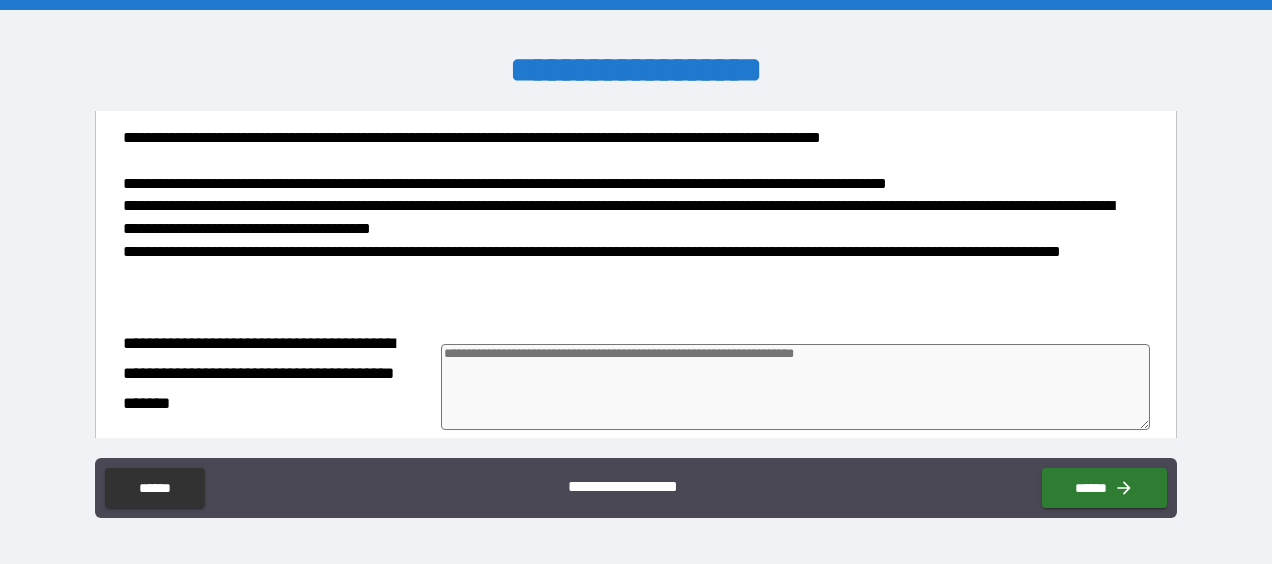 scroll, scrollTop: 300, scrollLeft: 0, axis: vertical 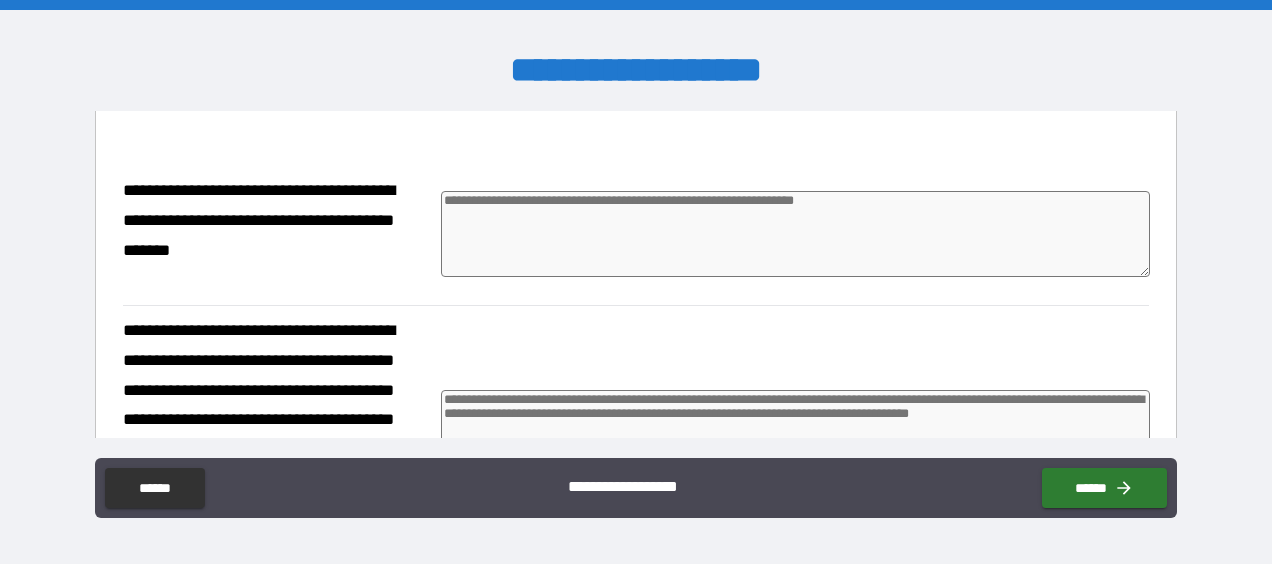 click at bounding box center [795, 234] 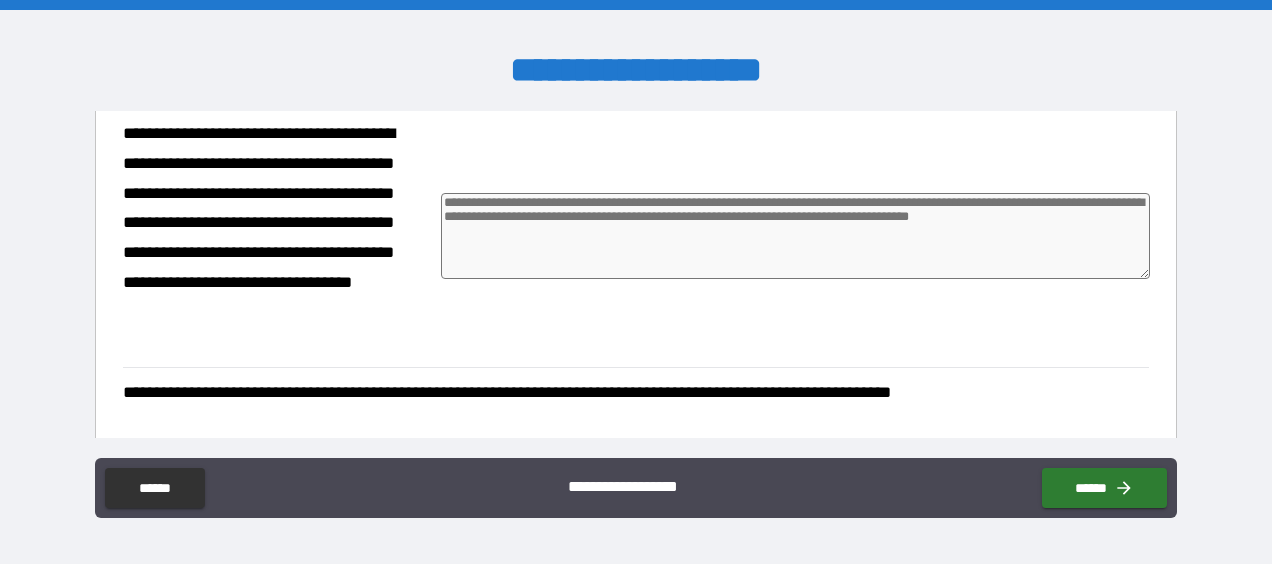 scroll, scrollTop: 500, scrollLeft: 0, axis: vertical 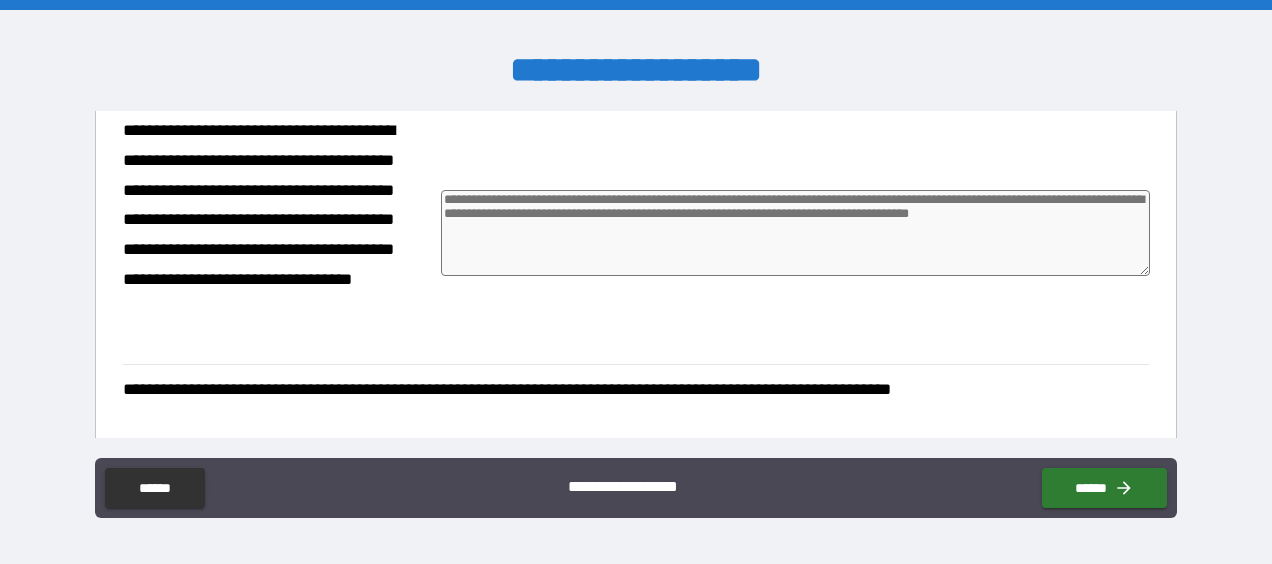 drag, startPoint x: 601, startPoint y: 265, endPoint x: 600, endPoint y: 228, distance: 37.01351 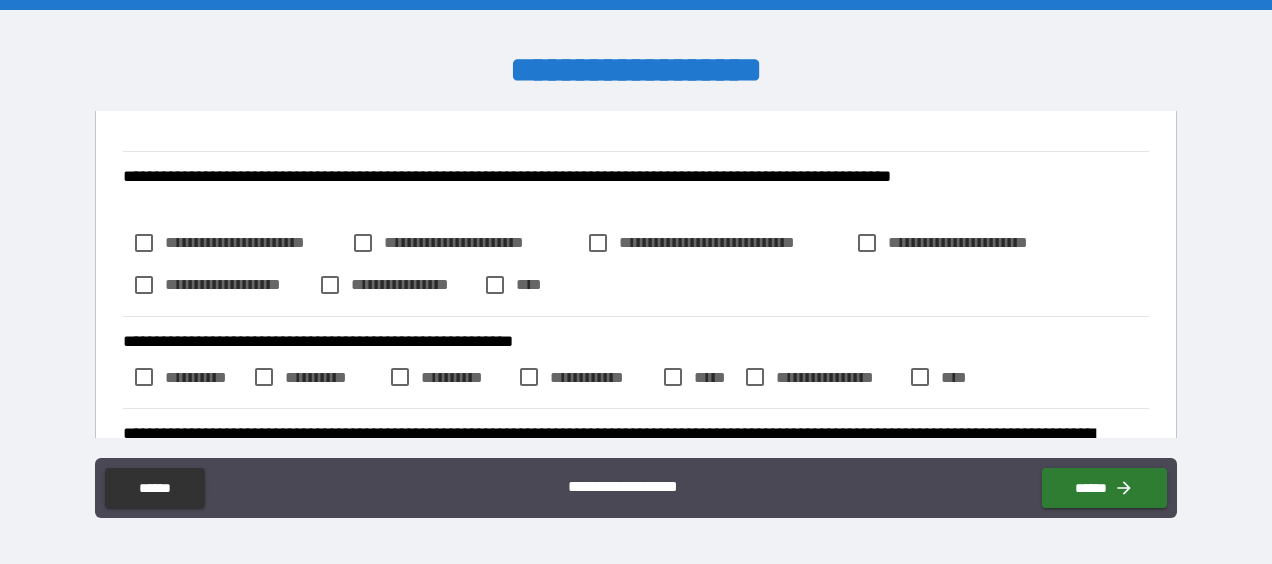 scroll, scrollTop: 700, scrollLeft: 0, axis: vertical 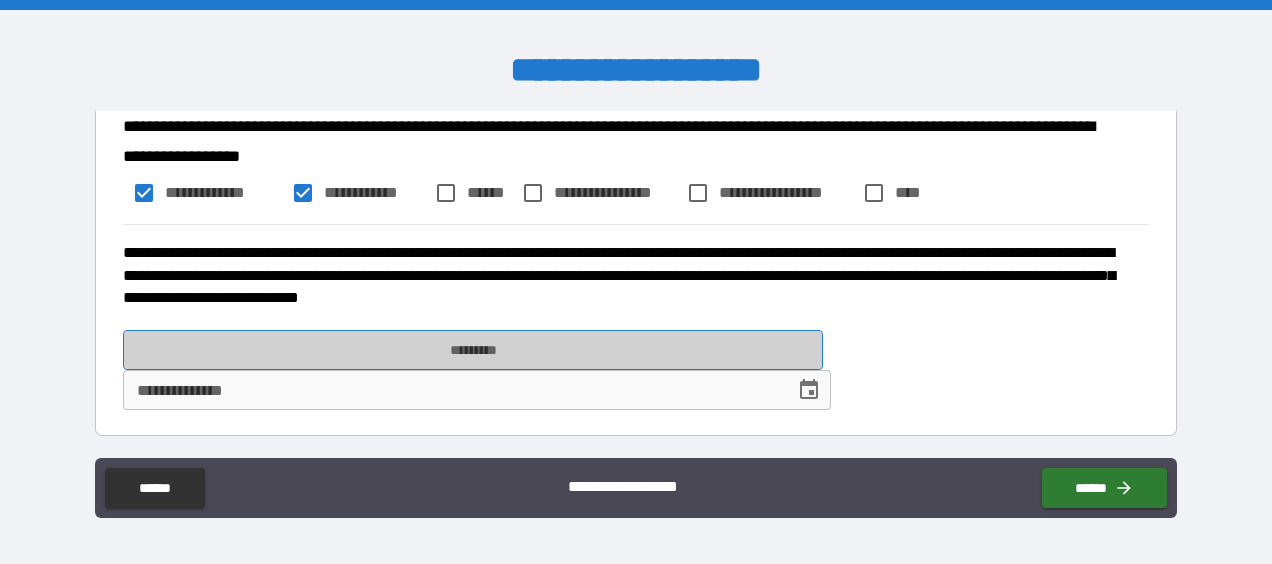 click on "*********" at bounding box center (473, 350) 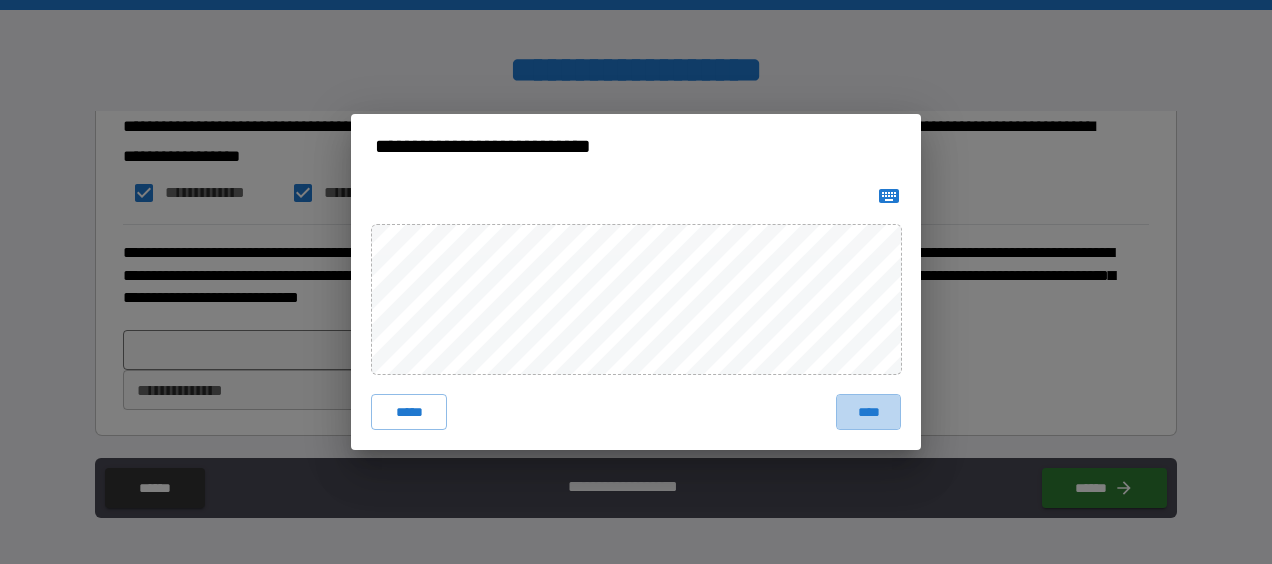 drag, startPoint x: 864, startPoint y: 403, endPoint x: 854, endPoint y: 402, distance: 10.049875 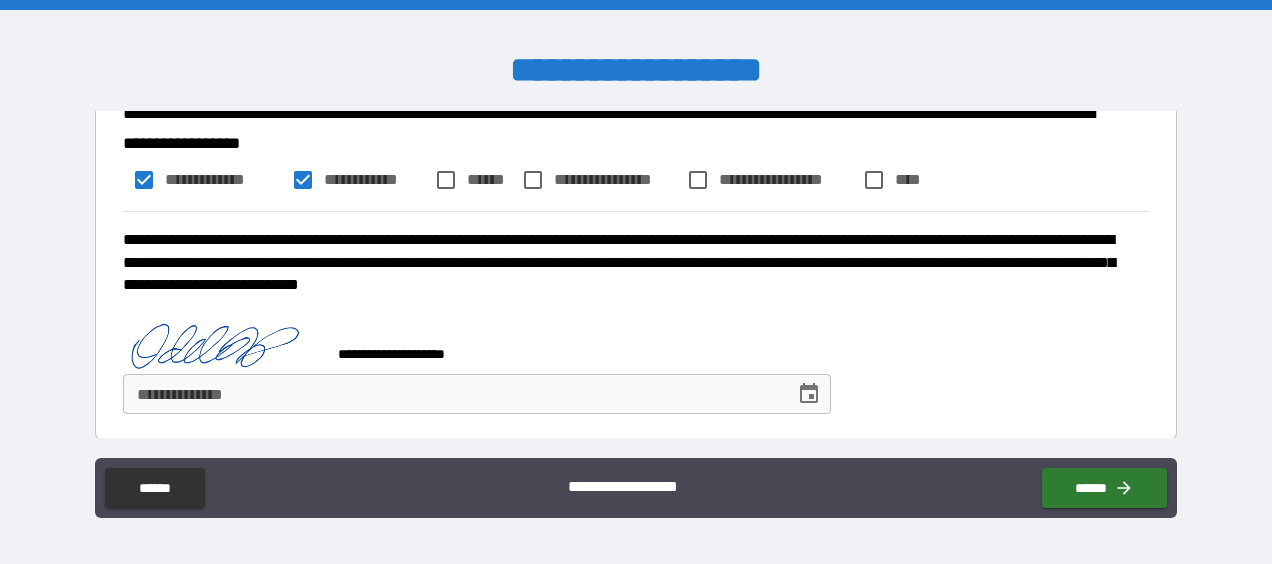 scroll, scrollTop: 1037, scrollLeft: 0, axis: vertical 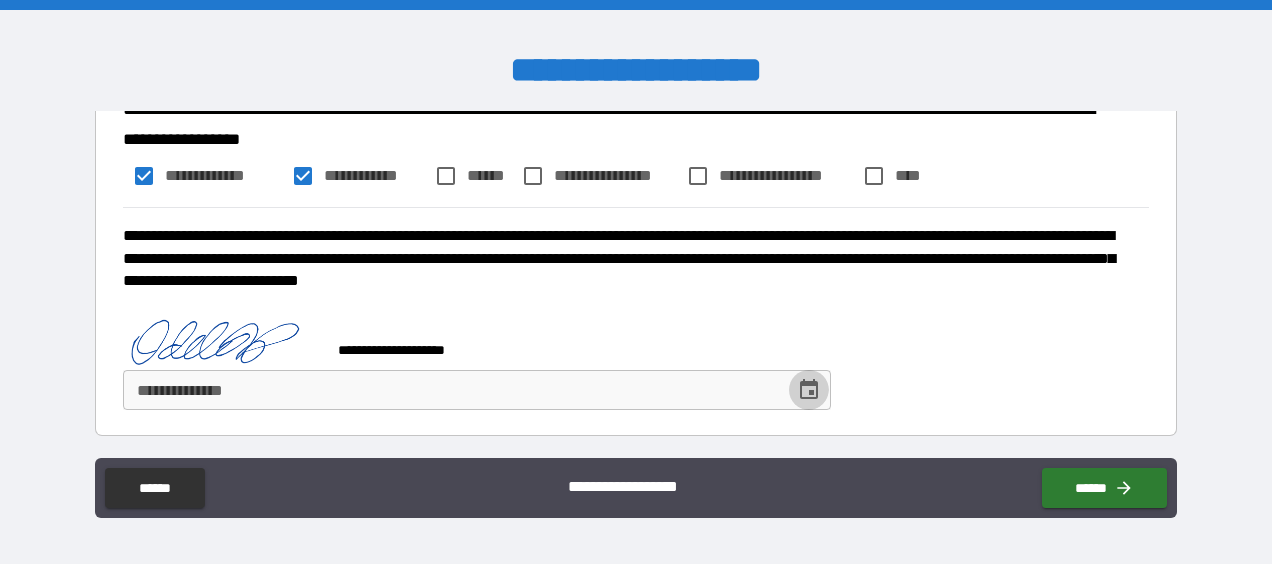 click 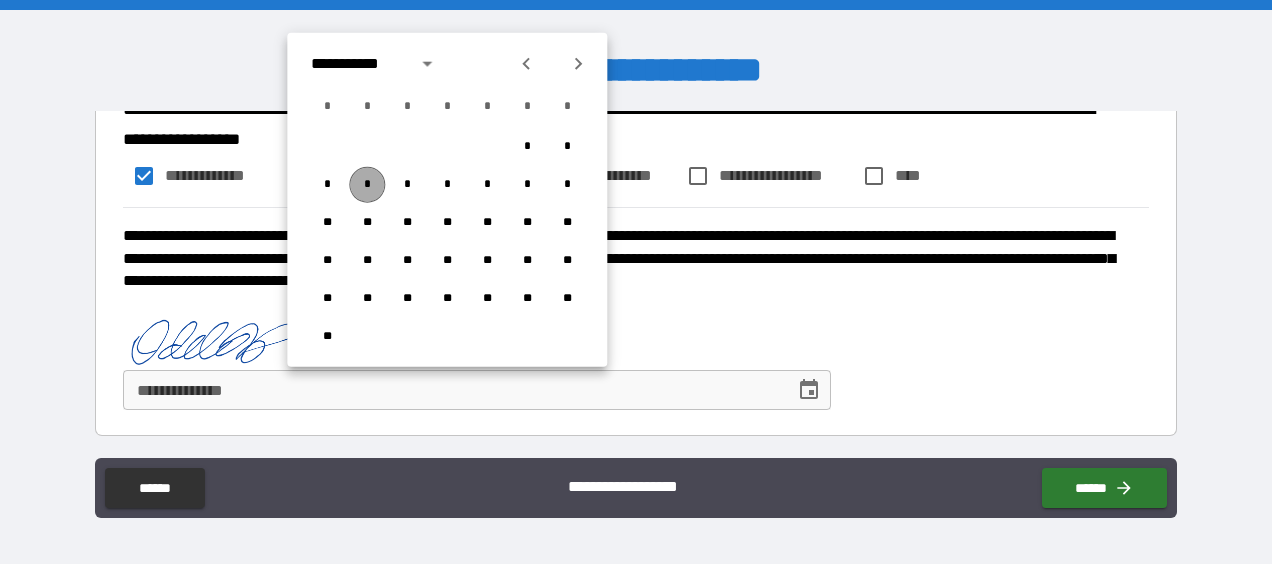 click on "*" at bounding box center [367, 185] 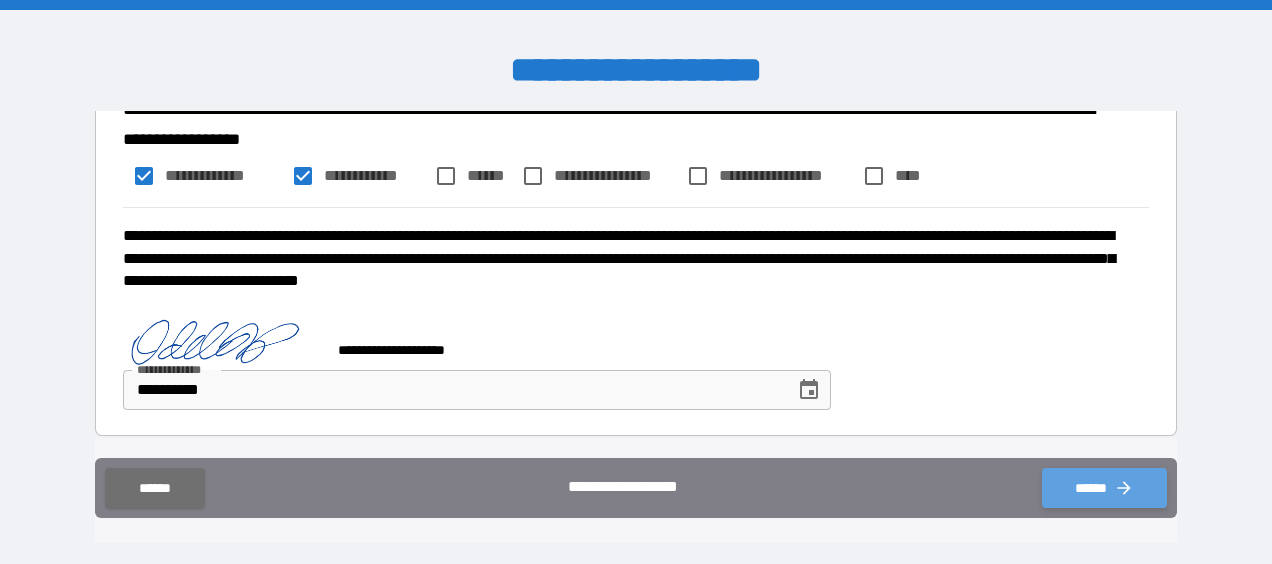 click on "******" at bounding box center (1104, 488) 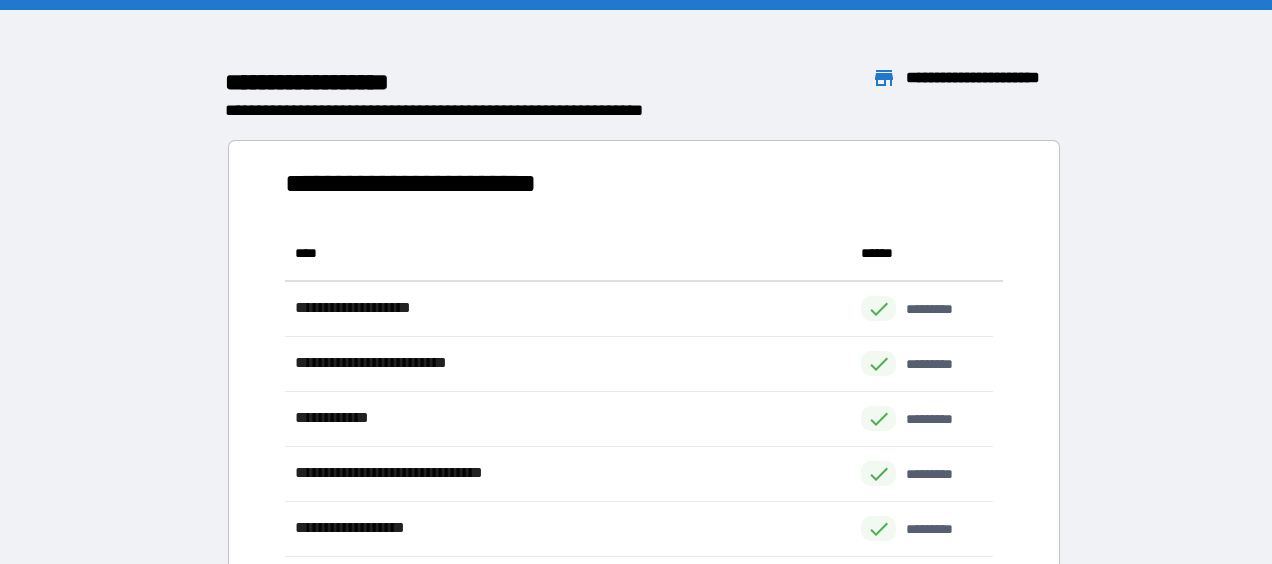 scroll, scrollTop: 16, scrollLeft: 16, axis: both 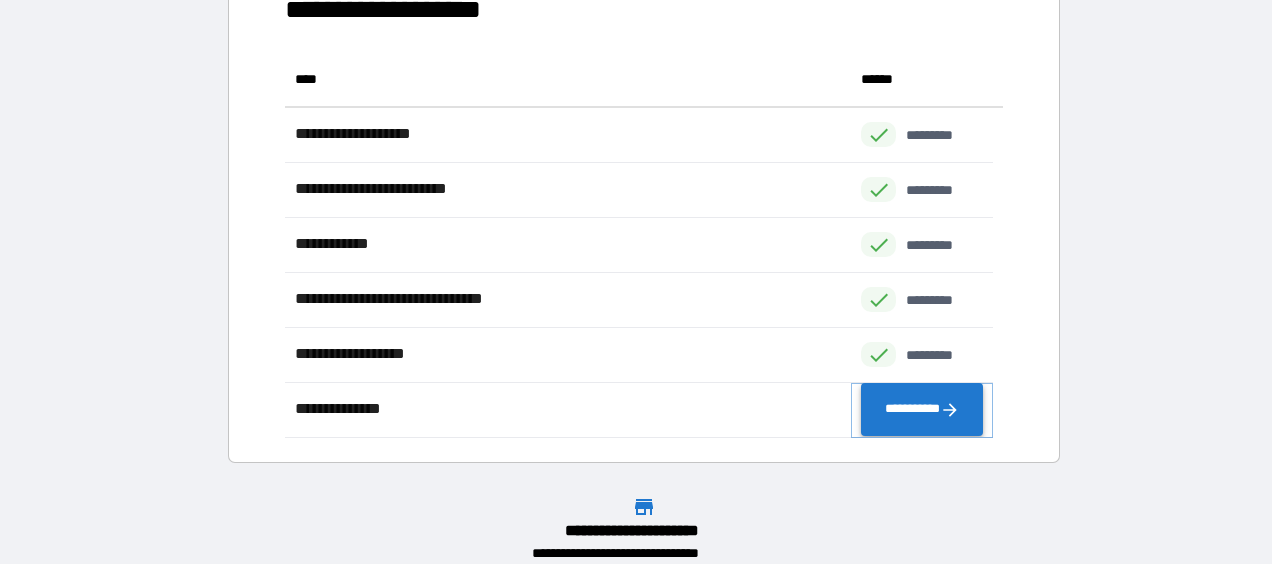 click on "**********" at bounding box center [922, 410] 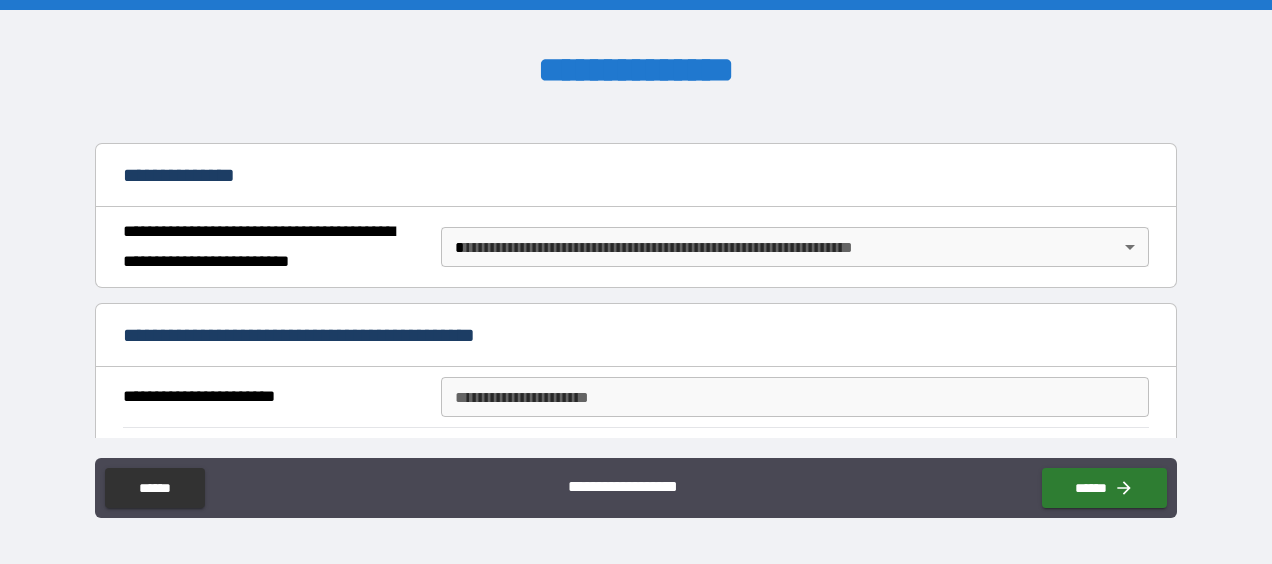 scroll, scrollTop: 300, scrollLeft: 0, axis: vertical 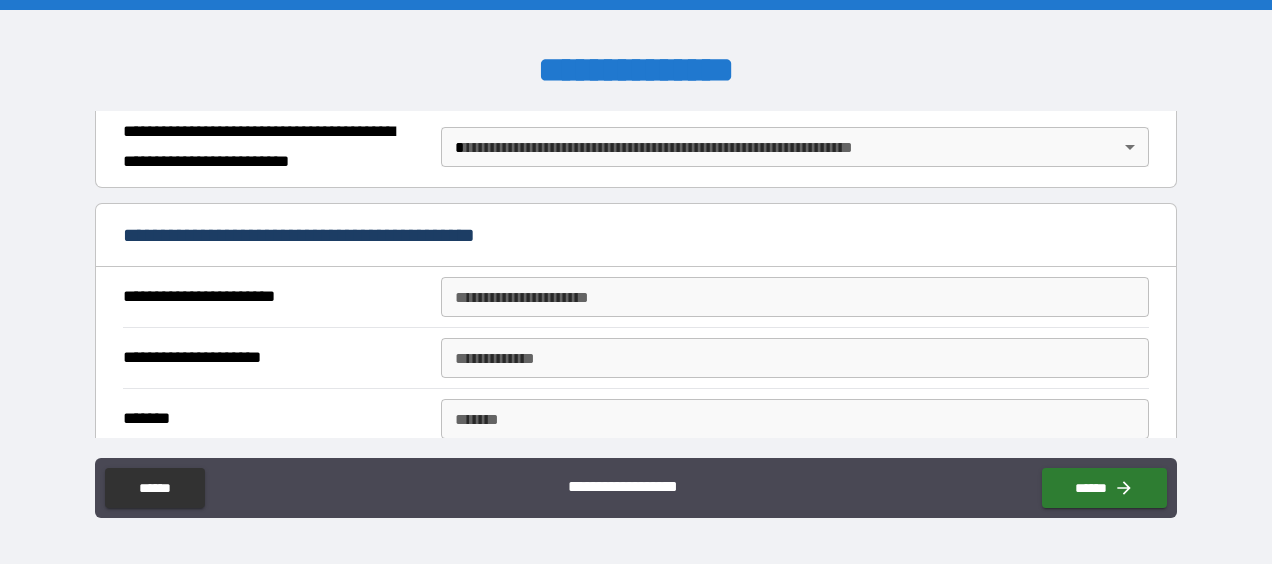 click on "[REDACTED]" at bounding box center [636, 282] 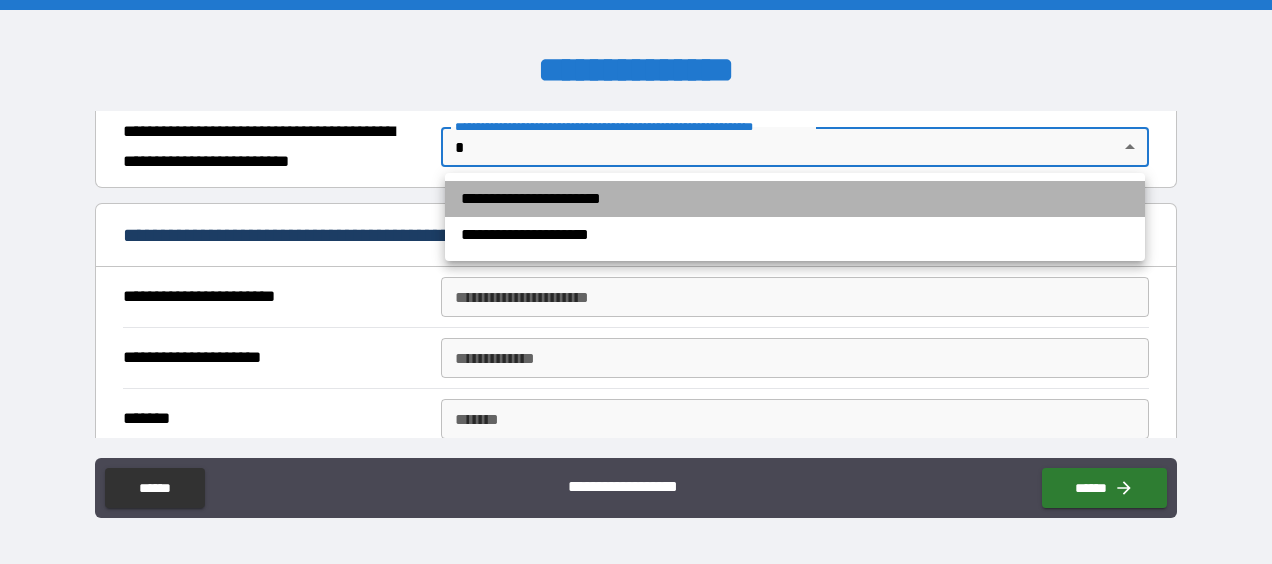 click on "**********" at bounding box center (795, 199) 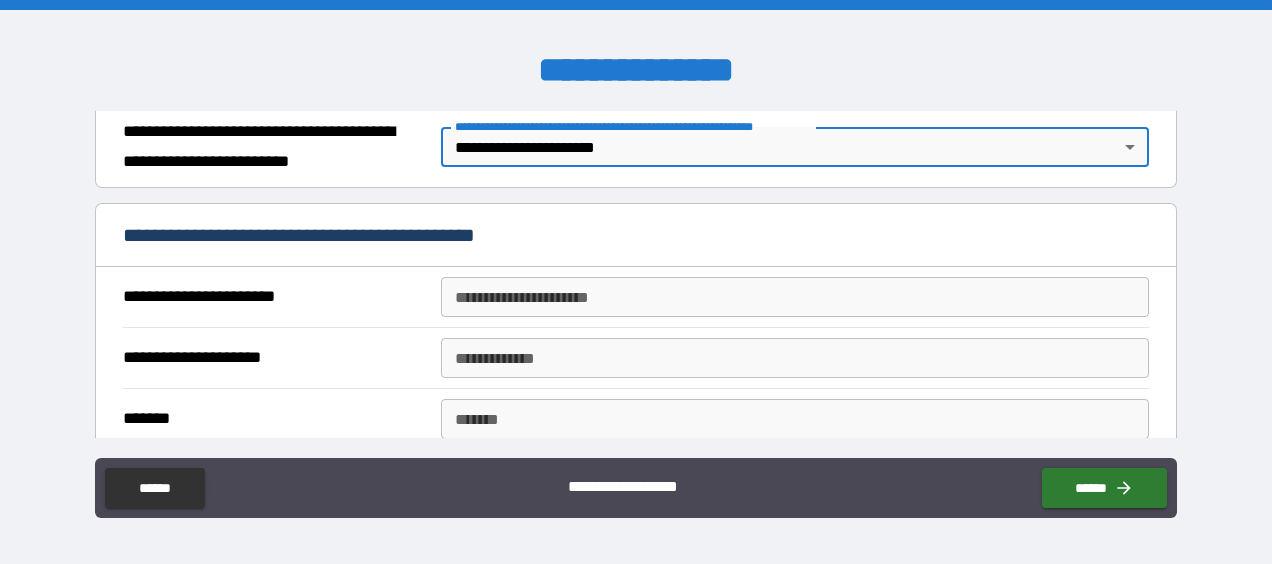 click on "**********" at bounding box center [794, 297] 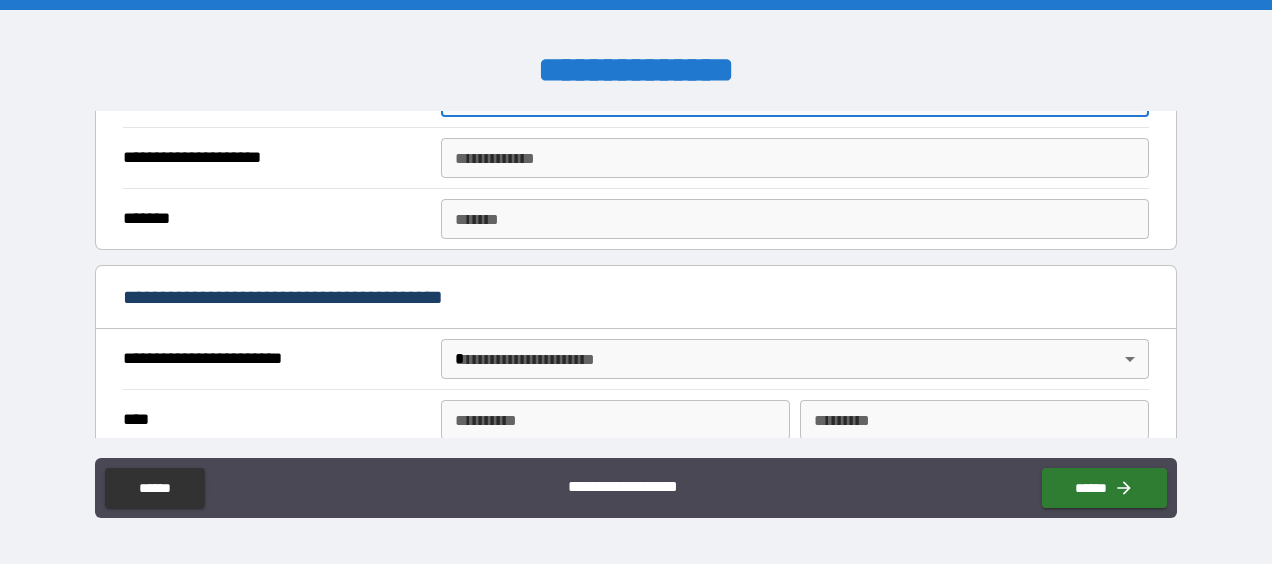 scroll, scrollTop: 600, scrollLeft: 0, axis: vertical 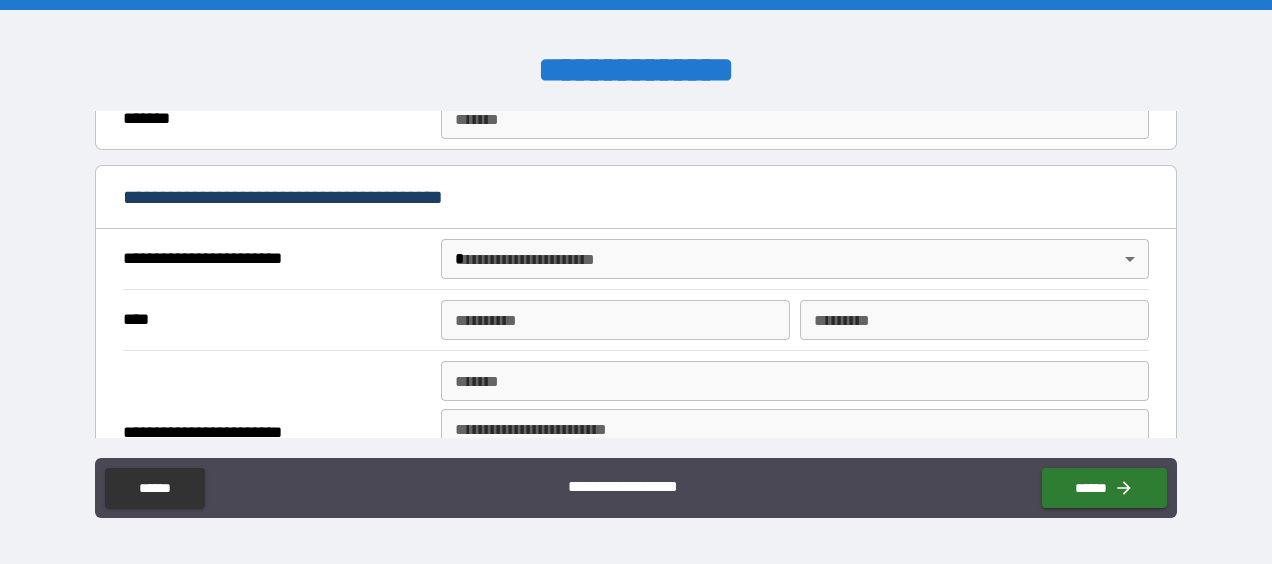 click on "**********" at bounding box center [636, 282] 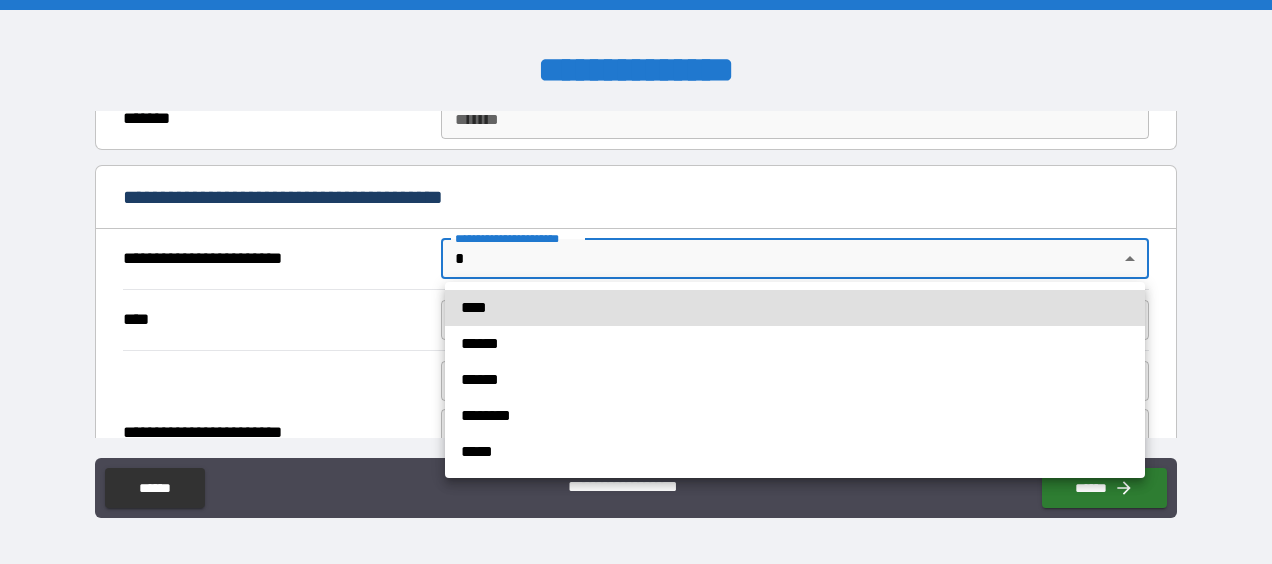 click on "****" at bounding box center [795, 308] 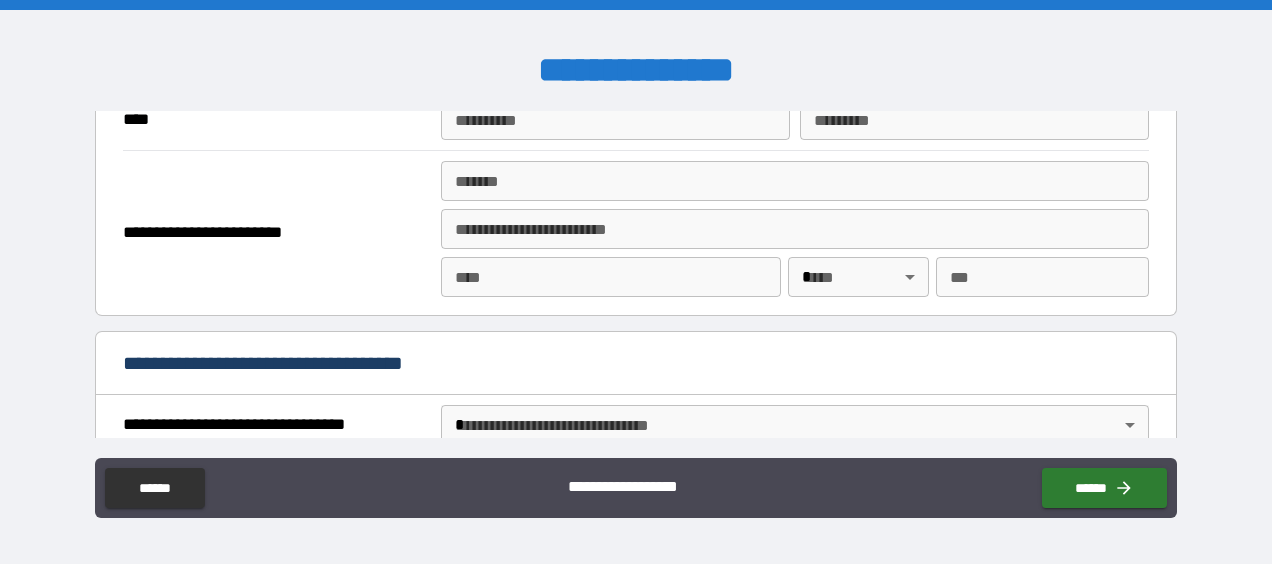 scroll, scrollTop: 900, scrollLeft: 0, axis: vertical 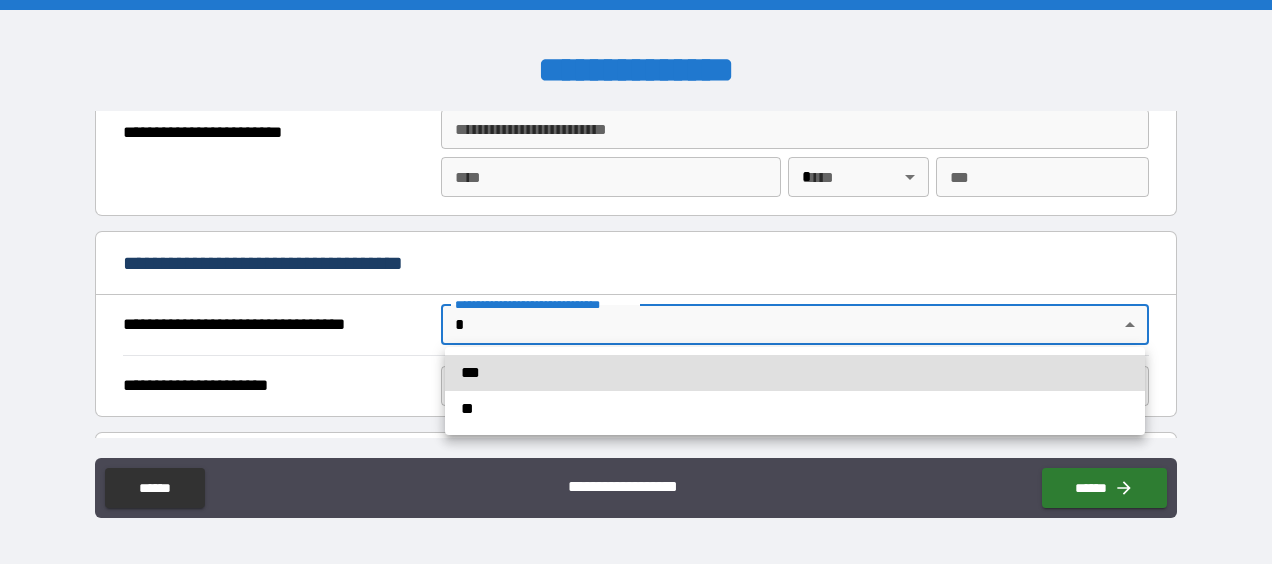 click on "[REDACTED]" at bounding box center [636, 282] 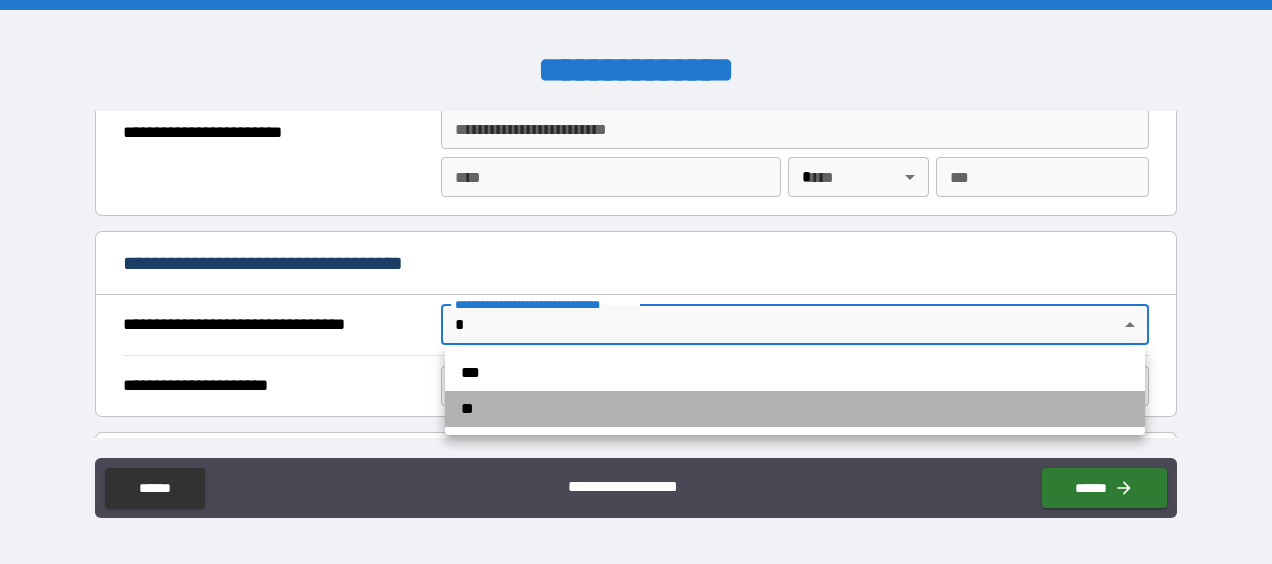 click on "**" at bounding box center (795, 409) 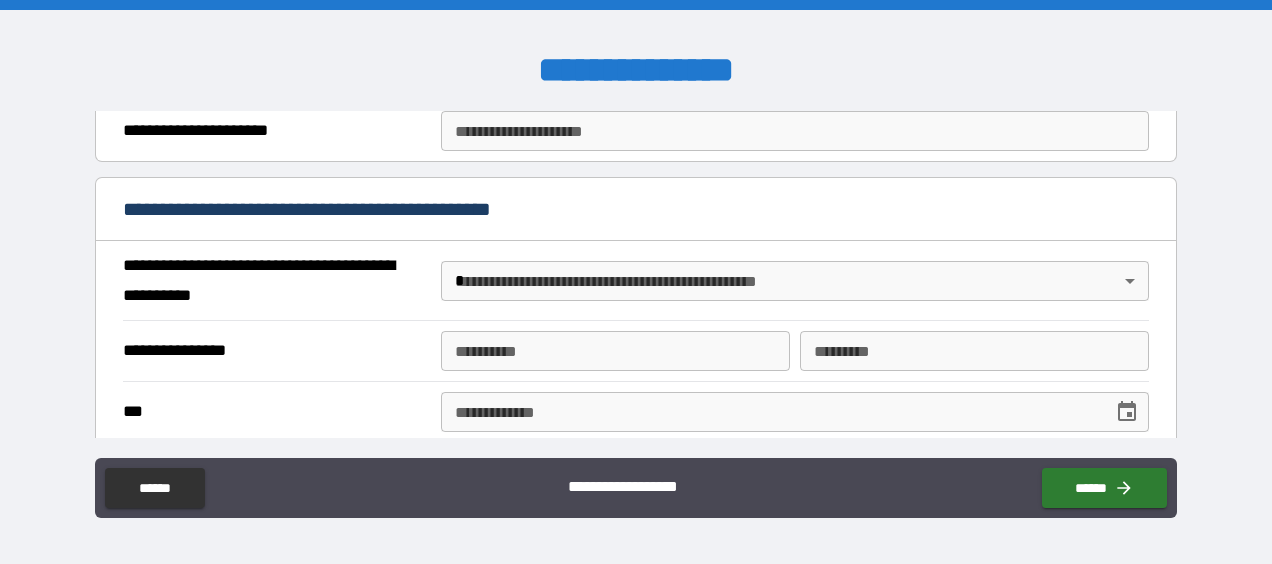 scroll, scrollTop: 1200, scrollLeft: 0, axis: vertical 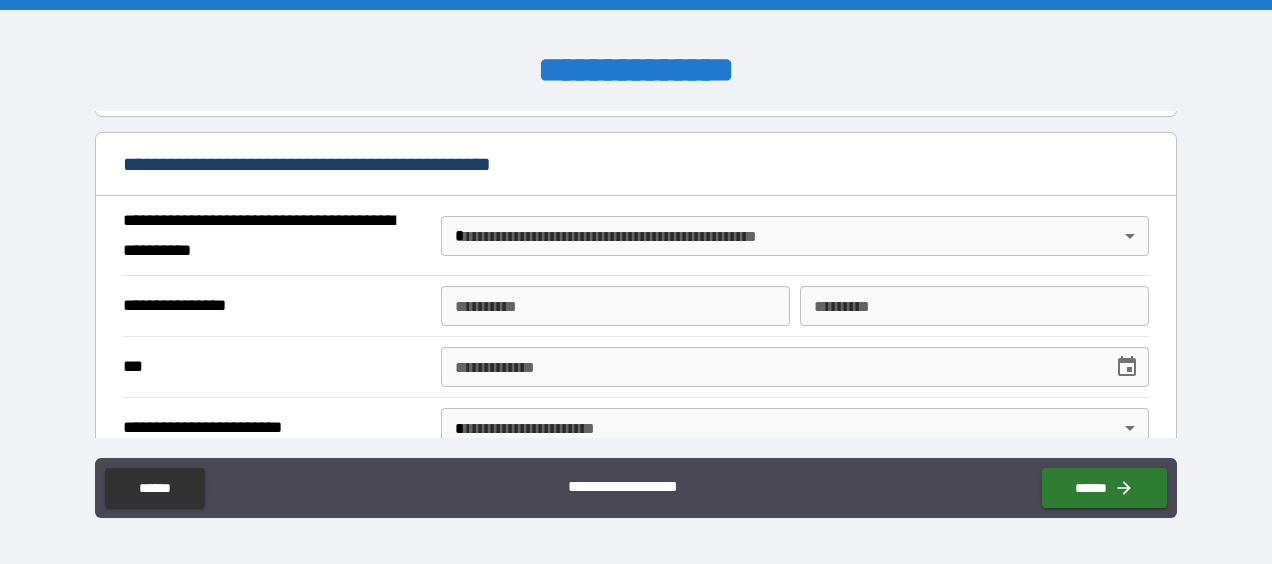 click on "[REDACTED]" at bounding box center [636, 282] 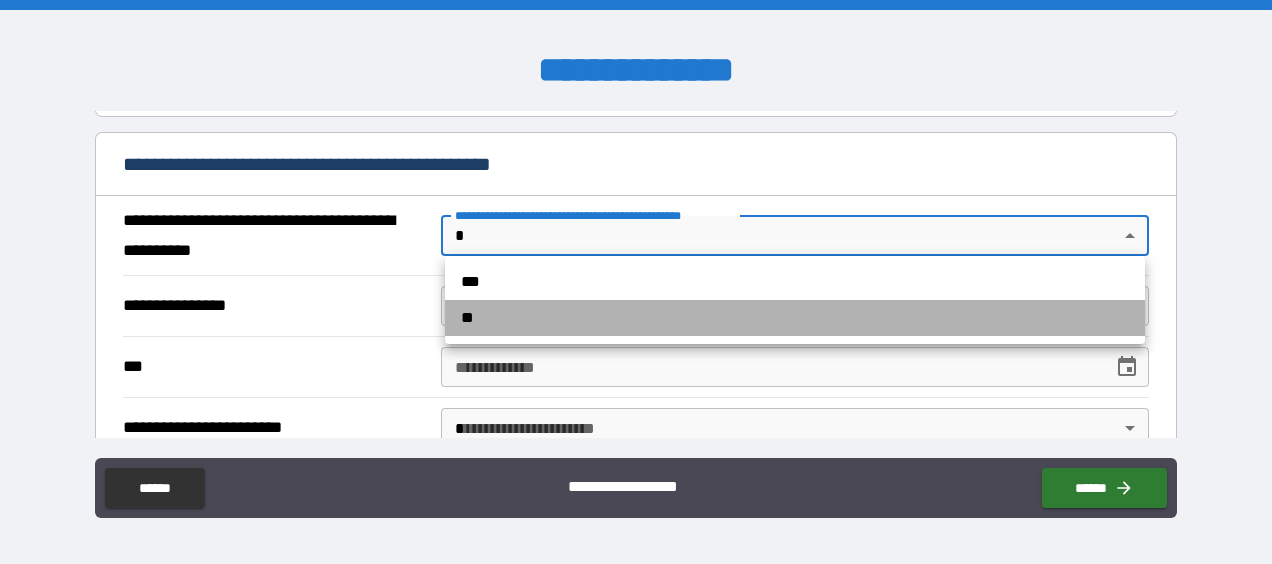 click on "**" at bounding box center (795, 318) 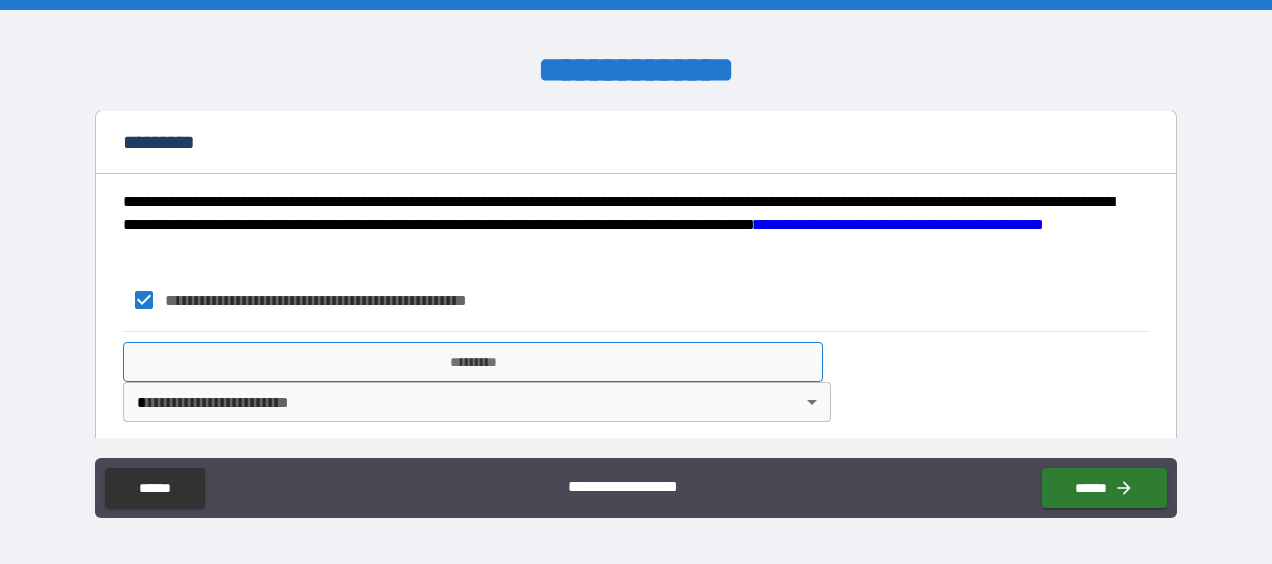 scroll, scrollTop: 1916, scrollLeft: 0, axis: vertical 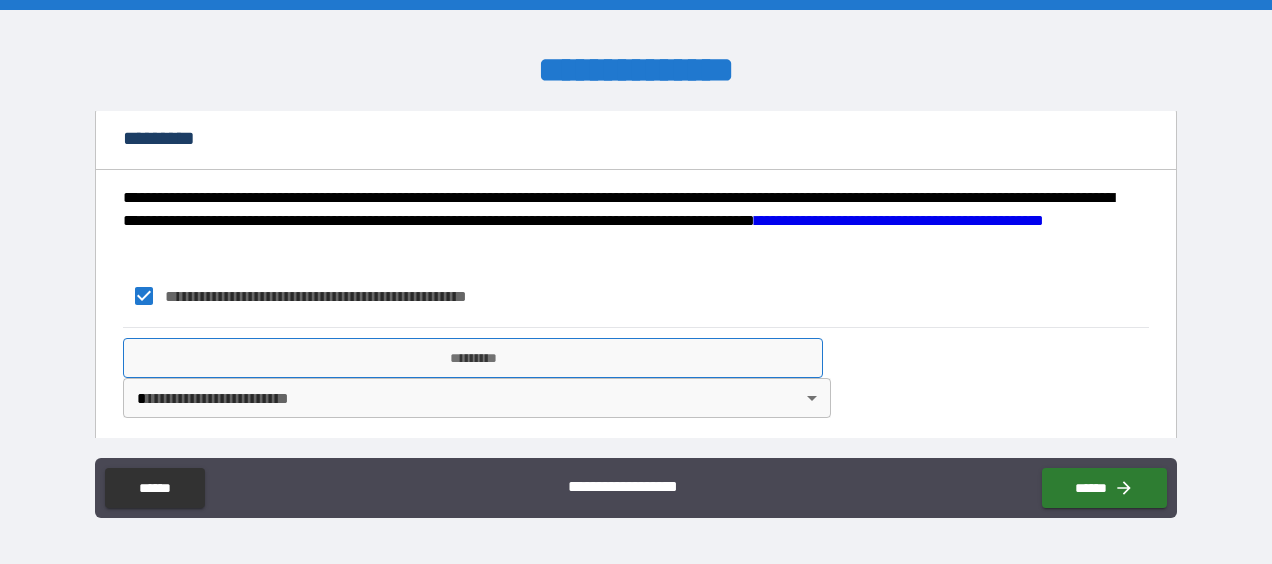 click on "*********" at bounding box center [473, 358] 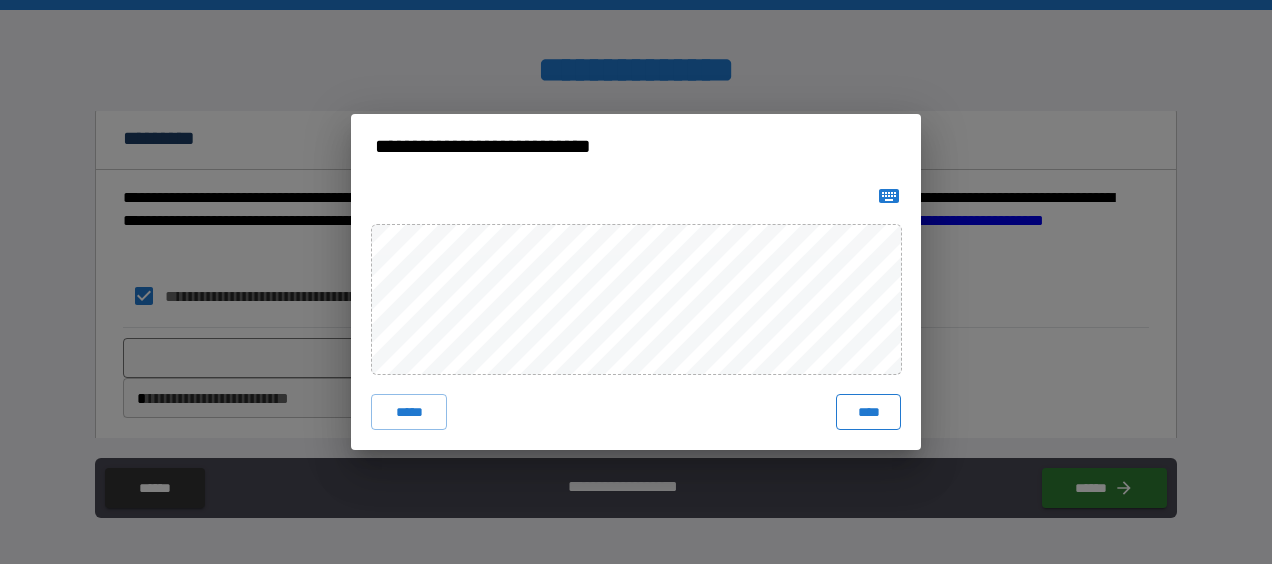click on "****" at bounding box center [868, 412] 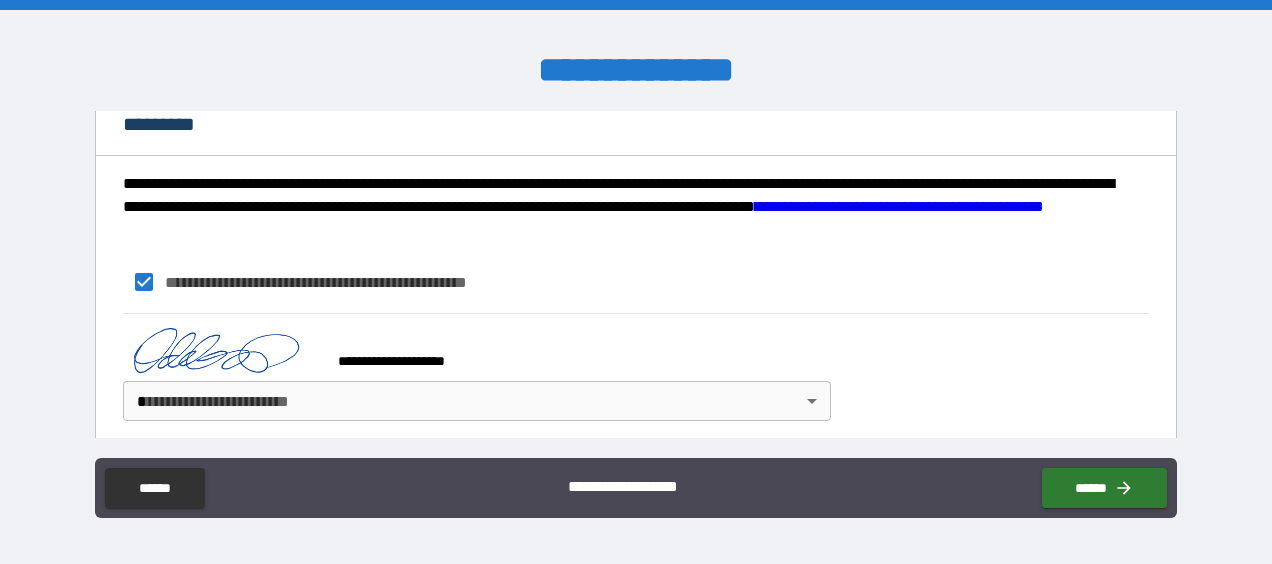 scroll, scrollTop: 1933, scrollLeft: 0, axis: vertical 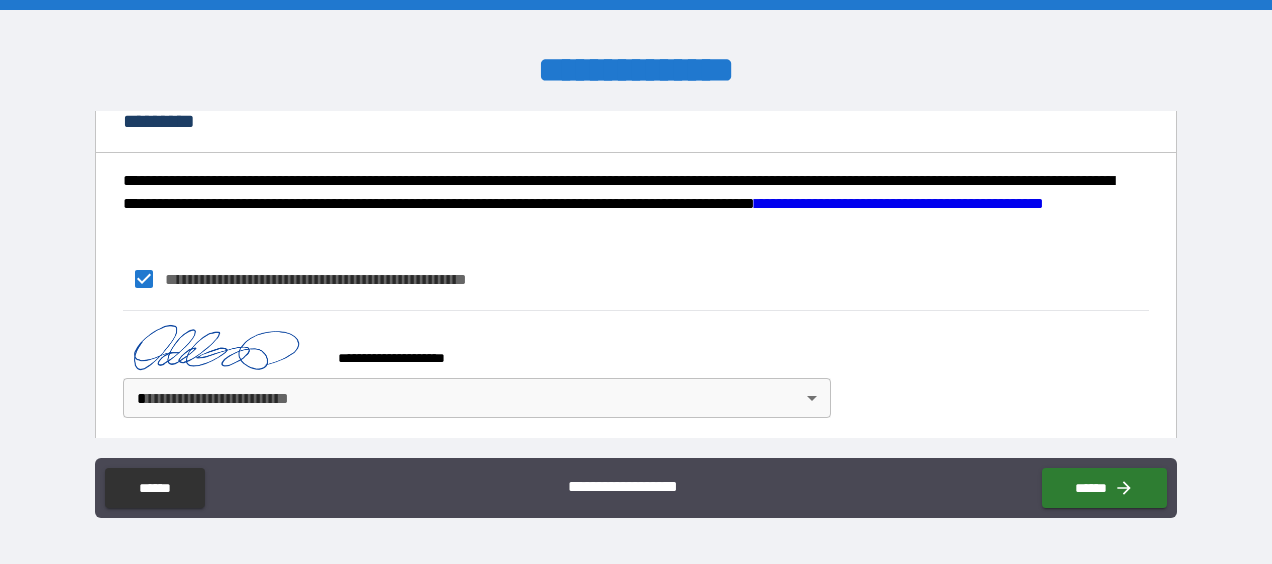 click on "[REDACTED]" at bounding box center (636, 282) 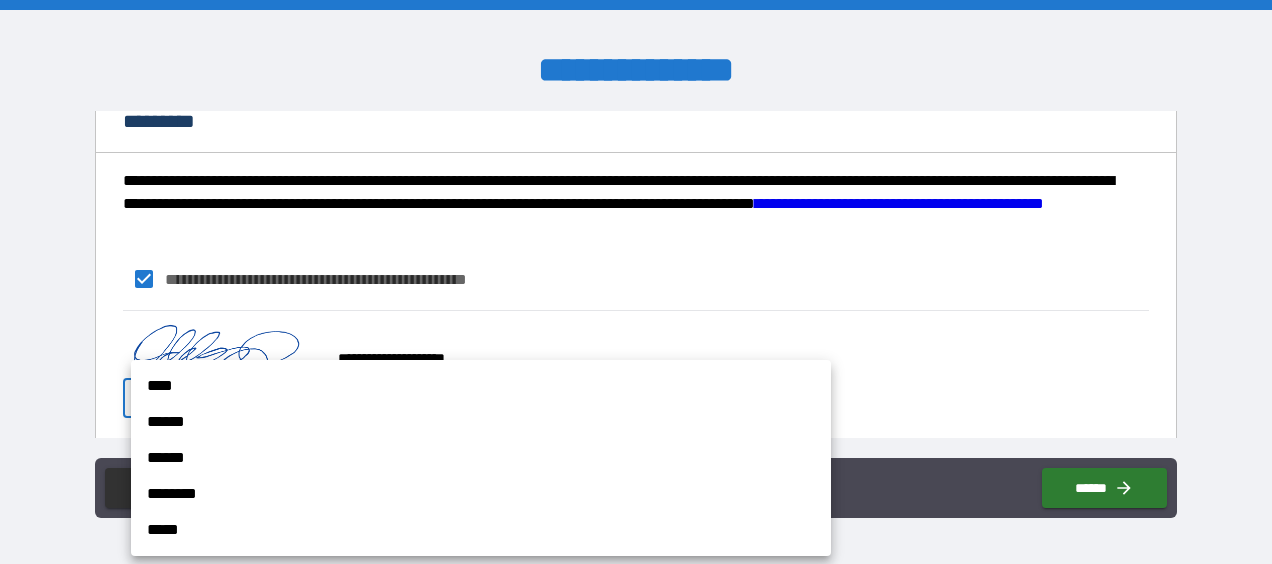 click on "******" at bounding box center [481, 422] 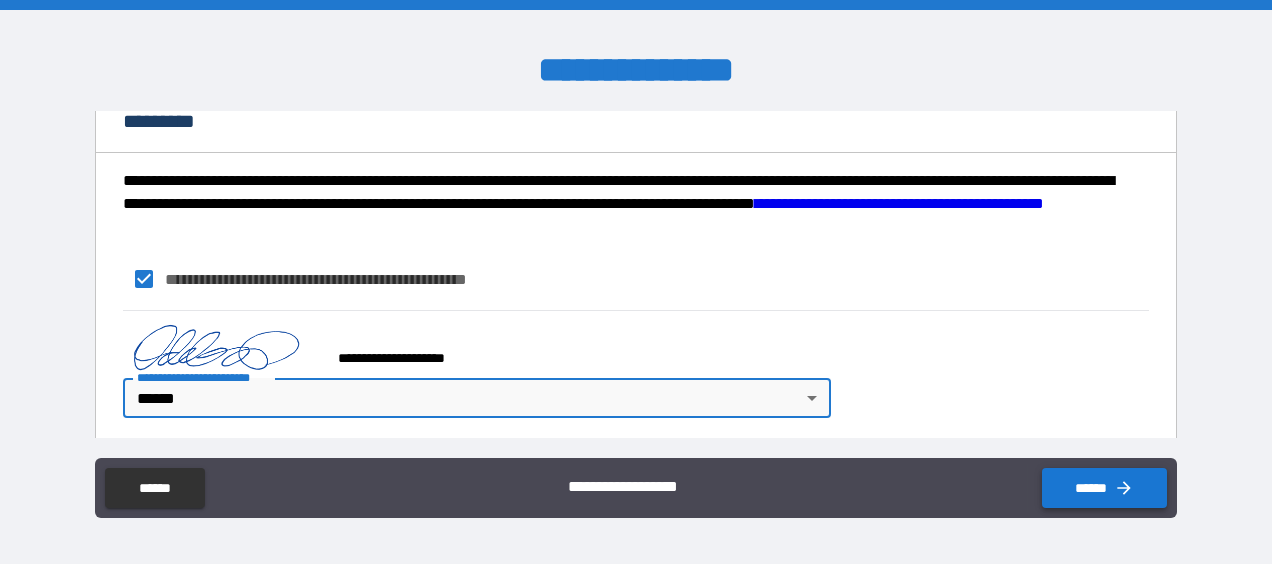 click on "******" at bounding box center [1104, 488] 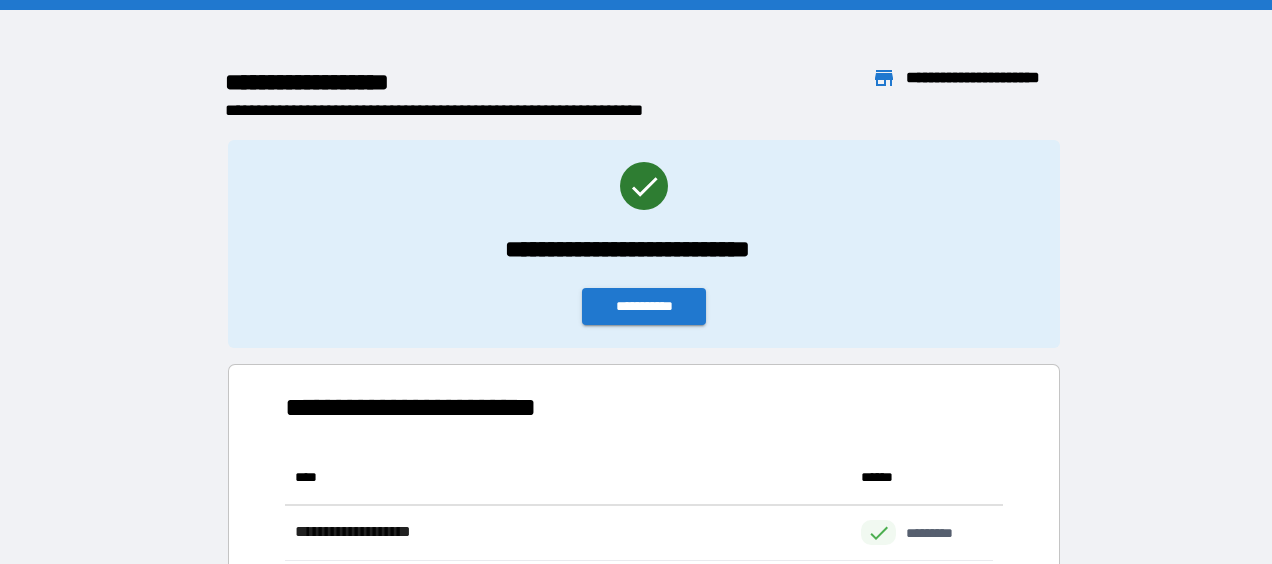 scroll, scrollTop: 16, scrollLeft: 16, axis: both 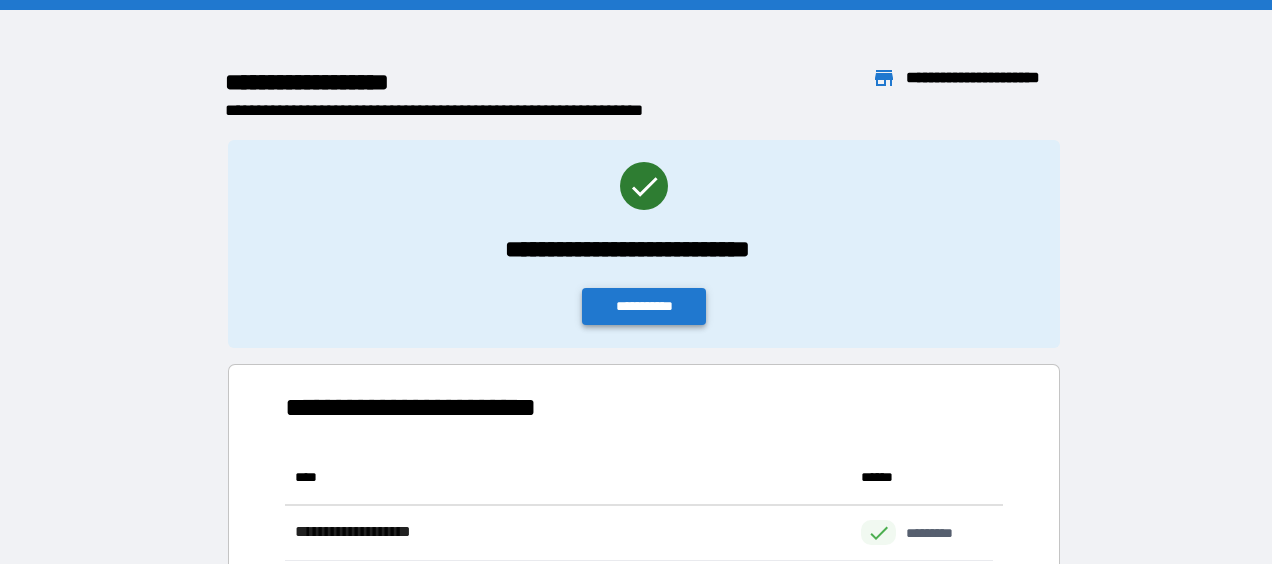 click on "**********" at bounding box center (644, 306) 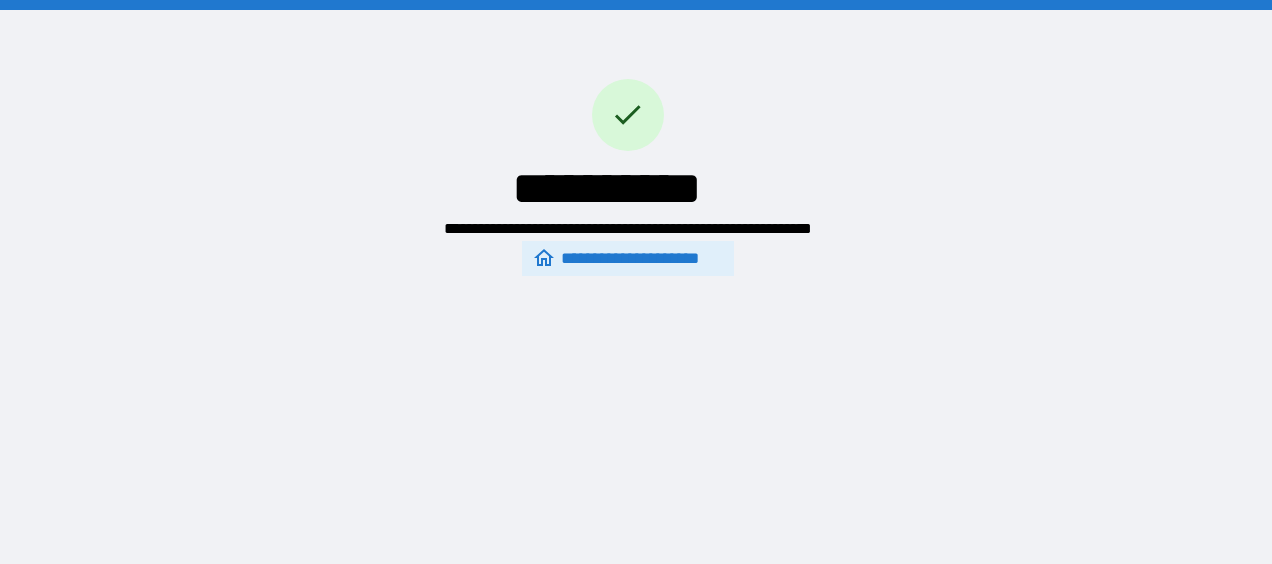 click on "**********" at bounding box center (627, 259) 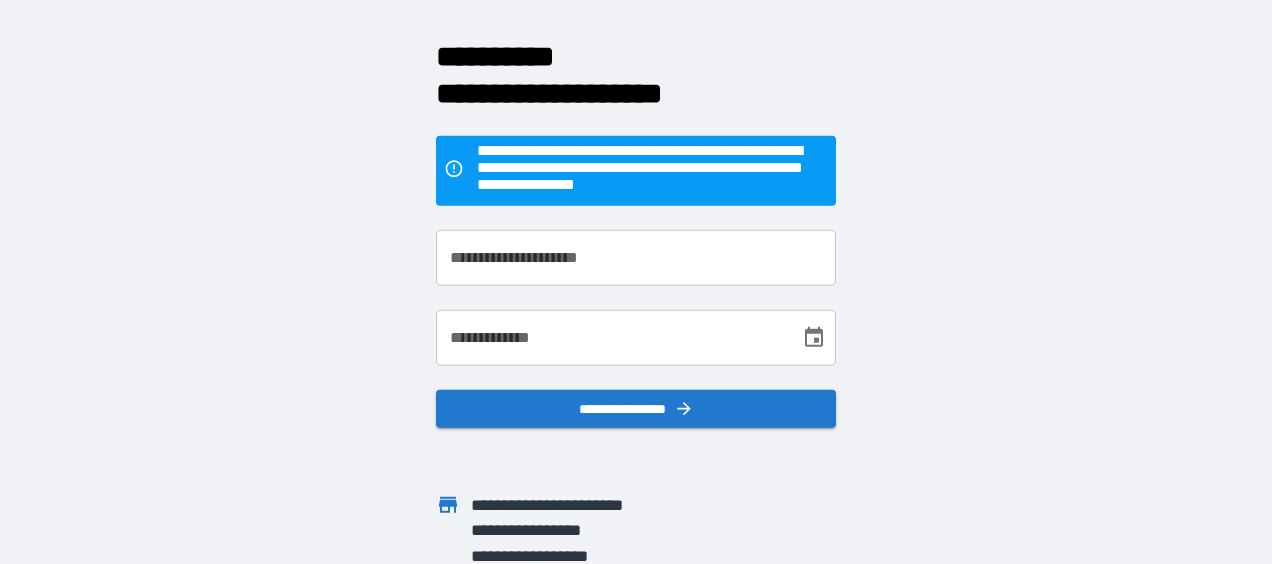 scroll, scrollTop: 0, scrollLeft: 0, axis: both 